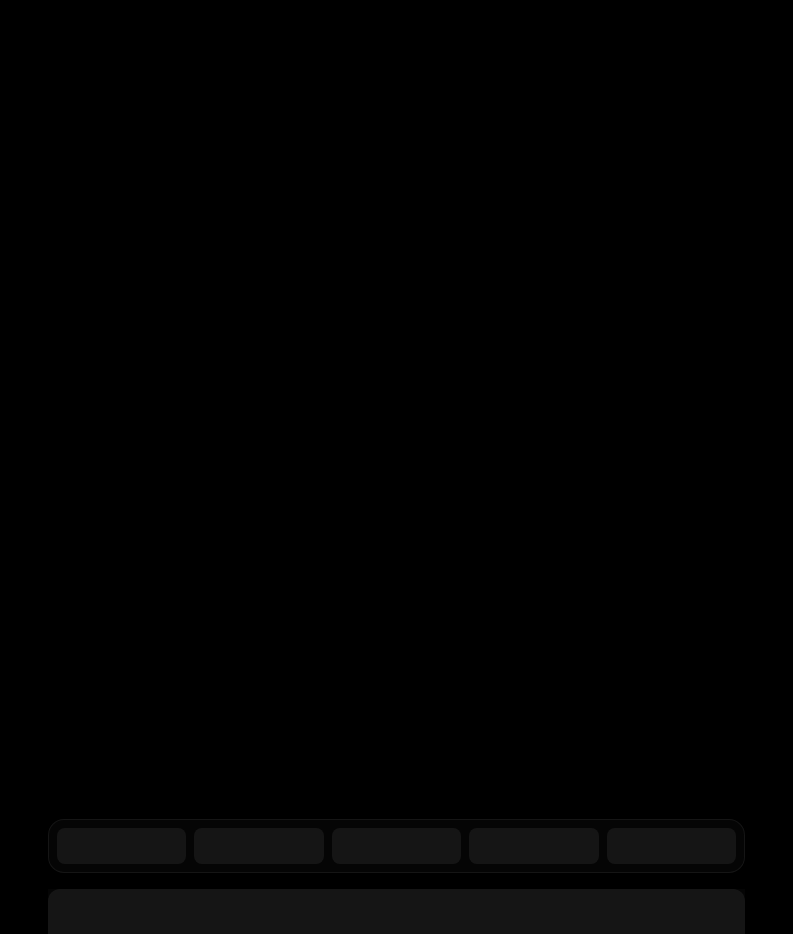 scroll, scrollTop: 0, scrollLeft: 0, axis: both 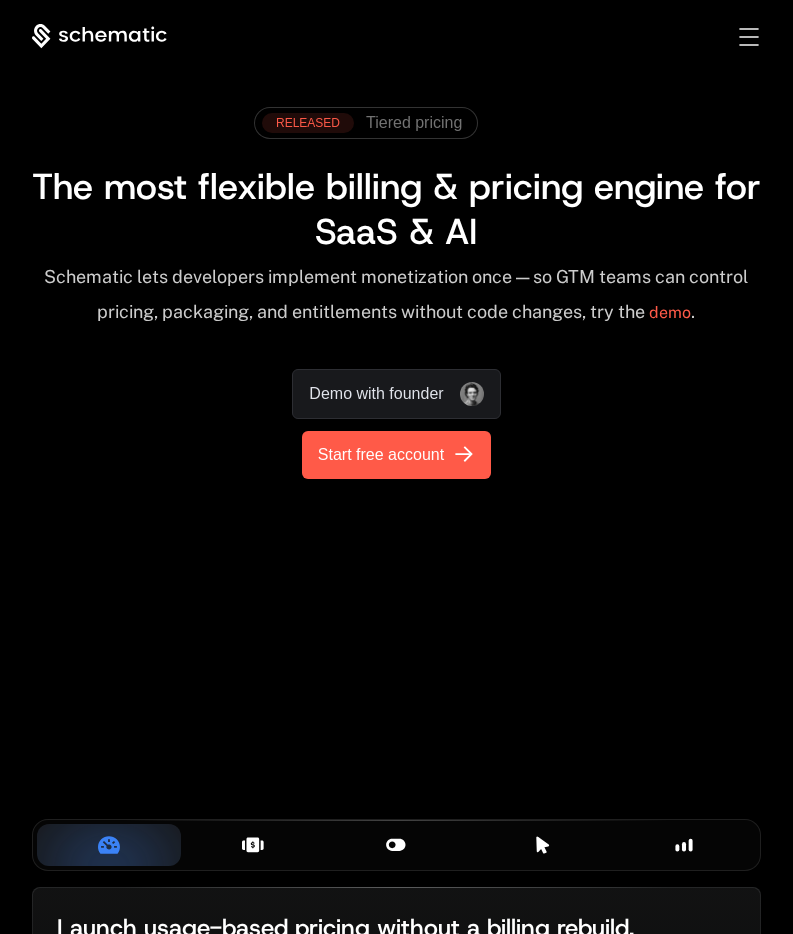 click on "Start free account" at bounding box center (381, 455) 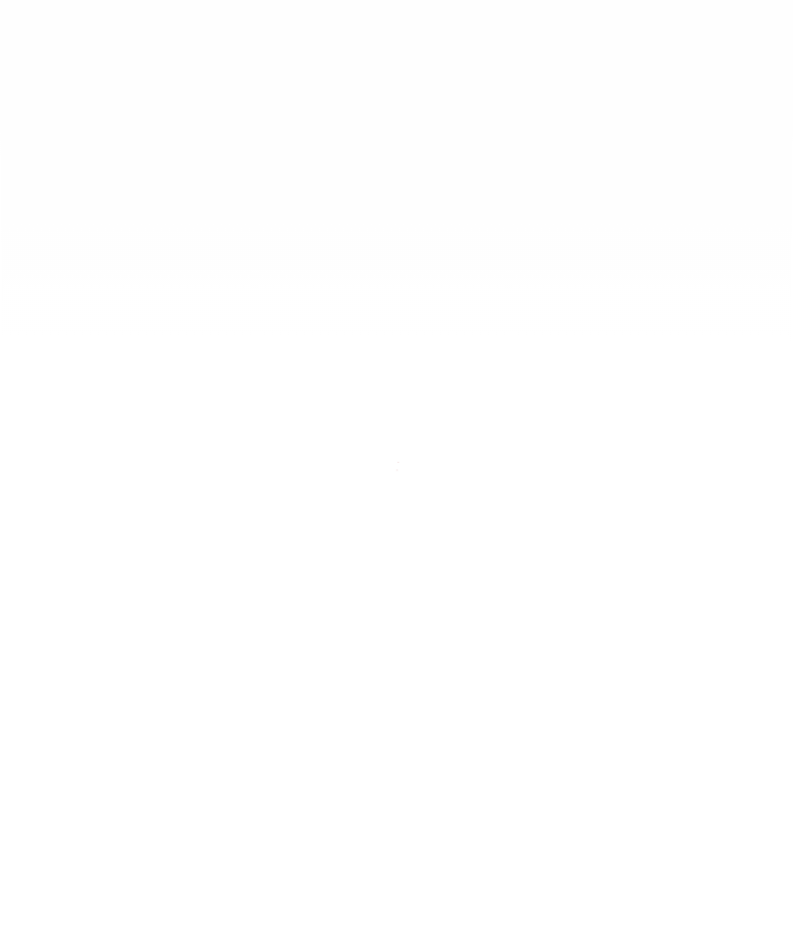 scroll, scrollTop: 0, scrollLeft: 0, axis: both 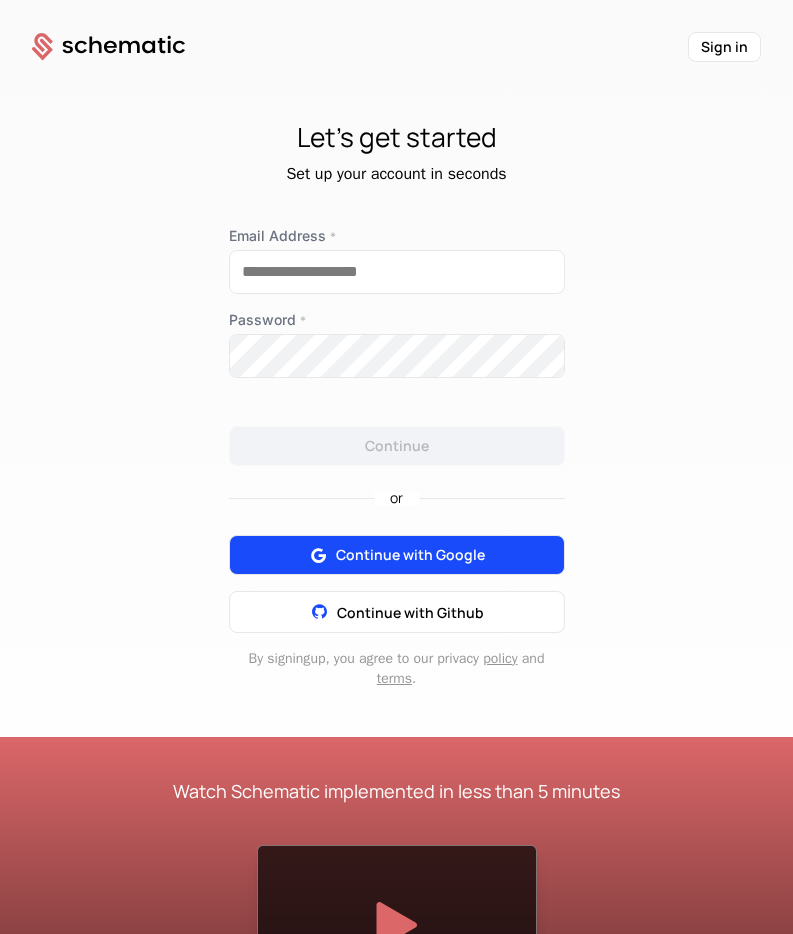 click on "Continue with Google" at bounding box center [410, 555] 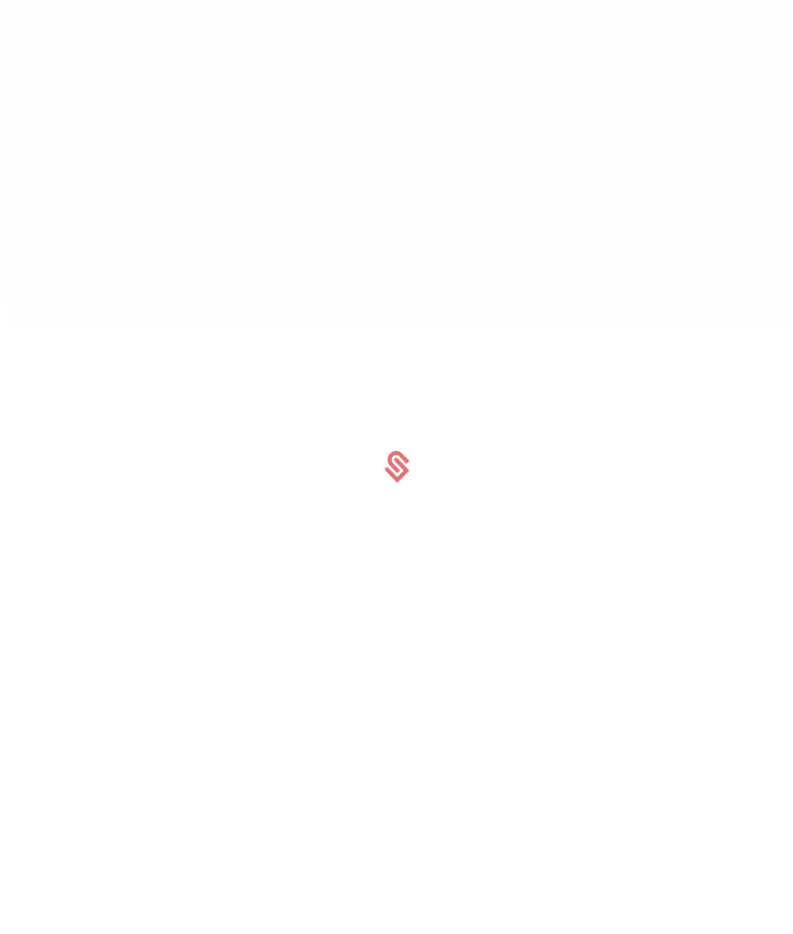 scroll, scrollTop: 0, scrollLeft: 0, axis: both 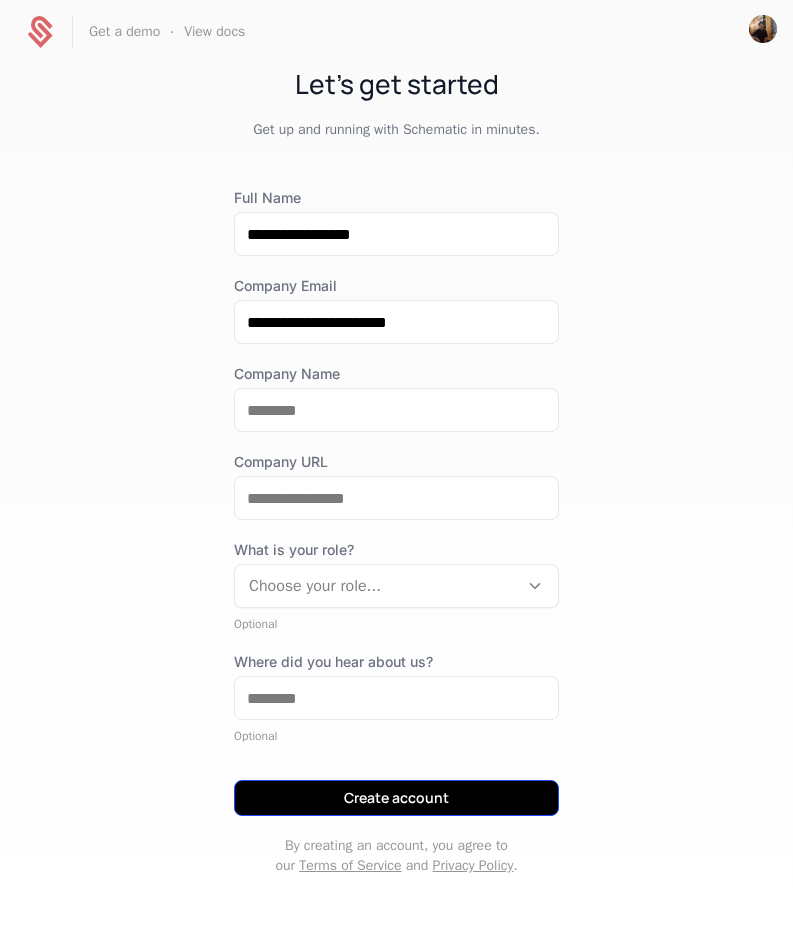click on "Create account" at bounding box center [396, 798] 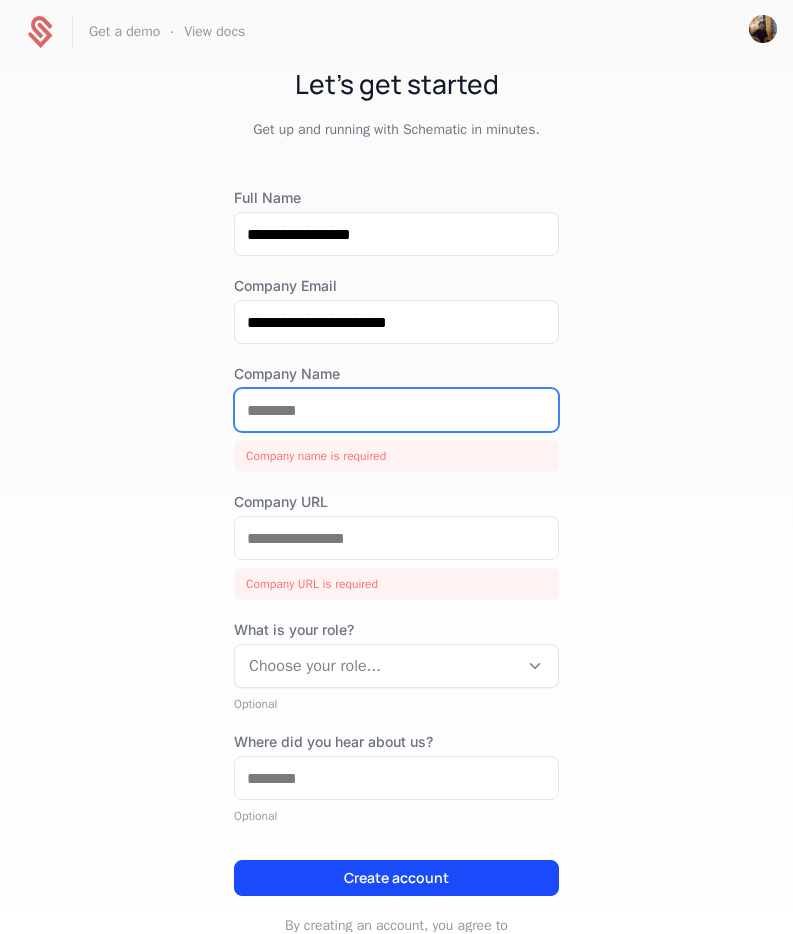 click on "Company Name" at bounding box center [396, 410] 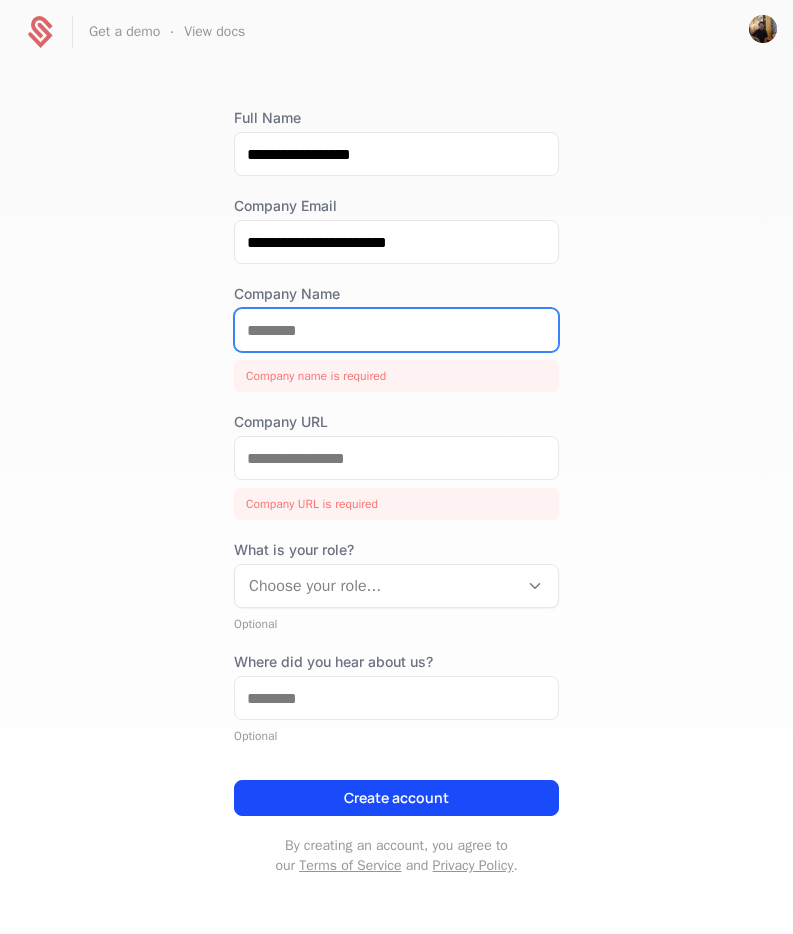 scroll, scrollTop: 0, scrollLeft: 0, axis: both 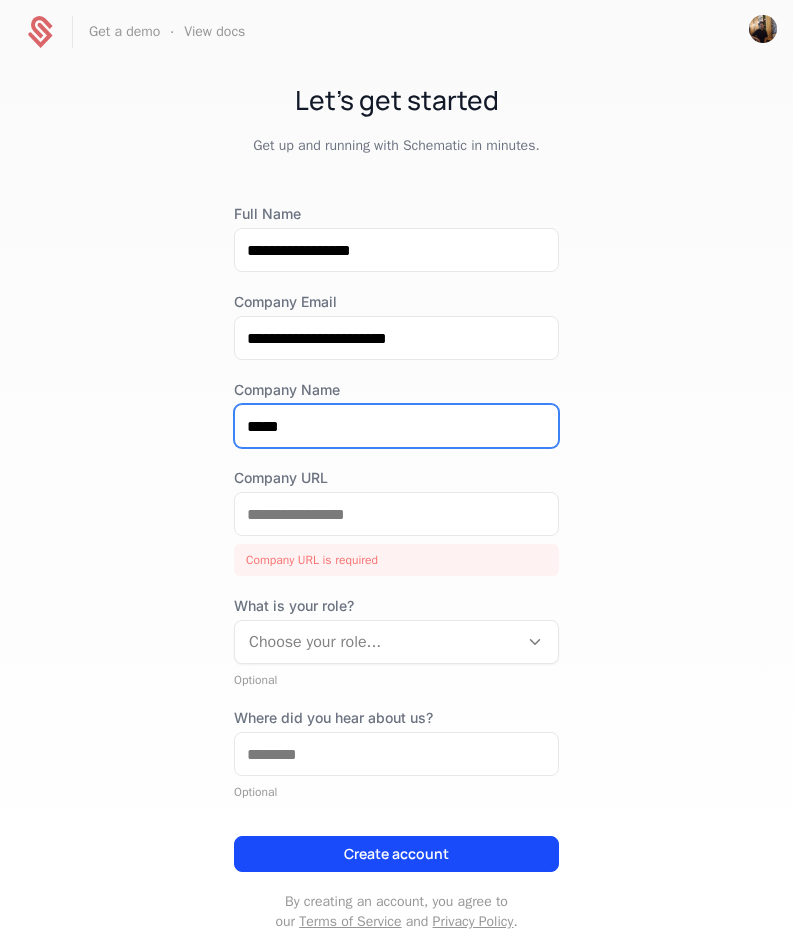 type on "*****" 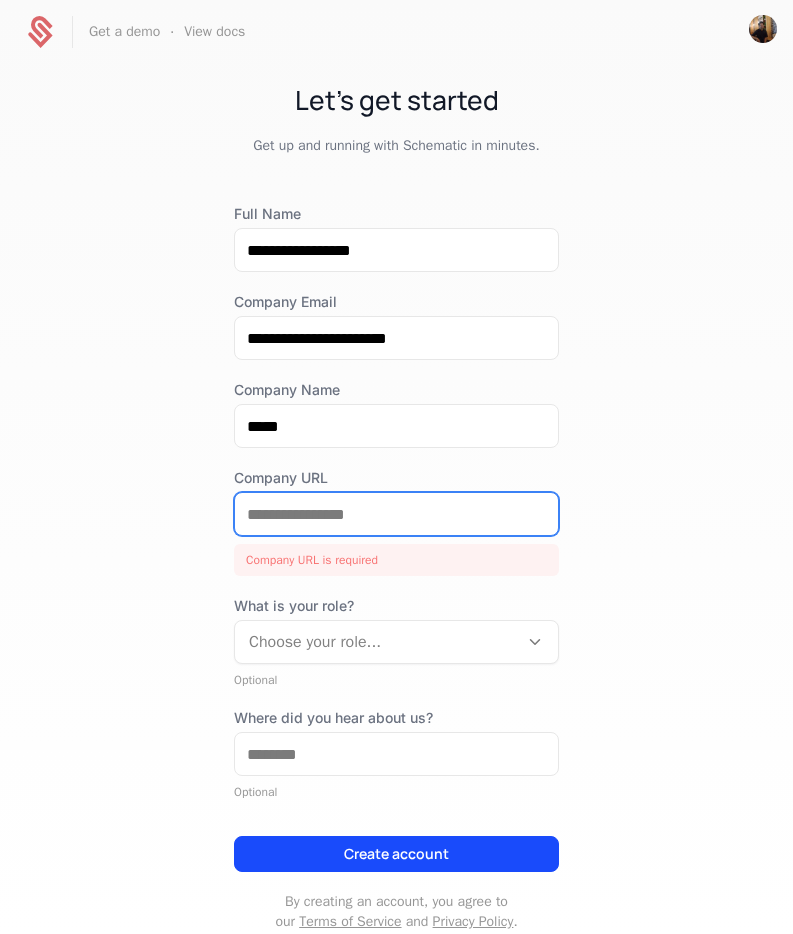 click on "Company URL" at bounding box center (396, 514) 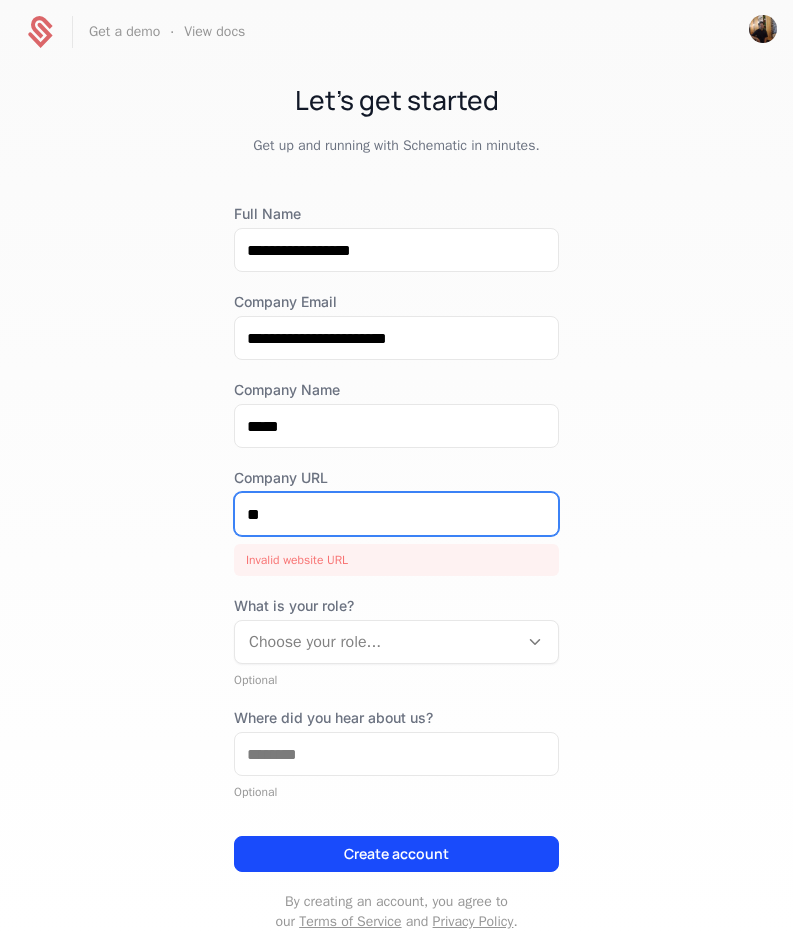 type on "*" 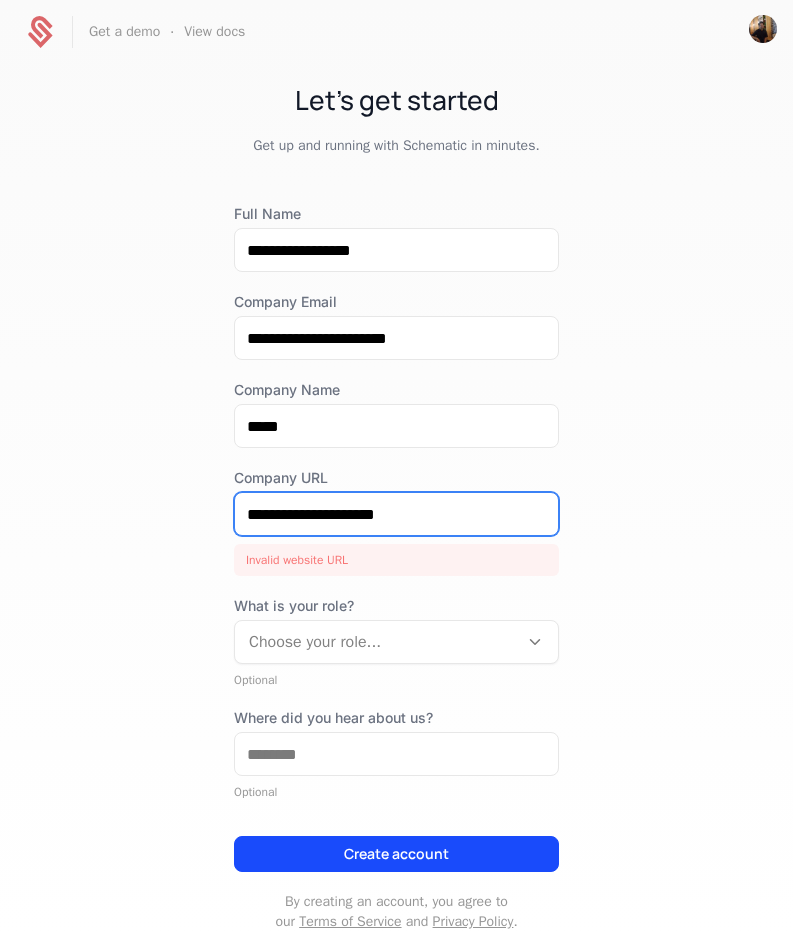 type on "**********" 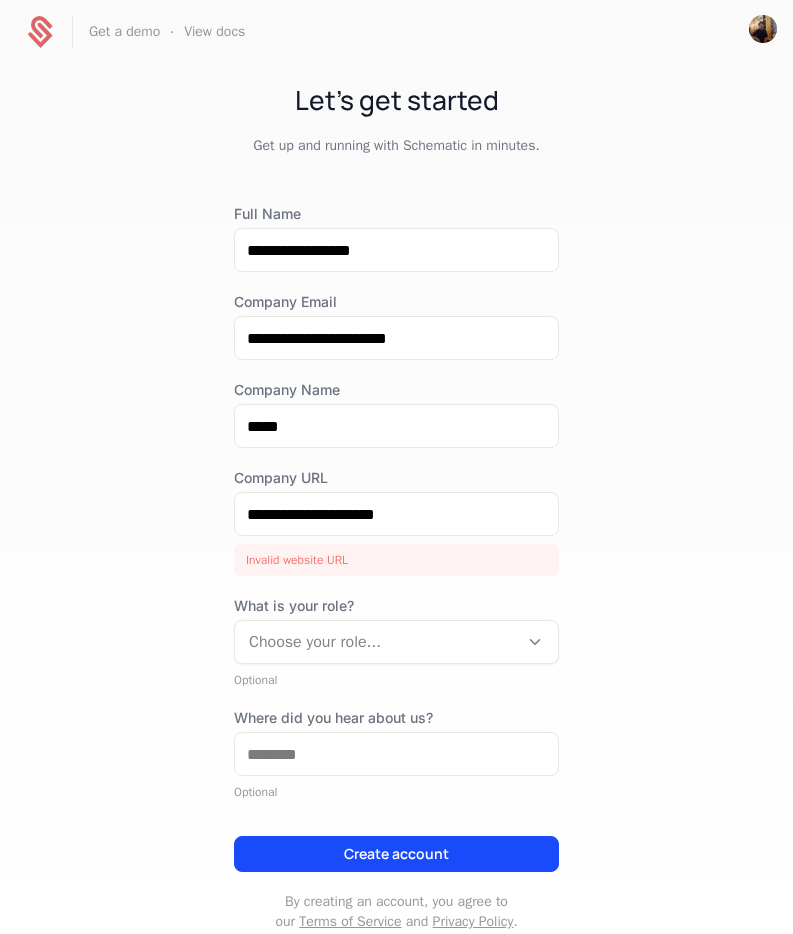click on "**********" at bounding box center (396, 498) 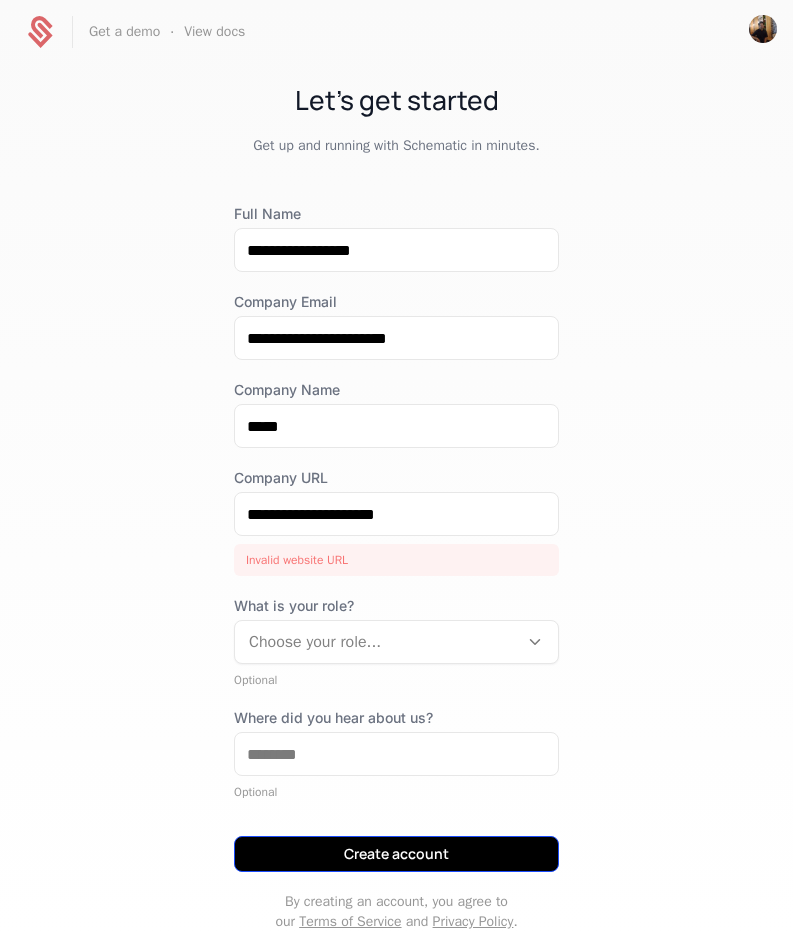 click on "Create account" at bounding box center [396, 854] 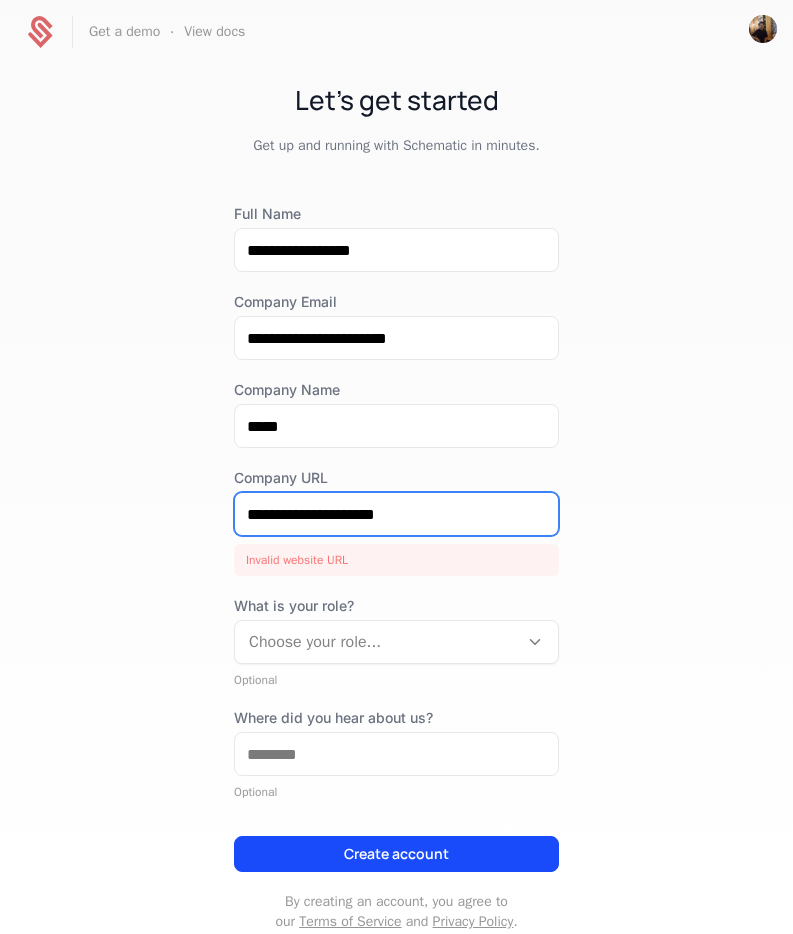 click on "**********" at bounding box center [396, 514] 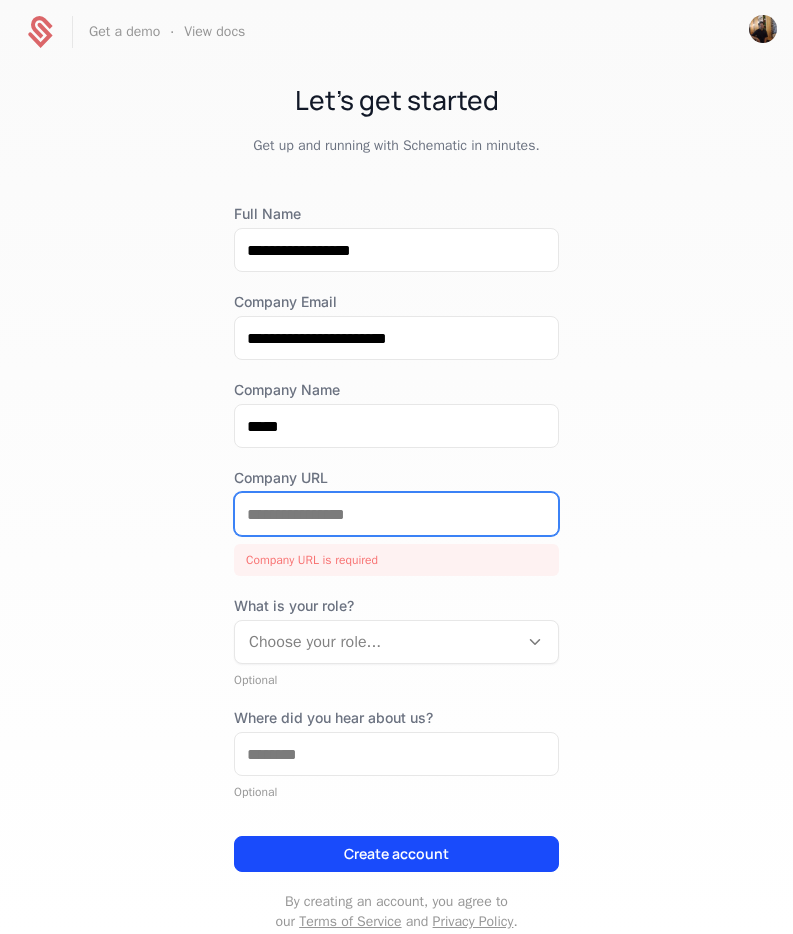 click on "Company URL" at bounding box center (396, 514) 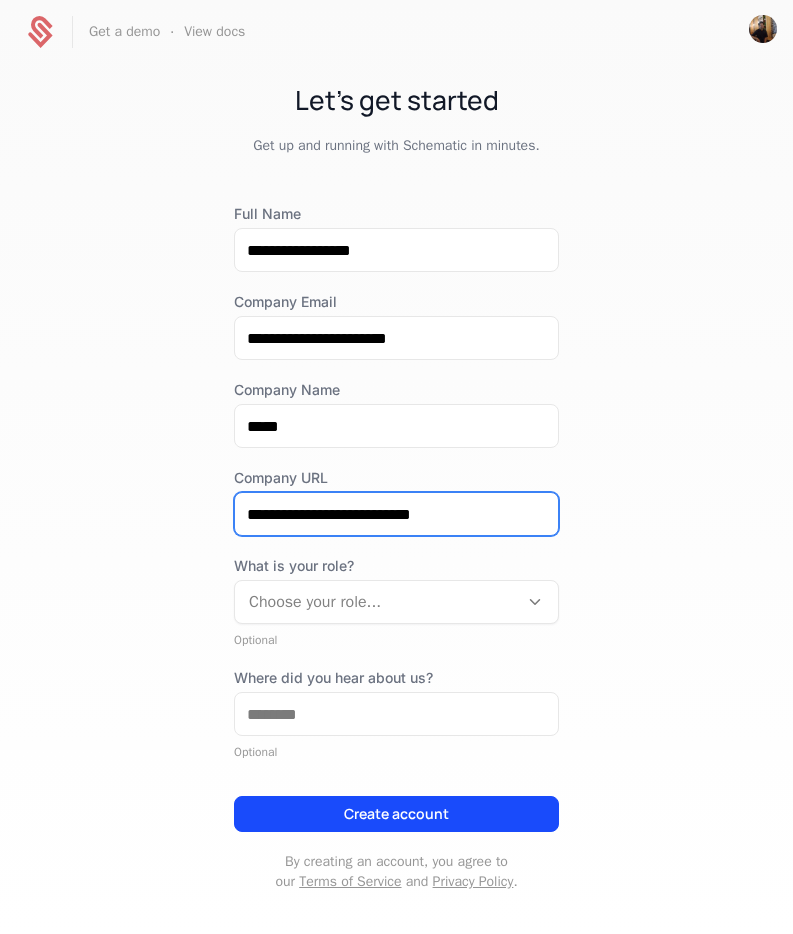 type on "**********" 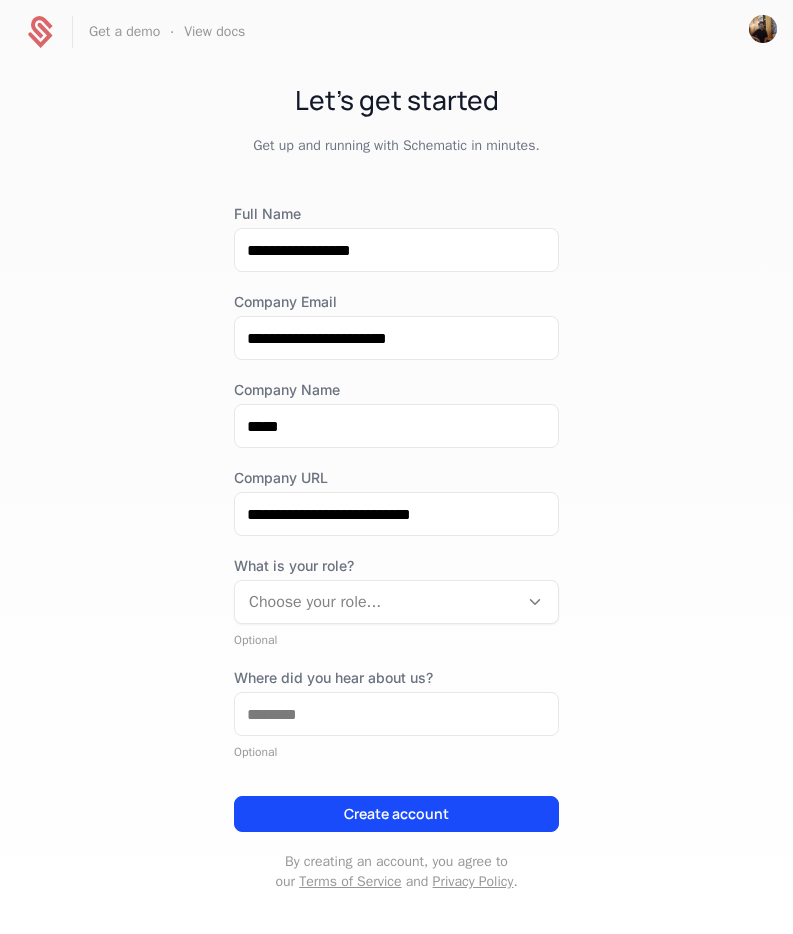 click at bounding box center [376, 602] 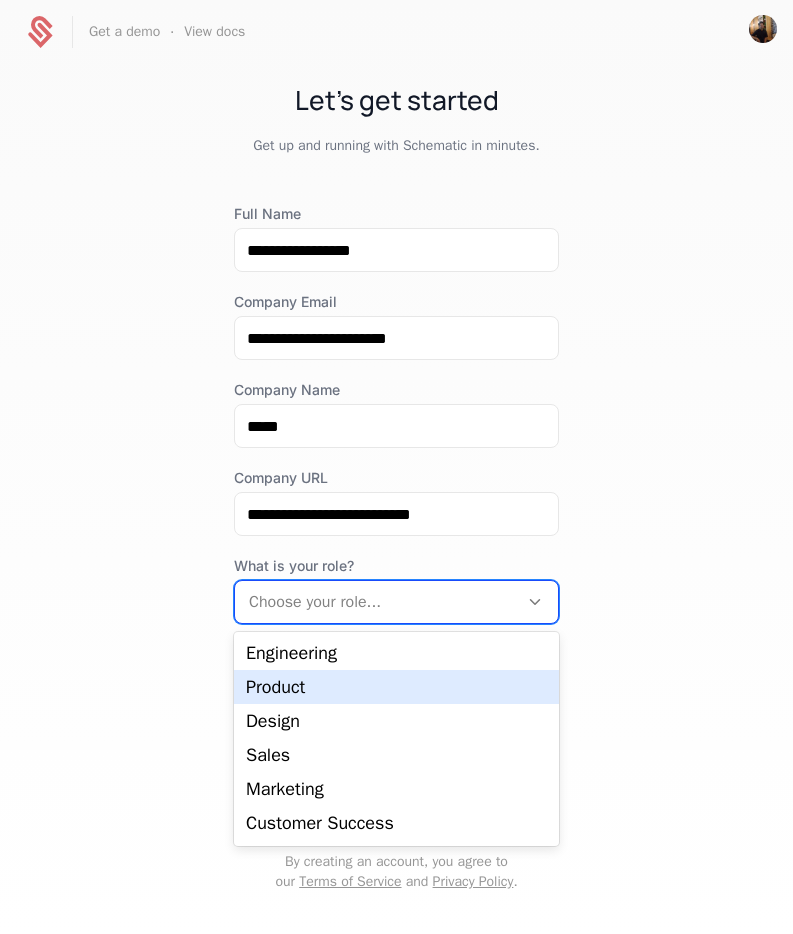 click on "**********" at bounding box center [396, 498] 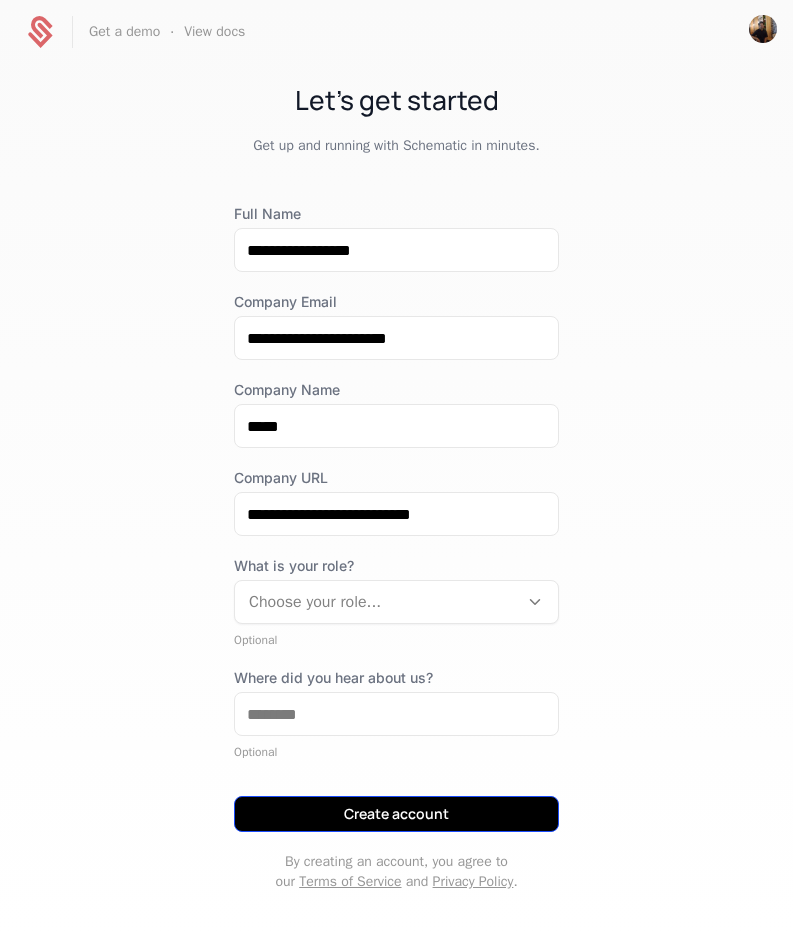 click on "Create account" at bounding box center [396, 814] 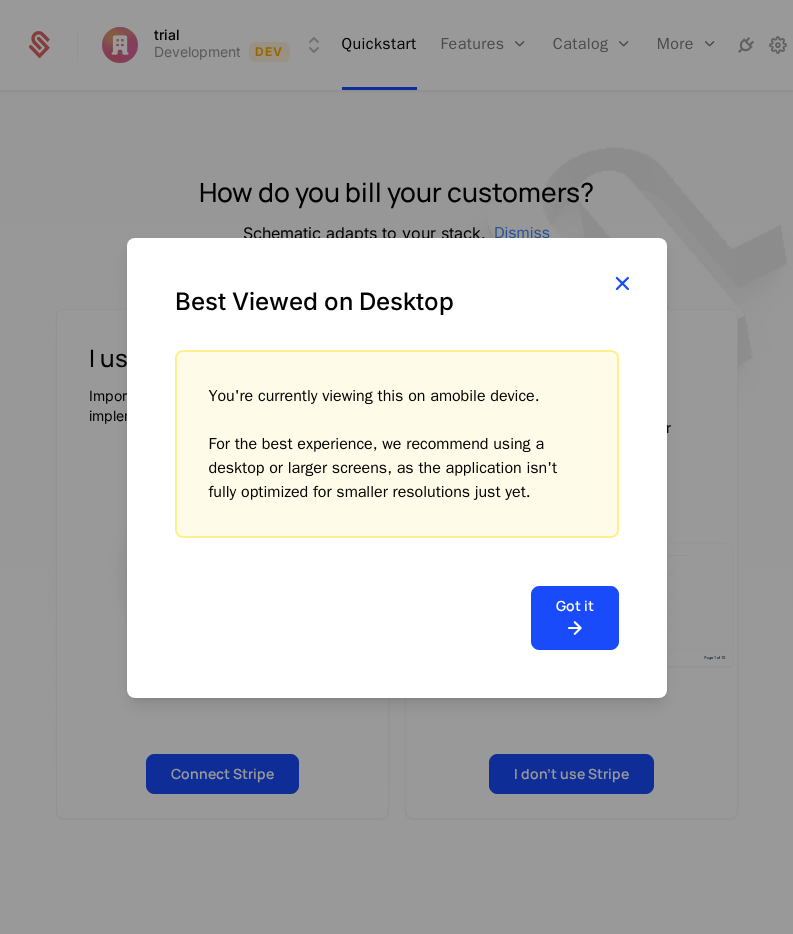 click at bounding box center [622, 283] 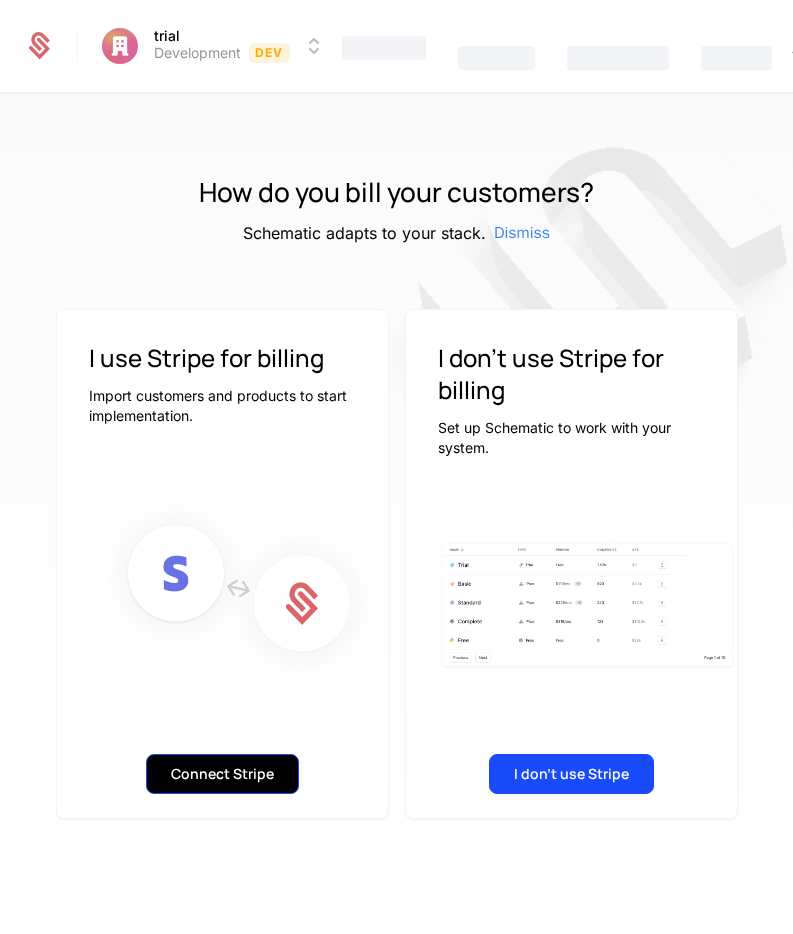 click on "Connect Stripe" at bounding box center (222, 774) 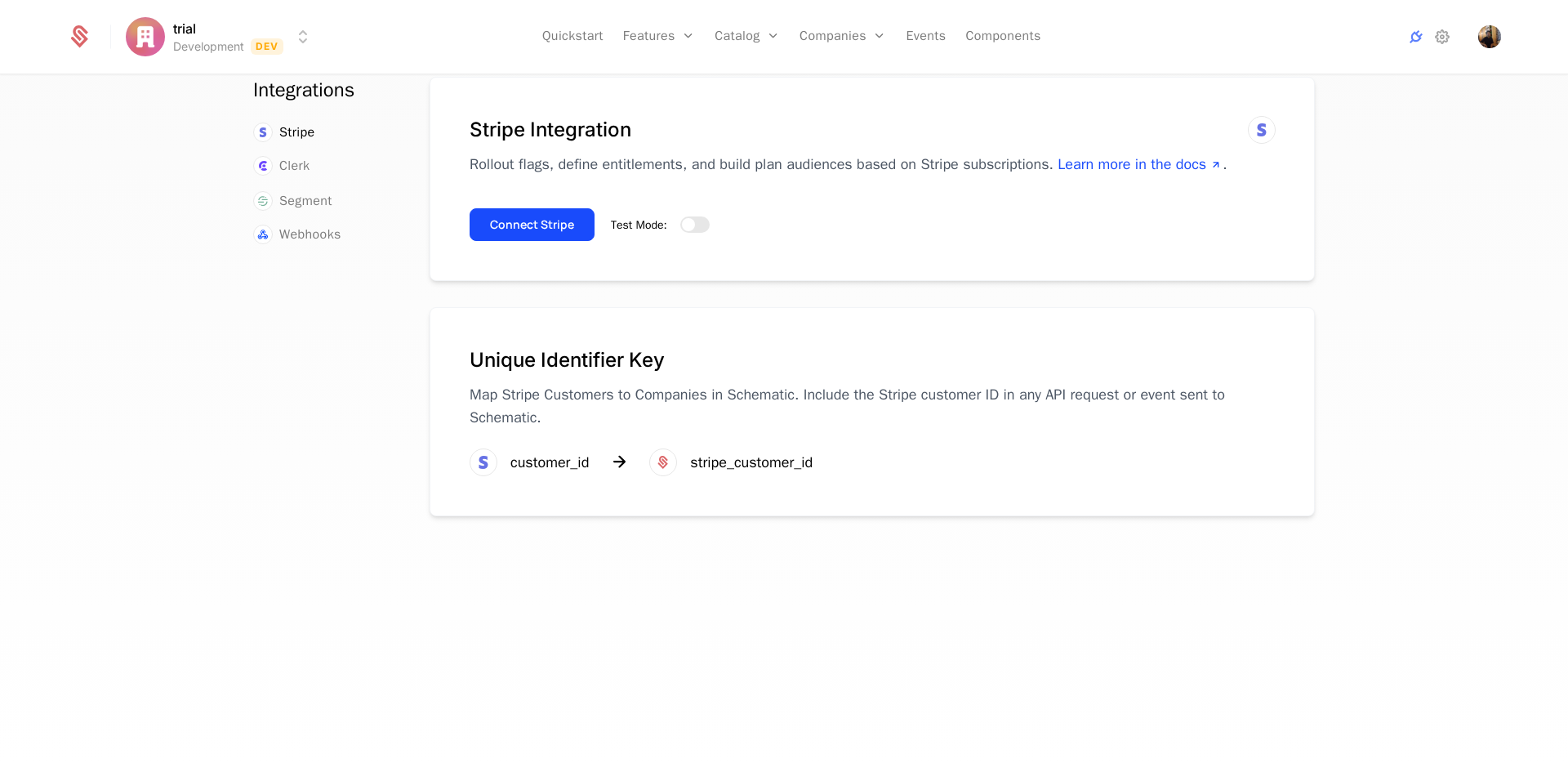 scroll, scrollTop: 0, scrollLeft: 0, axis: both 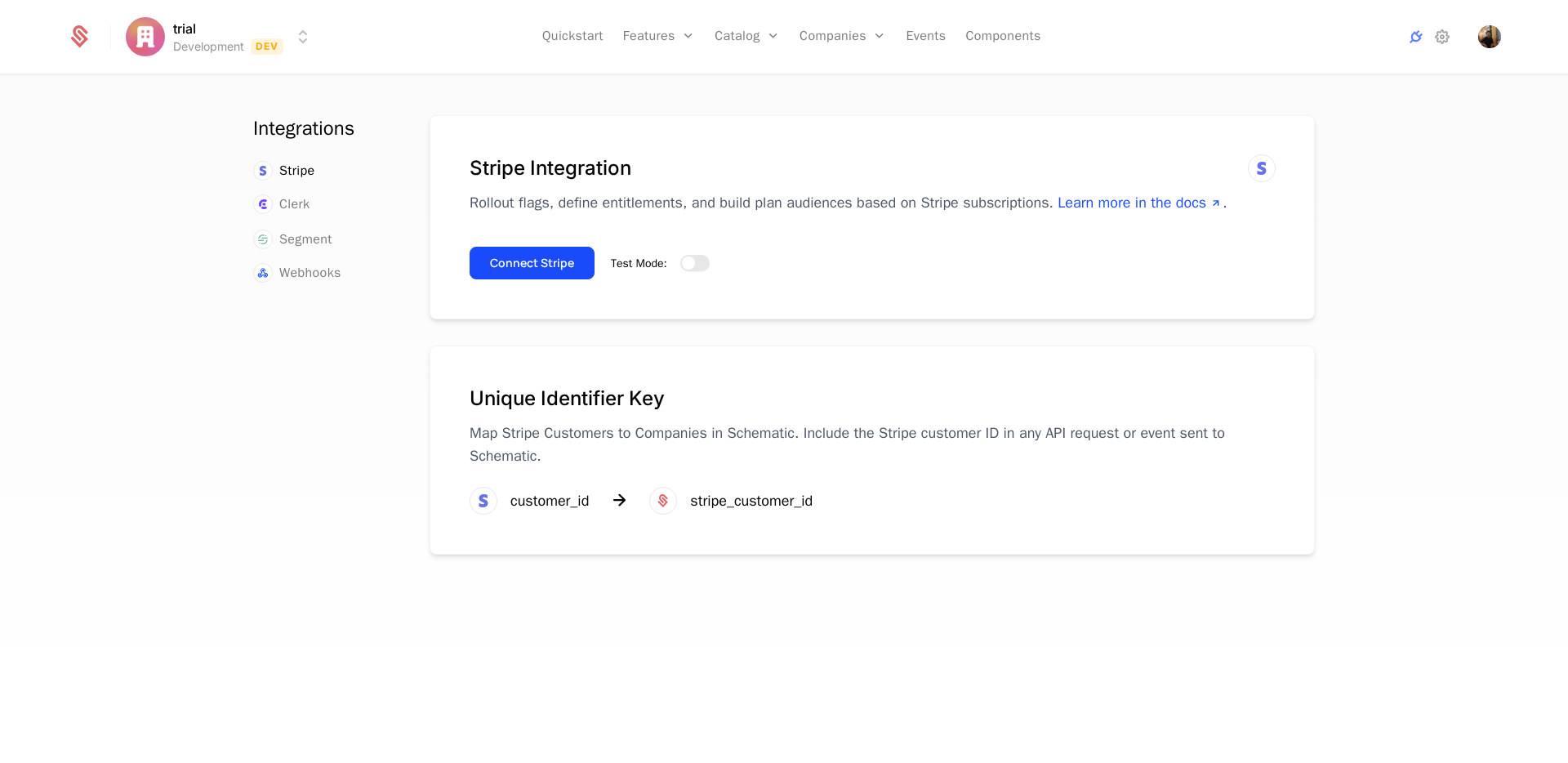 click on "Test Mode:" at bounding box center (695, 263) 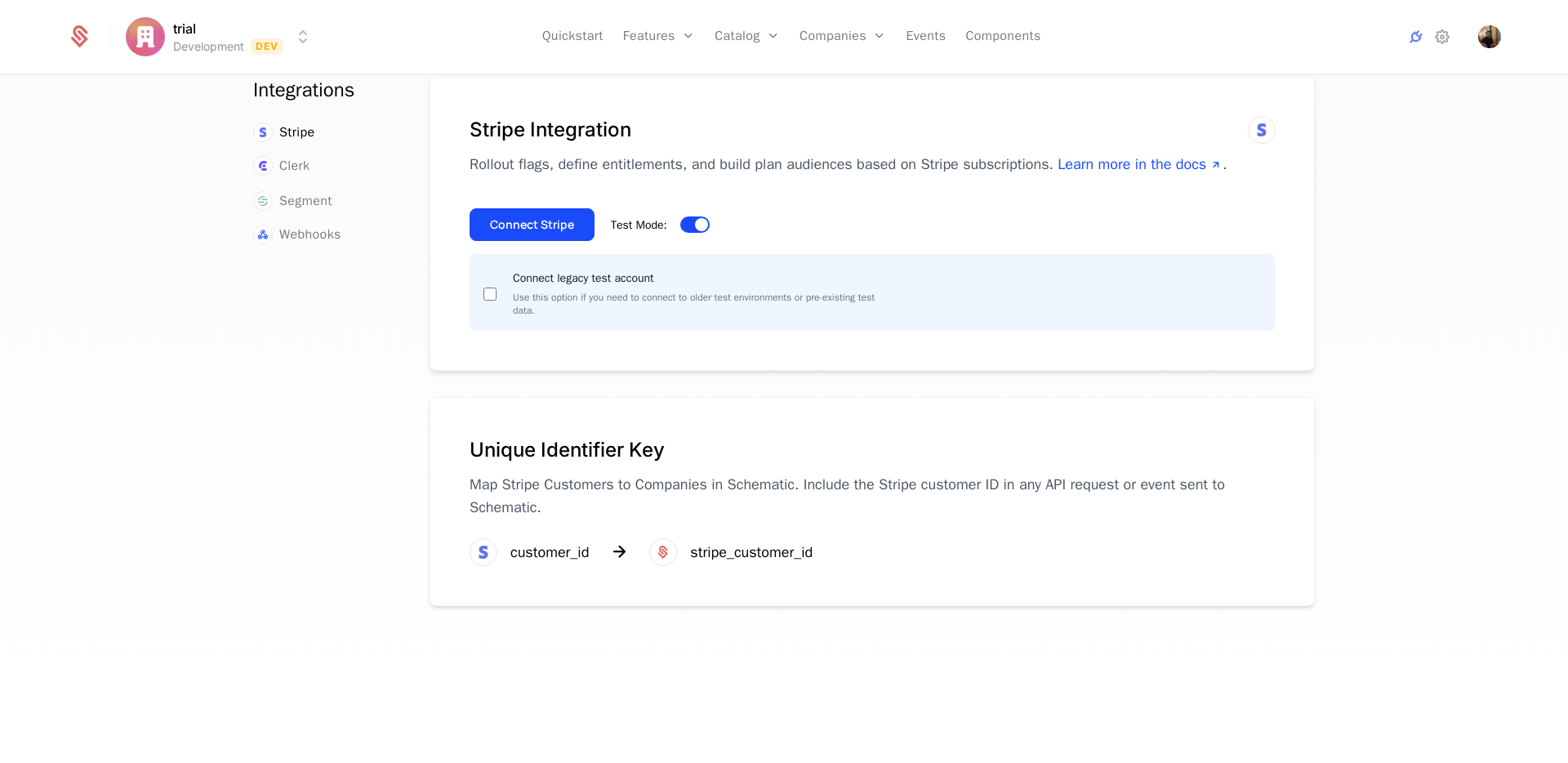 scroll, scrollTop: 0, scrollLeft: 0, axis: both 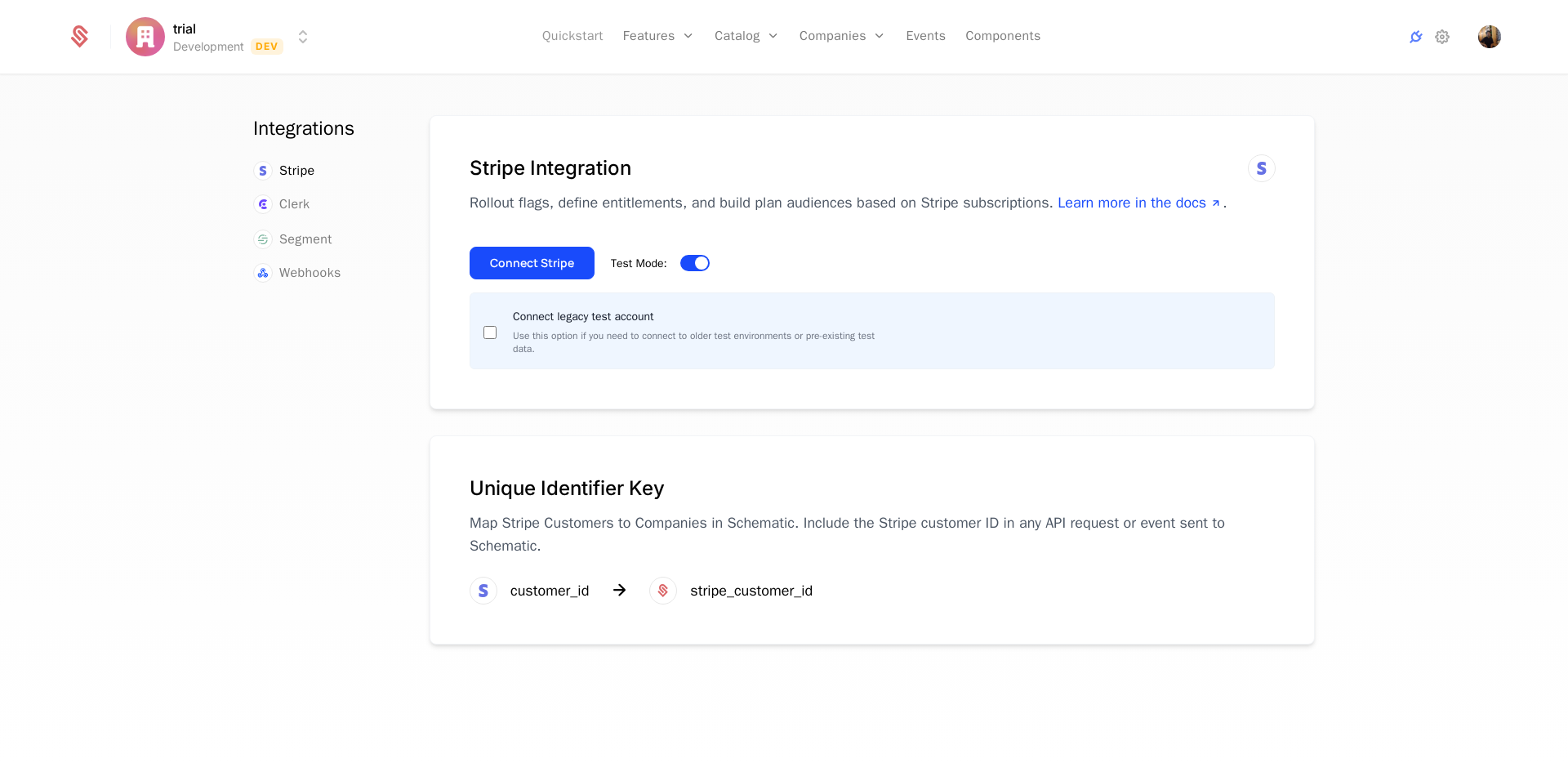 click on "Quickstart" at bounding box center (572, 37) 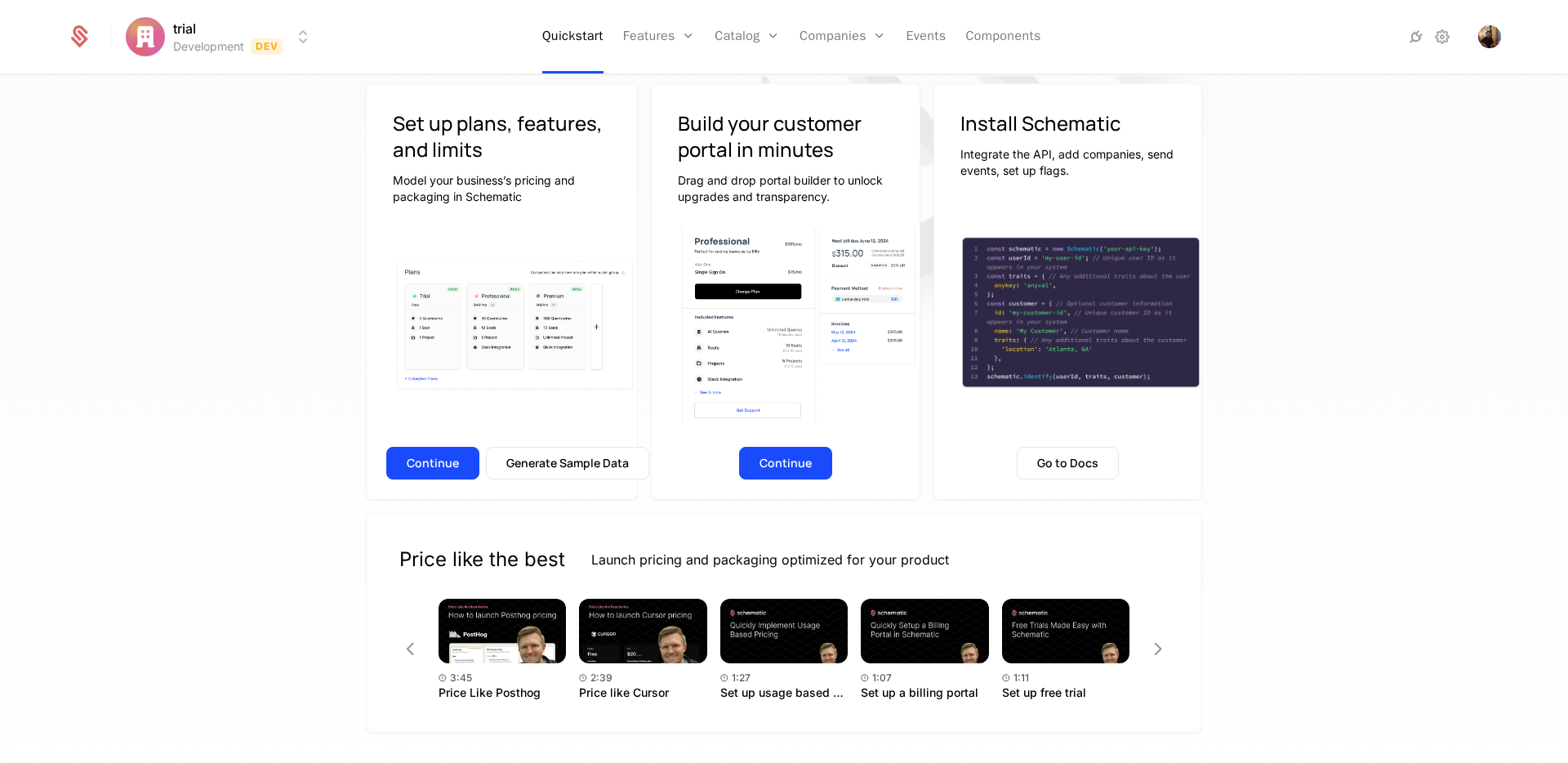 scroll, scrollTop: 0, scrollLeft: 0, axis: both 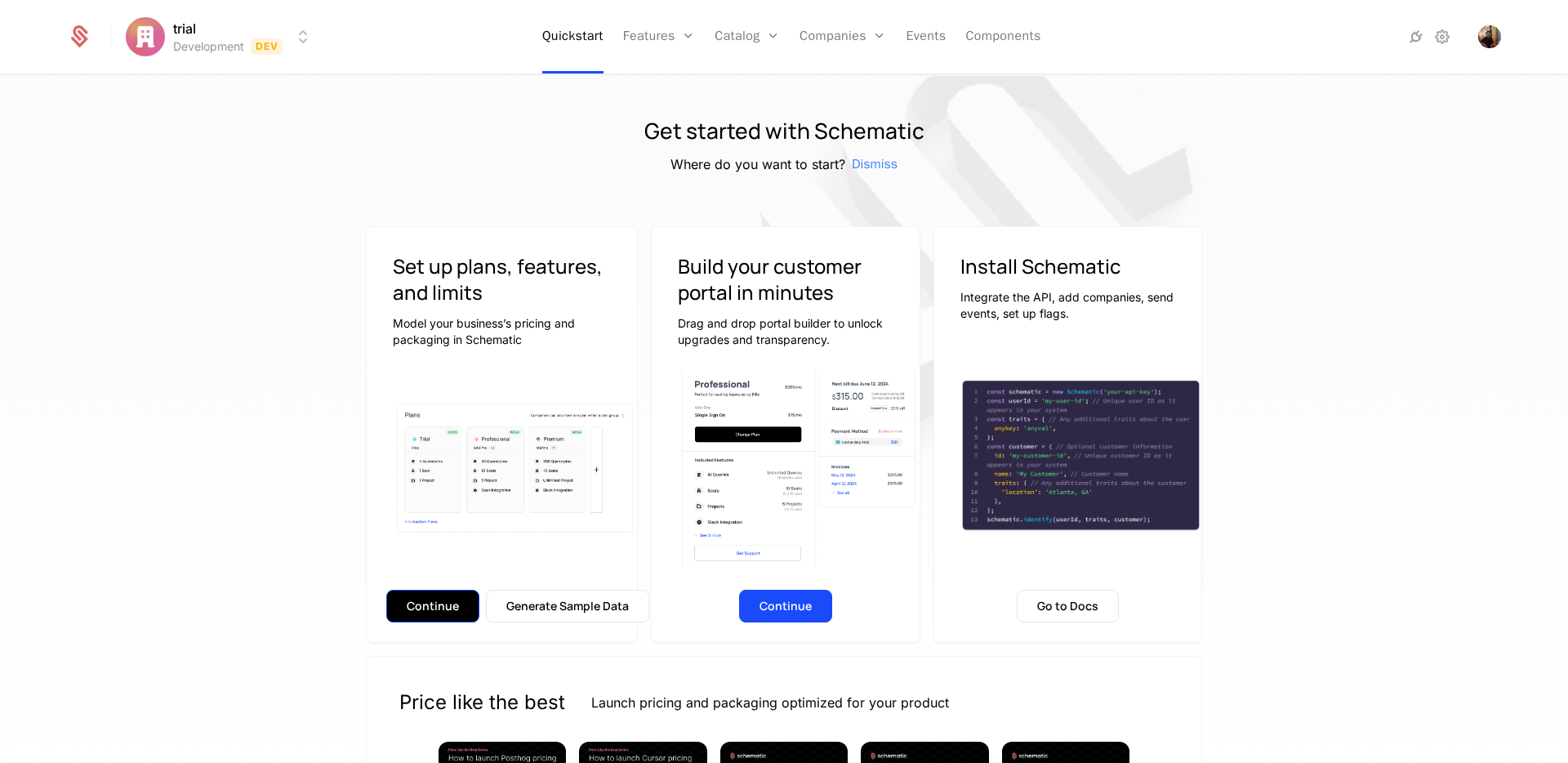 click on "Continue" at bounding box center [433, 606] 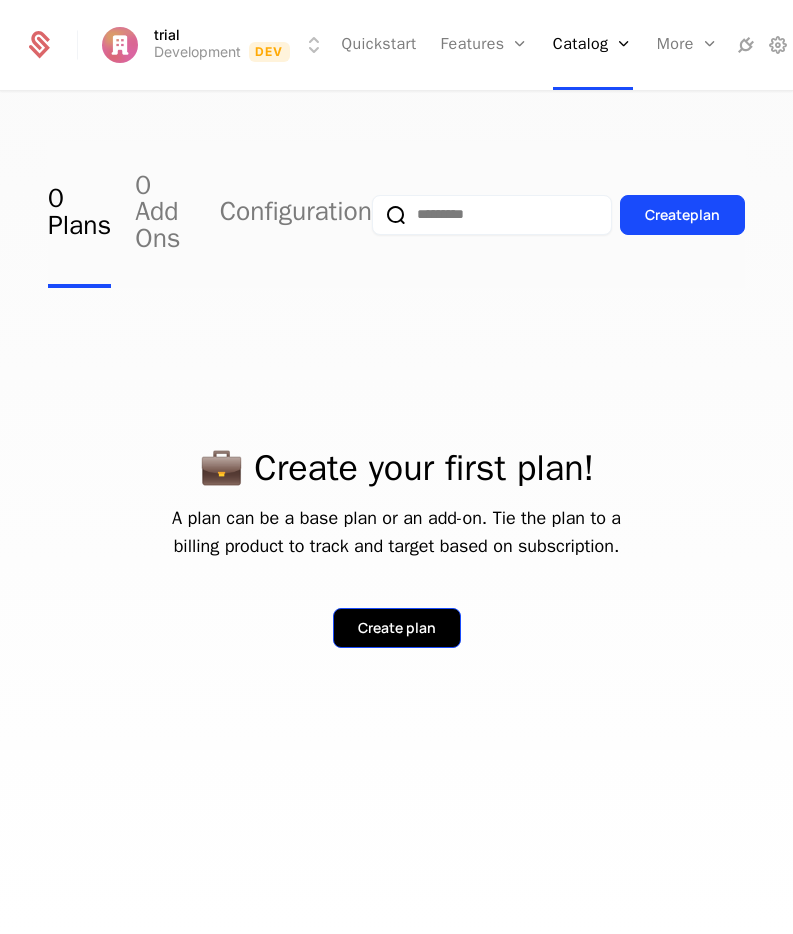 click on "Create plan" at bounding box center [397, 628] 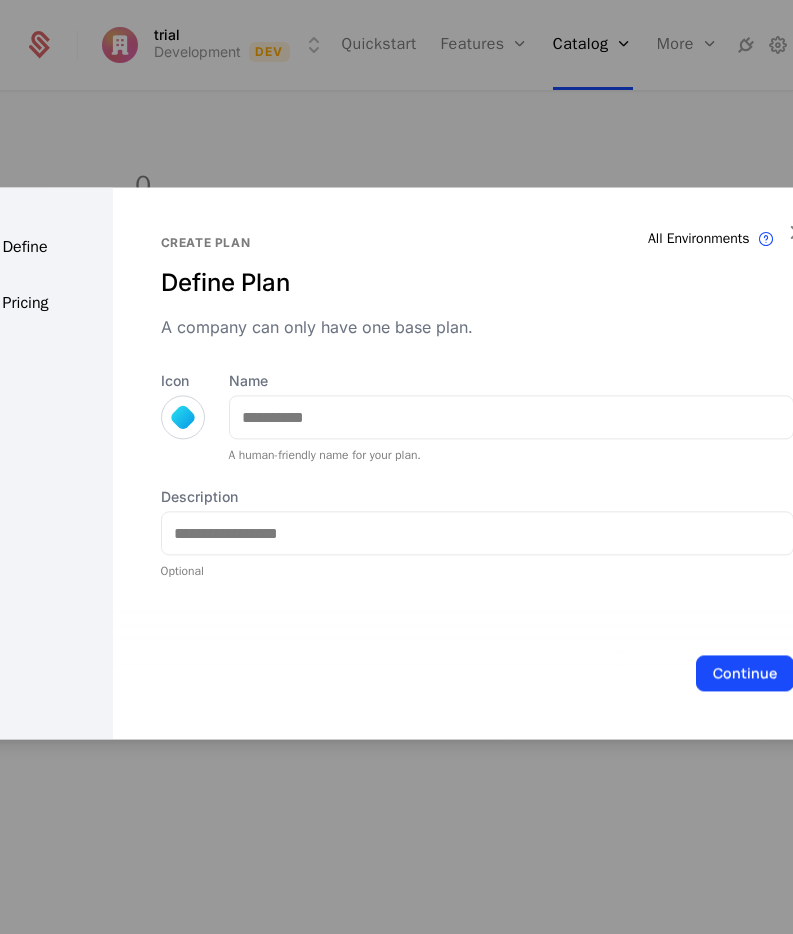 click on "All Environments Plan exist in all environments Create plan Define Plan A company can only have one base plan. Icon Name A human-friendly name for your plan. Description Optional" at bounding box center [477, 463] 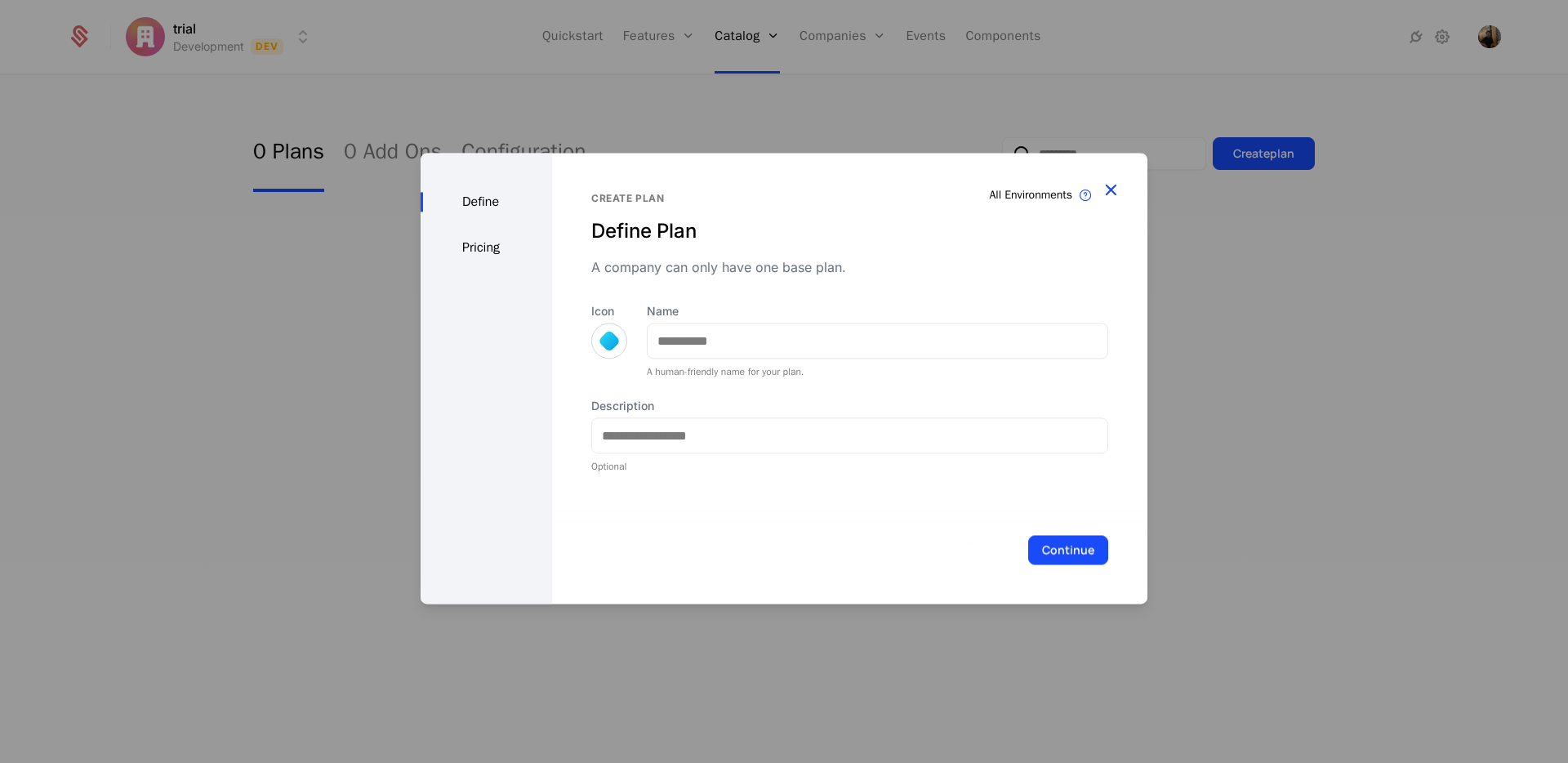 click at bounding box center [1111, 190] 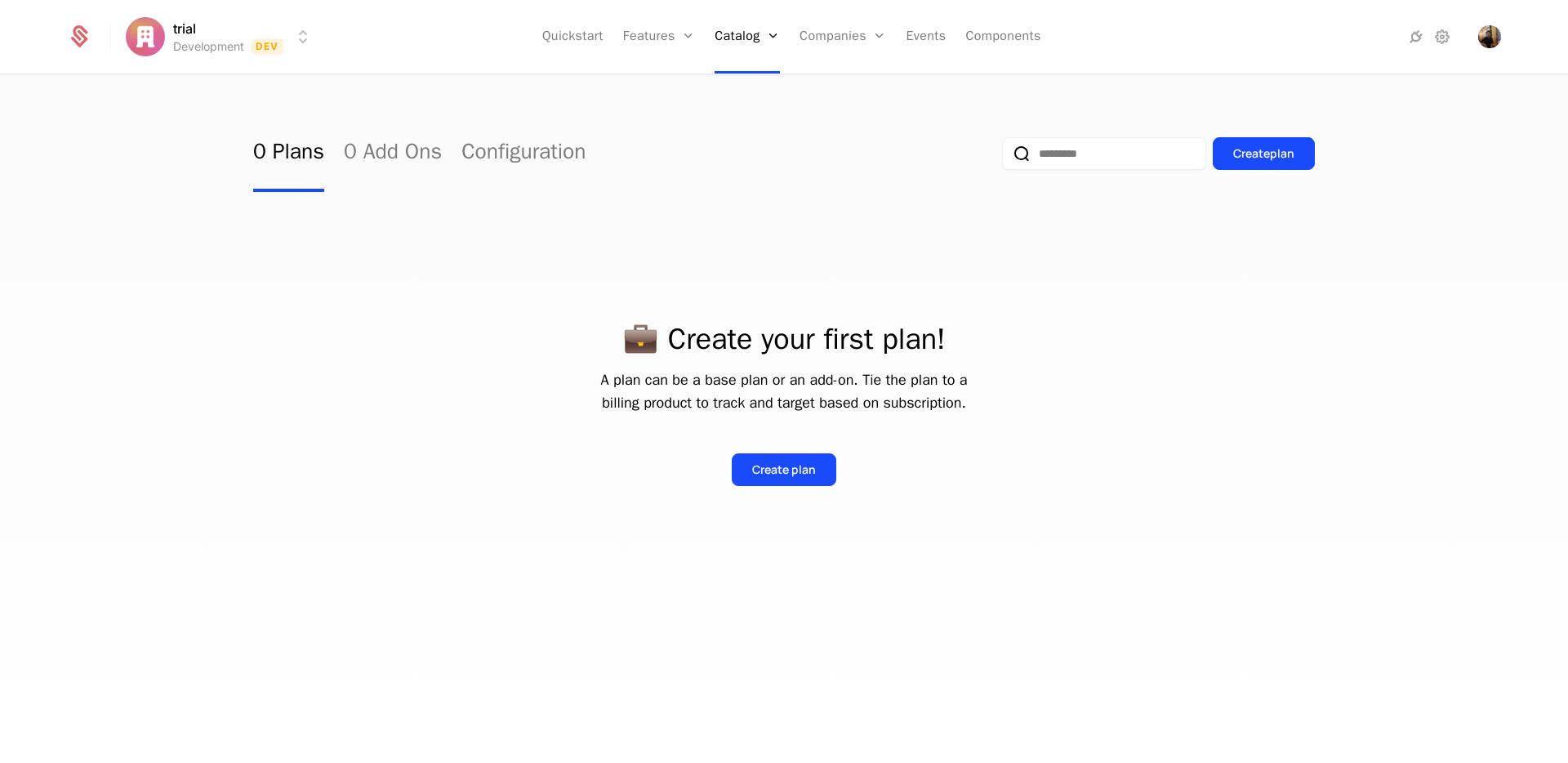 click on "trial Development Dev Quickstart Features Features Flags Catalog Plans Add Ons Configuration Companies Companies Users Events Components 0 Plans 0 Add Ons Configuration Create  plan 💼 Create your first plan! A plan can be a base plan or an add-on. Tie the plan to a billing product to track and target based on subscription. Create plan" at bounding box center [784, 382] 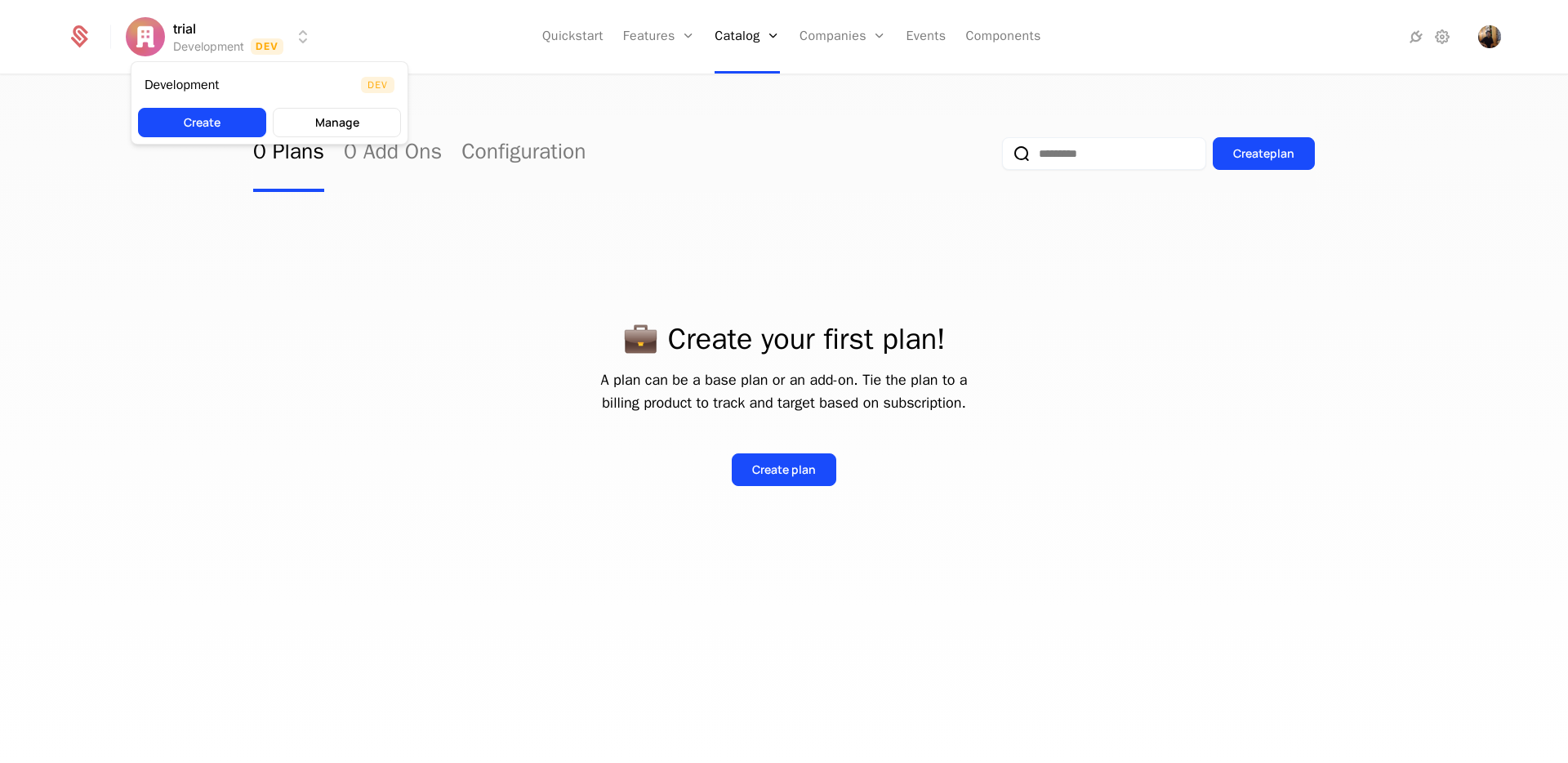 click on "trial Development Dev Quickstart Features Features Flags Catalog Plans Add Ons Configuration Companies Companies Users Events Components 0 Plans 0 Add Ons Configuration Create  plan 💼 Create your first plan! A plan can be a base plan or an add-on. Tie the plan to a billing product to track and target based on subscription. Create plan
Development Dev Create Manage" at bounding box center (784, 382) 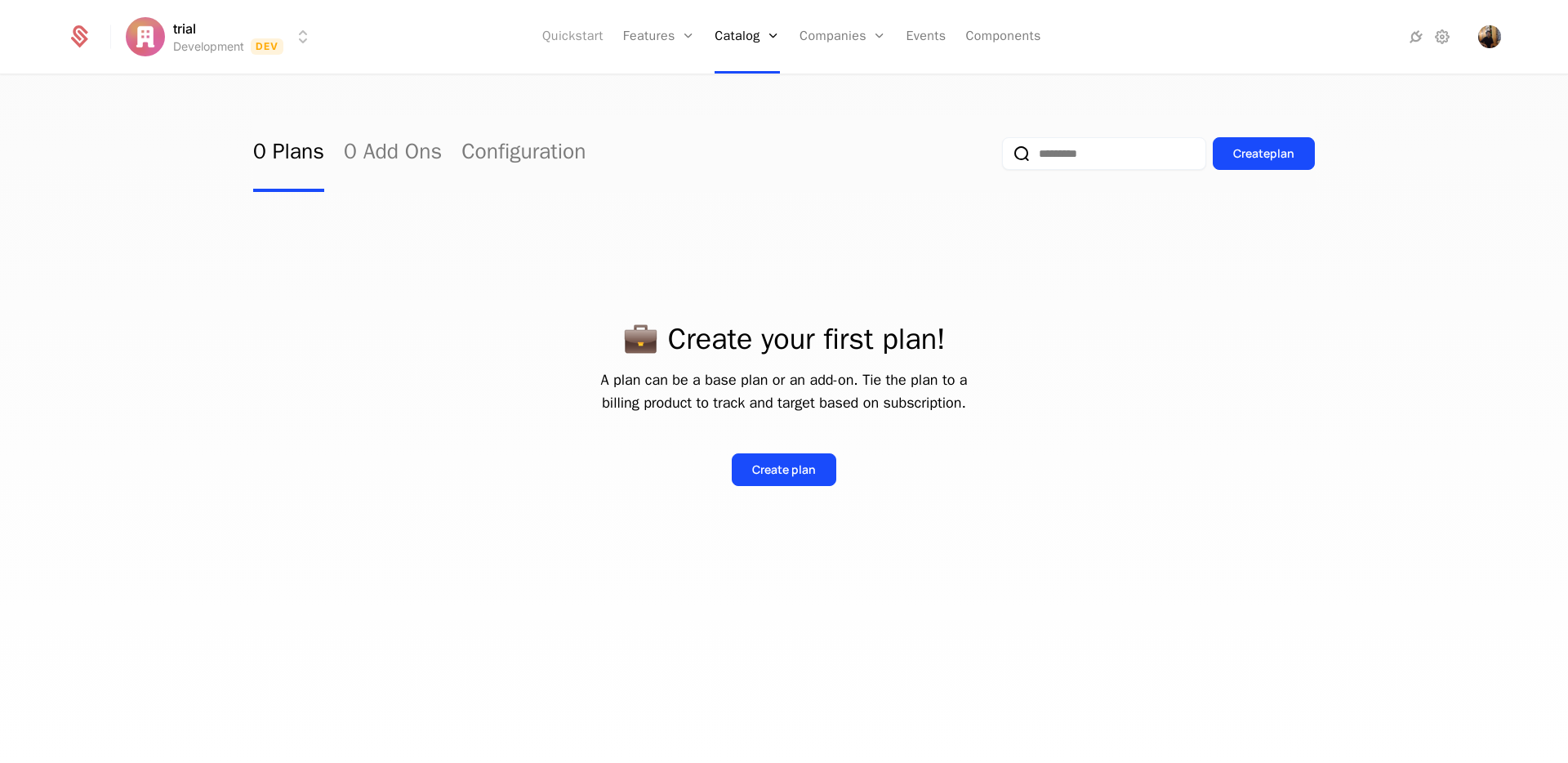 click on "Quickstart" at bounding box center (572, 37) 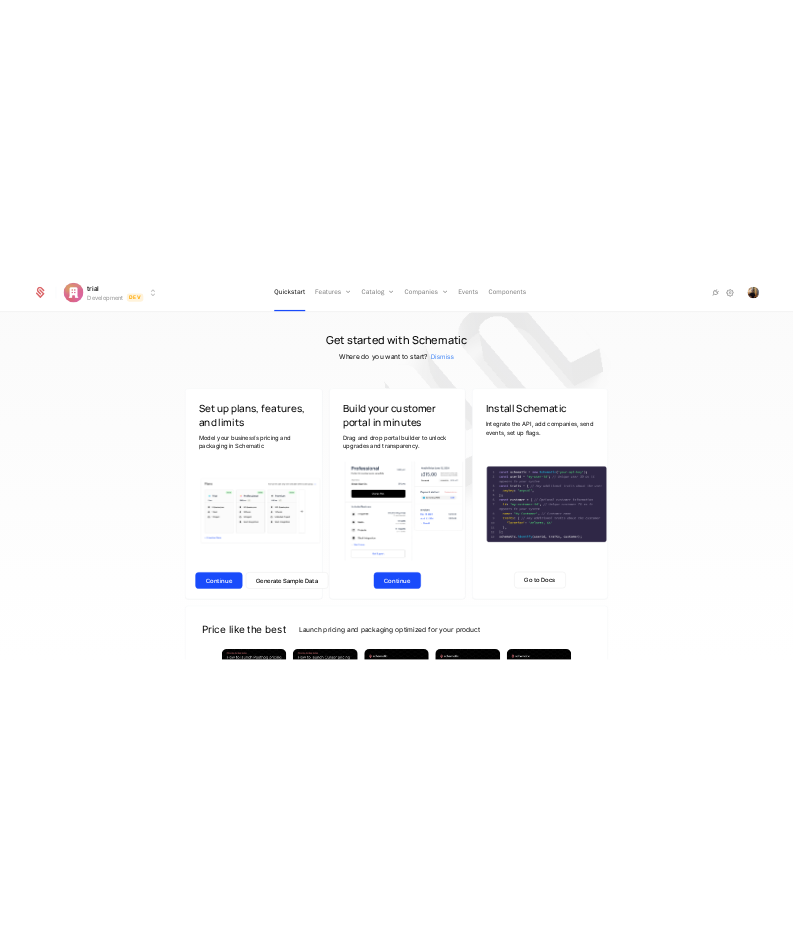 scroll, scrollTop: 222, scrollLeft: 0, axis: vertical 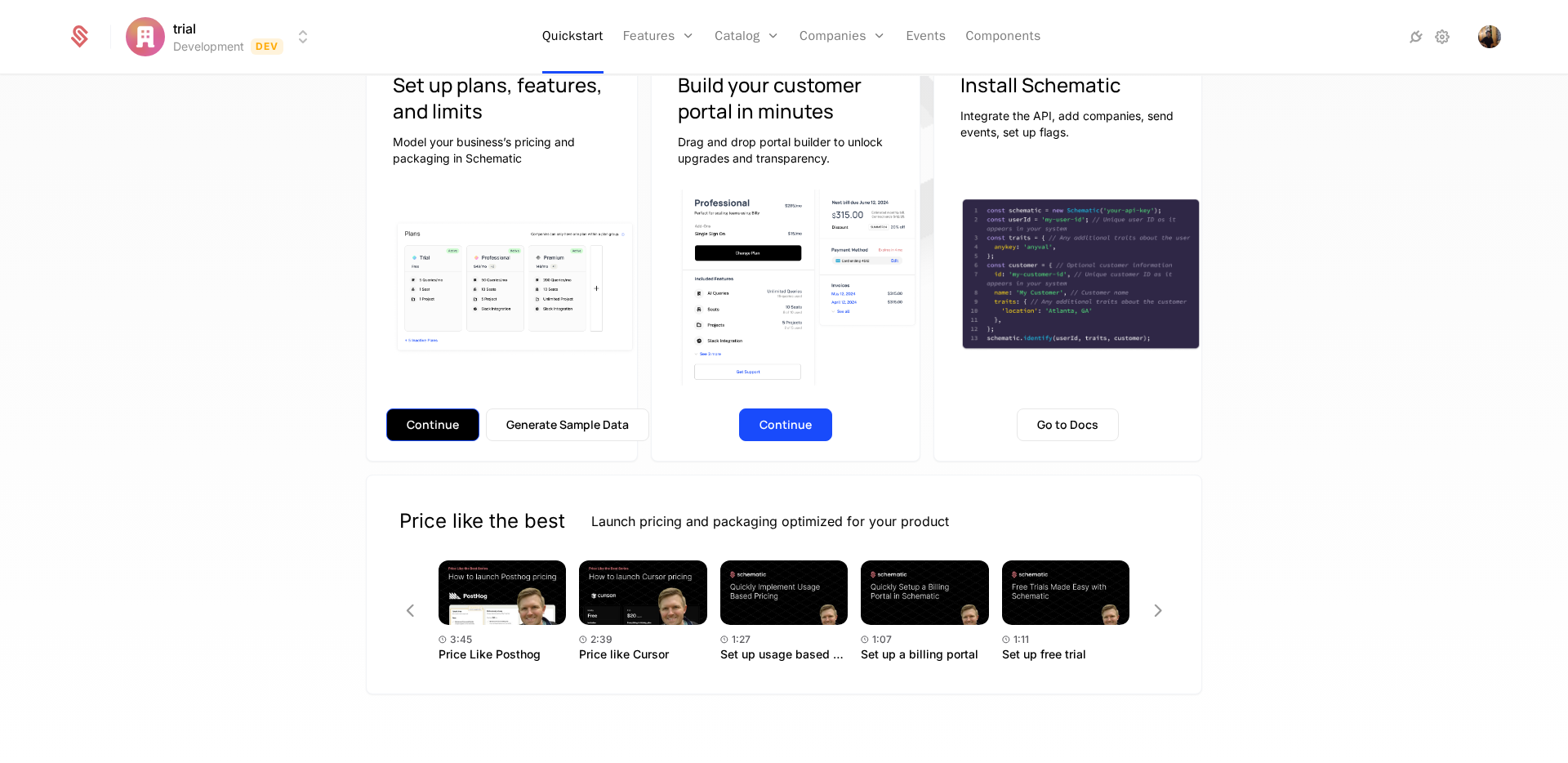 click on "Continue" at bounding box center [433, 425] 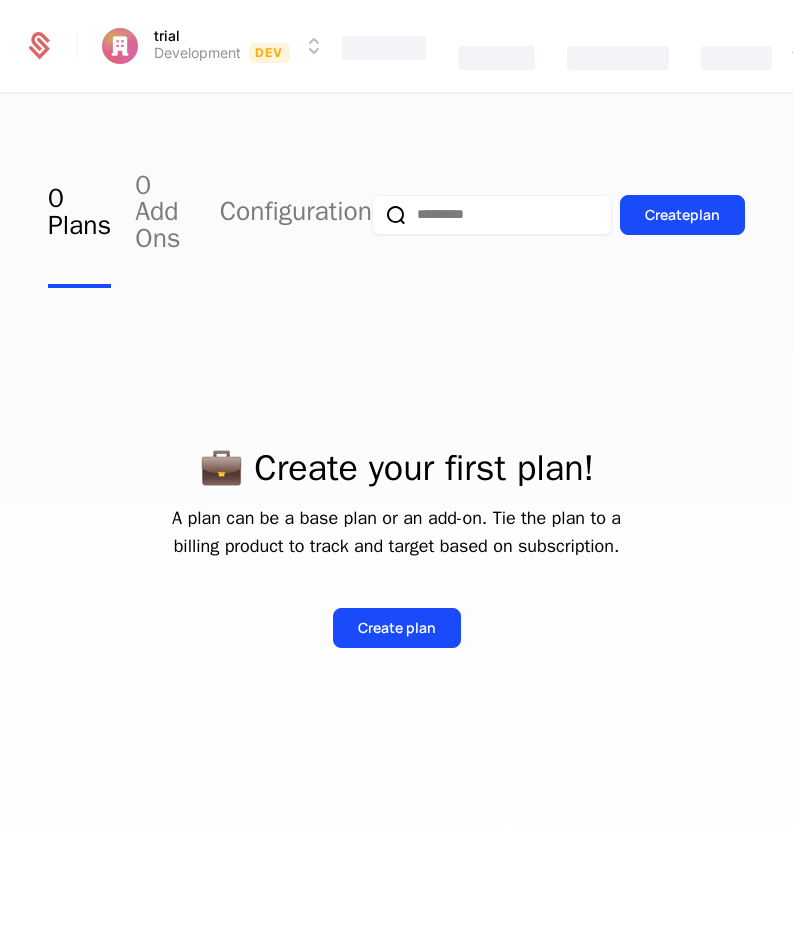 click on "Features" at bounding box center [384, 48] 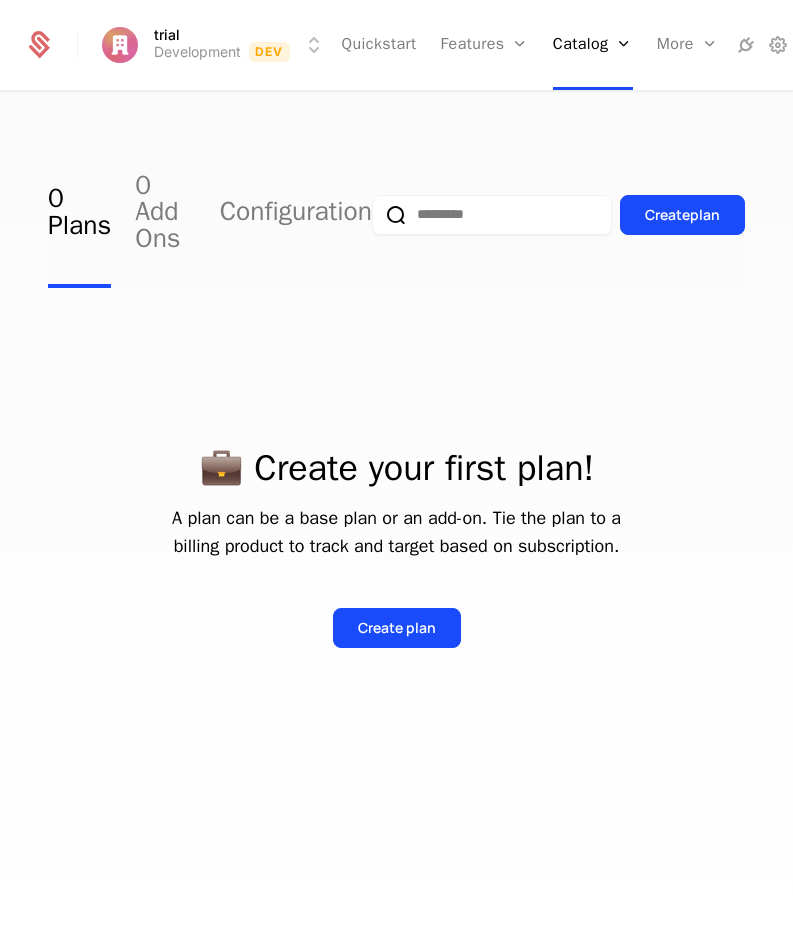 click on "trial Development Dev Quickstart Features Features Flags Catalog Plans Add Ons Configuration More Companies Events Components 0 Plans 0 Add Ons Configuration Create  plan 💼 Create your first plan! A plan can be a base plan or an add-on. Tie the plan to a billing product to track and target based on subscription. Create plan" at bounding box center (396, 467) 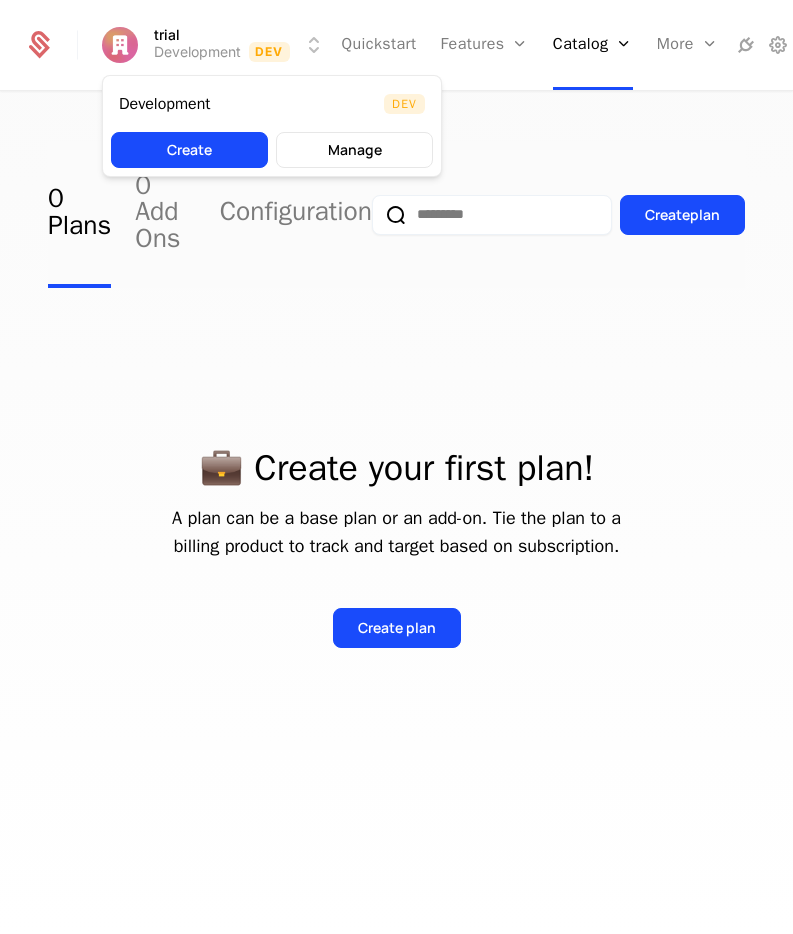 click on "trial Development Dev Quickstart Features Features Flags Catalog Plans Add Ons Configuration More Companies Events Components 0 Plans 0 Add Ons Configuration Create  plan 💼 Create your first plan! A plan can be a base plan or an add-on. Tie the plan to a billing product to track and target based on subscription. Create plan
Development Dev Create Manage" at bounding box center [396, 467] 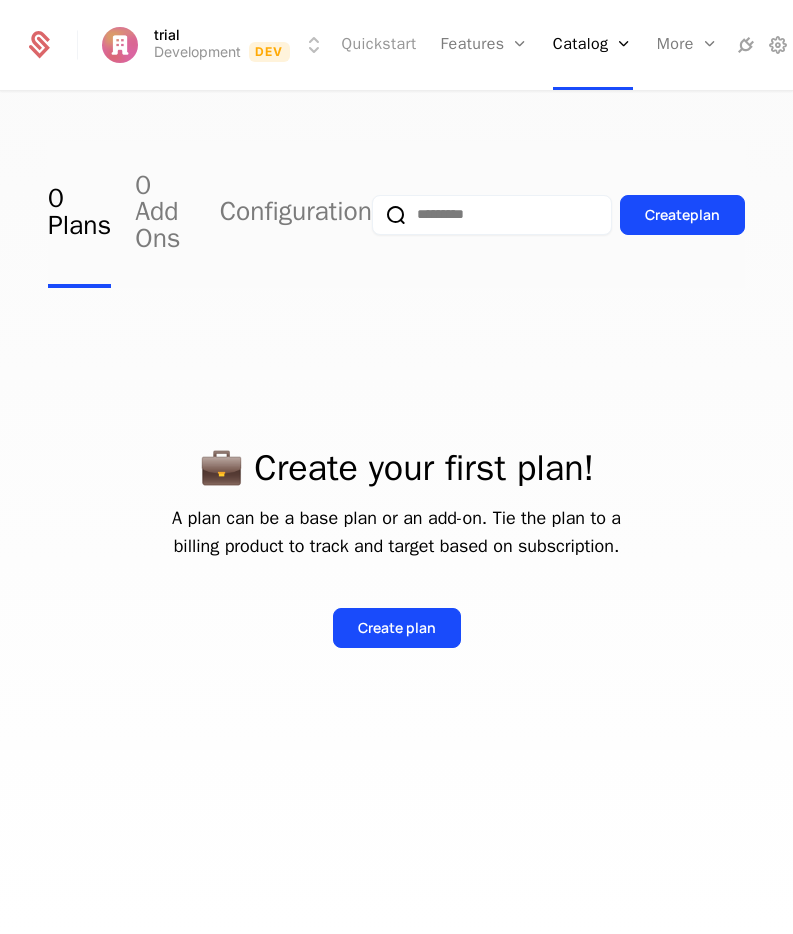 click on "Quickstart" at bounding box center [379, 45] 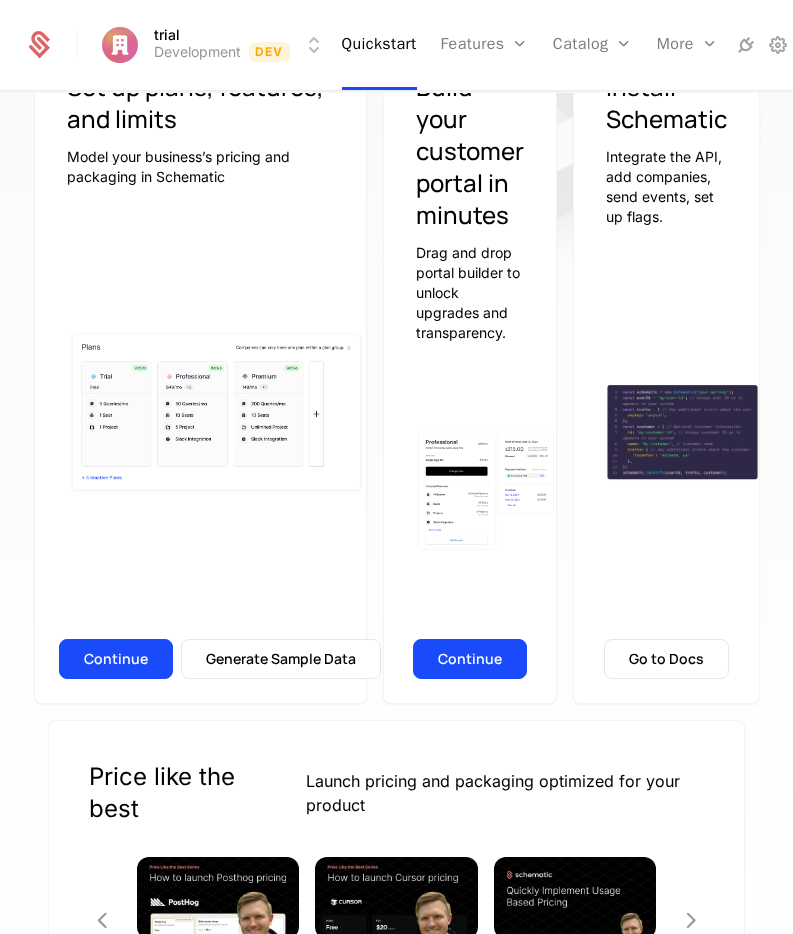scroll, scrollTop: 0, scrollLeft: 0, axis: both 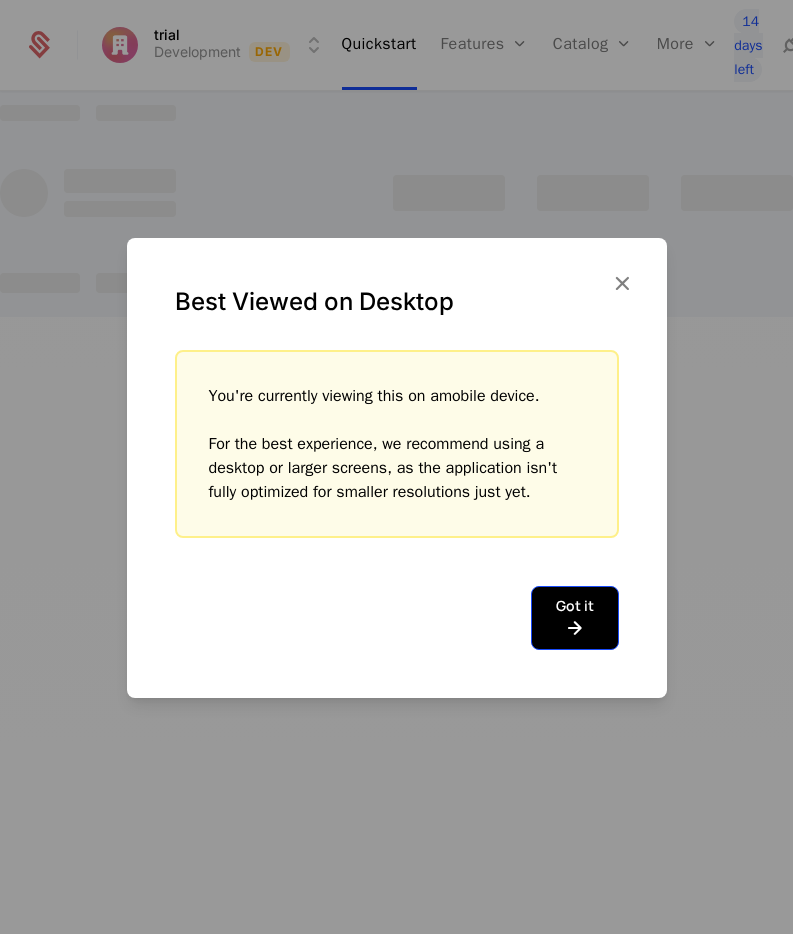 click at bounding box center (575, 628) 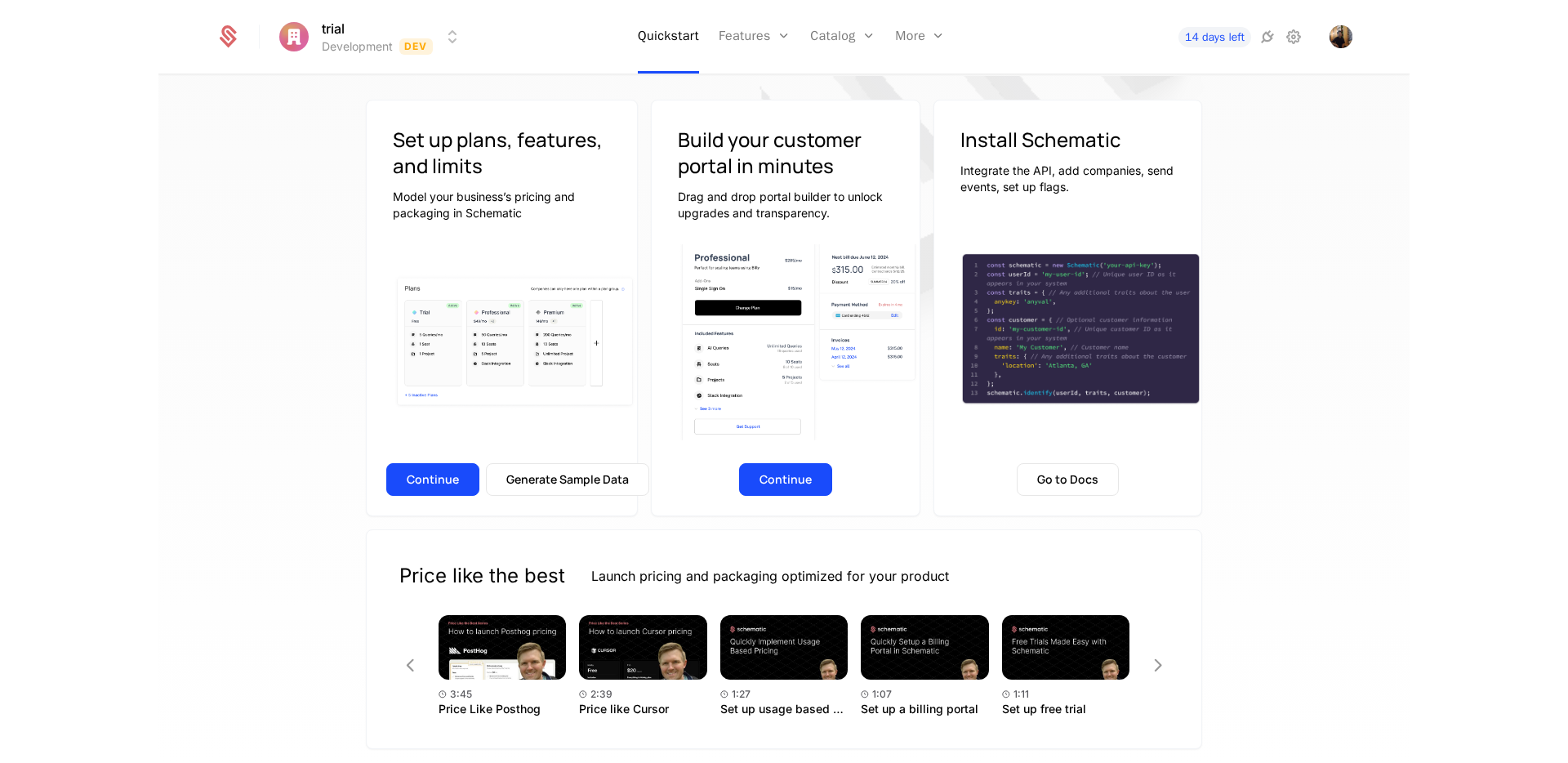 scroll, scrollTop: 51, scrollLeft: 0, axis: vertical 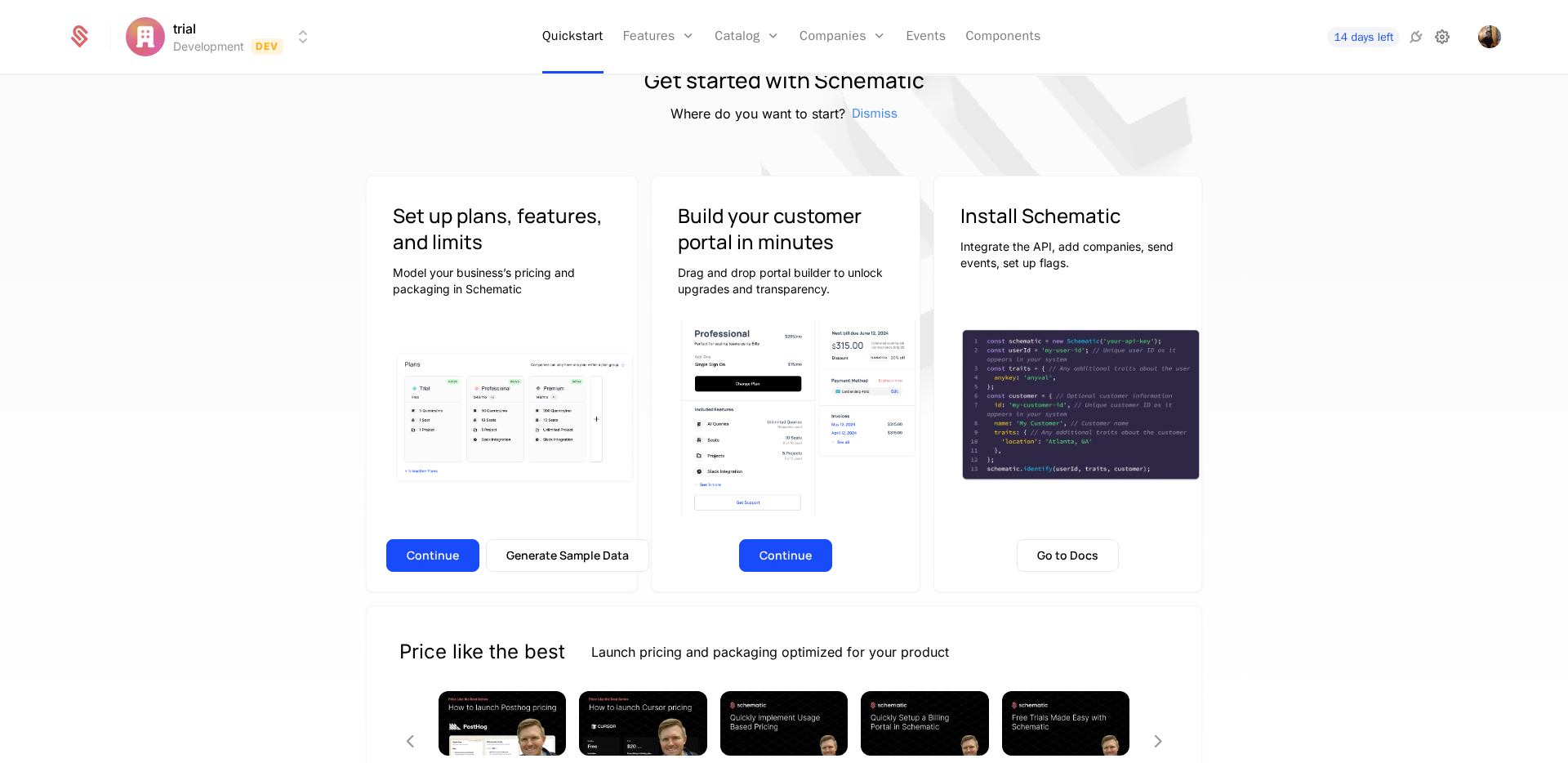 click at bounding box center [1442, 37] 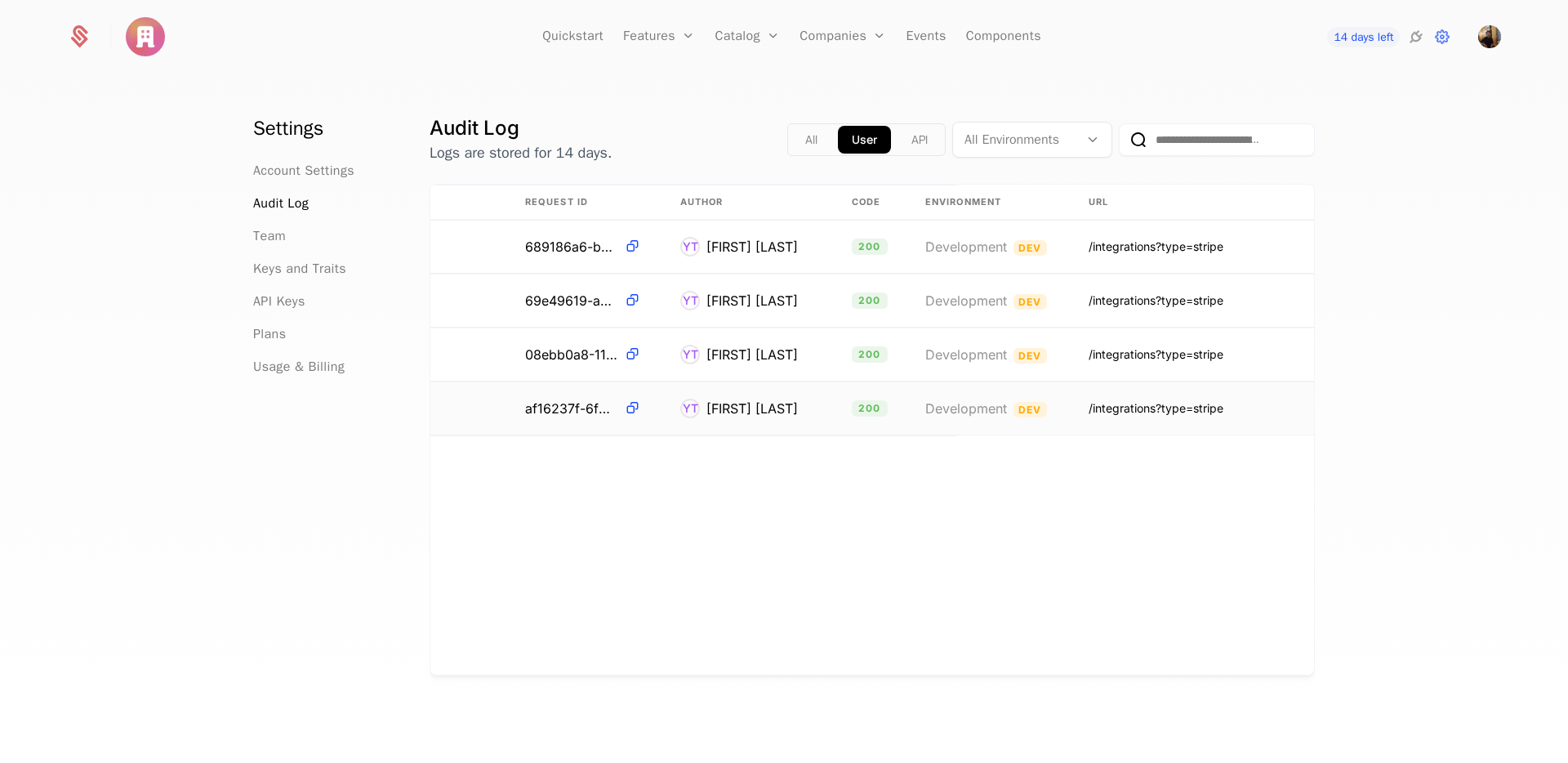 scroll, scrollTop: 0, scrollLeft: 0, axis: both 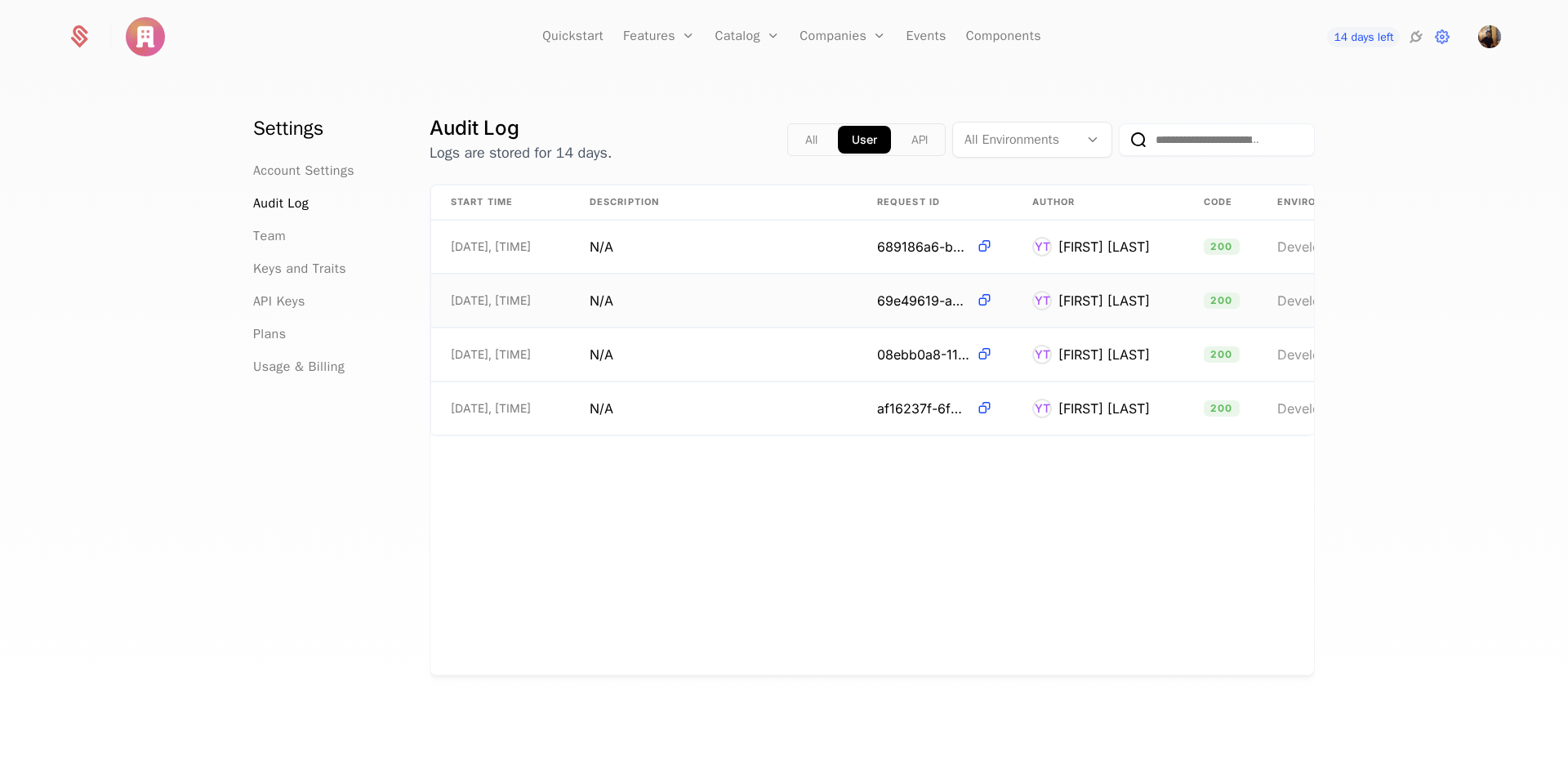 click on "7/16/25, 1:33 AM" at bounding box center [491, 301] 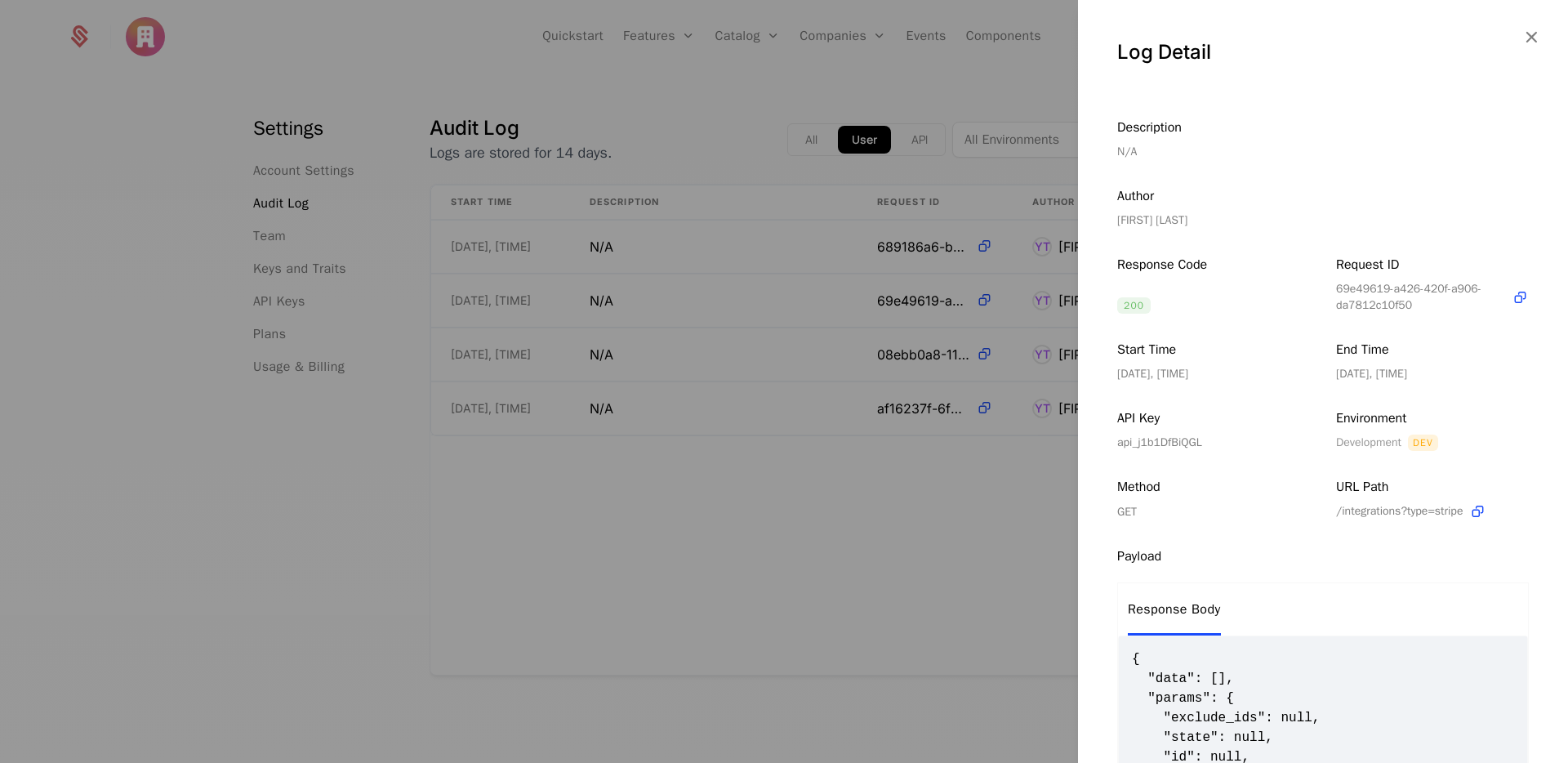 scroll, scrollTop: 157, scrollLeft: 0, axis: vertical 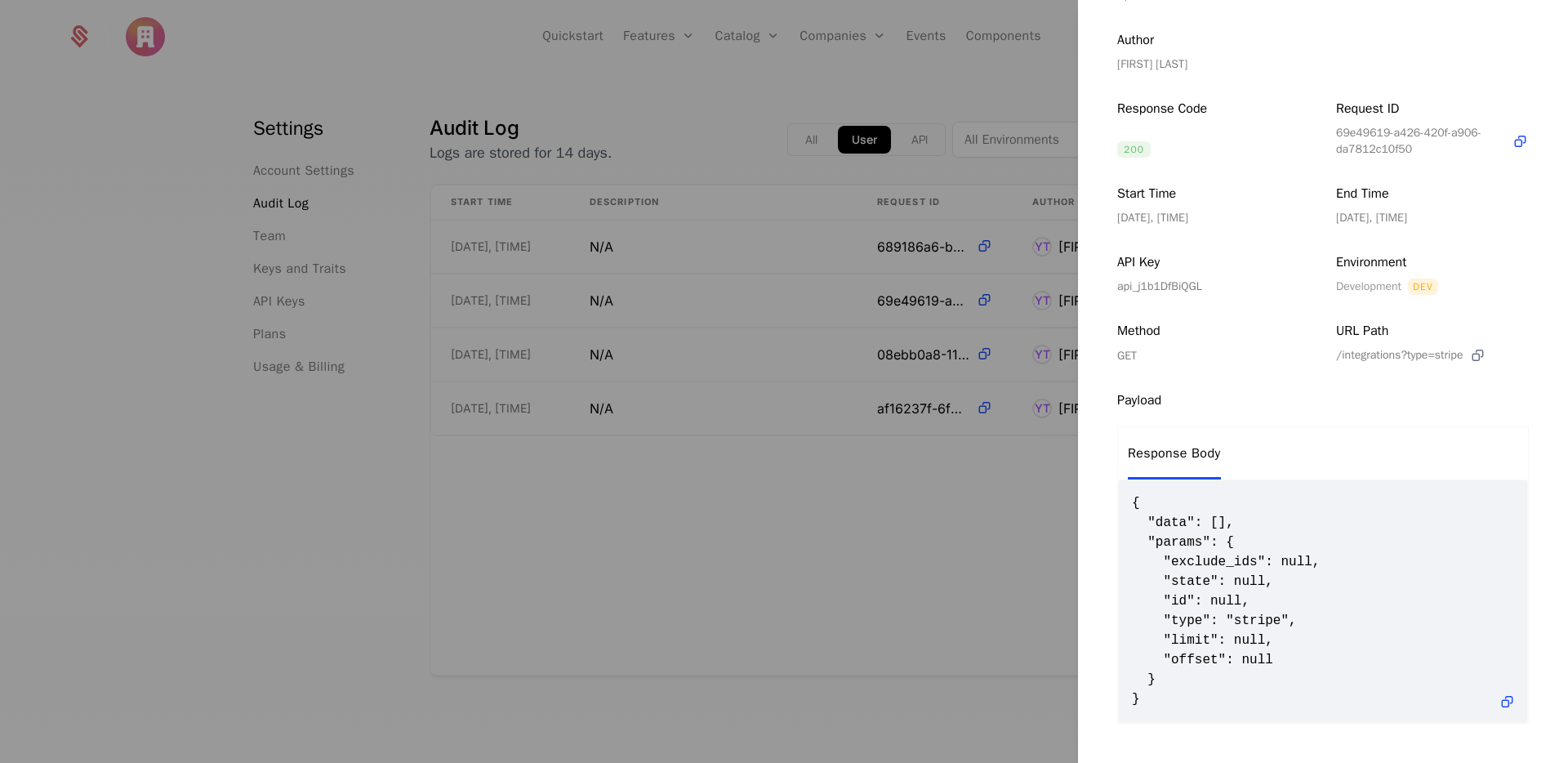 click at bounding box center (1477, 355) 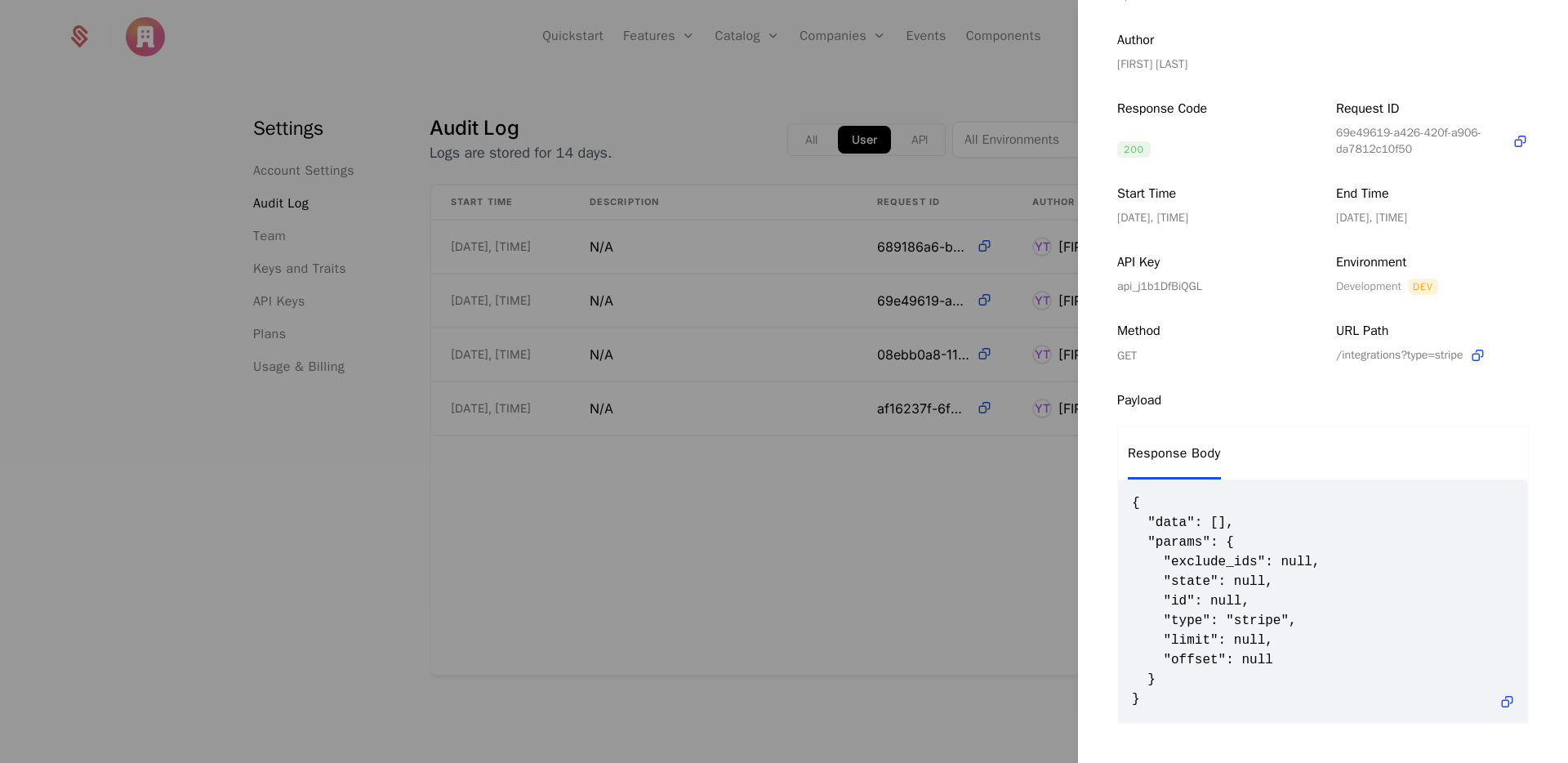 click at bounding box center (784, 382) 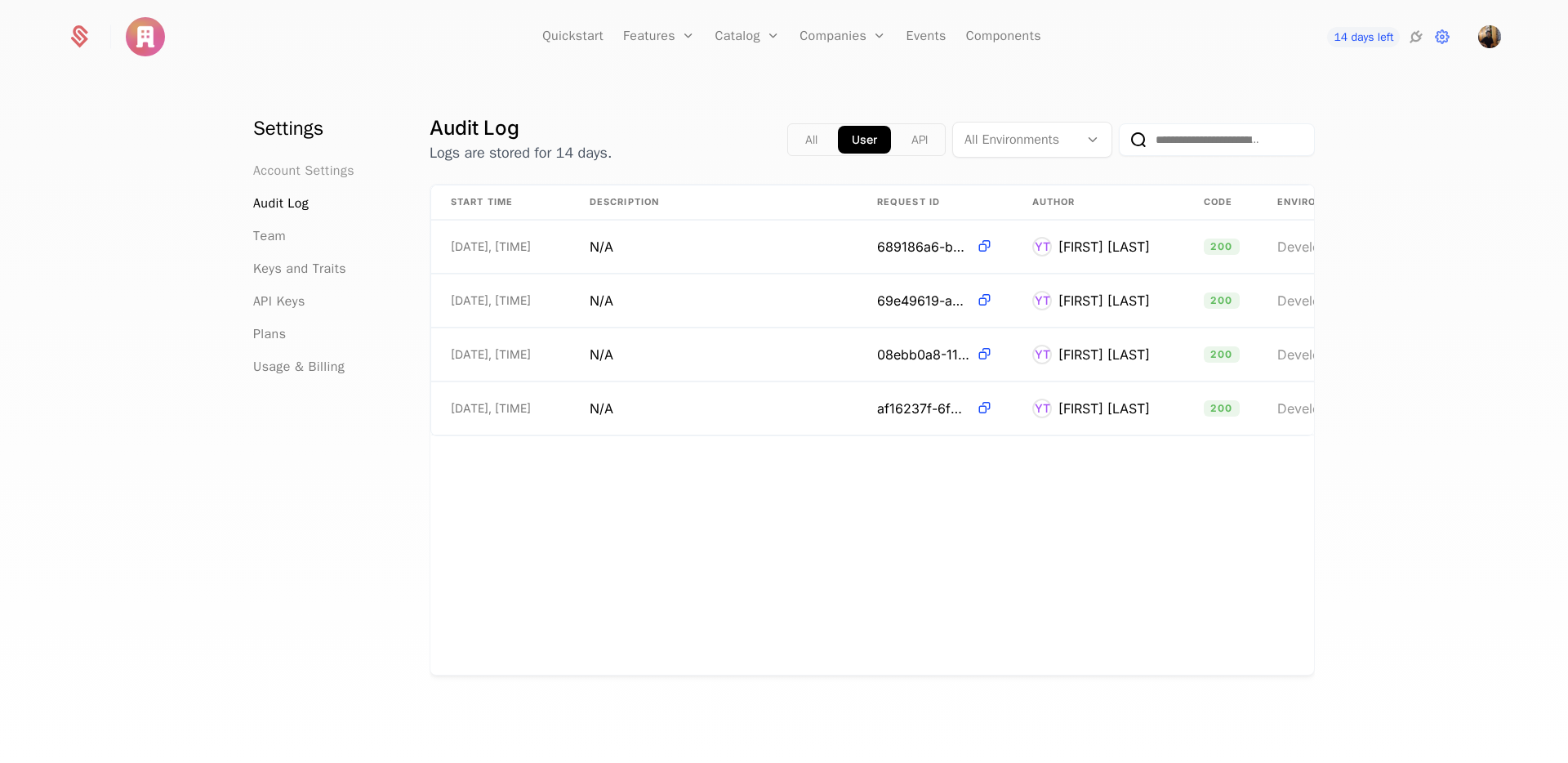 click on "Account Settings" at bounding box center [304, 171] 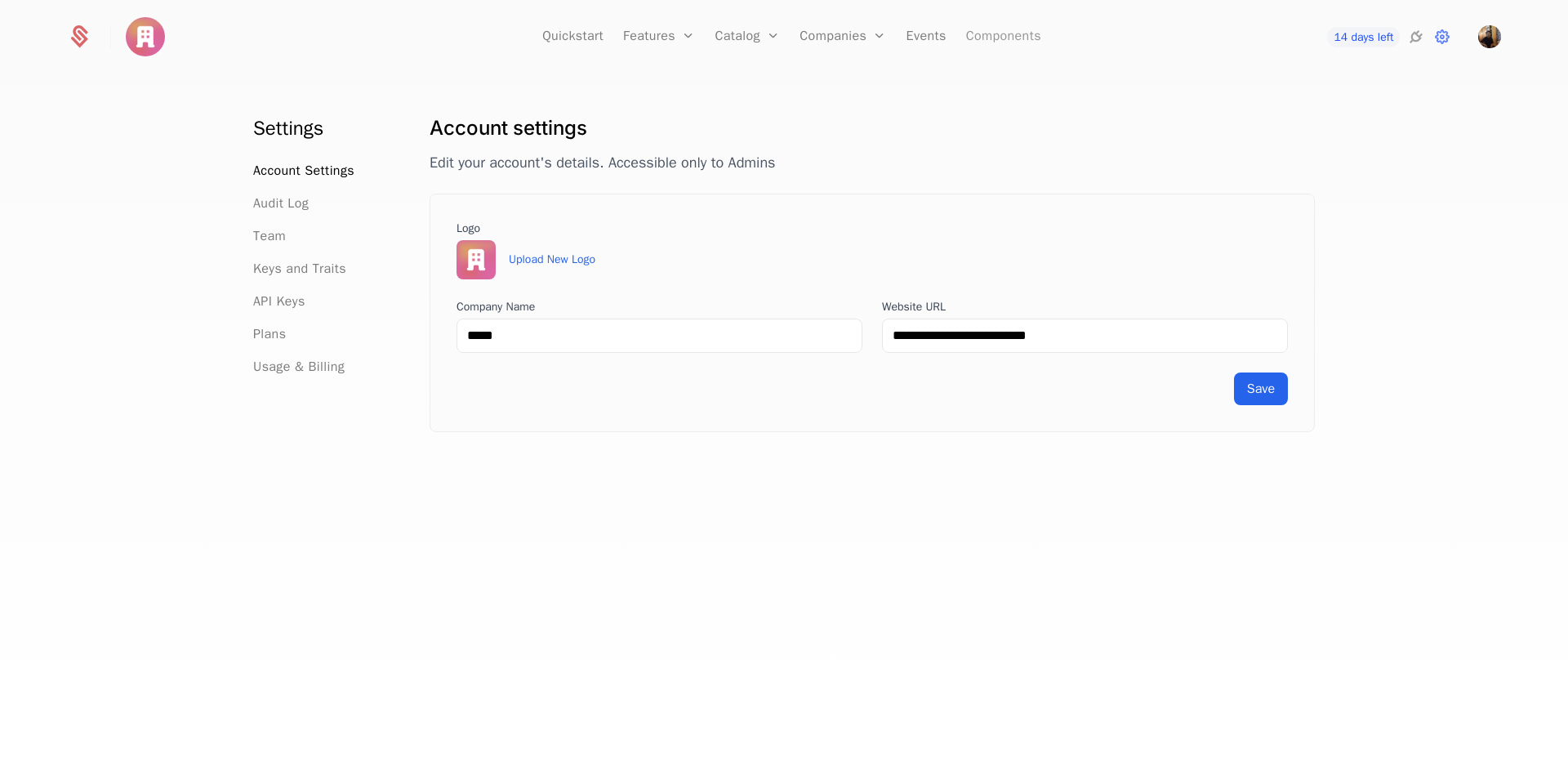click on "Components" at bounding box center (1004, 37) 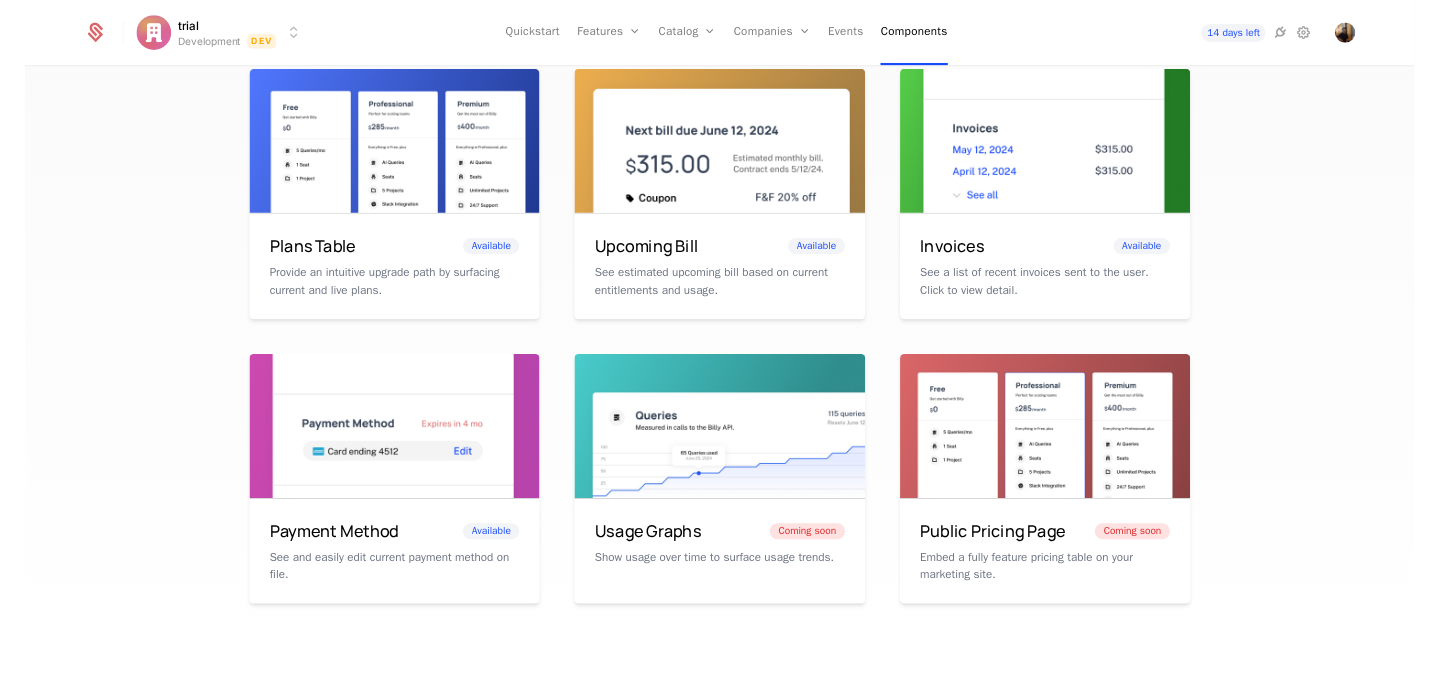 scroll, scrollTop: 0, scrollLeft: 0, axis: both 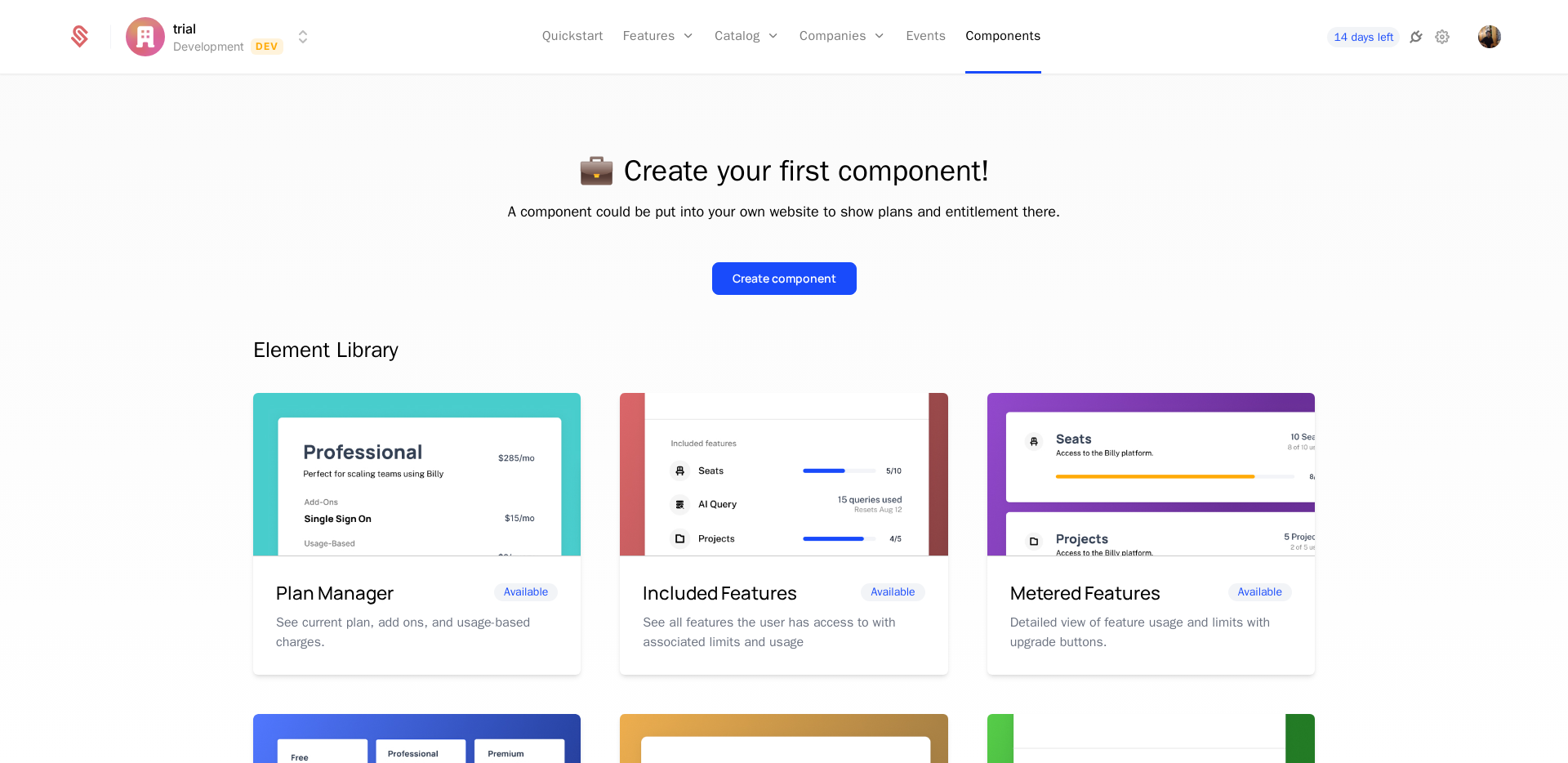 click at bounding box center (1416, 37) 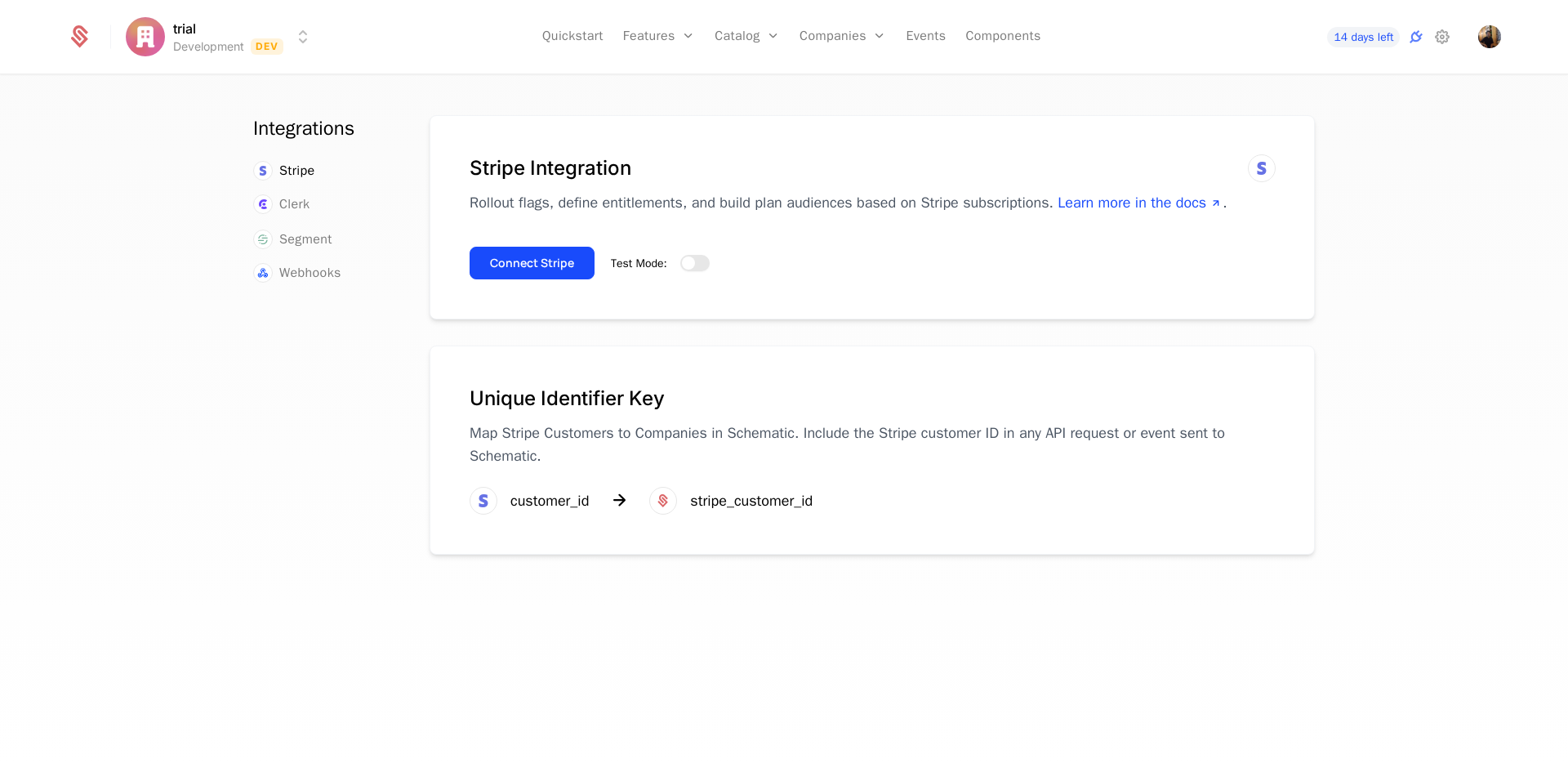 click on "Test Mode:" at bounding box center [695, 263] 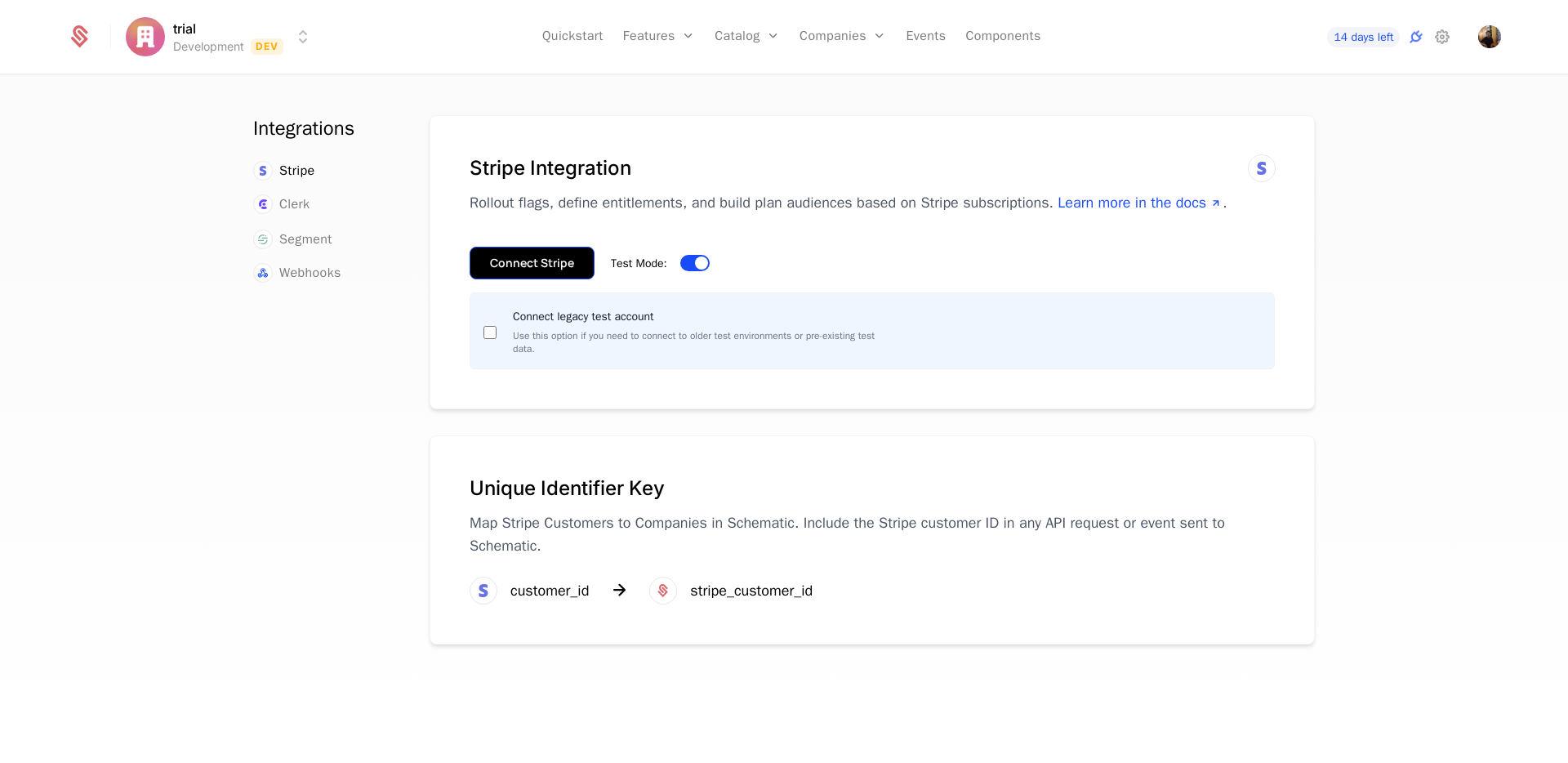click on "Connect Stripe" at bounding box center [532, 263] 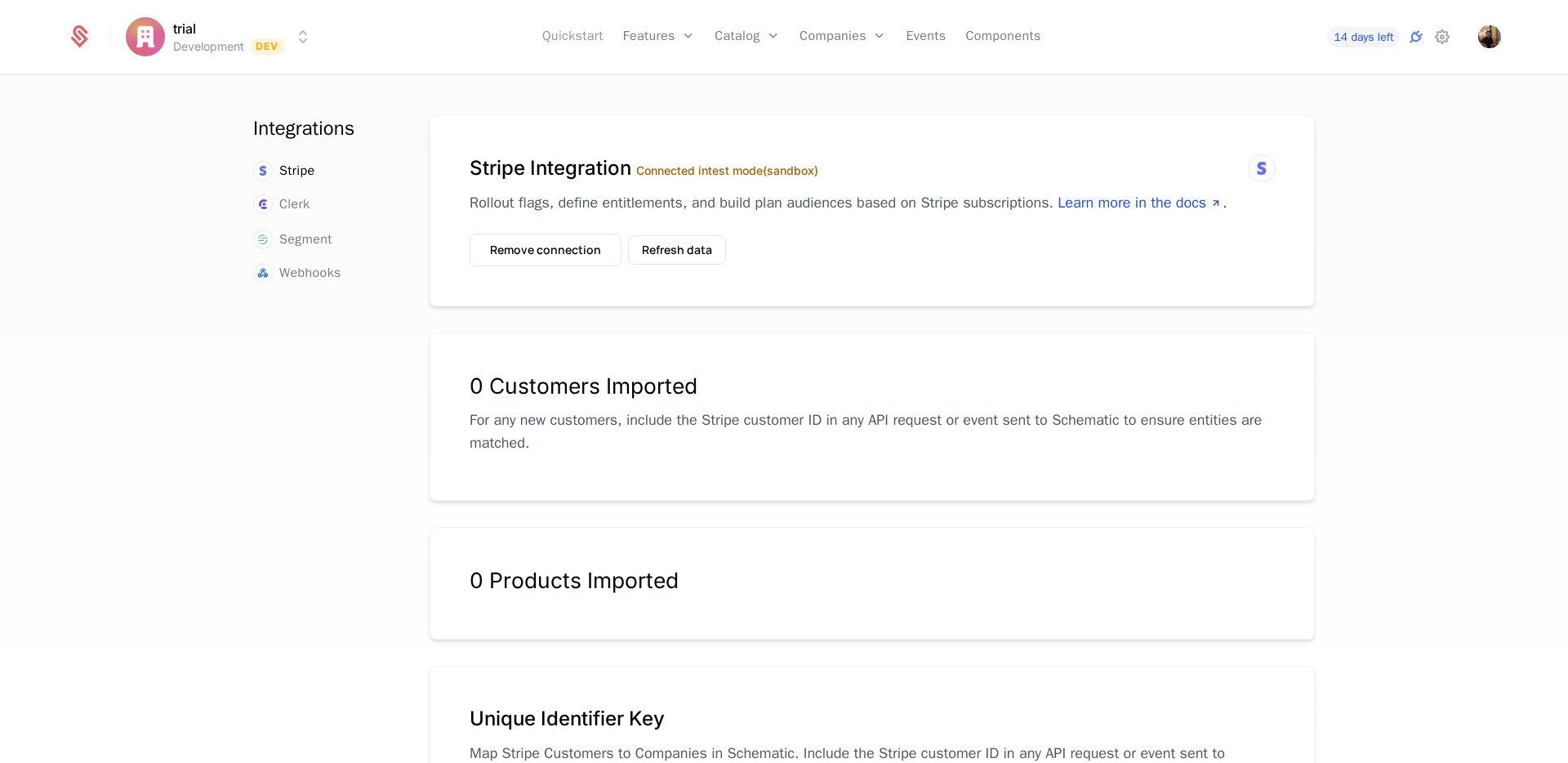 click on "Quickstart" at bounding box center (572, 37) 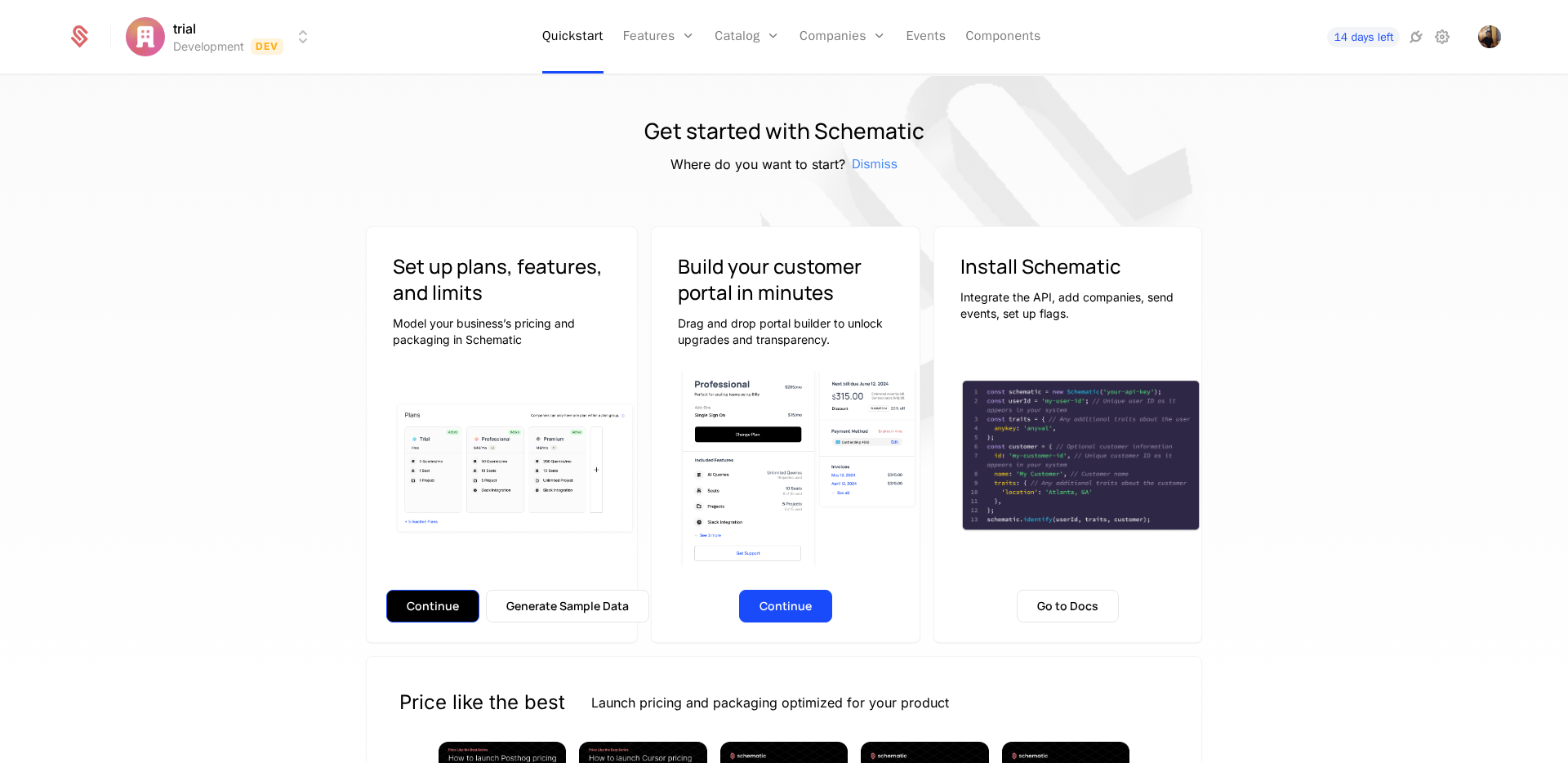 click on "Continue" at bounding box center (433, 606) 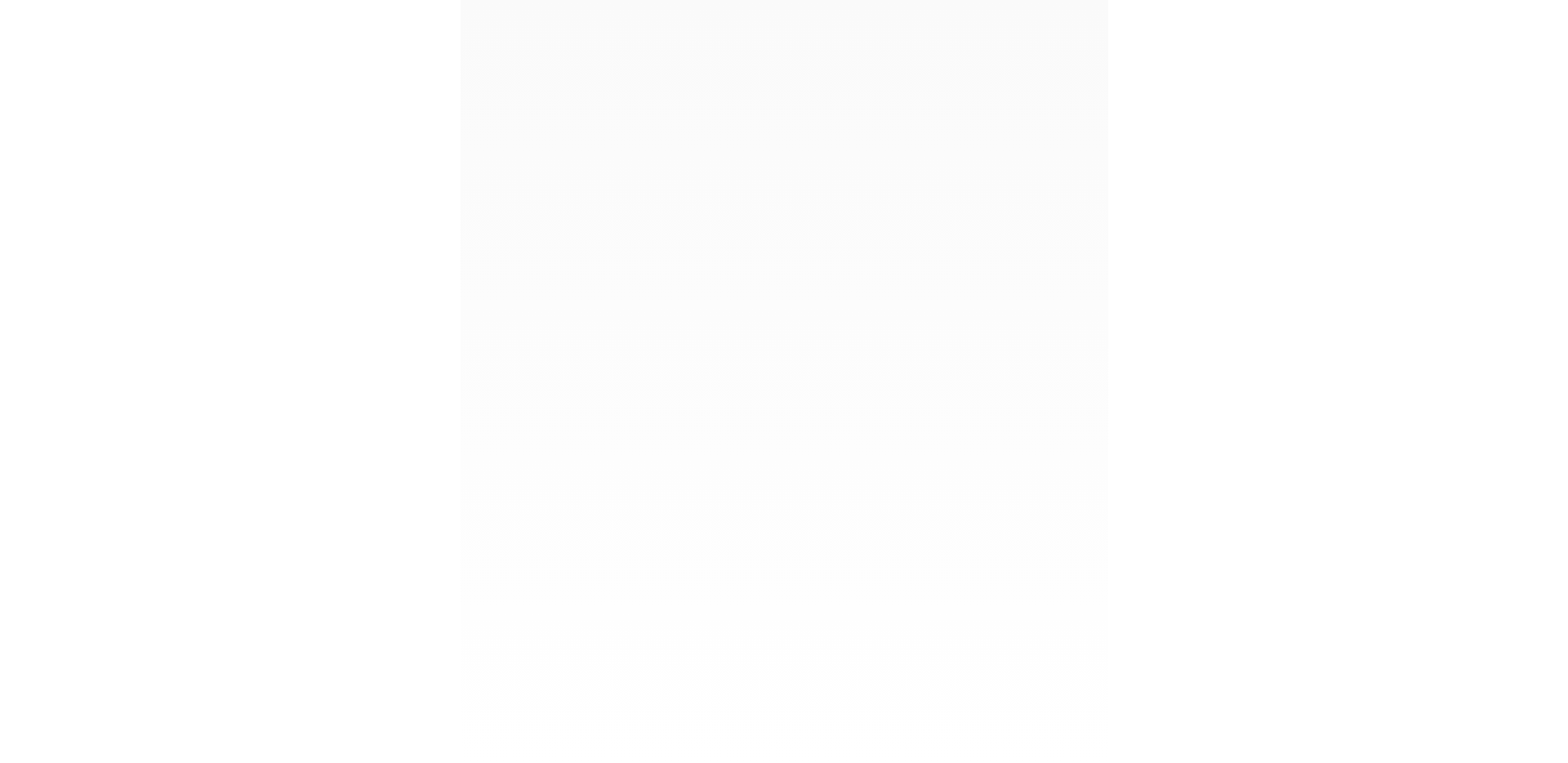 scroll, scrollTop: 0, scrollLeft: 0, axis: both 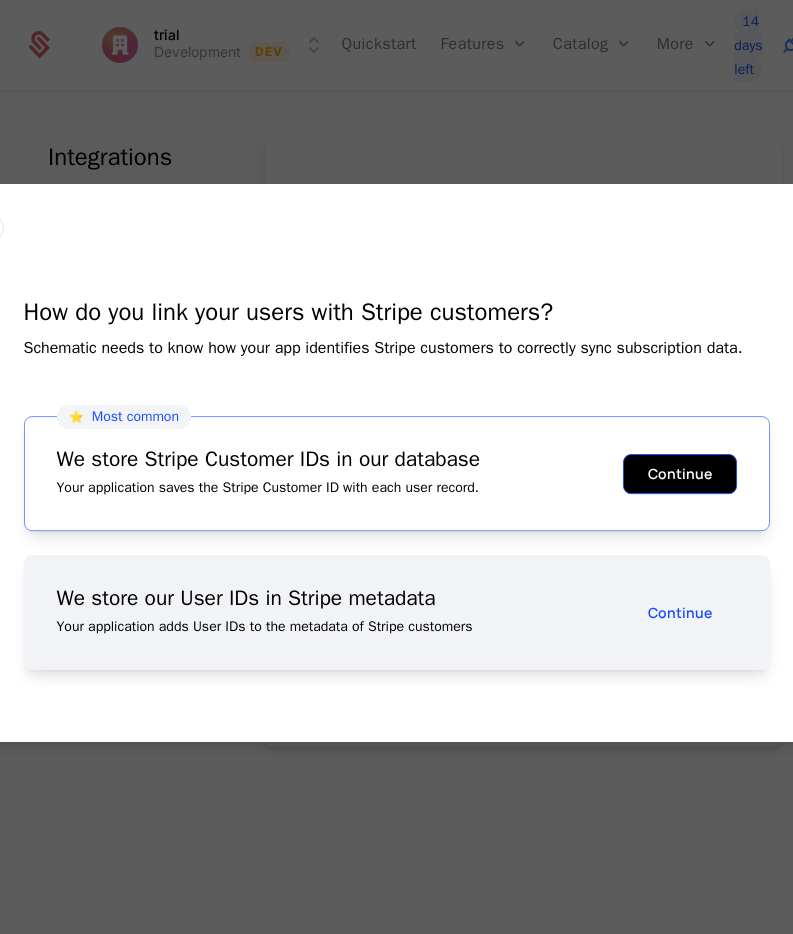 click on "Continue" at bounding box center [680, 474] 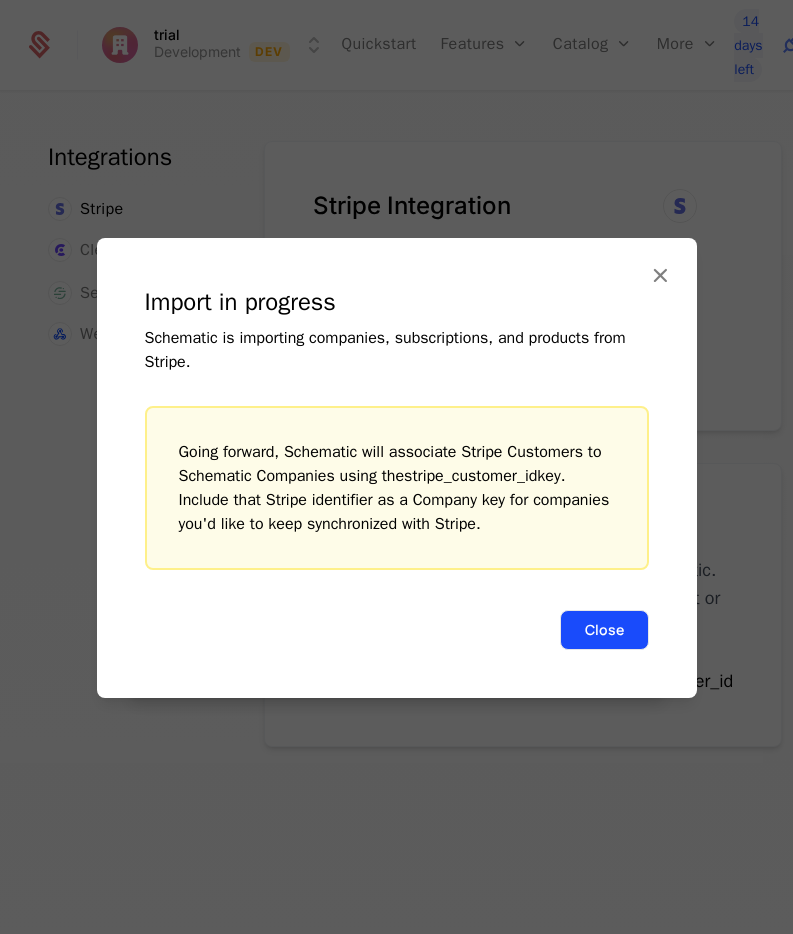 click on "Close" at bounding box center [604, 630] 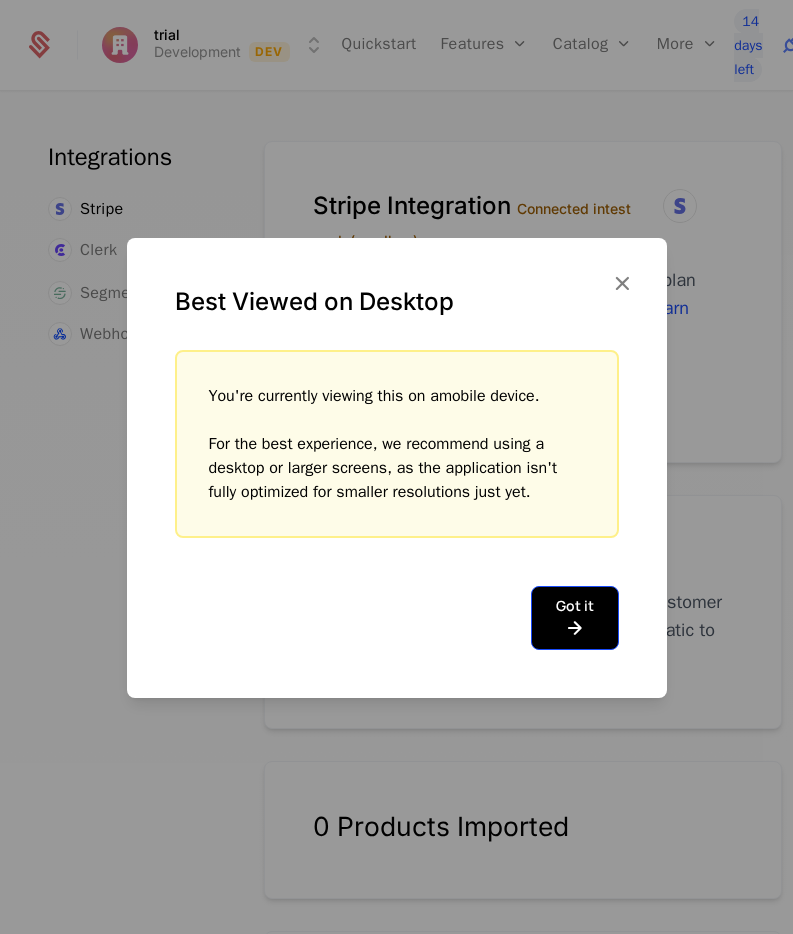 click at bounding box center [575, 628] 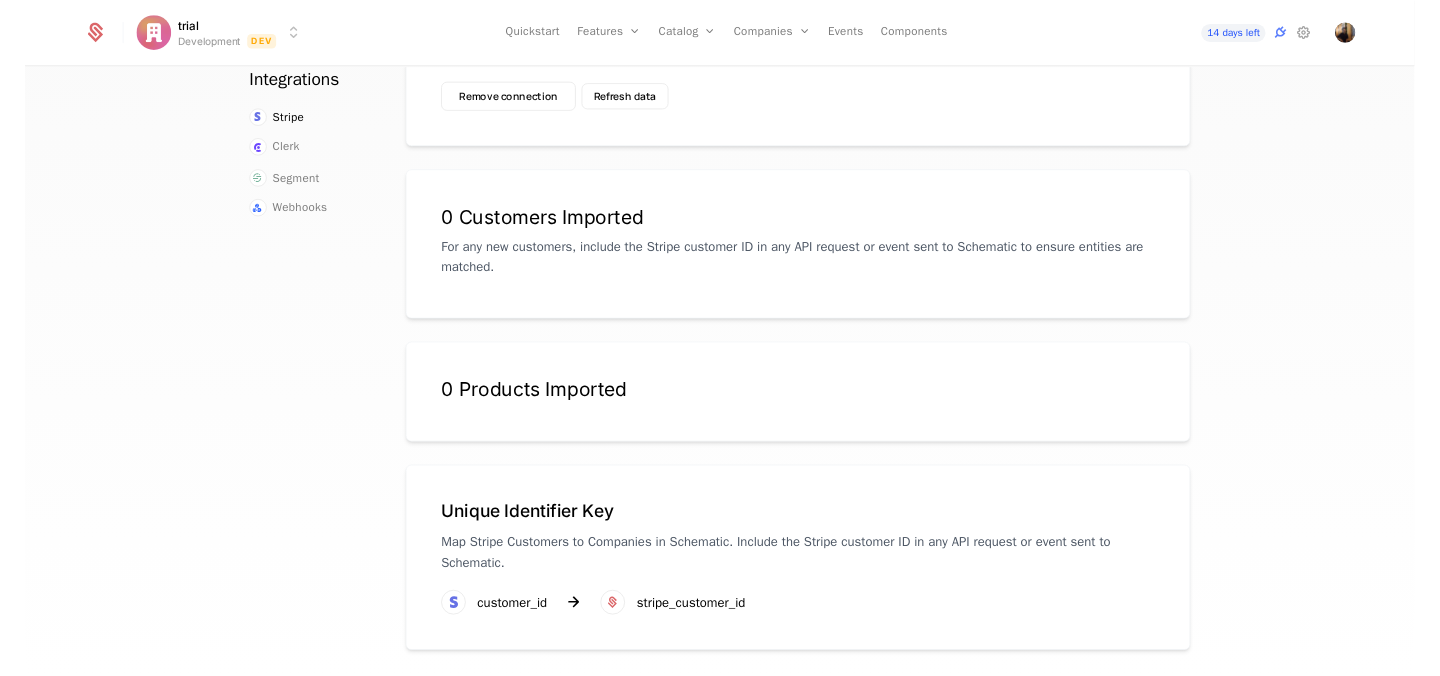 scroll, scrollTop: 0, scrollLeft: 0, axis: both 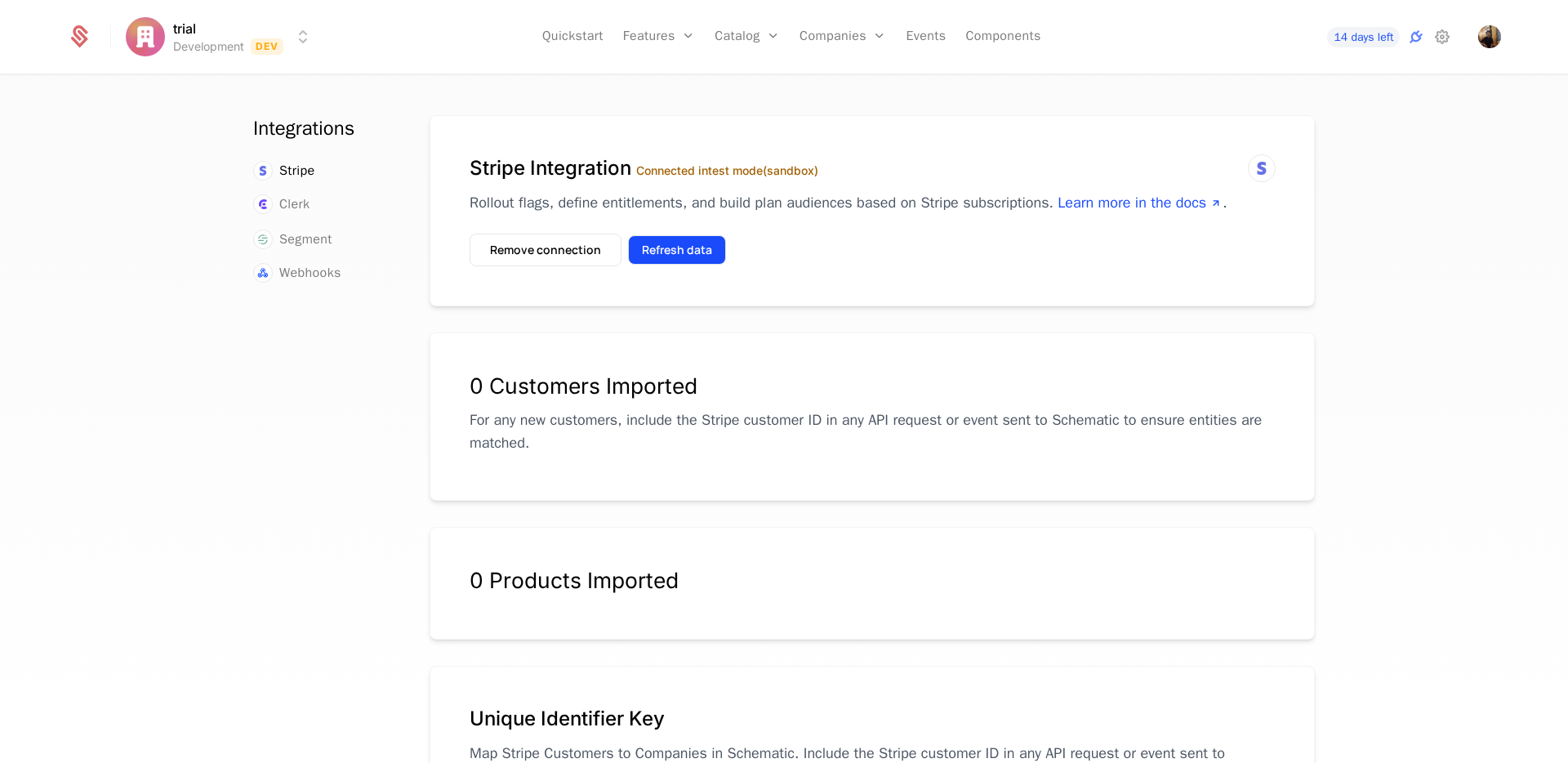 click on "Refresh data" at bounding box center (677, 250) 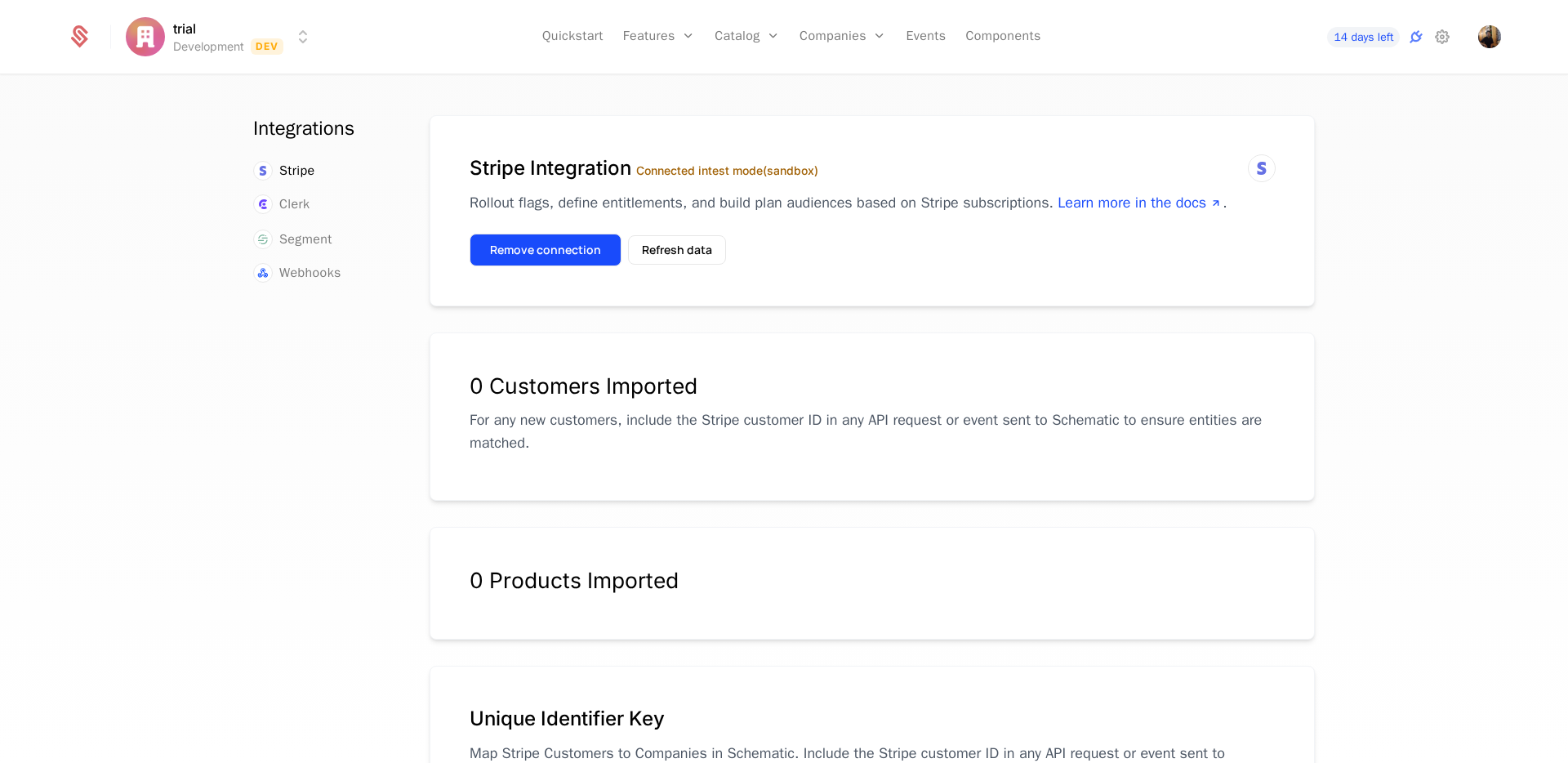 click on "Remove connection" at bounding box center [546, 250] 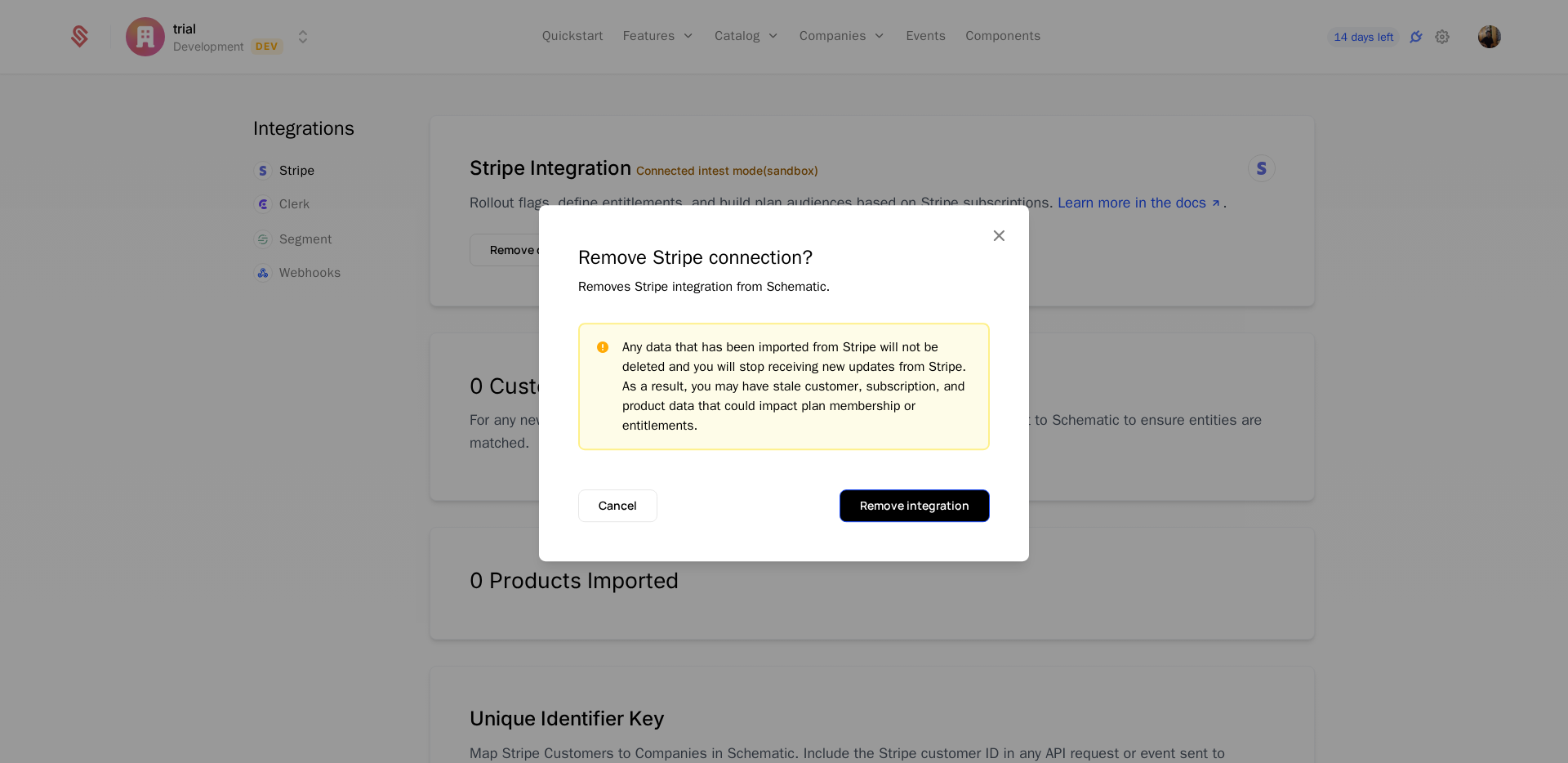 click on "Remove integration" at bounding box center [915, 506] 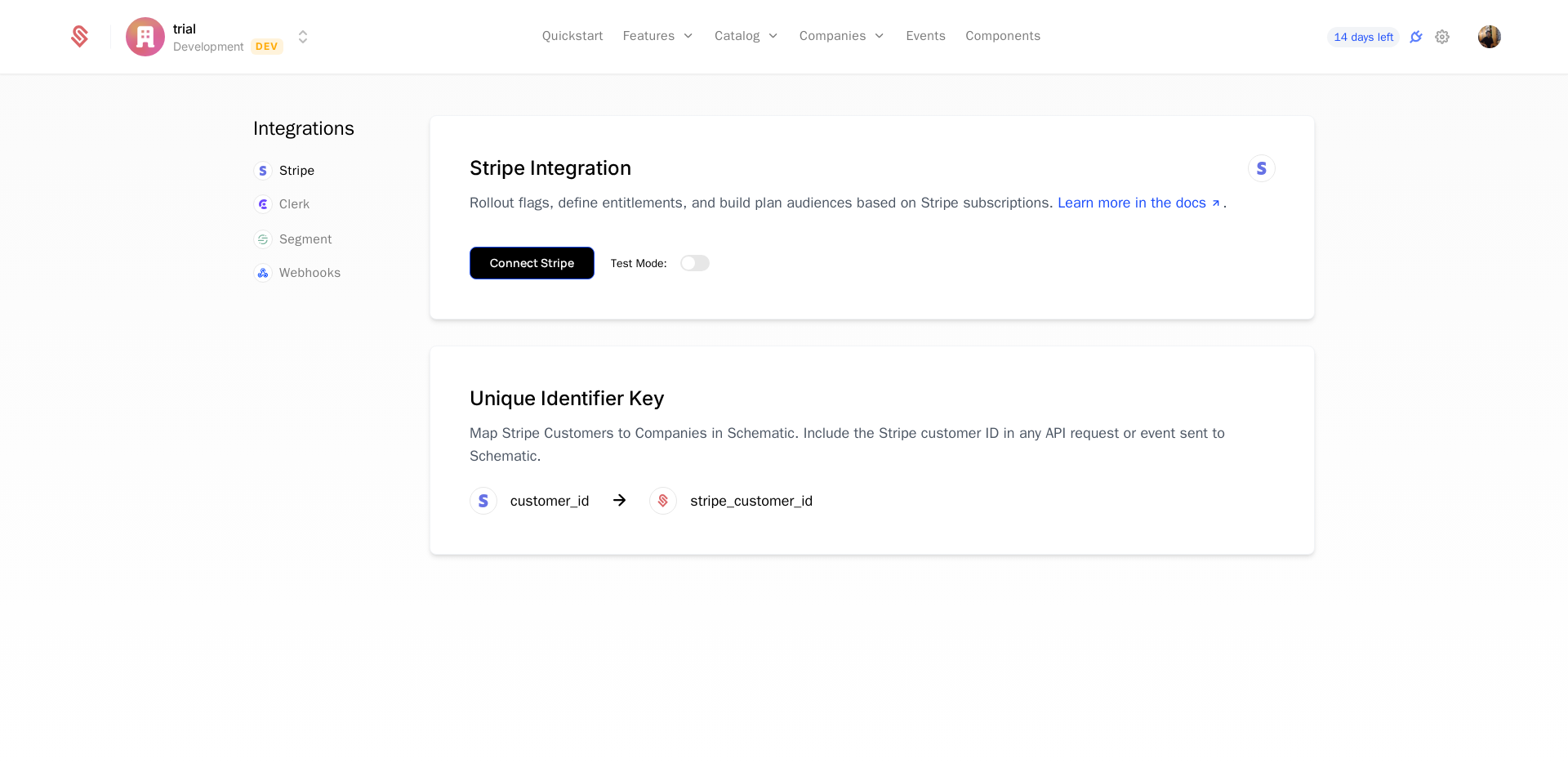 click on "Connect Stripe" at bounding box center (532, 263) 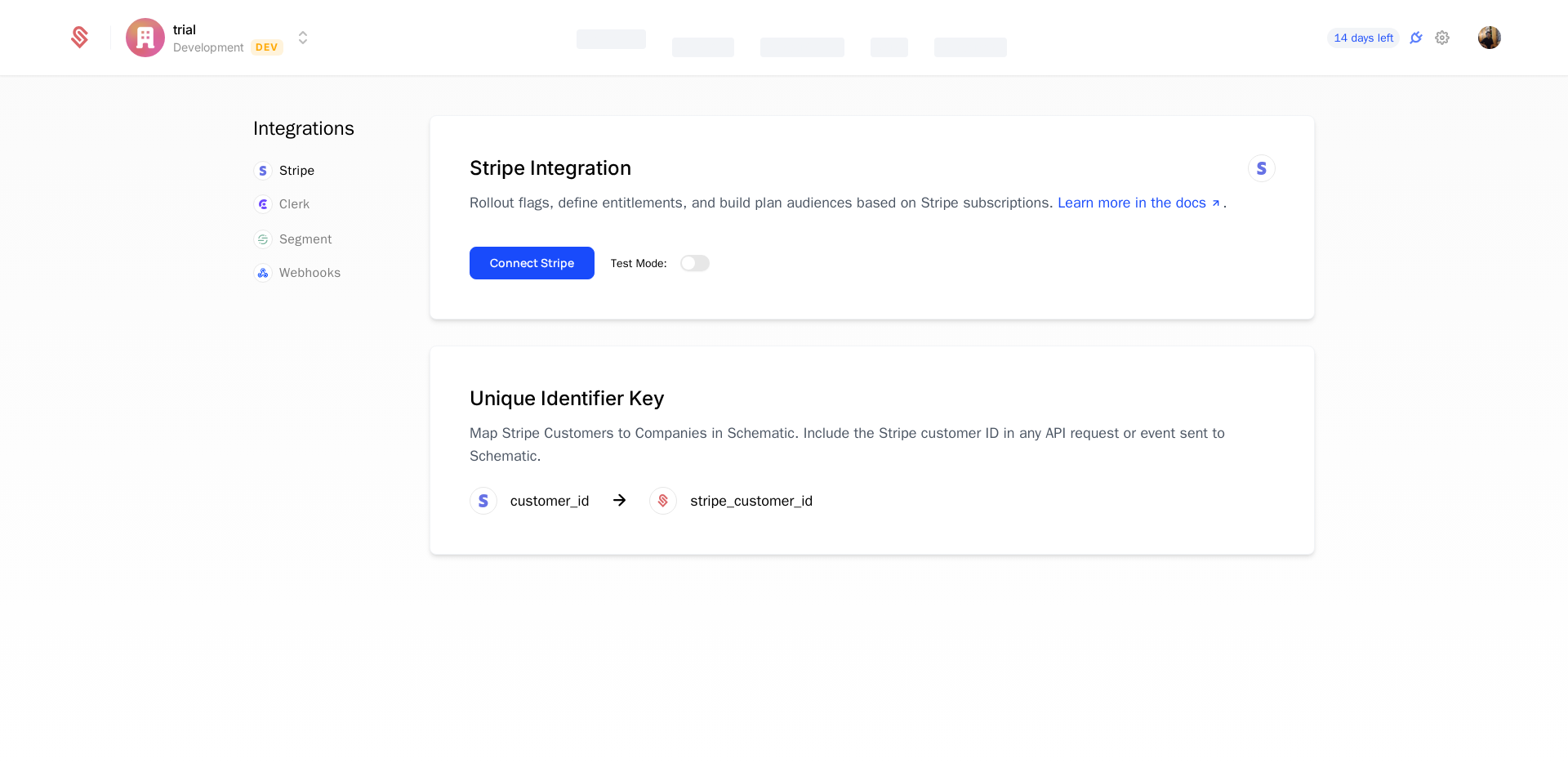 click on "Test Mode:" at bounding box center (695, 263) 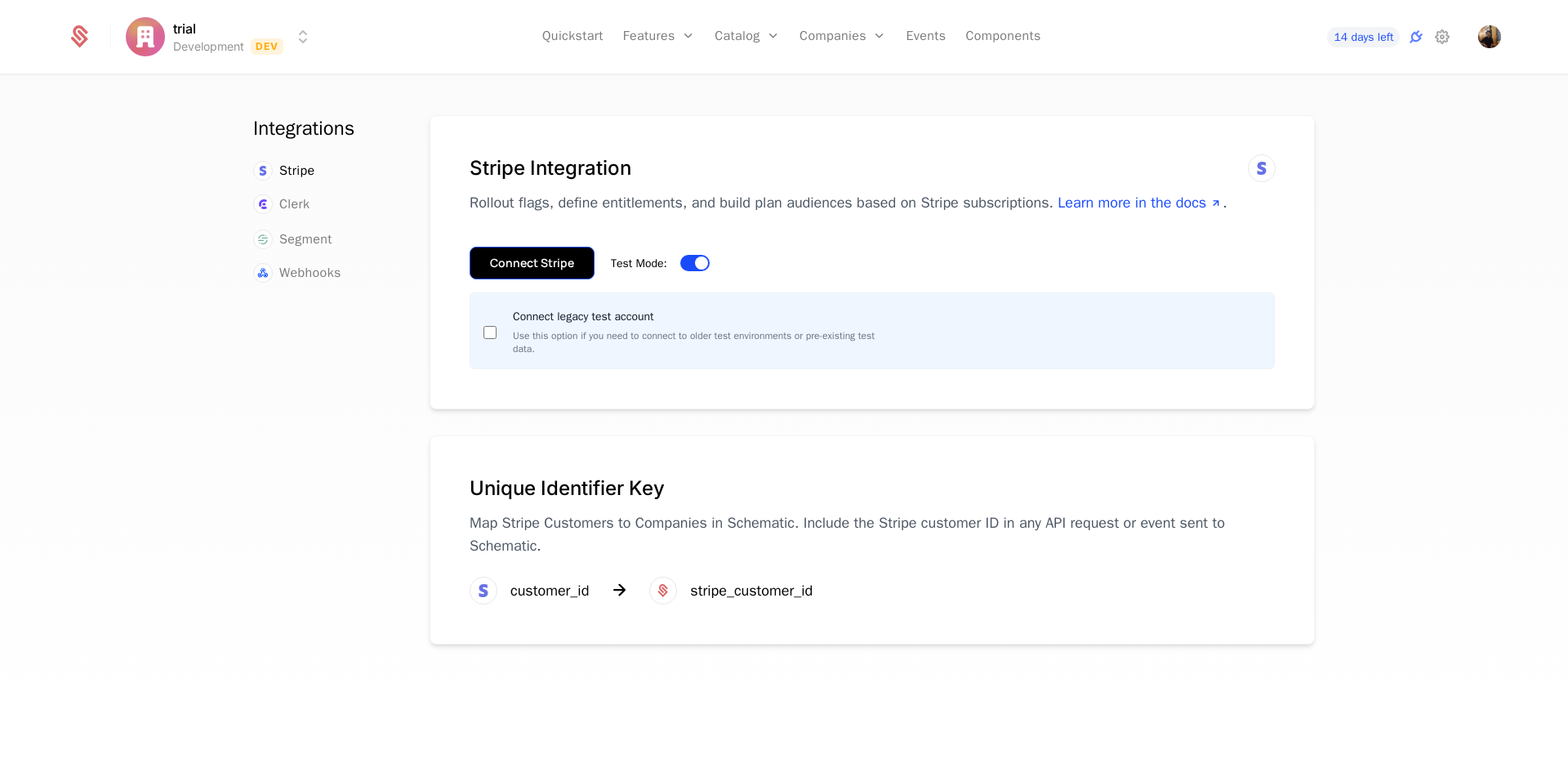 click on "Connect Stripe" at bounding box center (532, 263) 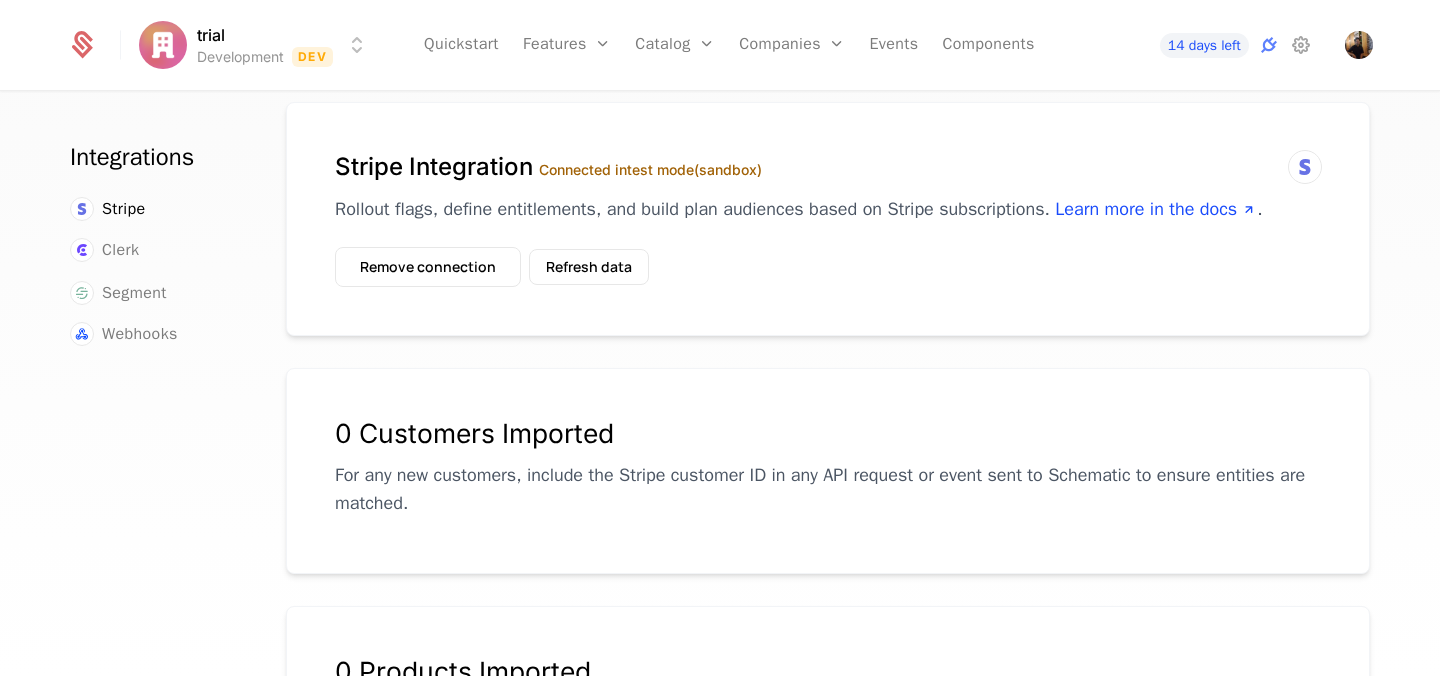 scroll, scrollTop: 0, scrollLeft: 0, axis: both 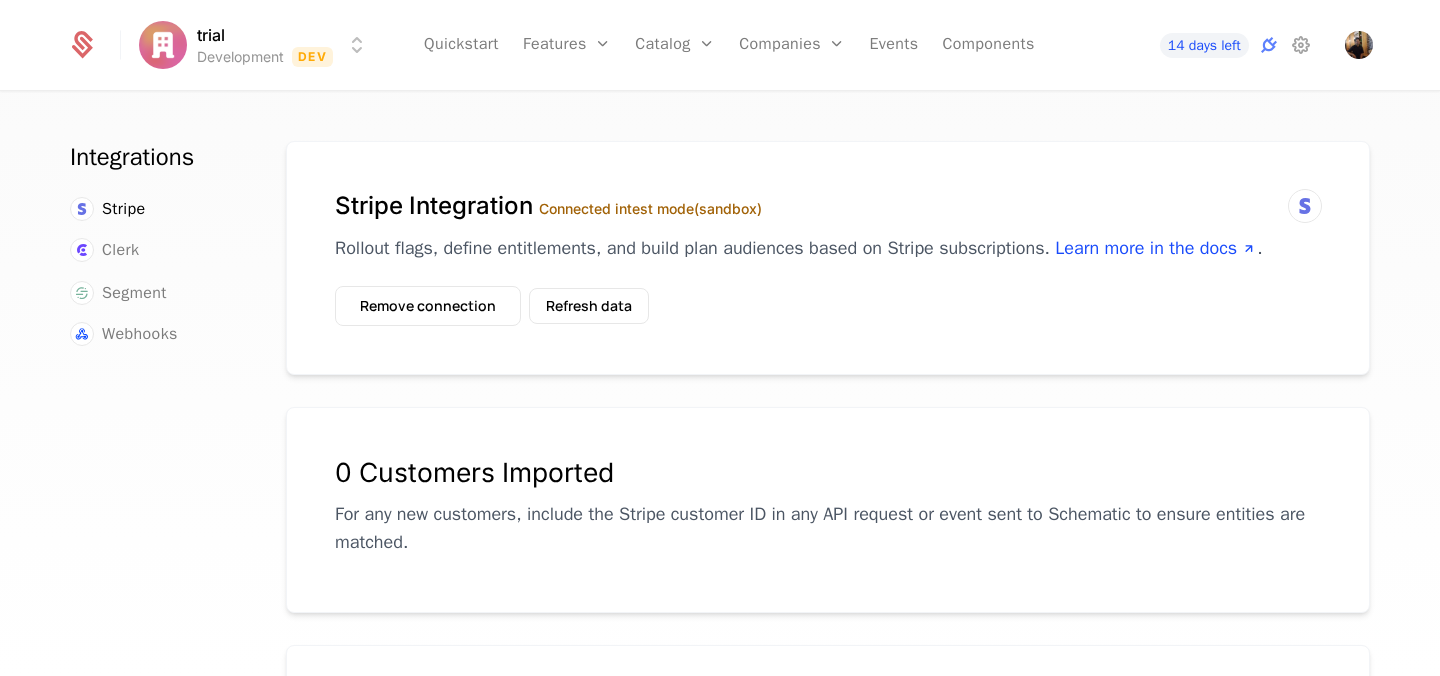 click on "Connected in   test mode  (sandbox)" at bounding box center [650, 208] 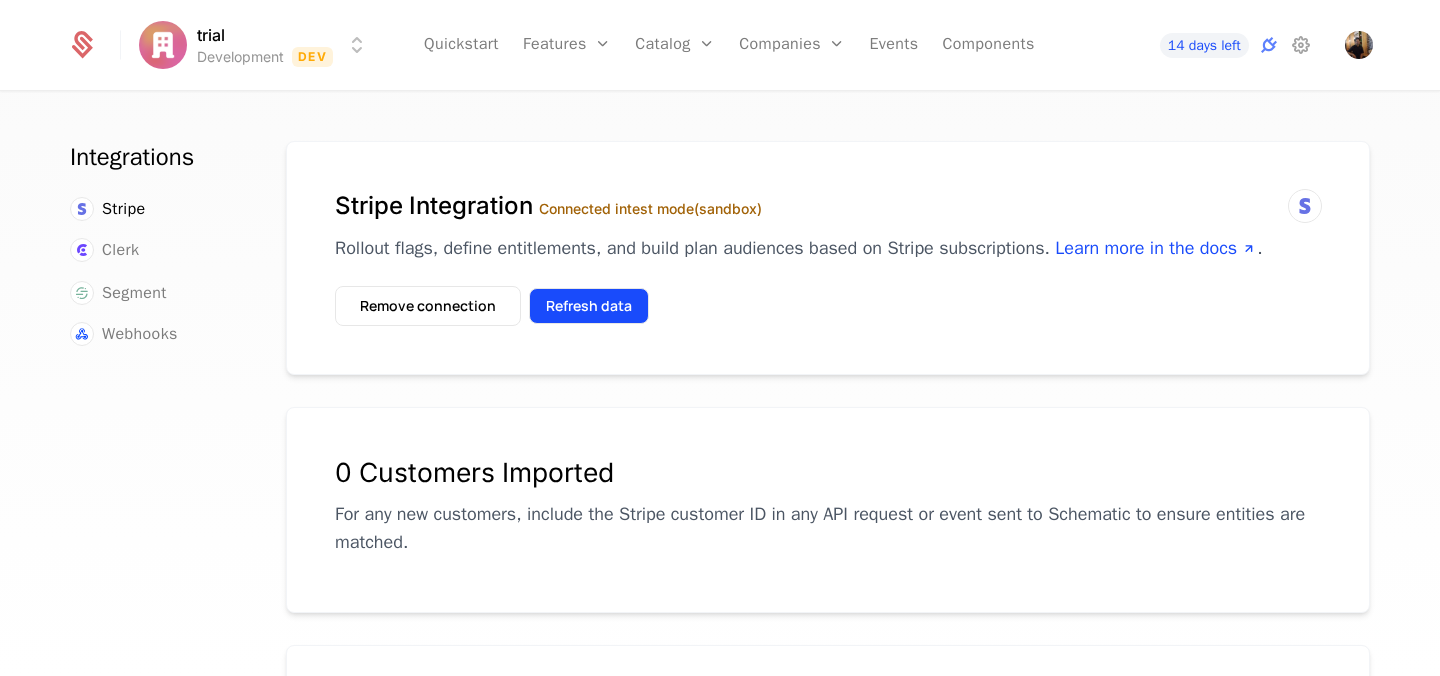 click on "Refresh data" at bounding box center [589, 306] 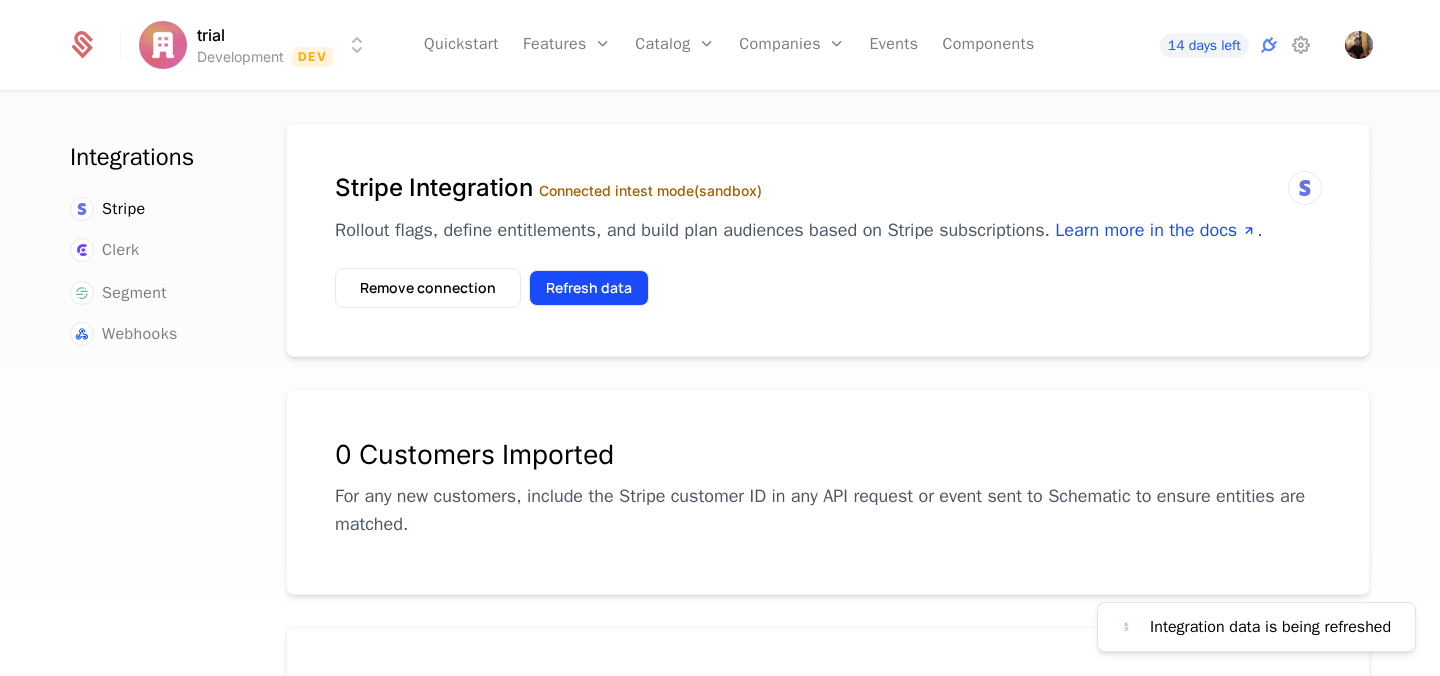 scroll, scrollTop: 0, scrollLeft: 0, axis: both 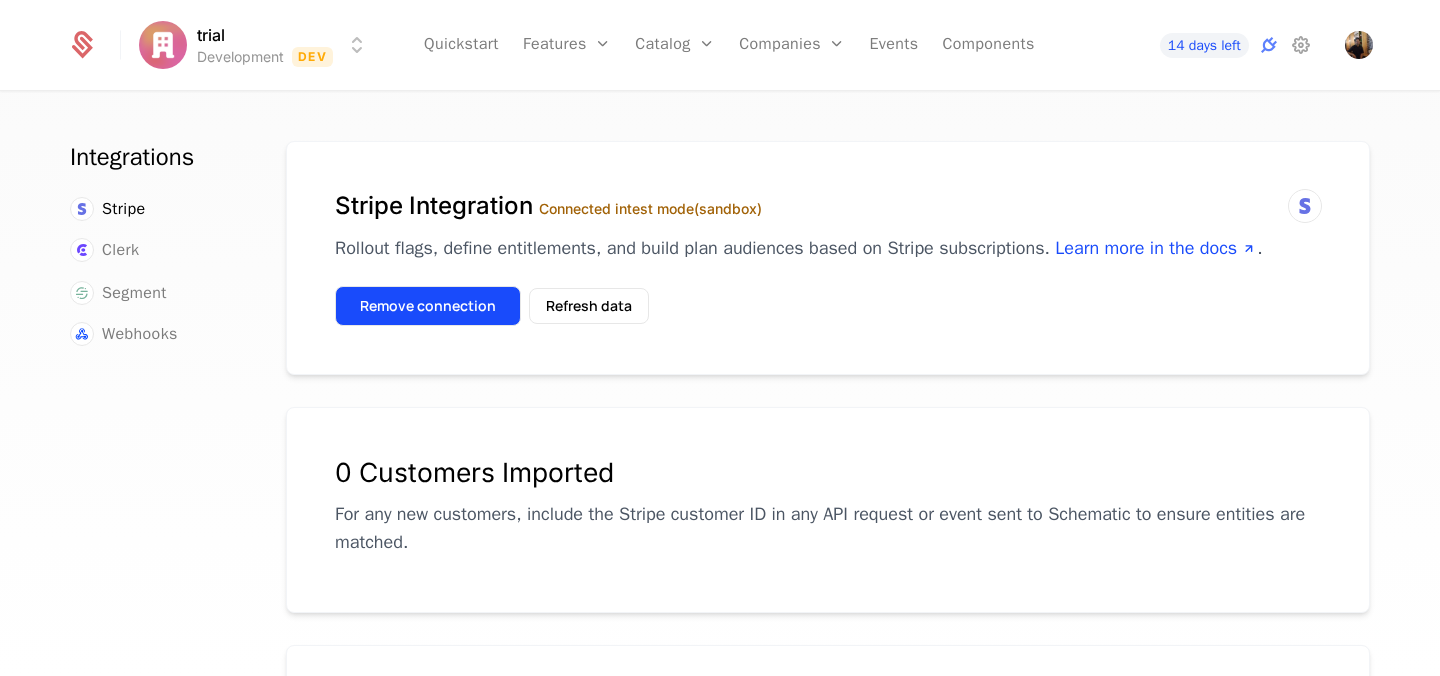 click on "Remove connection" at bounding box center (428, 306) 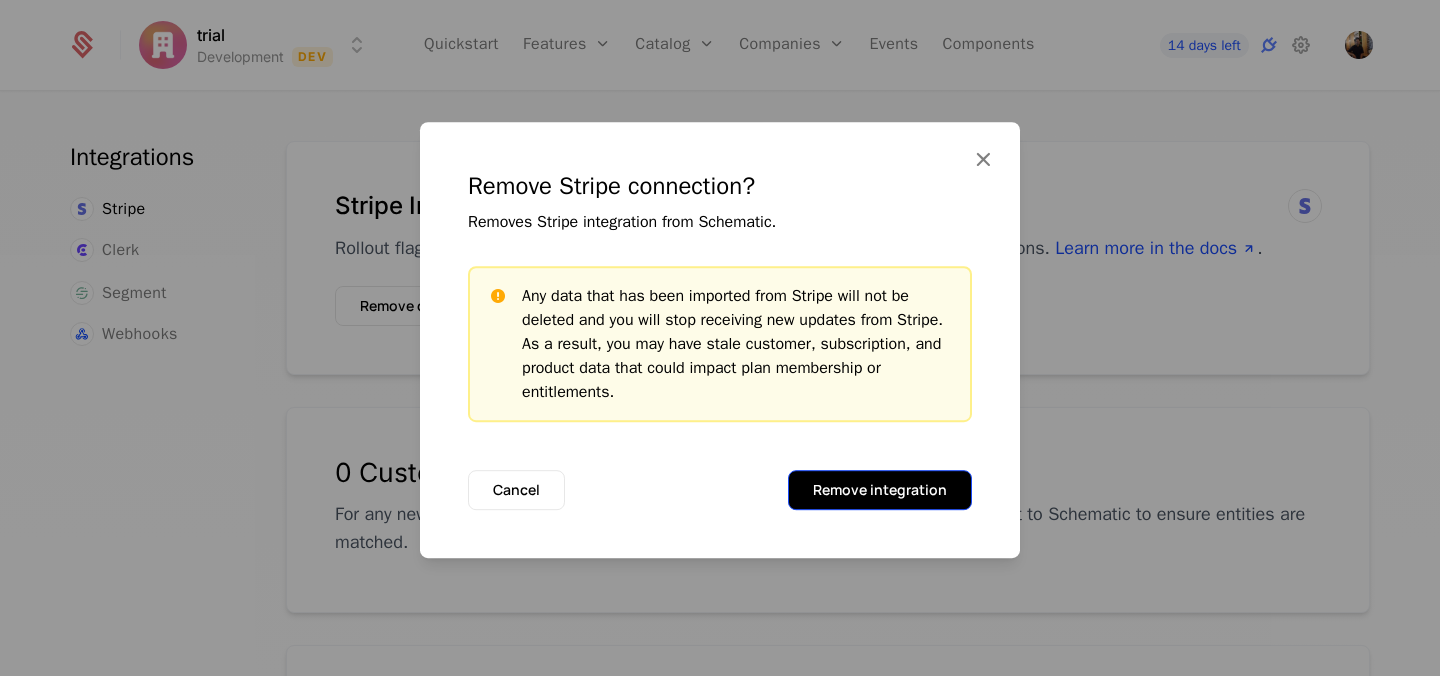 click on "Remove integration" at bounding box center (880, 490) 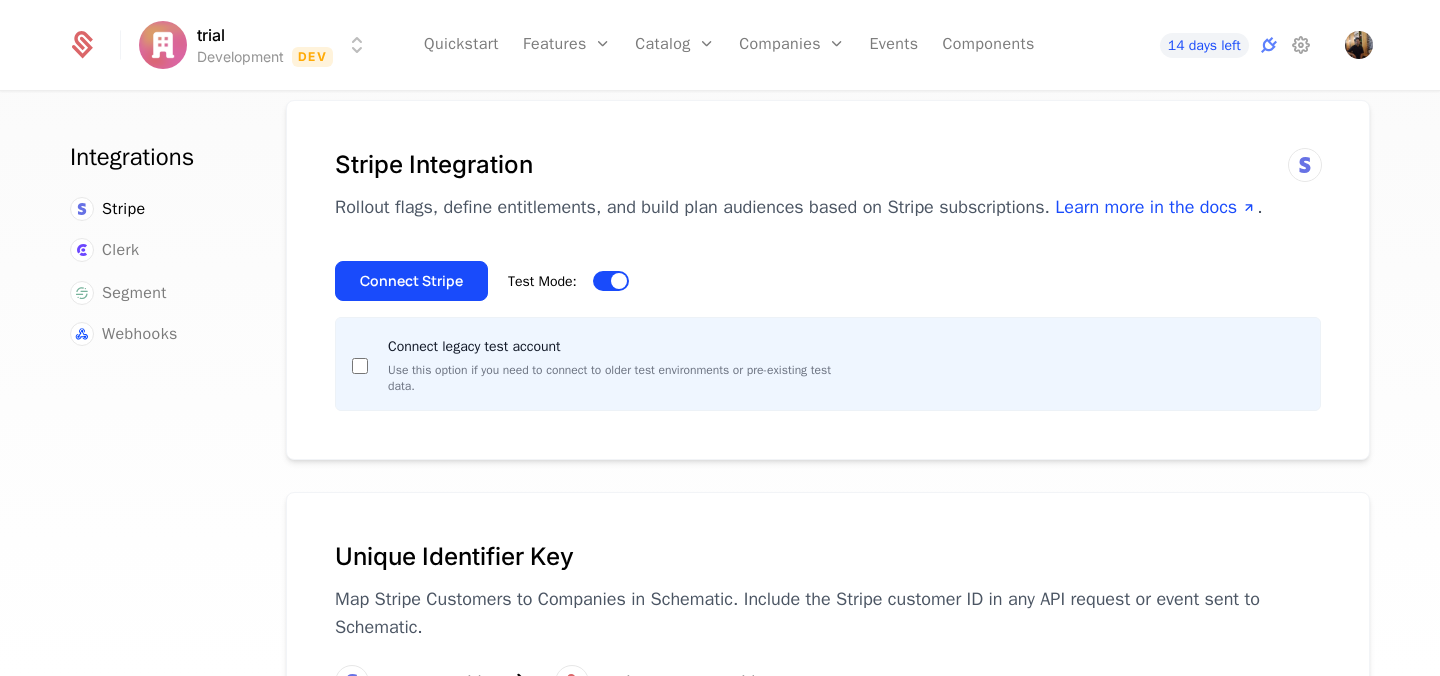 scroll, scrollTop: 0, scrollLeft: 0, axis: both 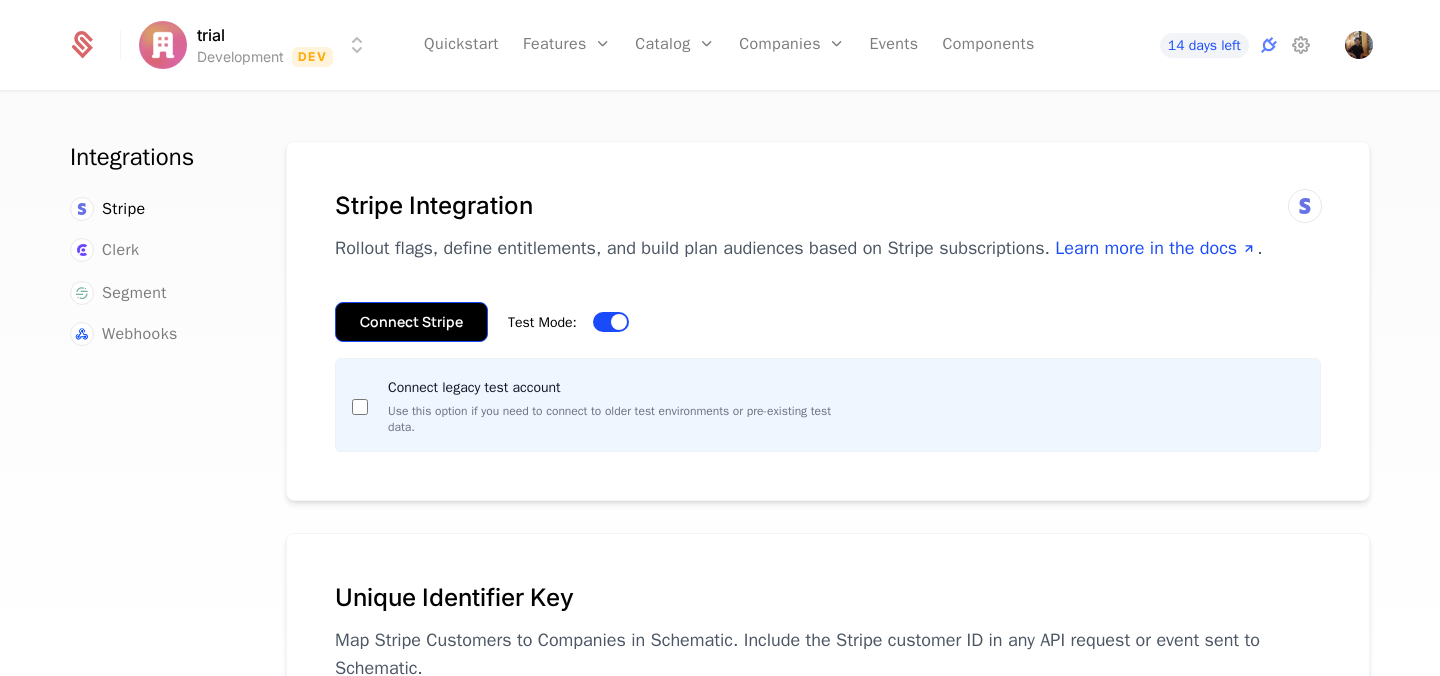 click on "Connect Stripe" at bounding box center [411, 322] 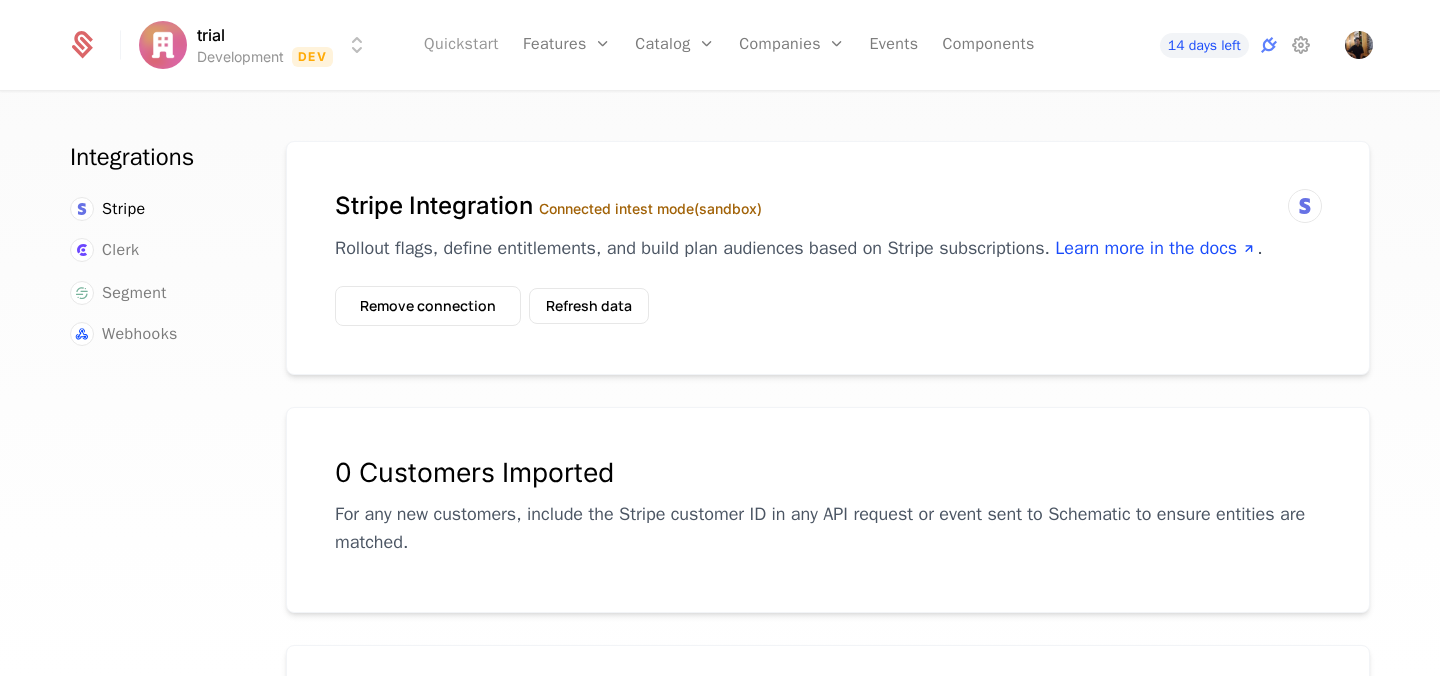 click on "Quickstart" at bounding box center [461, 45] 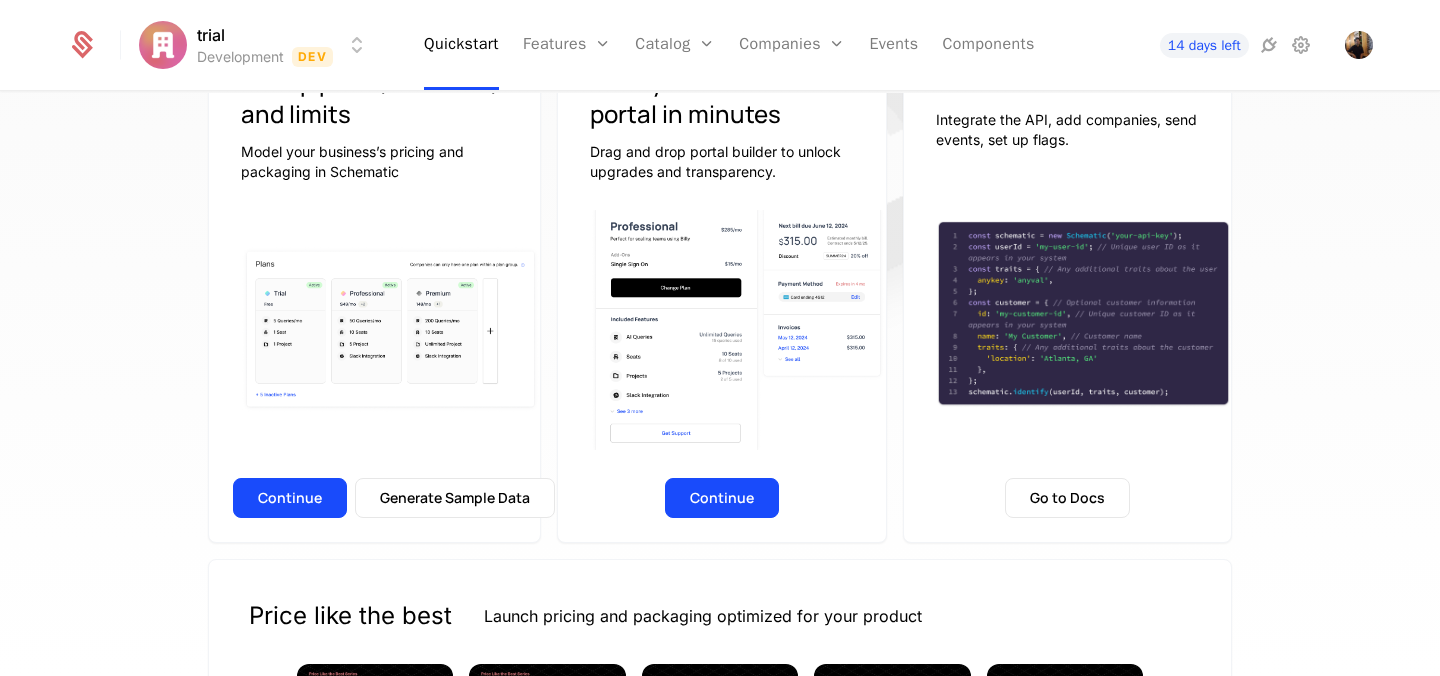 scroll, scrollTop: 265, scrollLeft: 0, axis: vertical 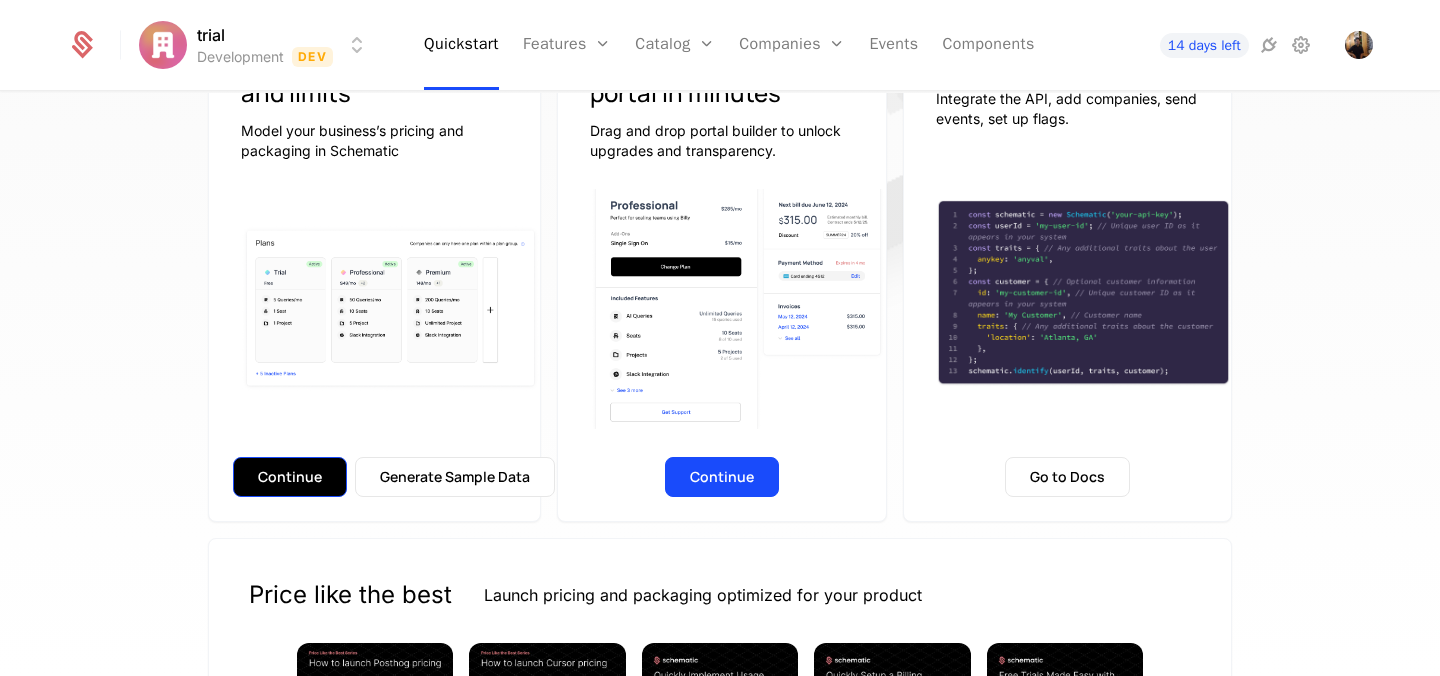click on "Continue" at bounding box center [290, 477] 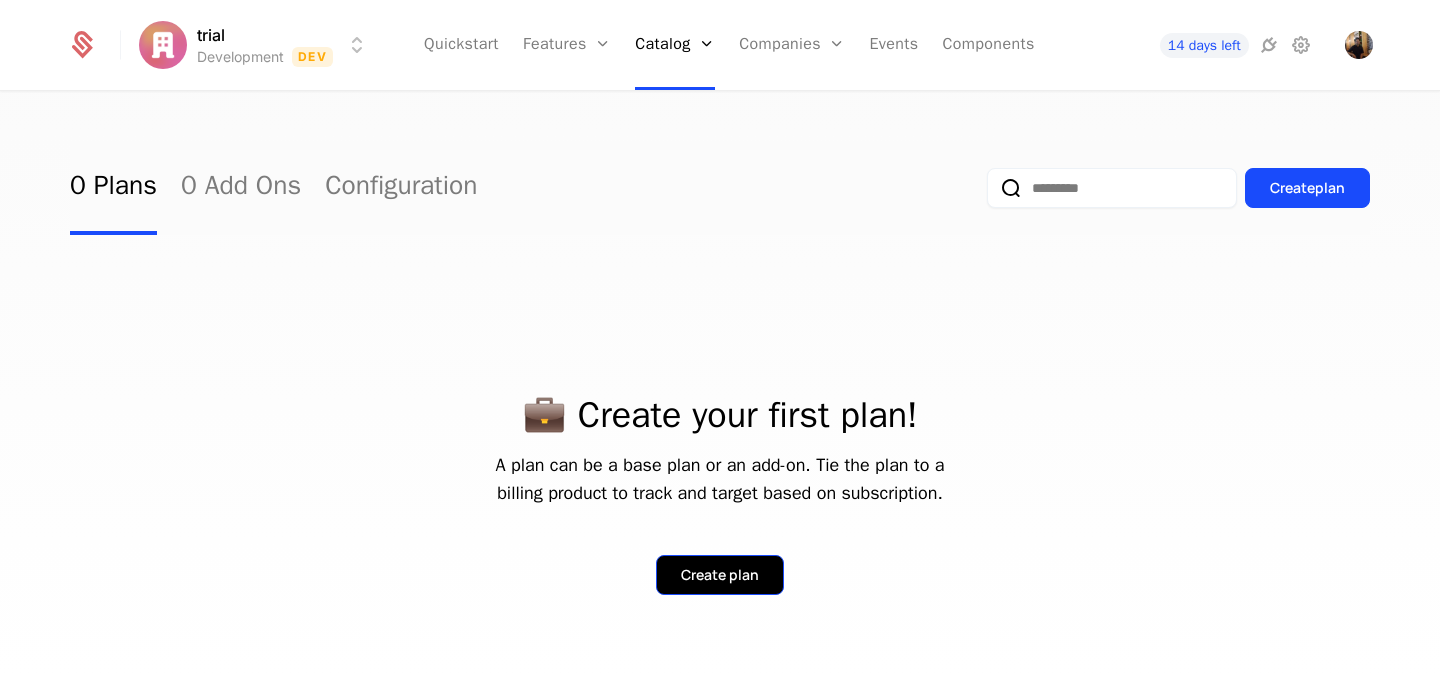 click on "Create plan" at bounding box center (720, 575) 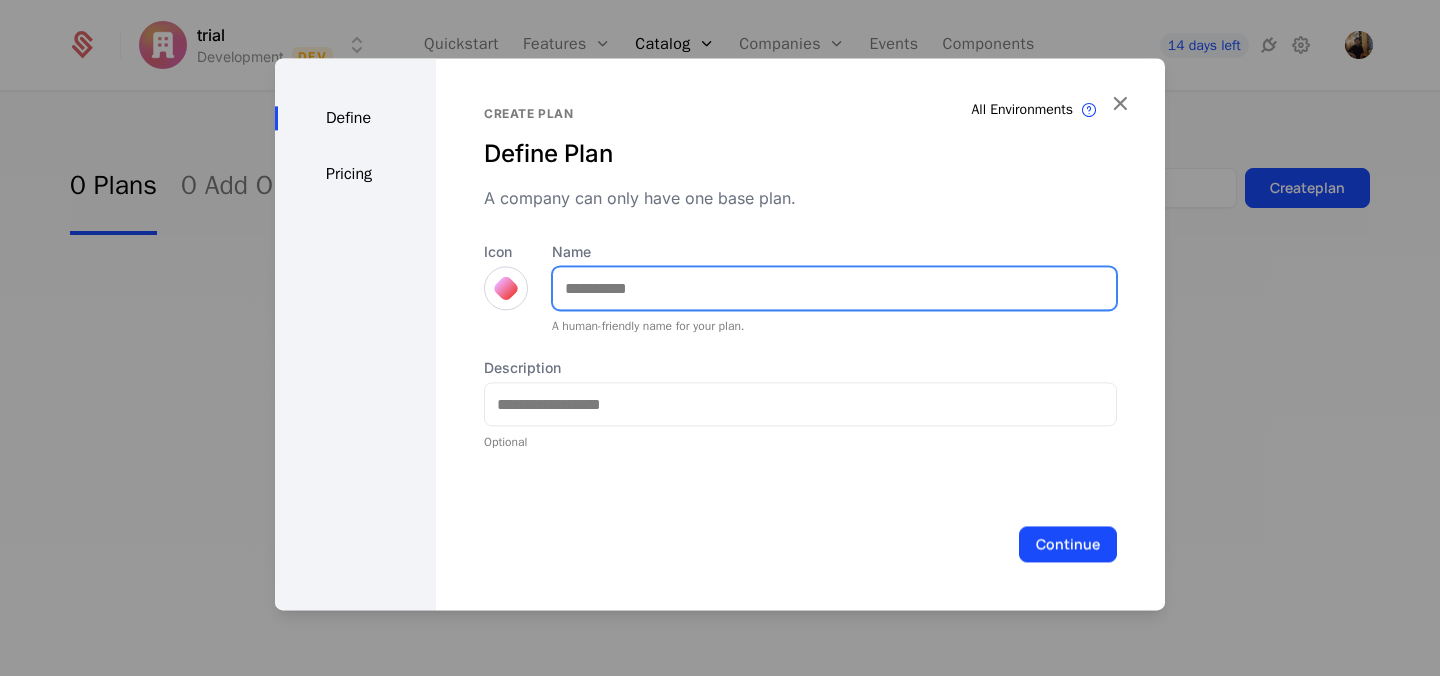 click on "Name" at bounding box center (834, 288) 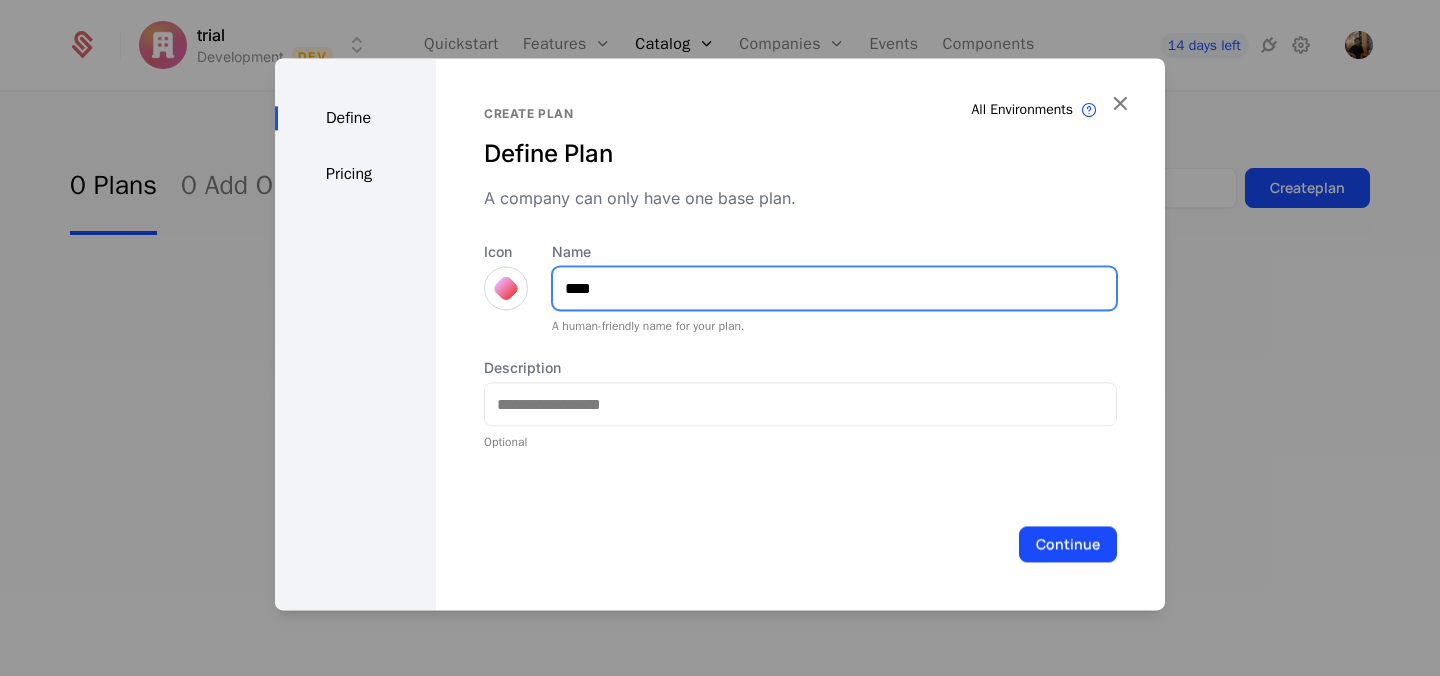 type on "****" 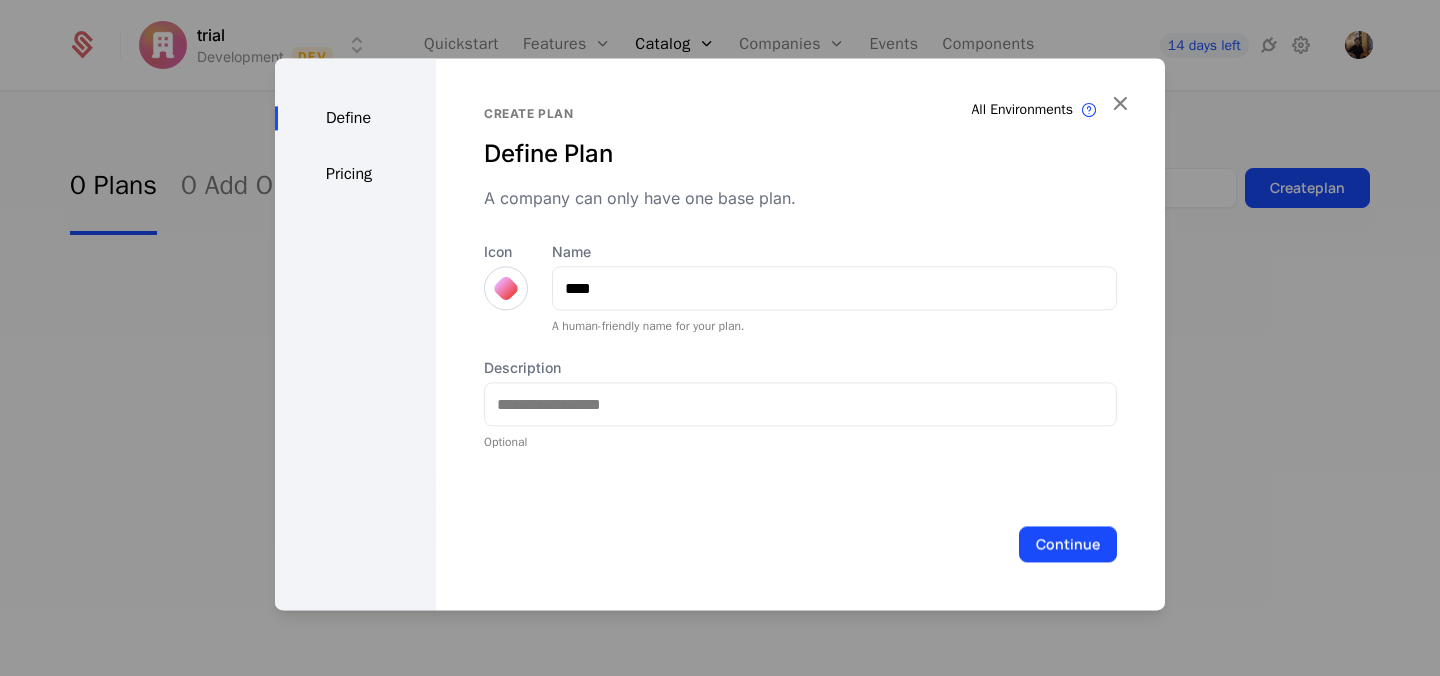 click at bounding box center (506, 288) 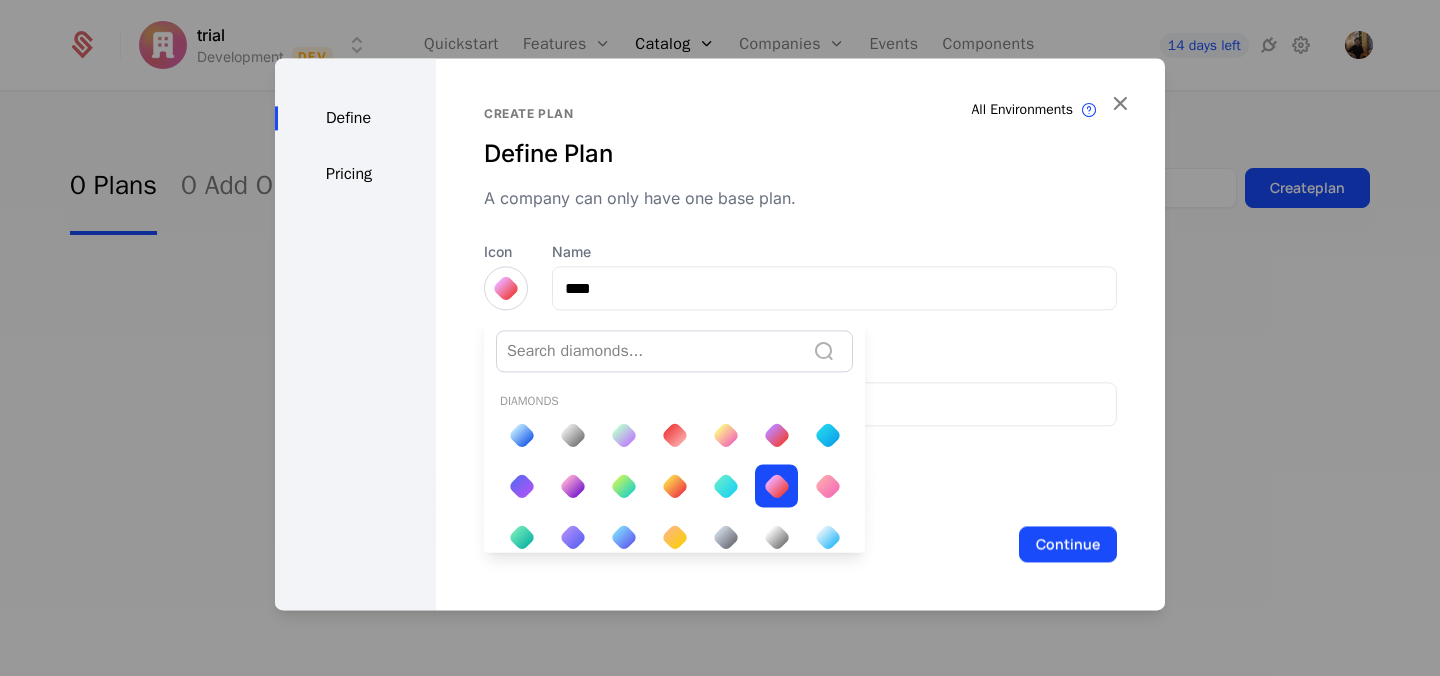 scroll, scrollTop: 0, scrollLeft: 0, axis: both 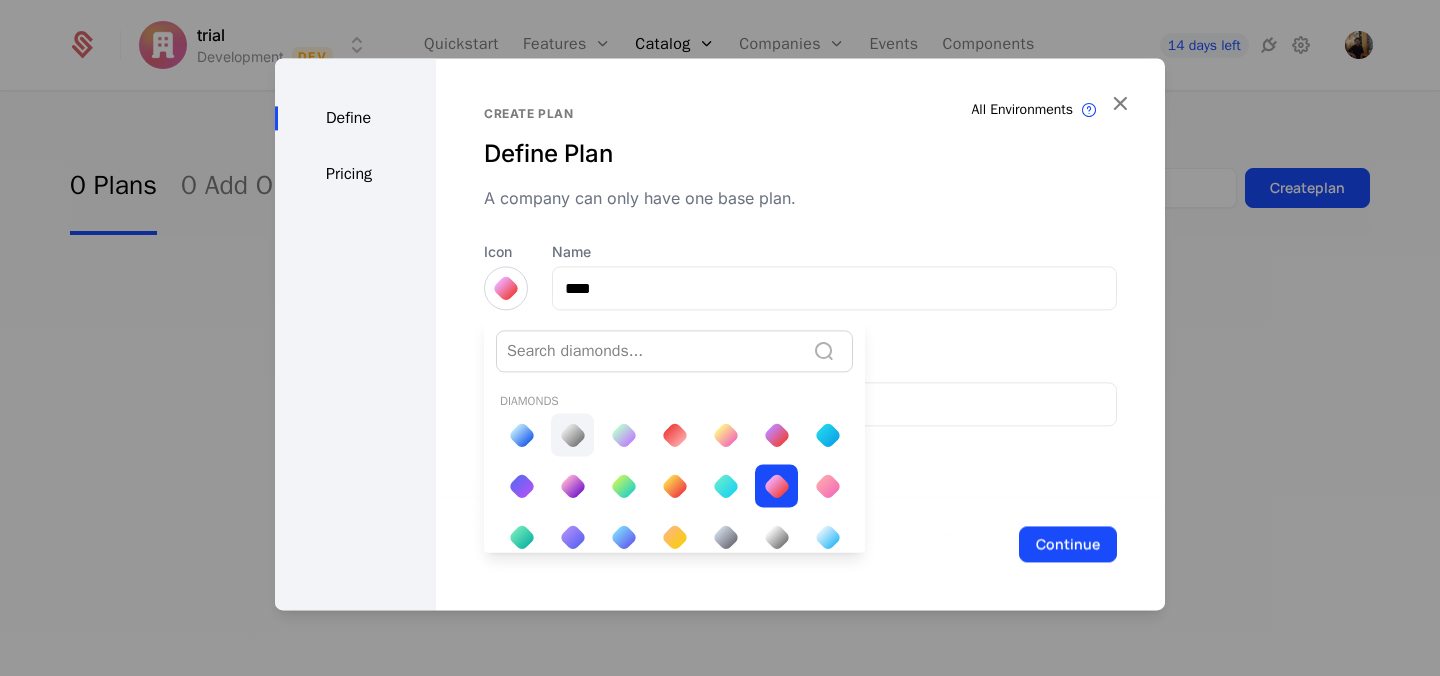 click at bounding box center (572, 434) 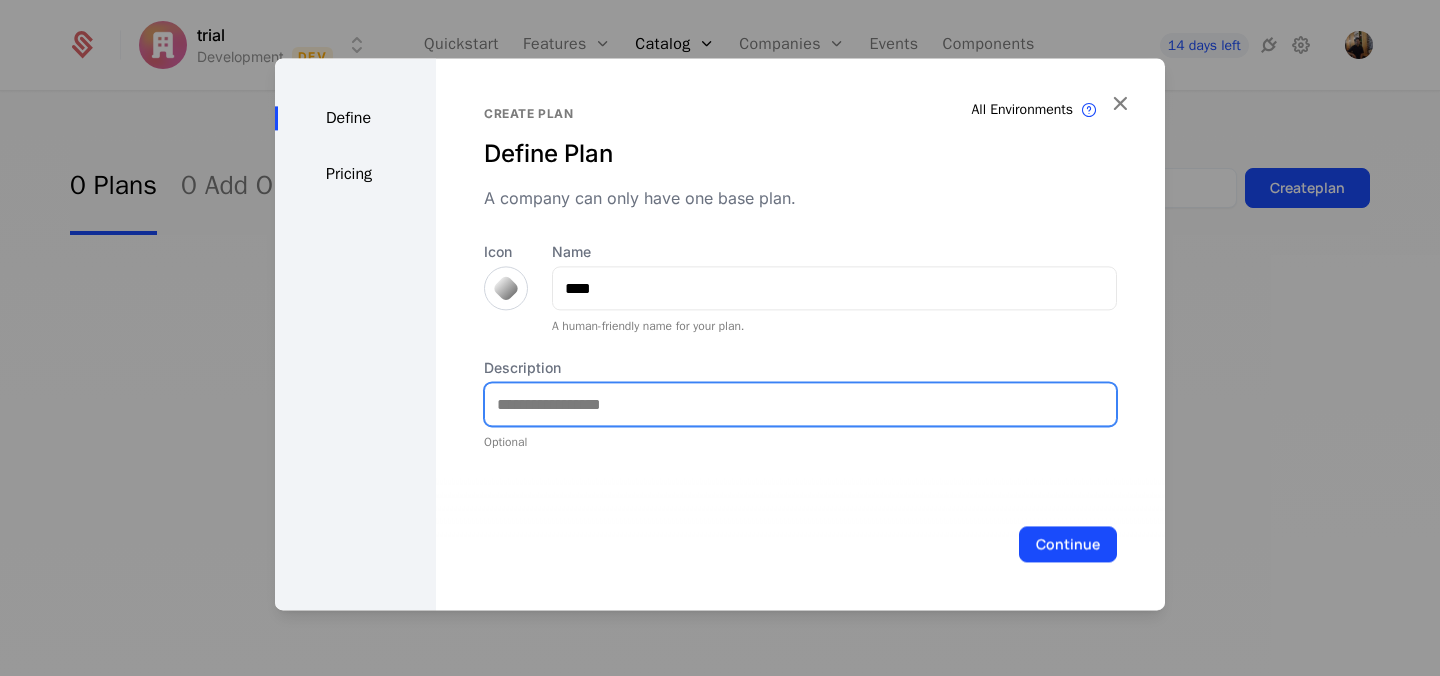 click on "Description" at bounding box center (800, 404) 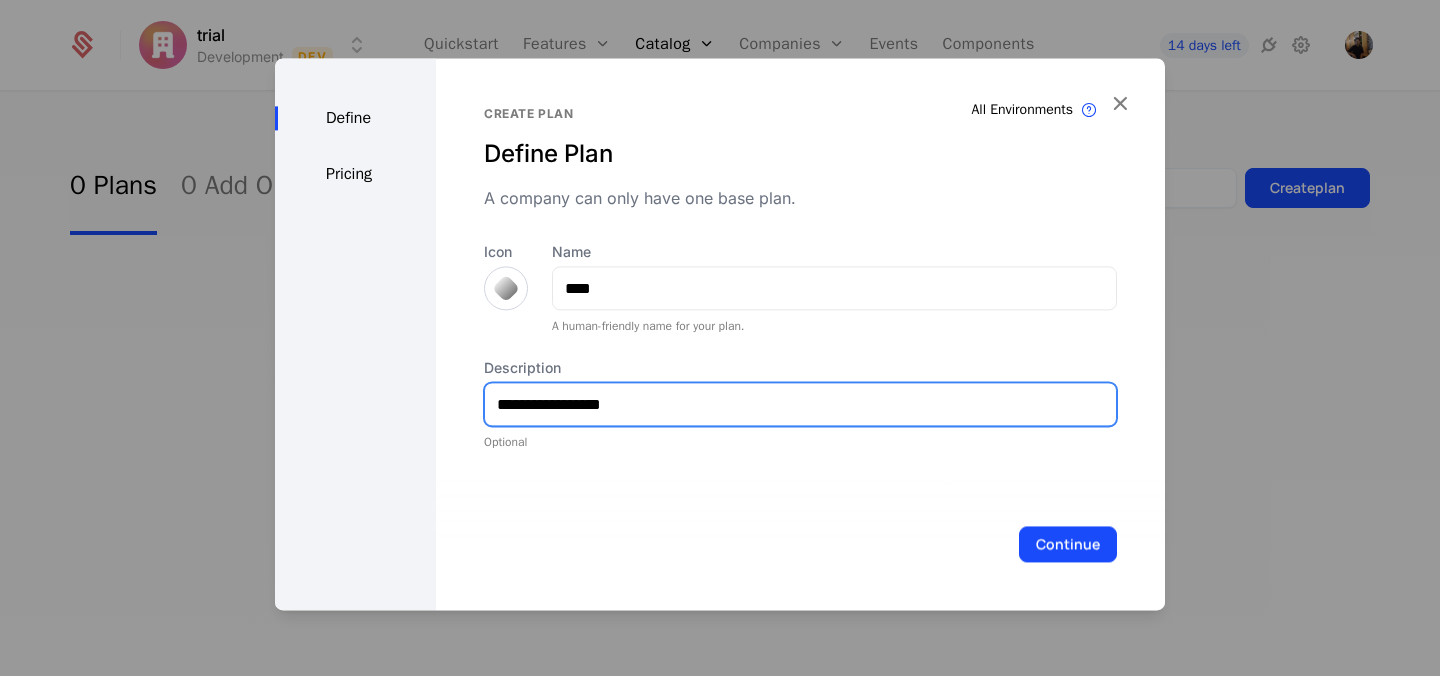 type on "**********" 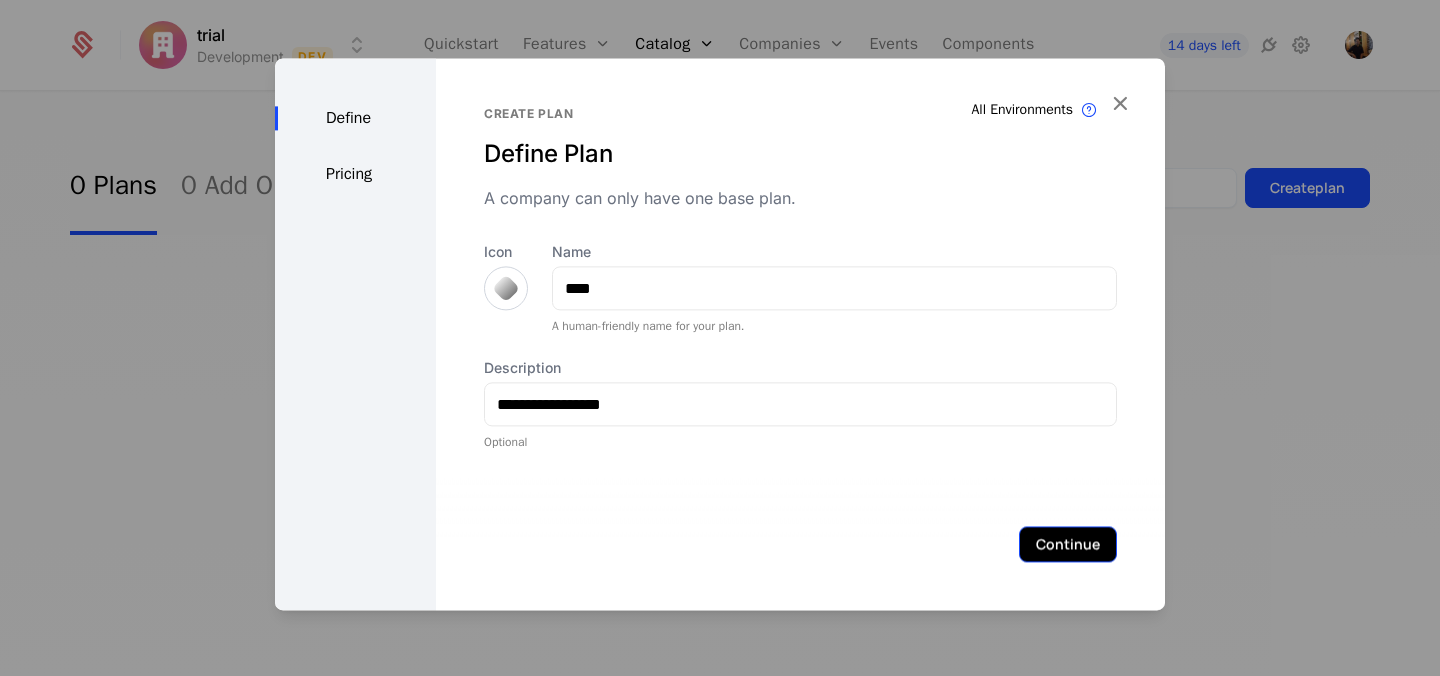 click on "Continue" at bounding box center [1068, 544] 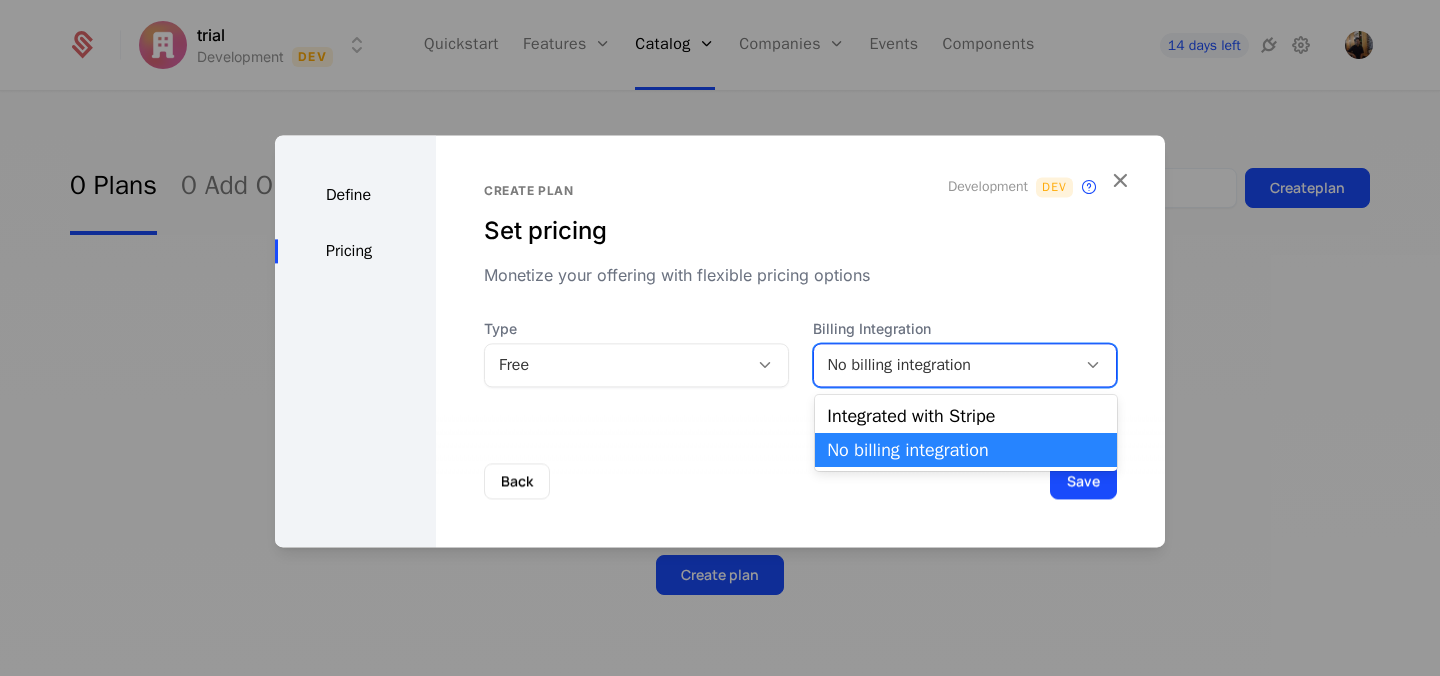 click on "No billing integration" at bounding box center (945, 365) 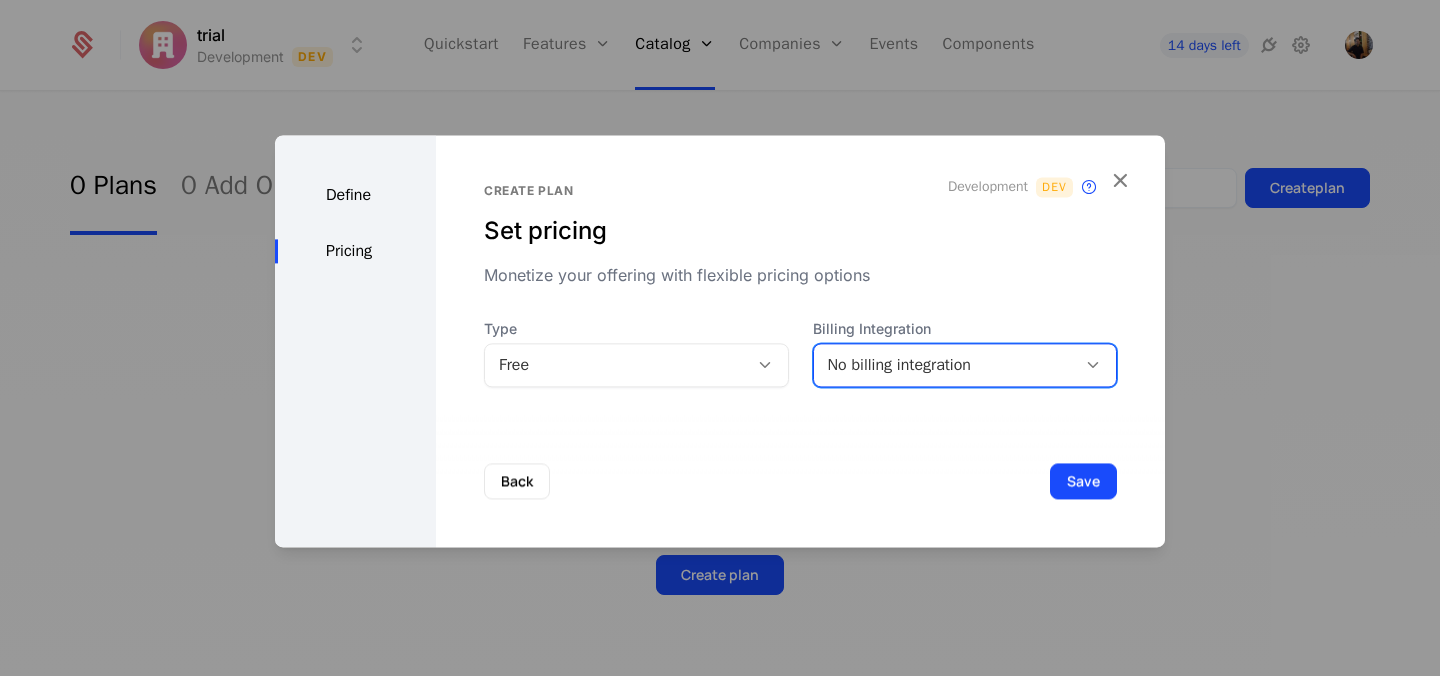 click on "Define" at bounding box center [355, 195] 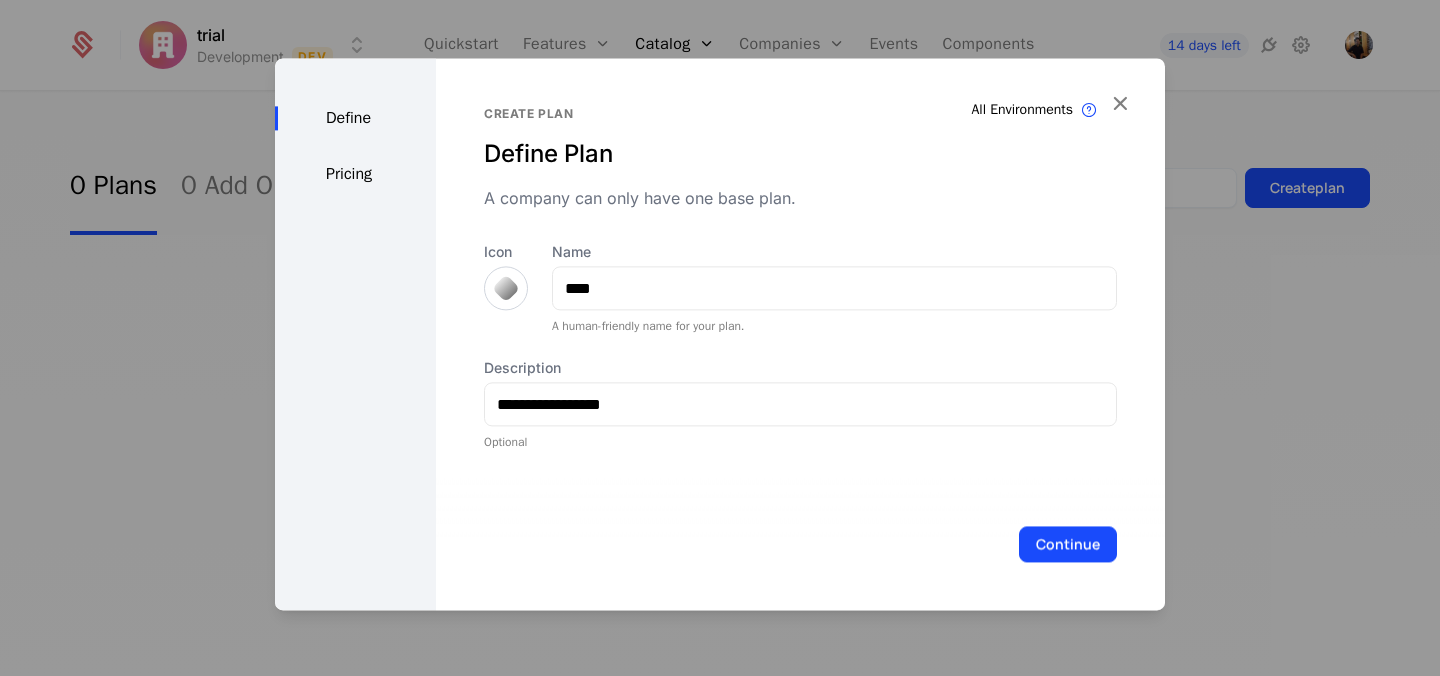 click on "Pricing" at bounding box center [355, 174] 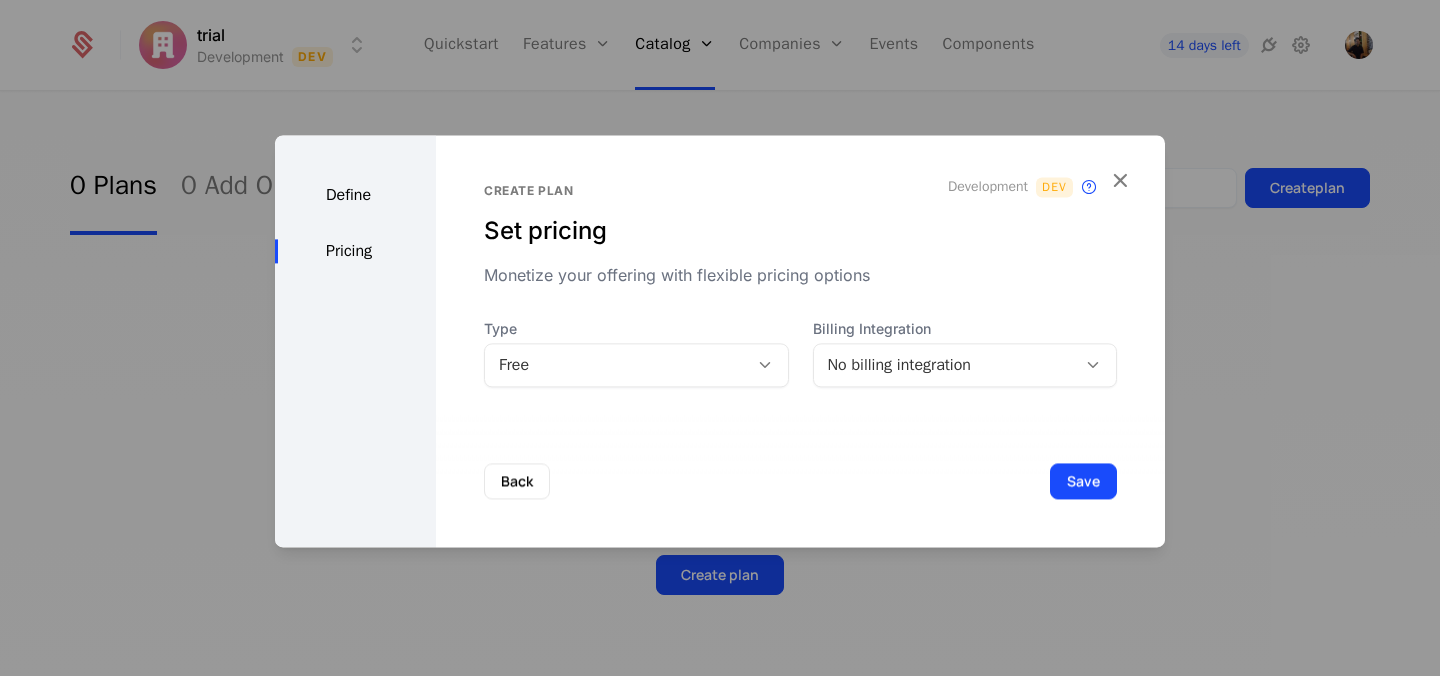 click on "No billing integration" at bounding box center (945, 365) 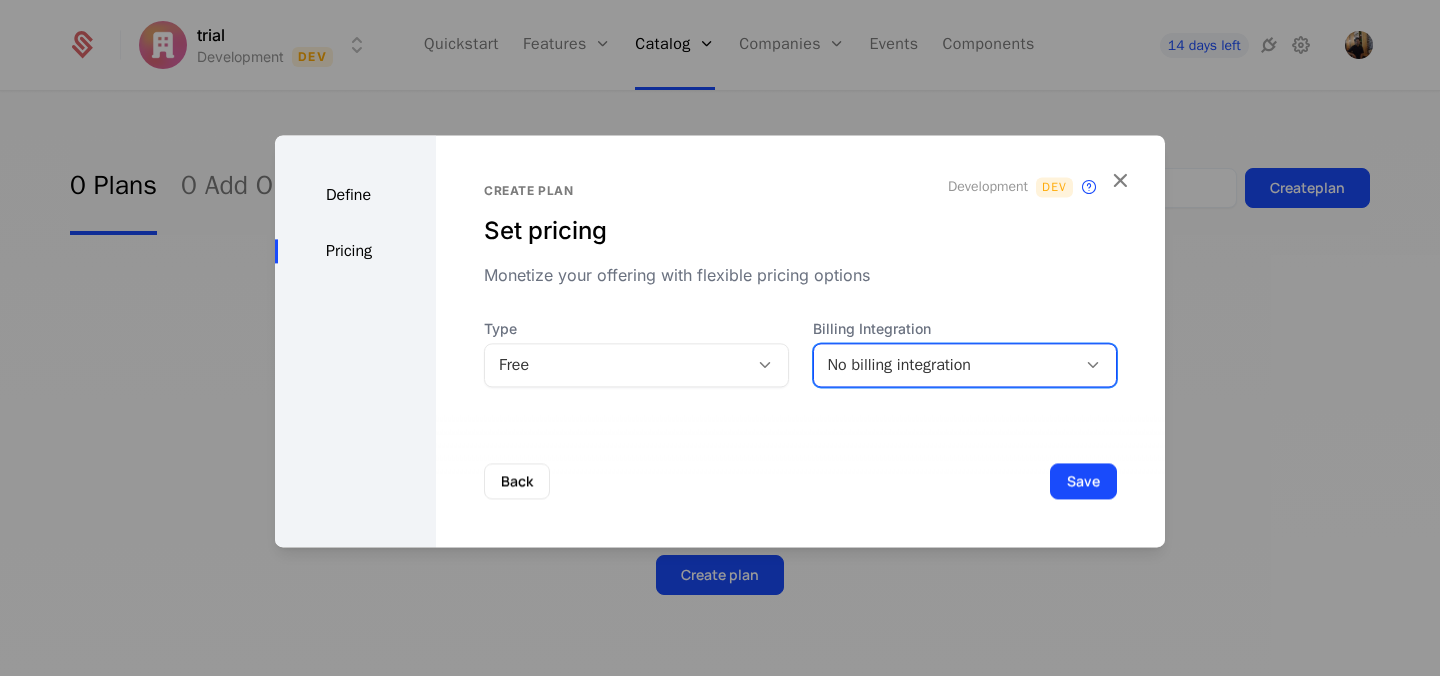 click on "No billing integration" at bounding box center [945, 365] 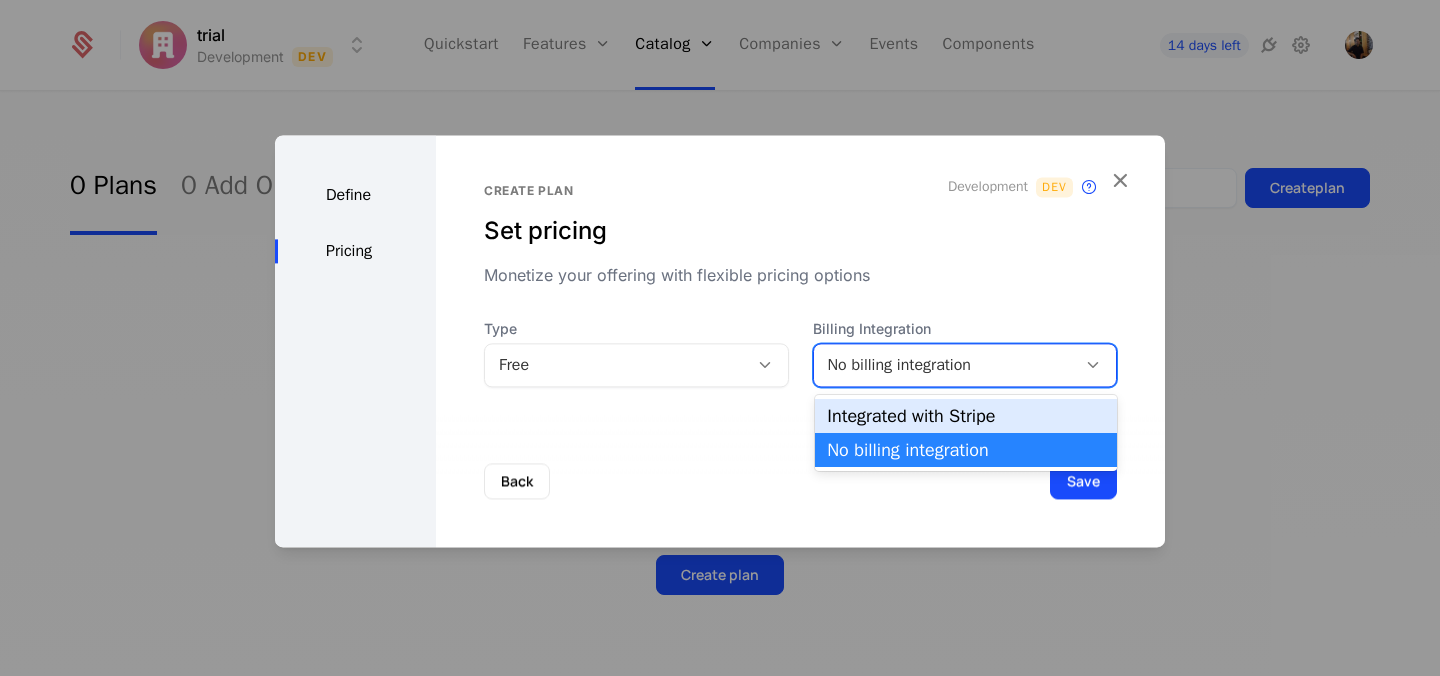 click on "Integrated with Stripe" at bounding box center [966, 416] 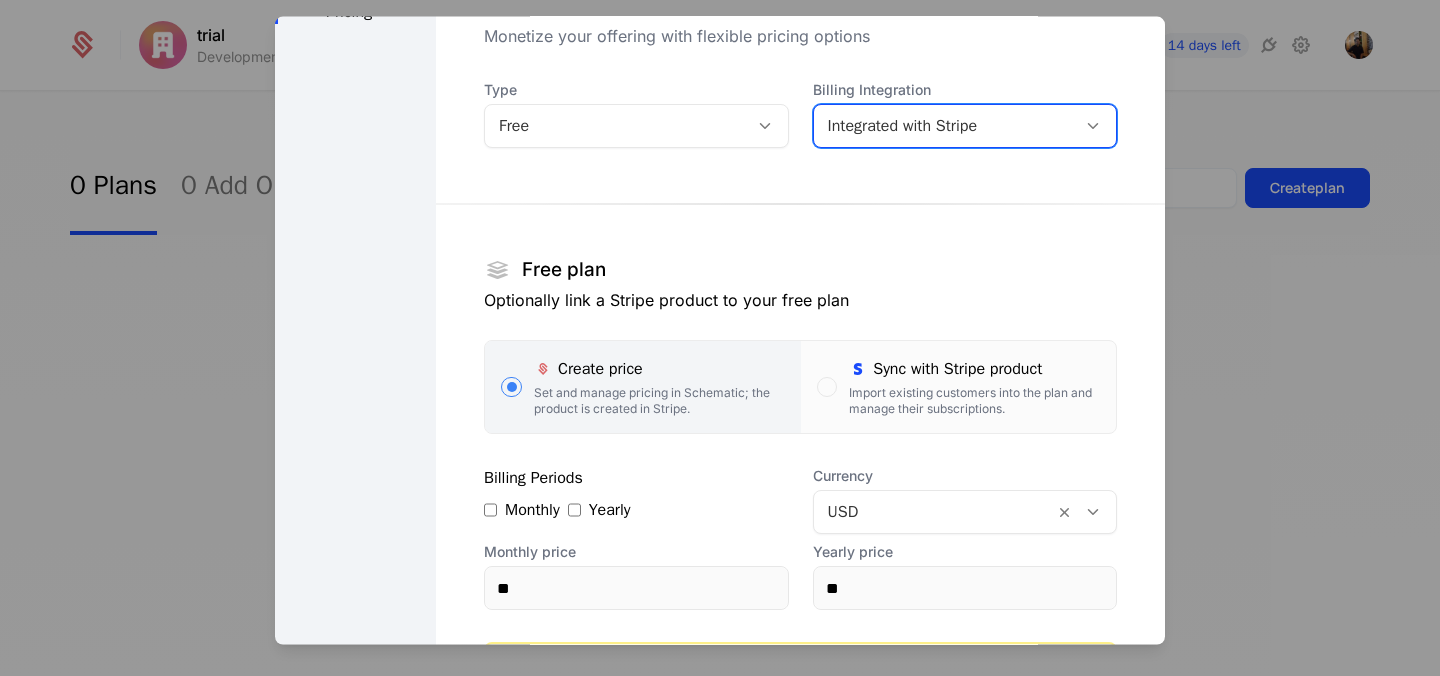 scroll, scrollTop: 114, scrollLeft: 0, axis: vertical 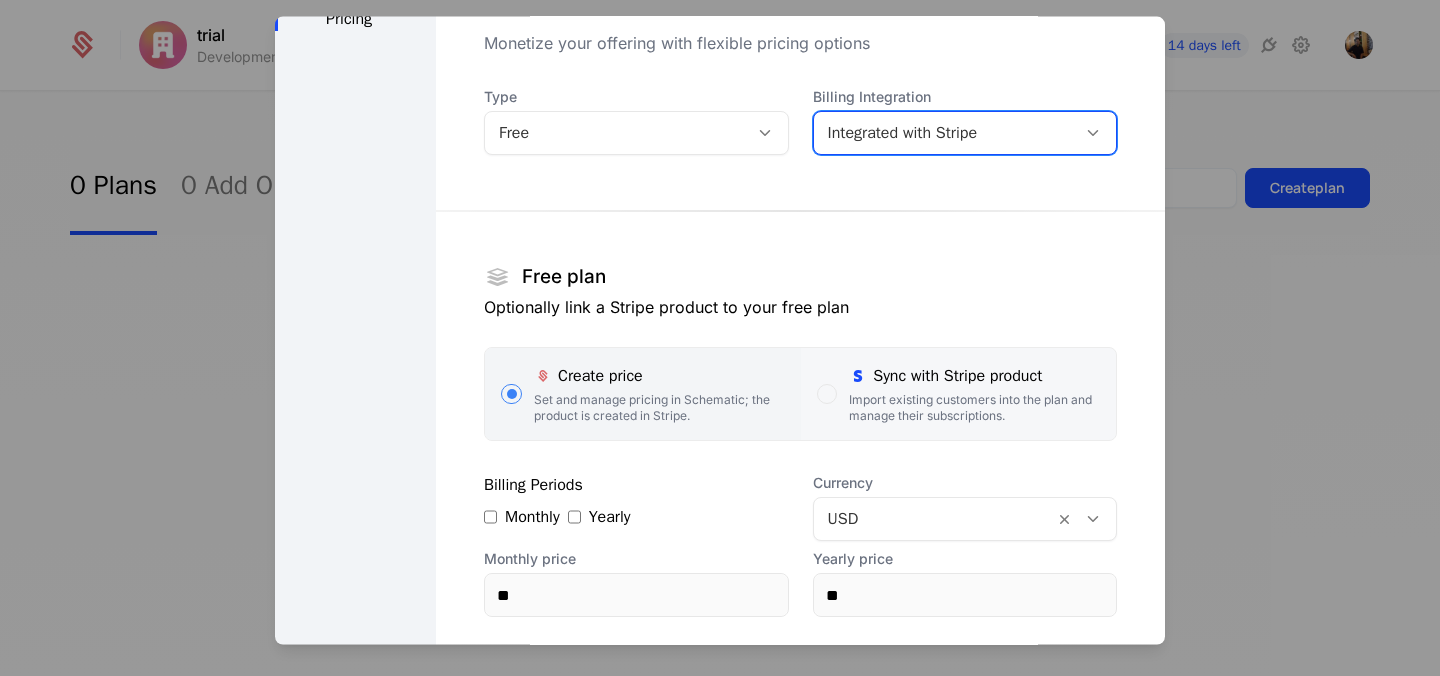 click at bounding box center (827, 394) 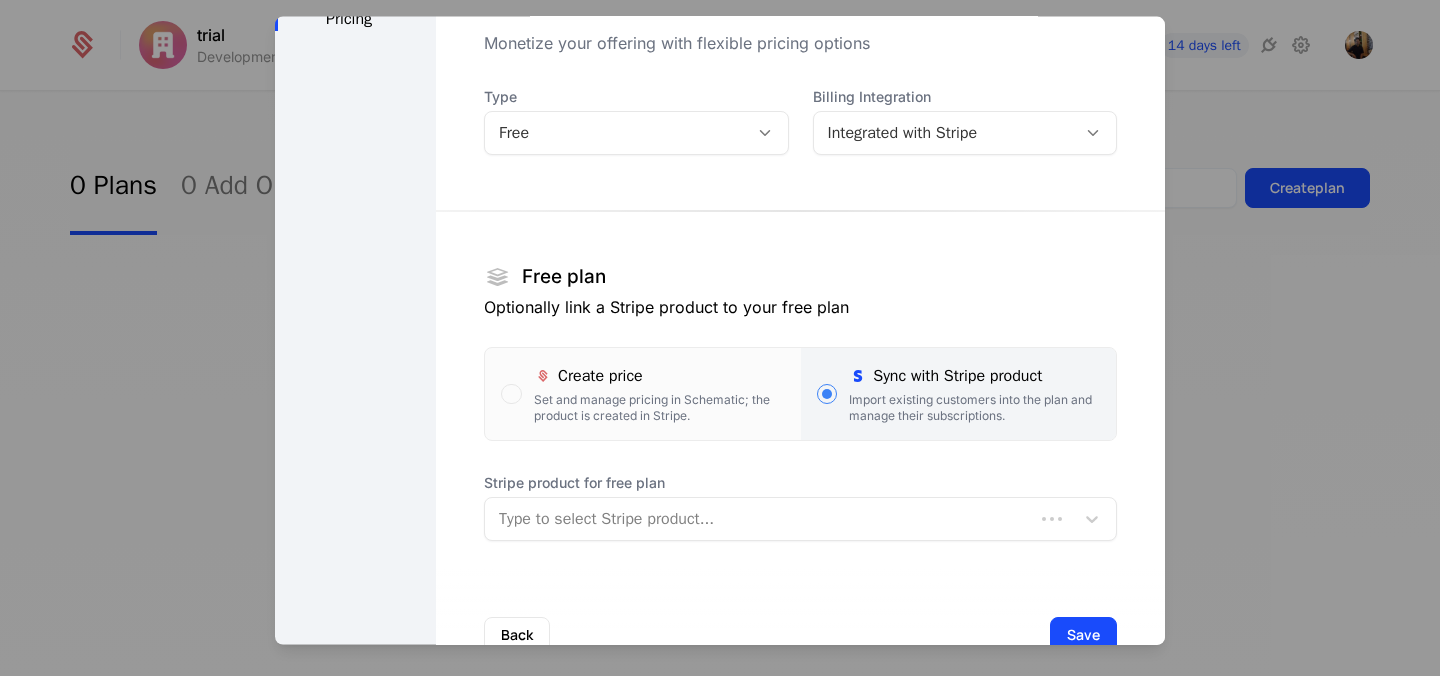 scroll, scrollTop: 170, scrollLeft: 0, axis: vertical 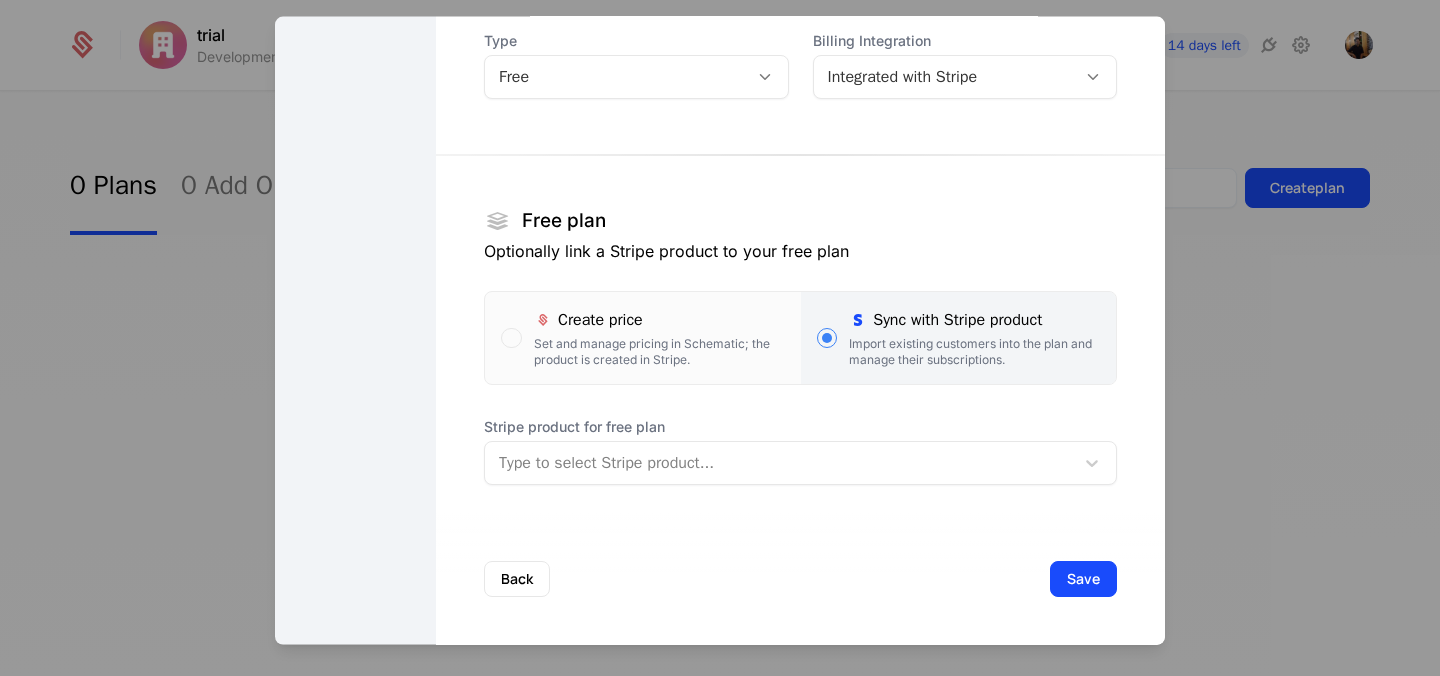 click at bounding box center (779, 463) 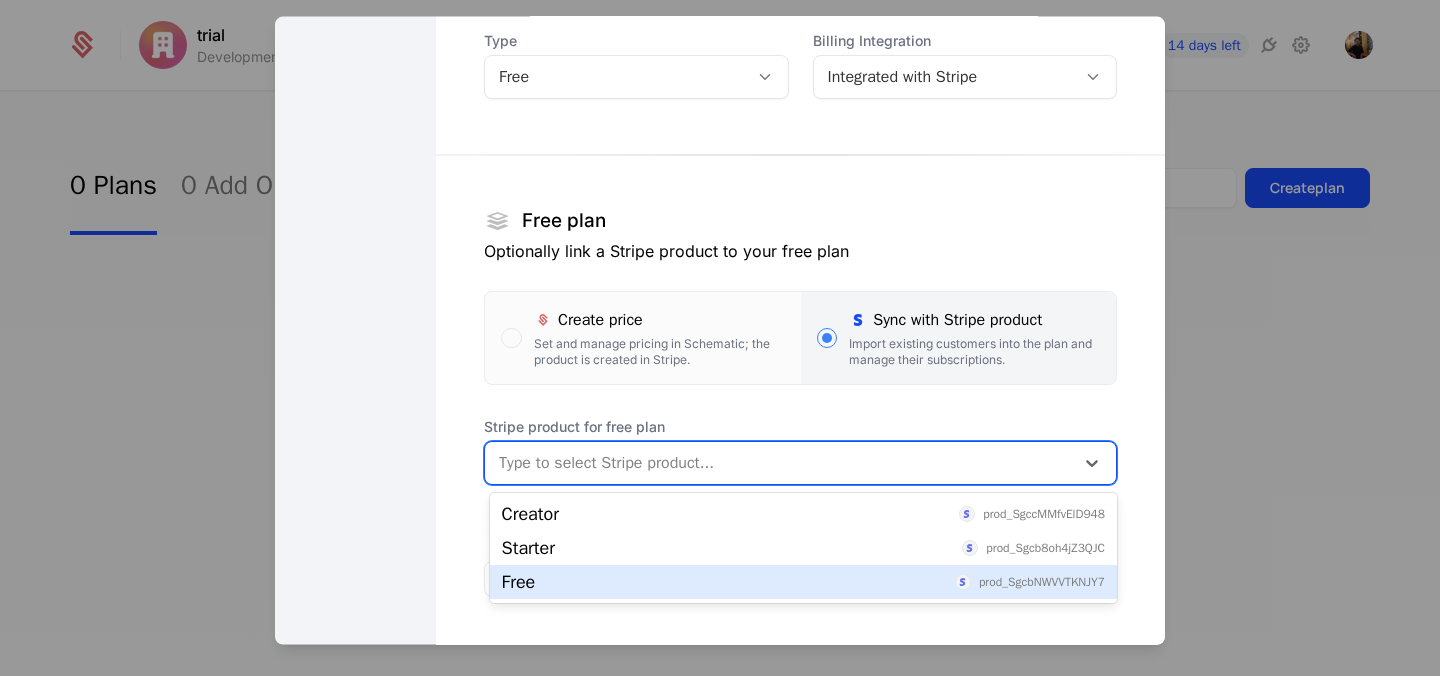 click on "Free prod_SgcbNWVVTKNJY7" at bounding box center [803, 582] 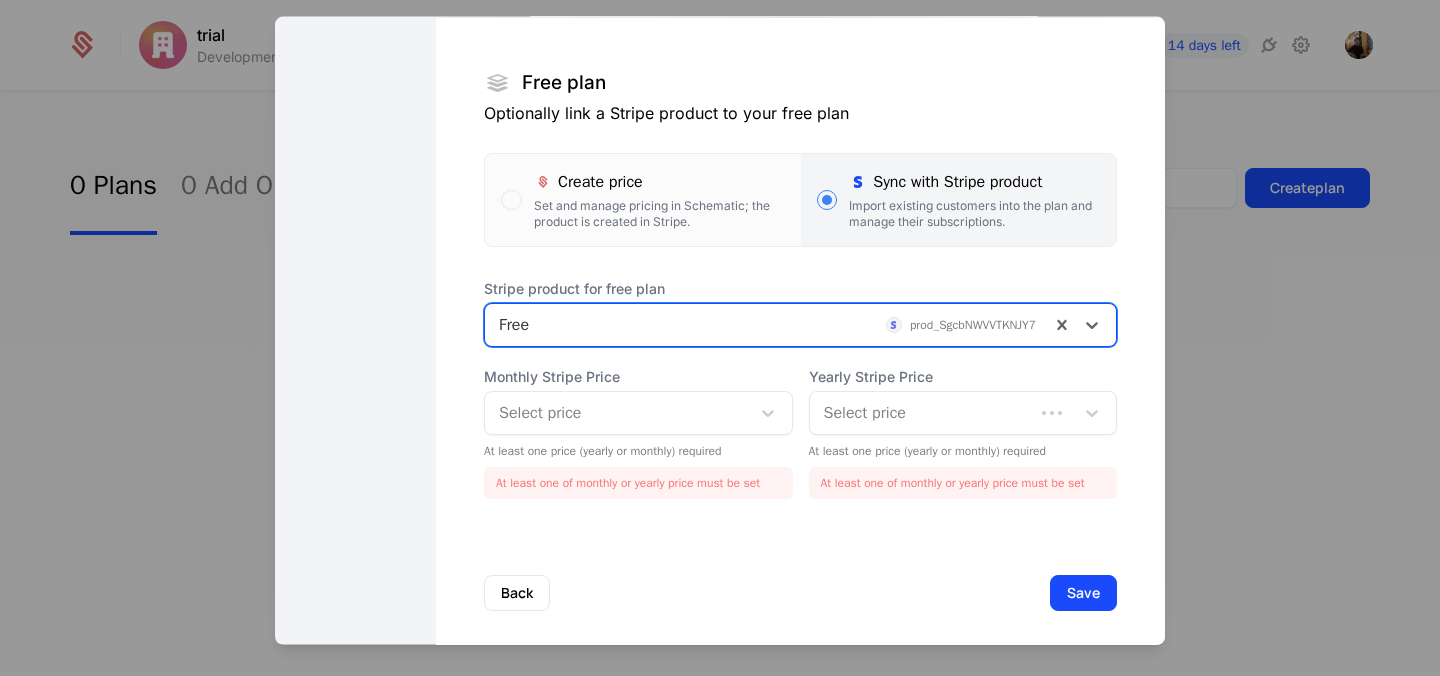 scroll, scrollTop: 322, scrollLeft: 0, axis: vertical 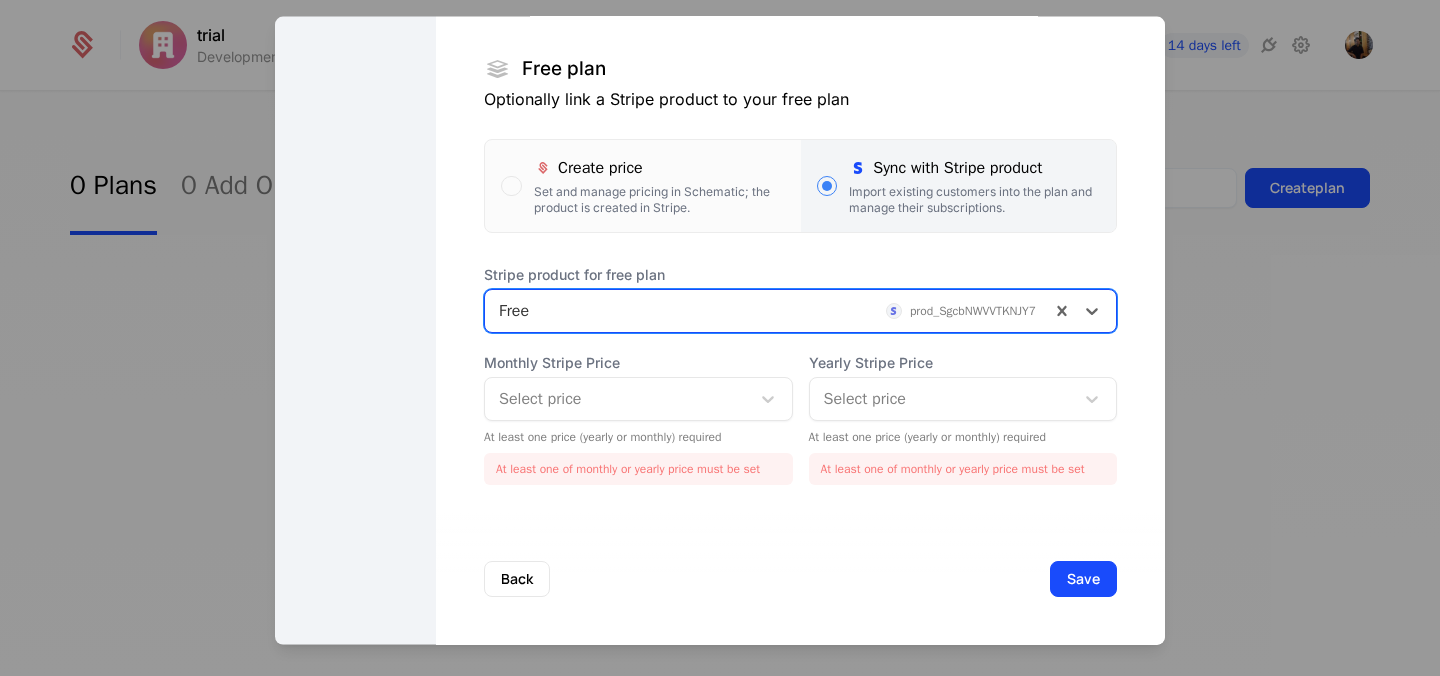 click at bounding box center (617, 399) 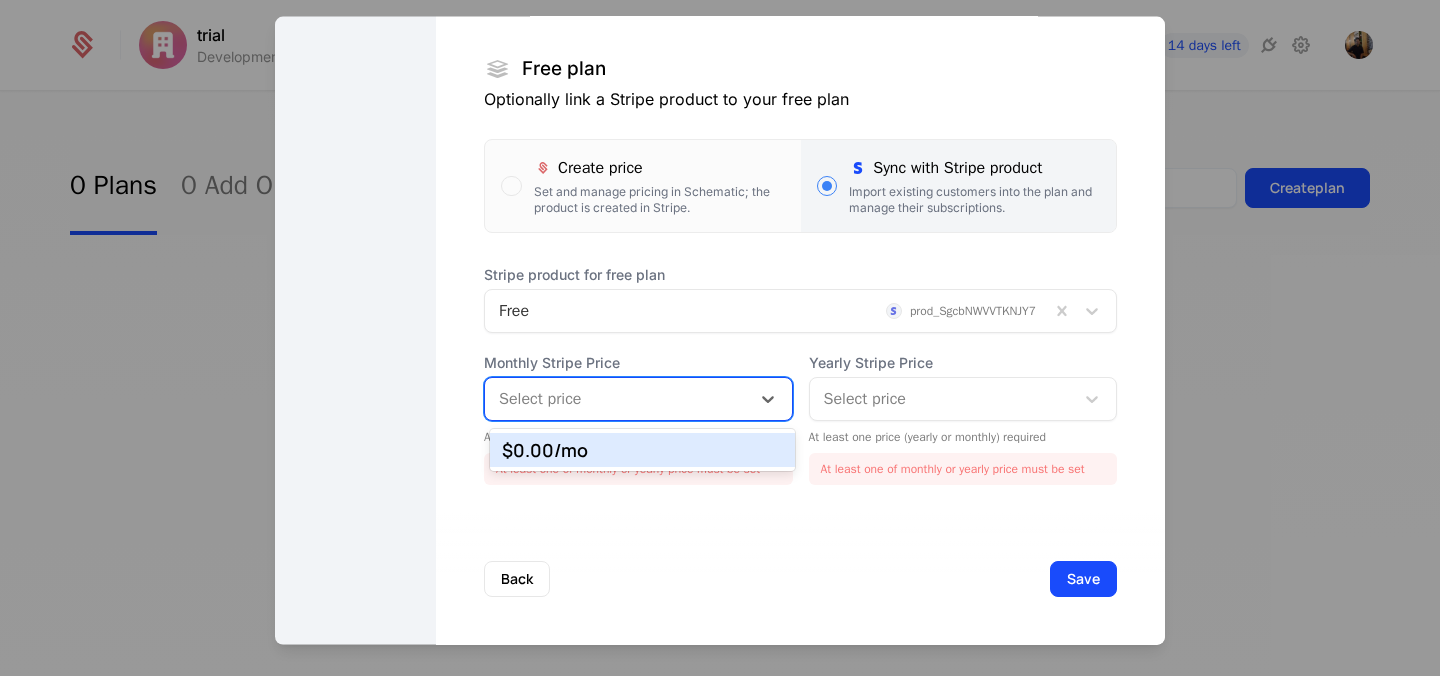 click on "$0.00 /mo" at bounding box center [643, 450] 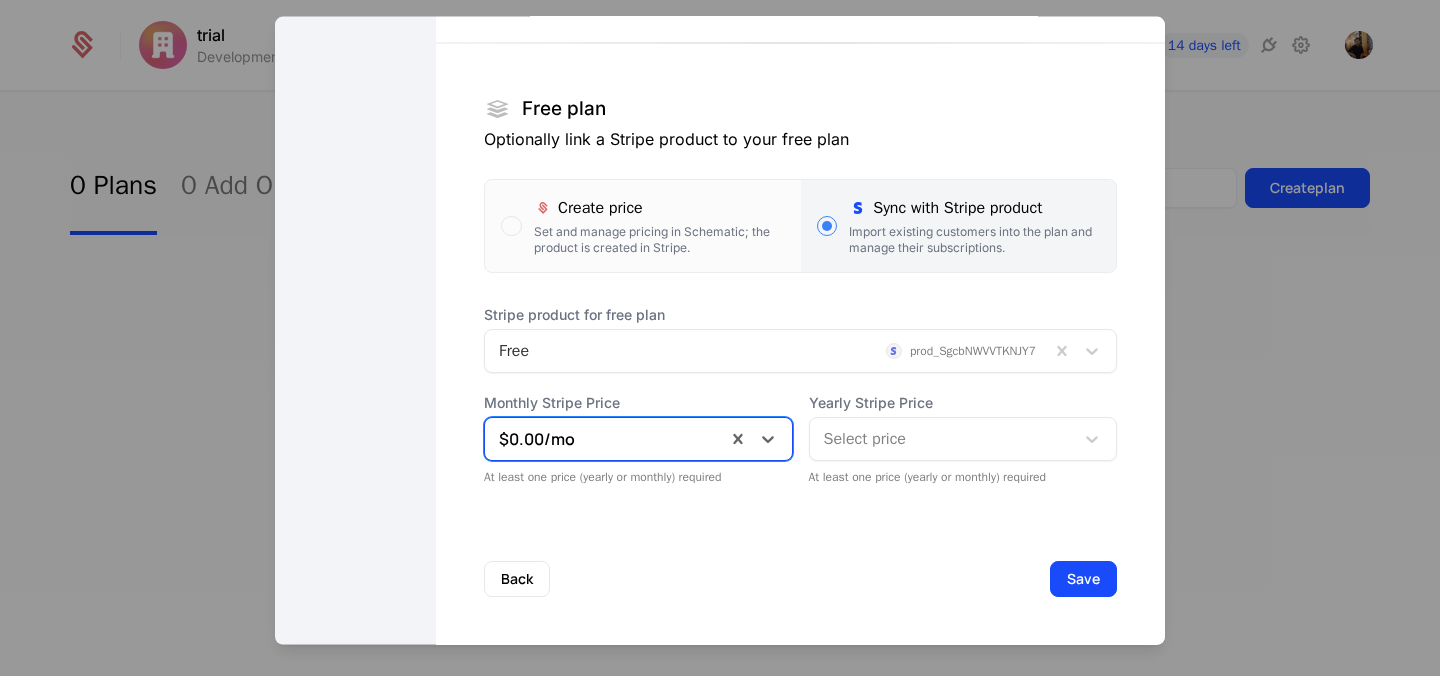 click at bounding box center [942, 439] 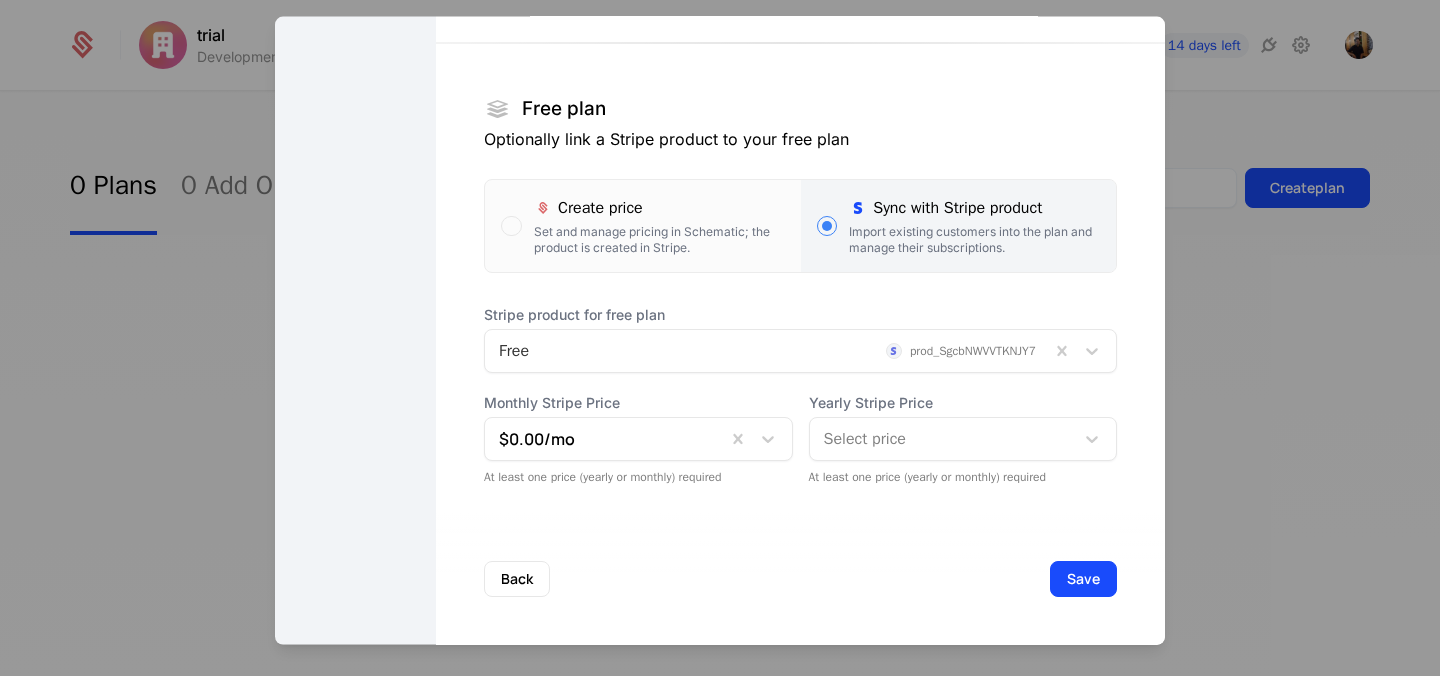 click on "Stripe product for free plan Free prod_SgcbNWVVTKNJY7 Monthly Stripe Price $0.00 /mo At least one price (yearly or monthly) required Yearly Stripe Price Select price At least one price (yearly or monthly) required" at bounding box center [800, 395] 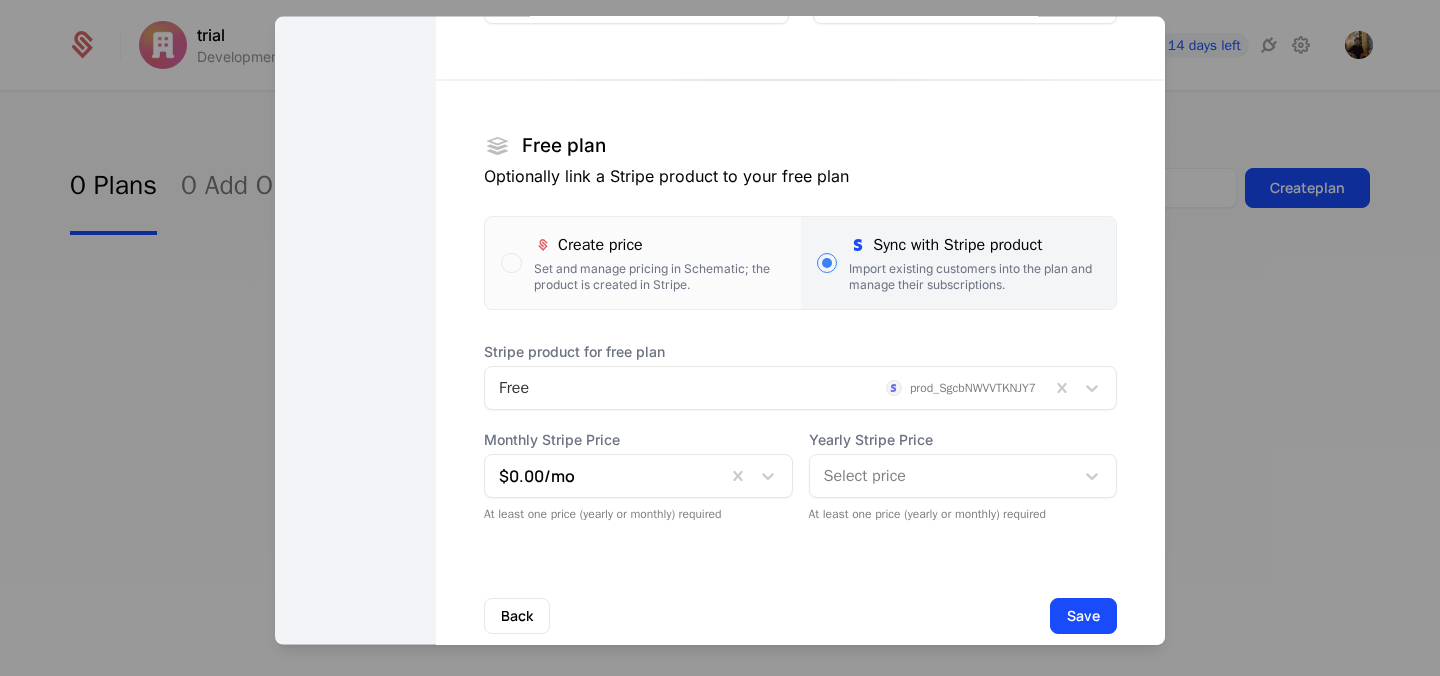 scroll, scrollTop: 282, scrollLeft: 0, axis: vertical 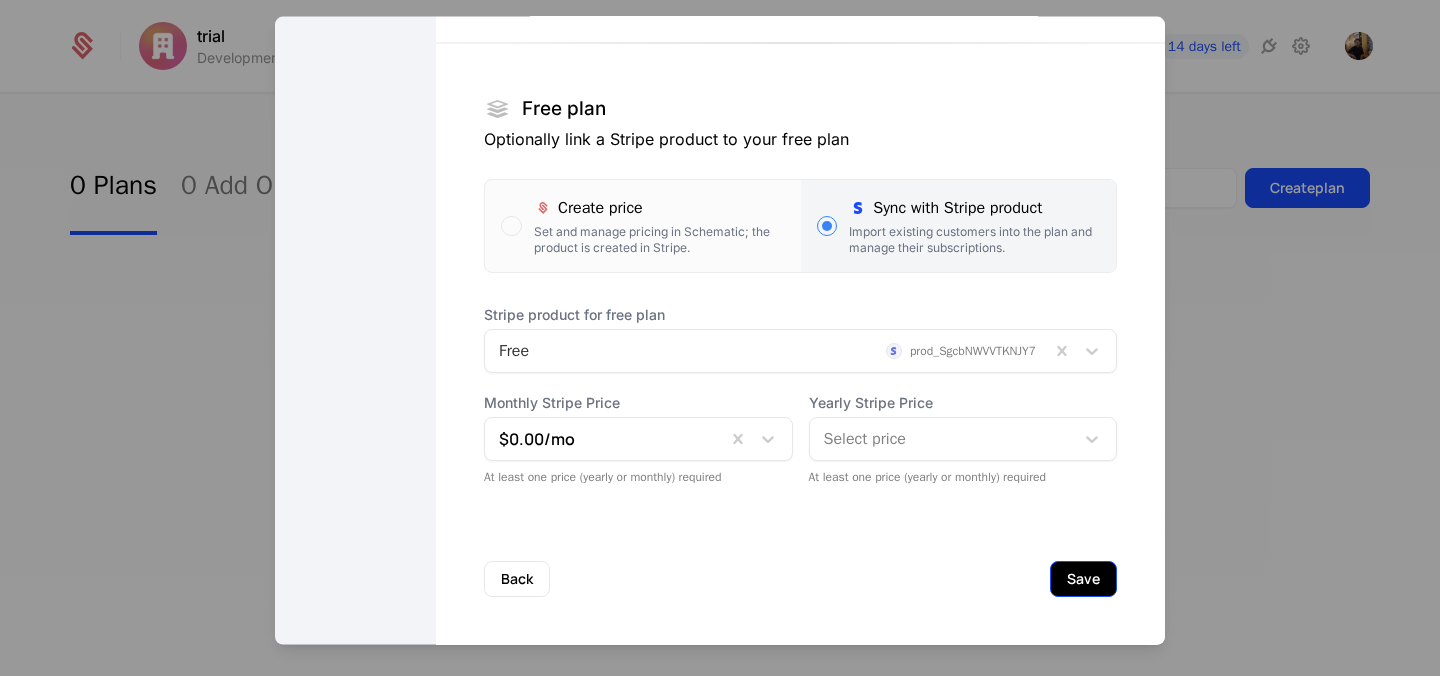click on "Save" at bounding box center [1083, 579] 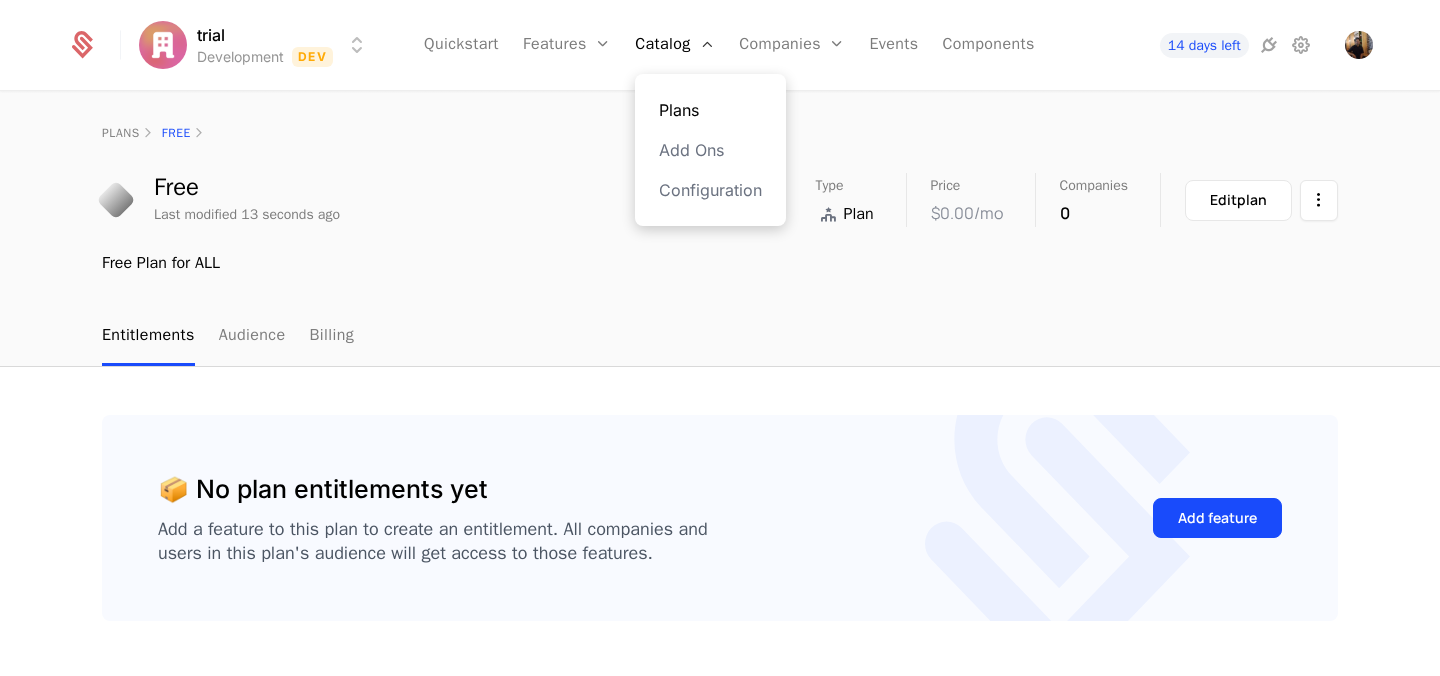 click on "Plans" at bounding box center [710, 110] 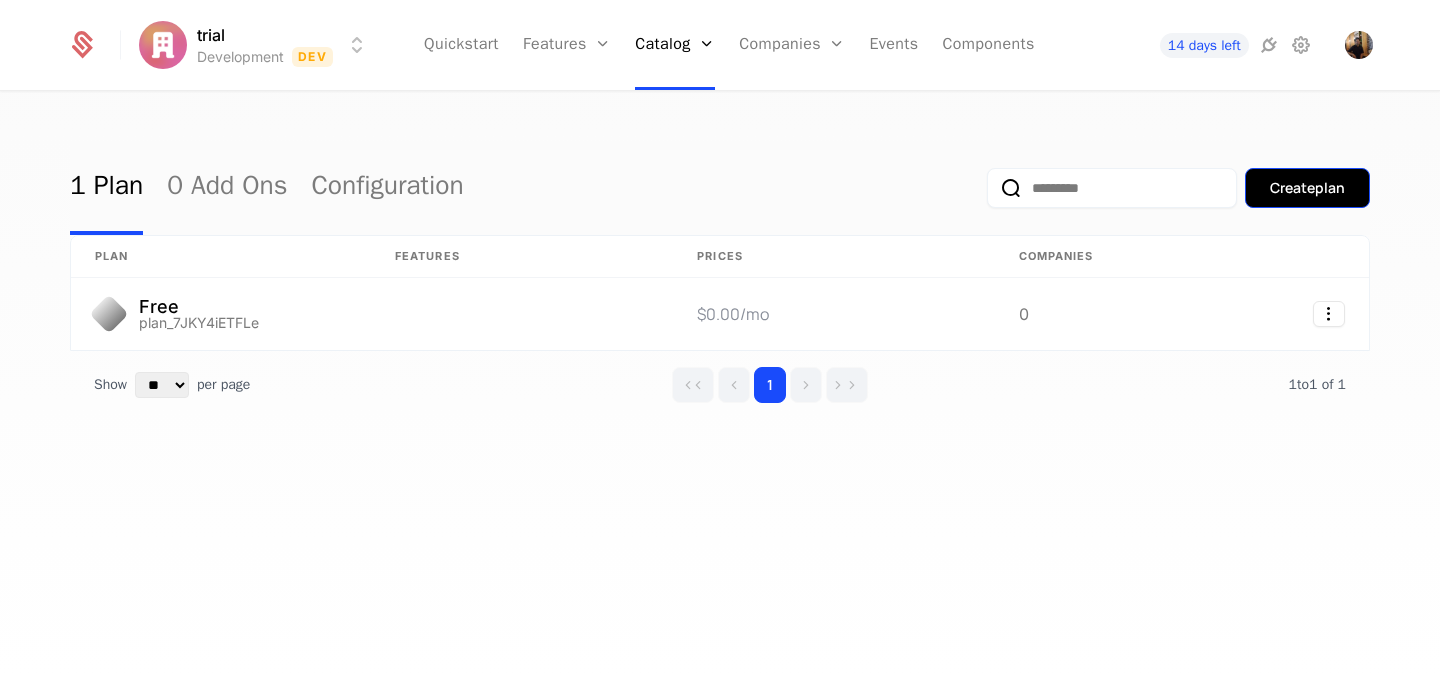 click on "Create  plan" at bounding box center [1307, 188] 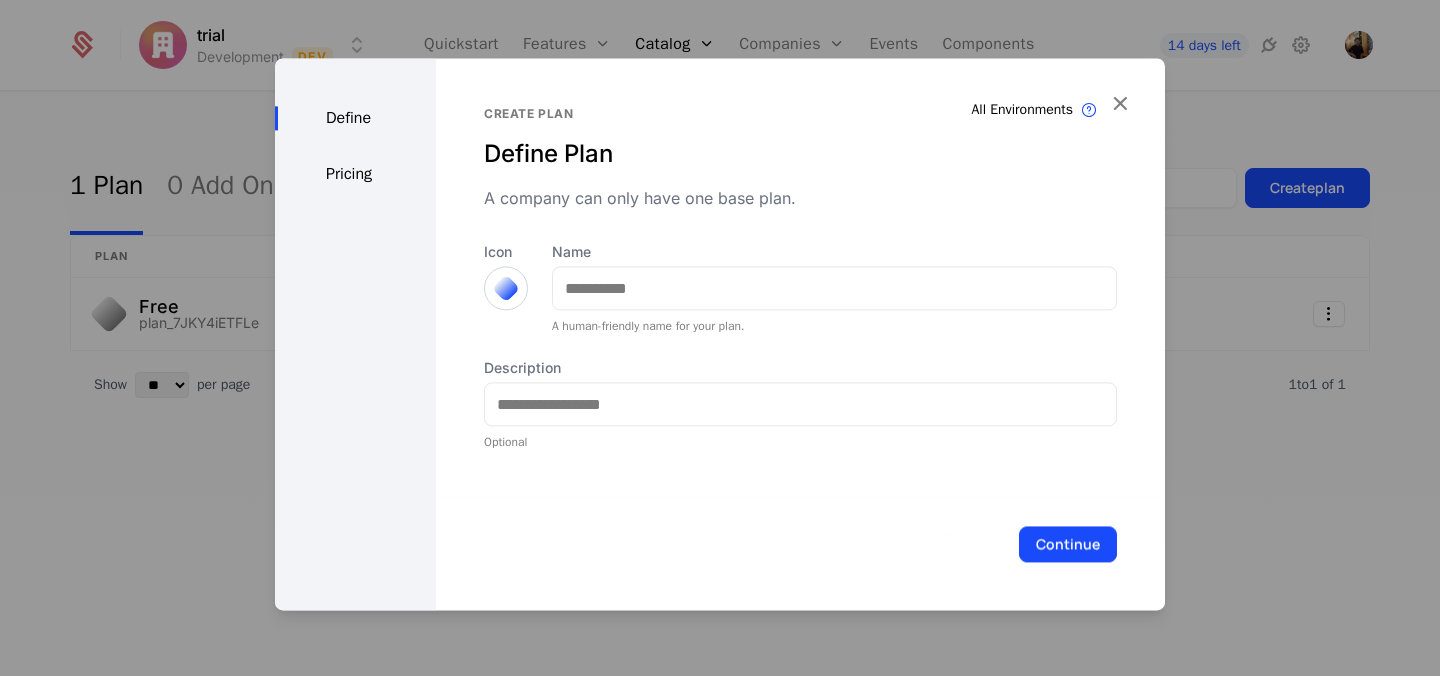 click on "Name A human-friendly name for your plan." at bounding box center (834, 288) 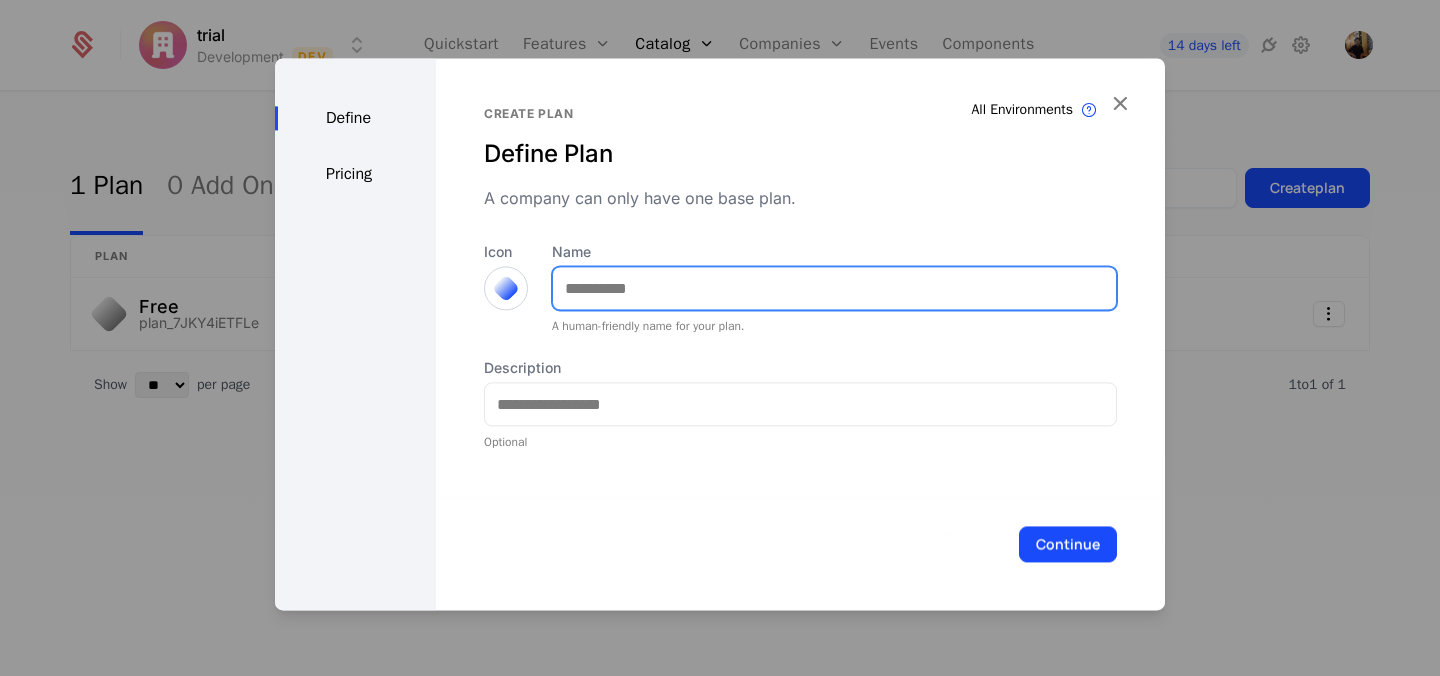 click on "Name" at bounding box center [834, 288] 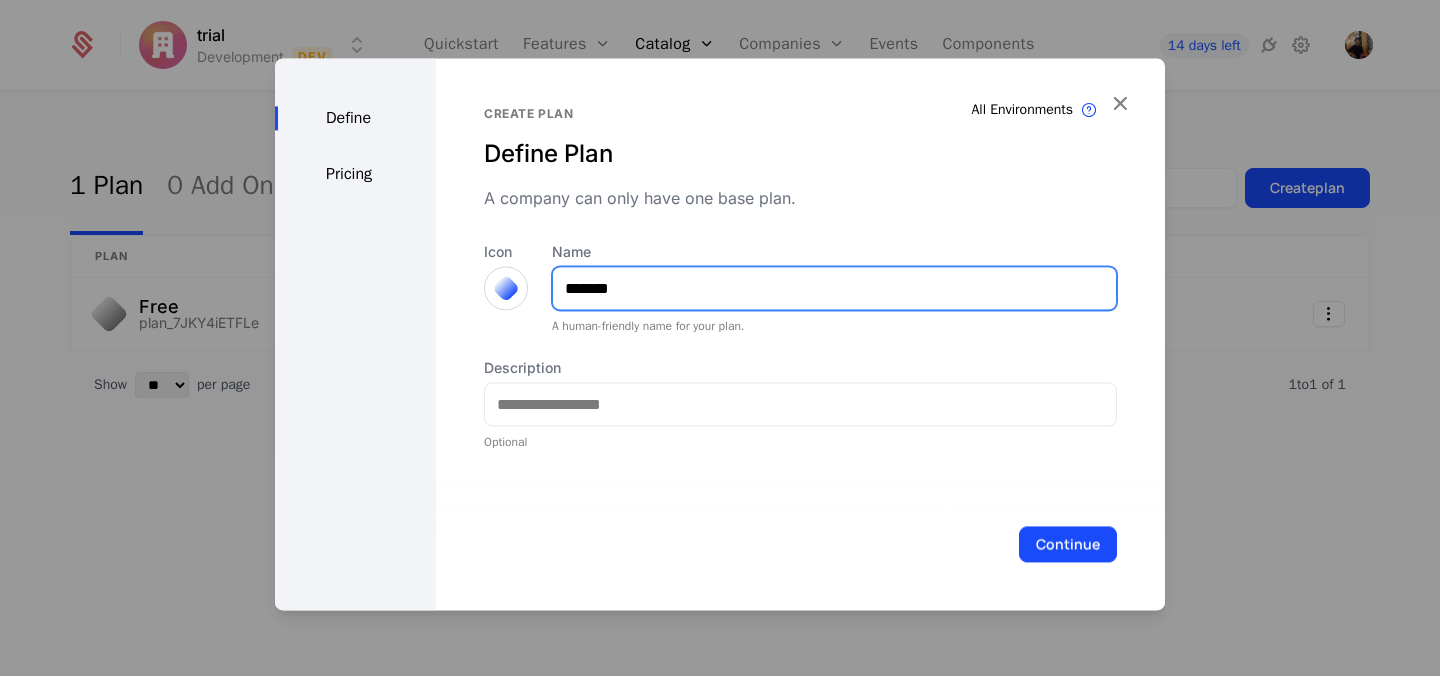 type on "*******" 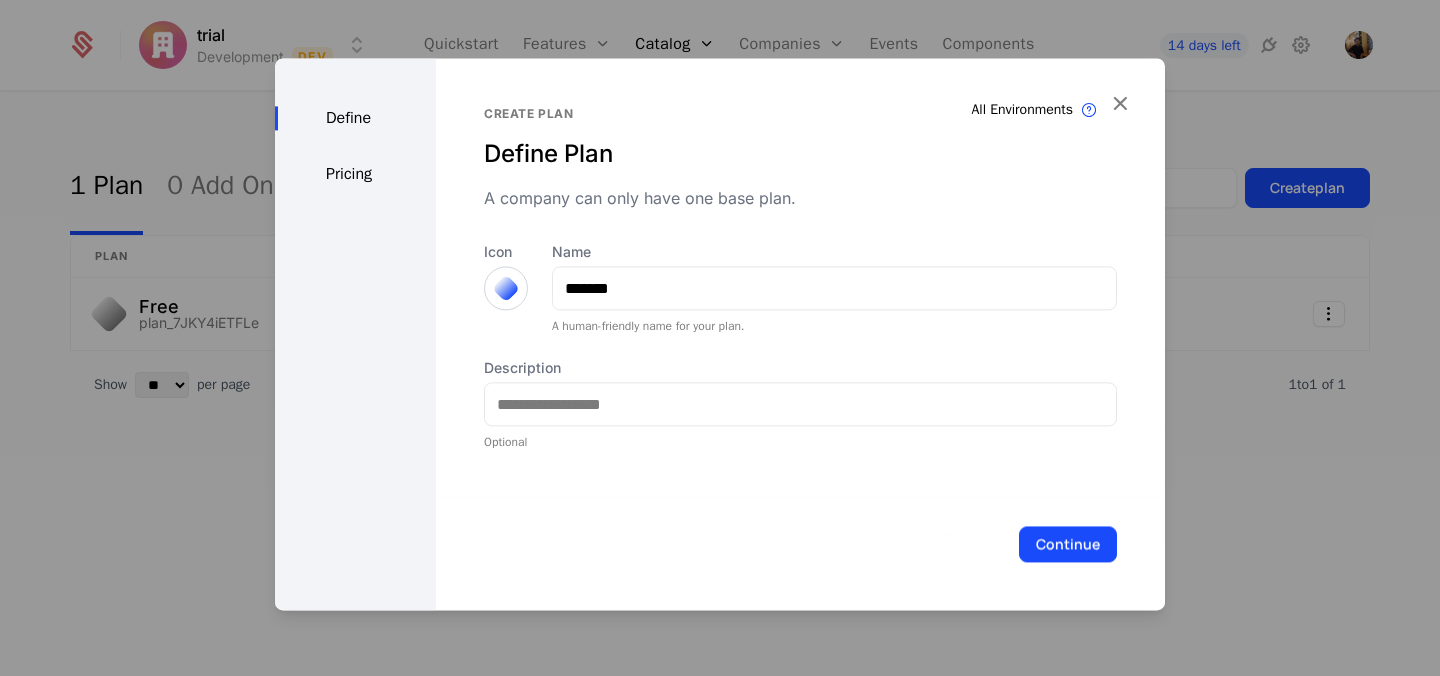 click at bounding box center (506, 288) 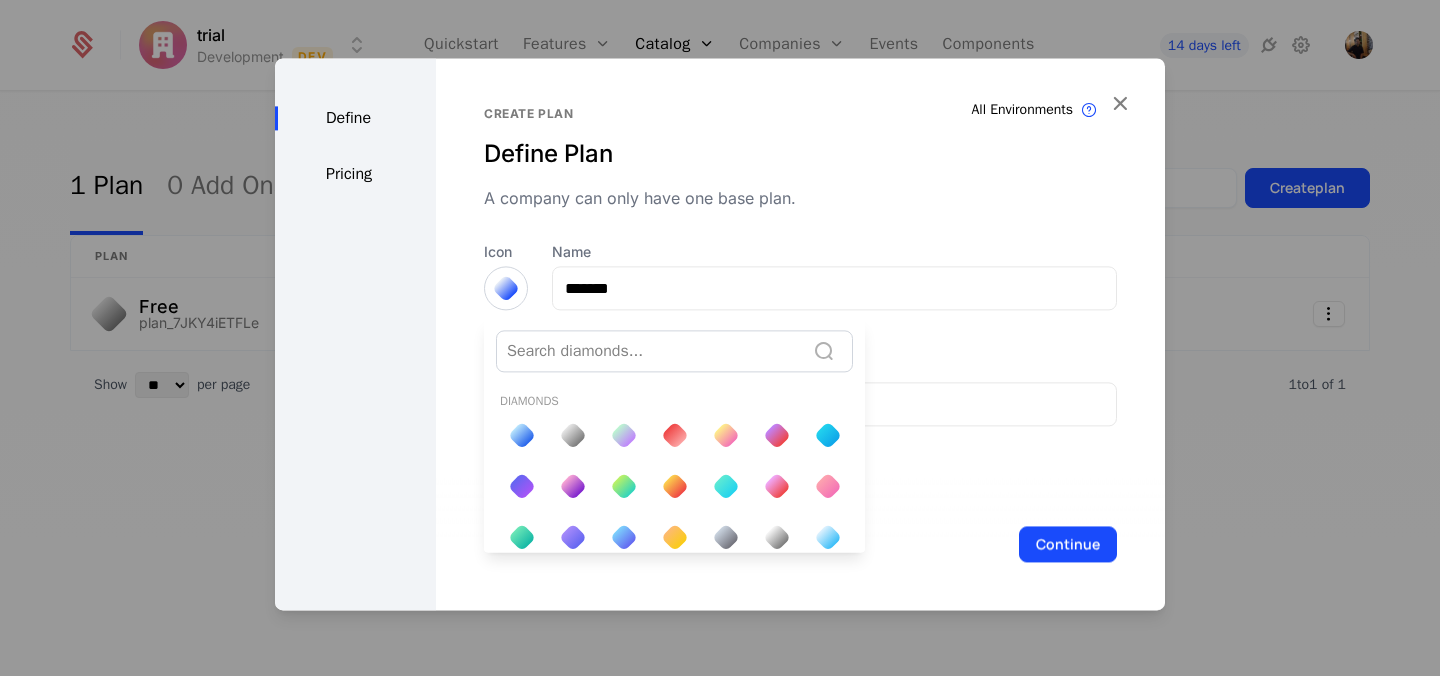 scroll, scrollTop: 0, scrollLeft: 0, axis: both 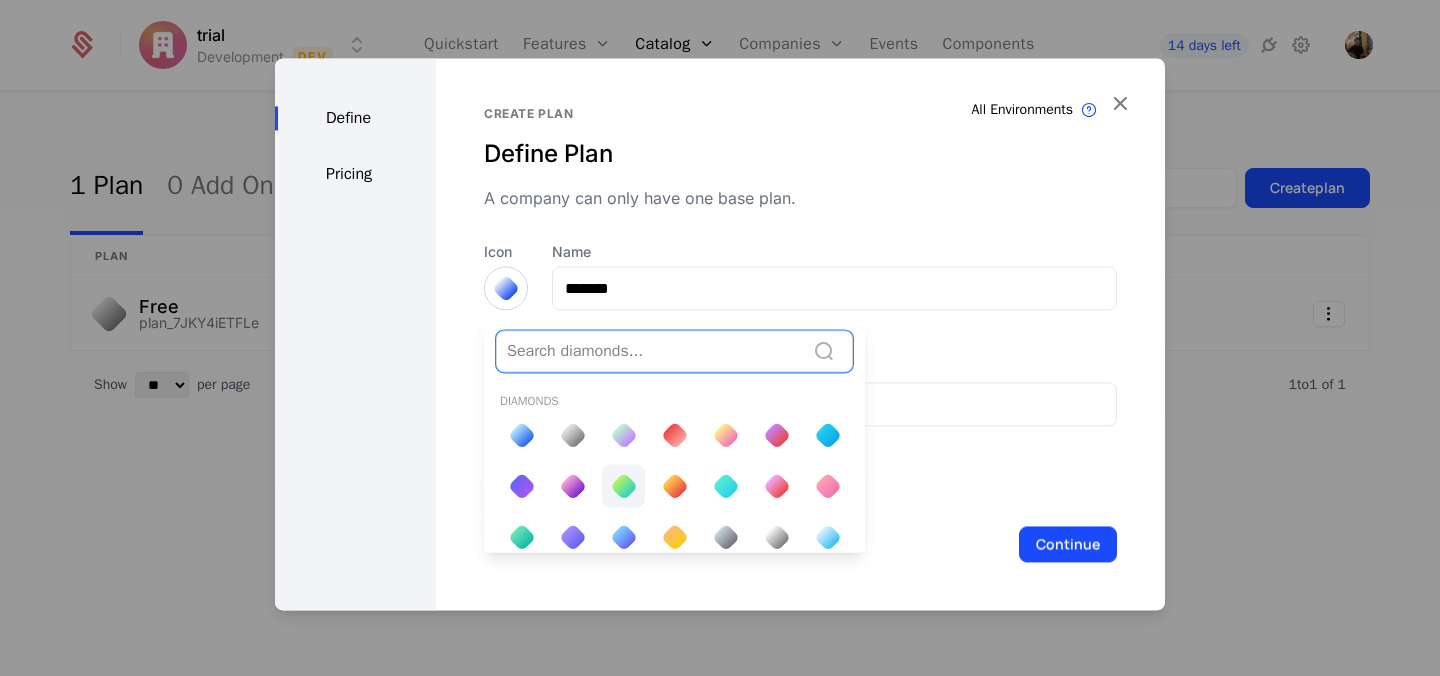 click at bounding box center (623, 486) 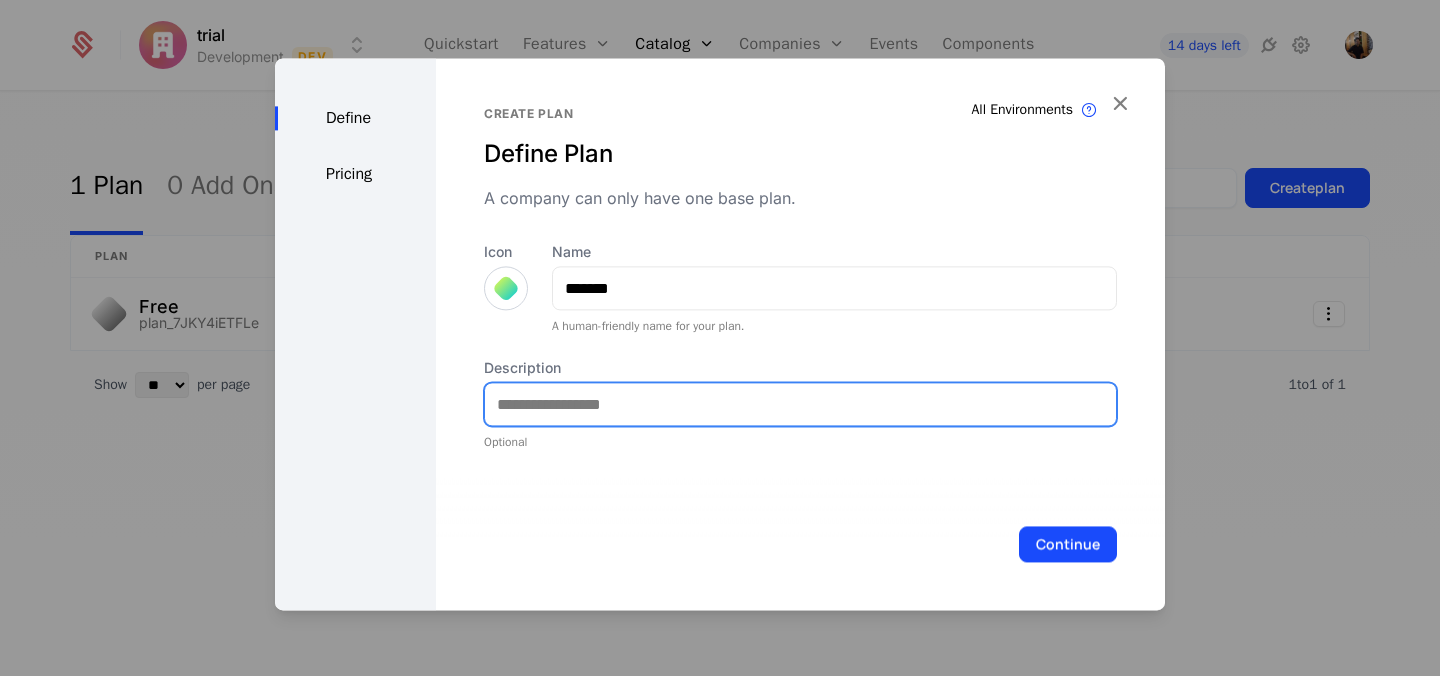 click on "Description" at bounding box center [800, 404] 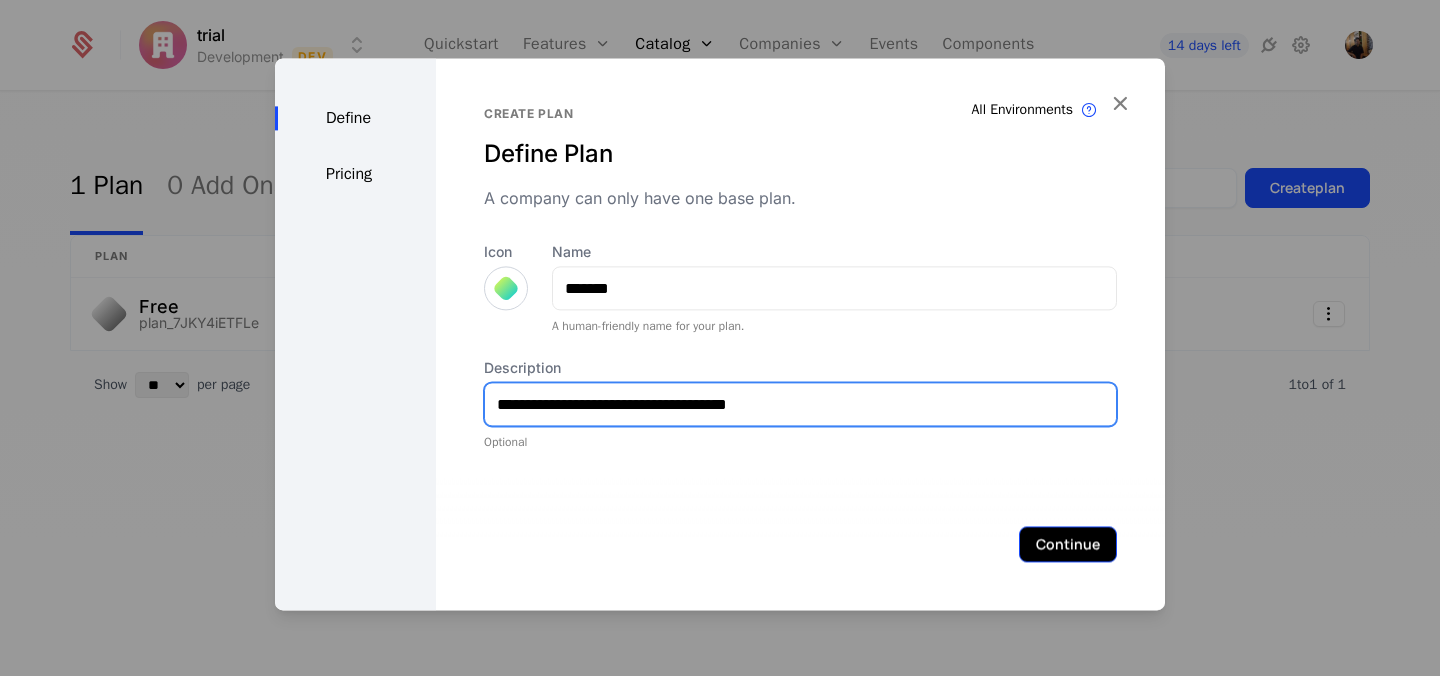 type on "**********" 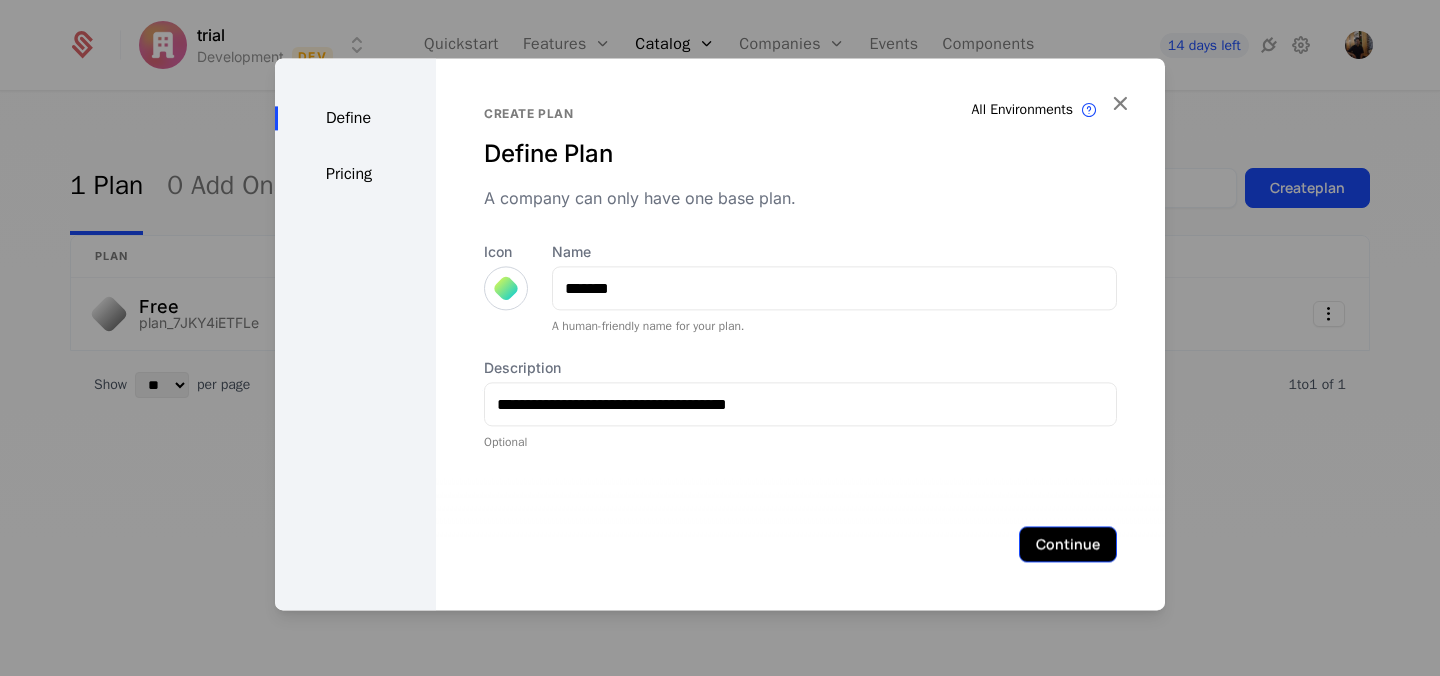 click on "Continue" at bounding box center (1068, 544) 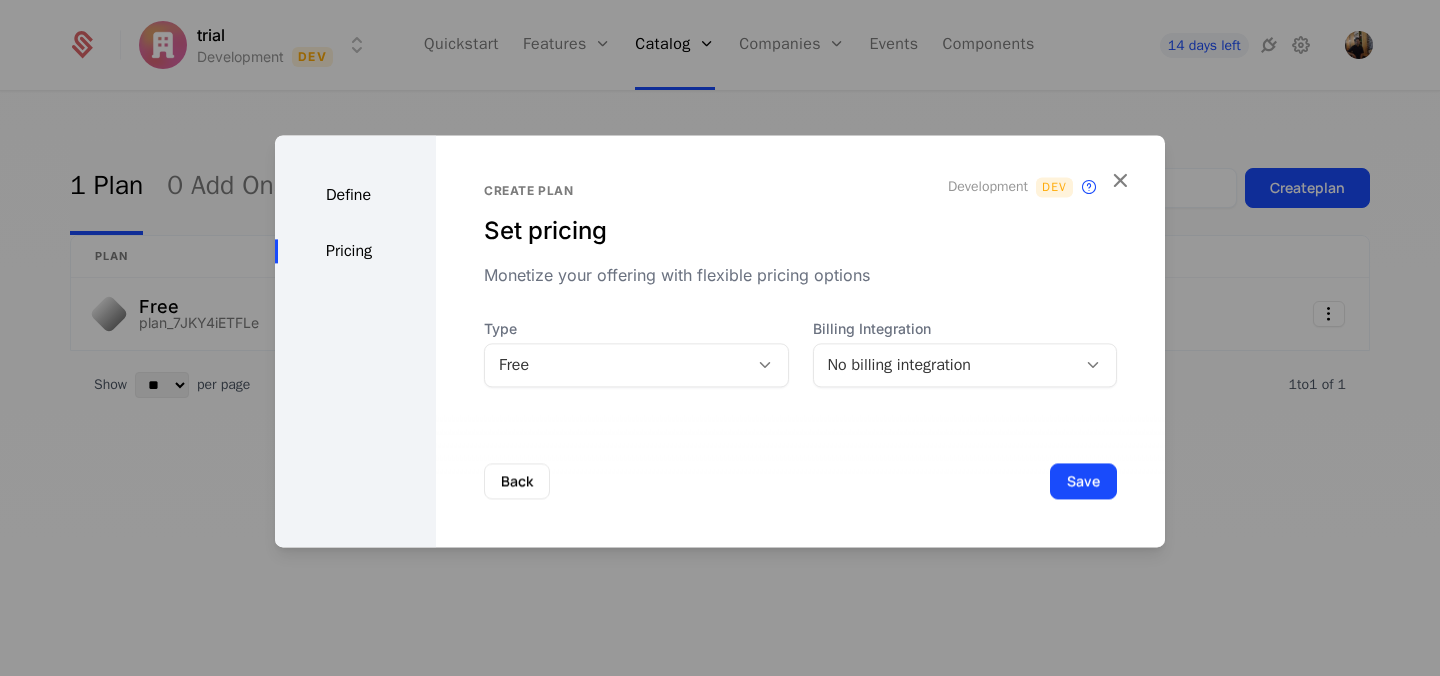 click on "Free" at bounding box center (616, 365) 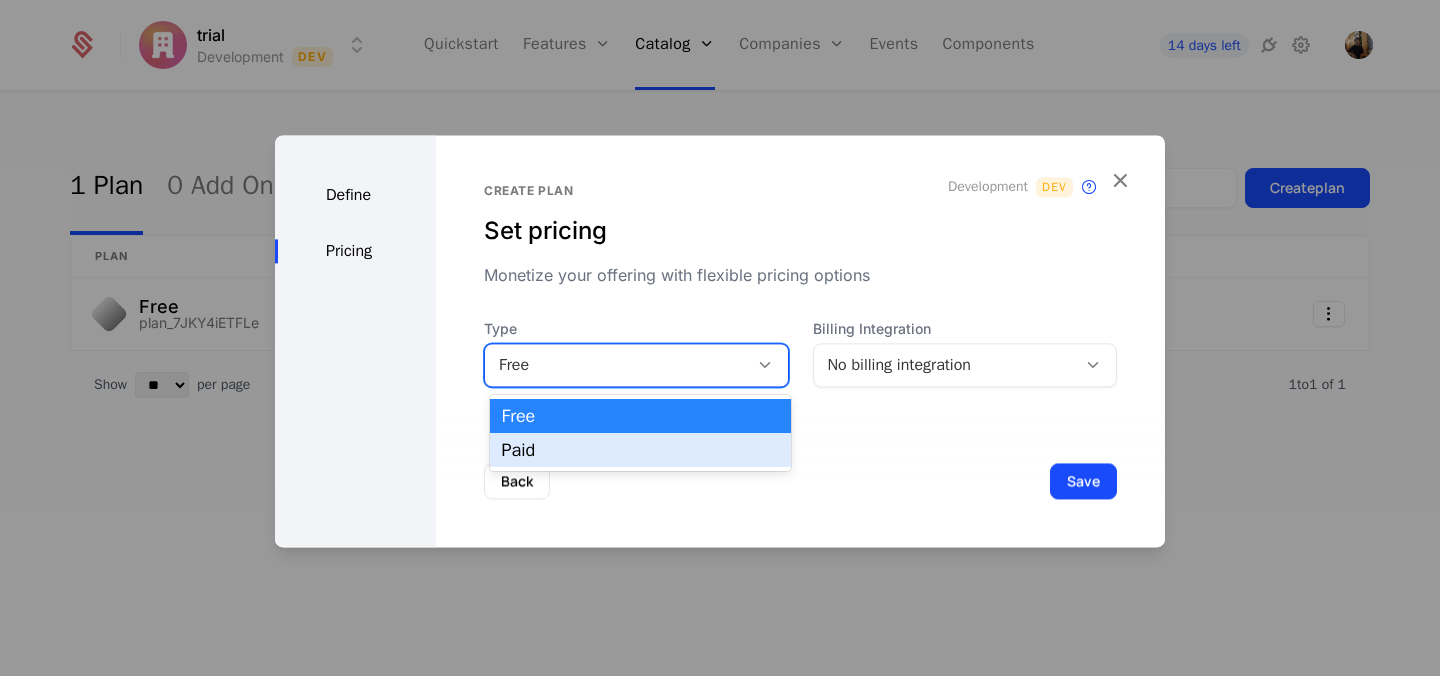 click on "Paid" at bounding box center (641, 450) 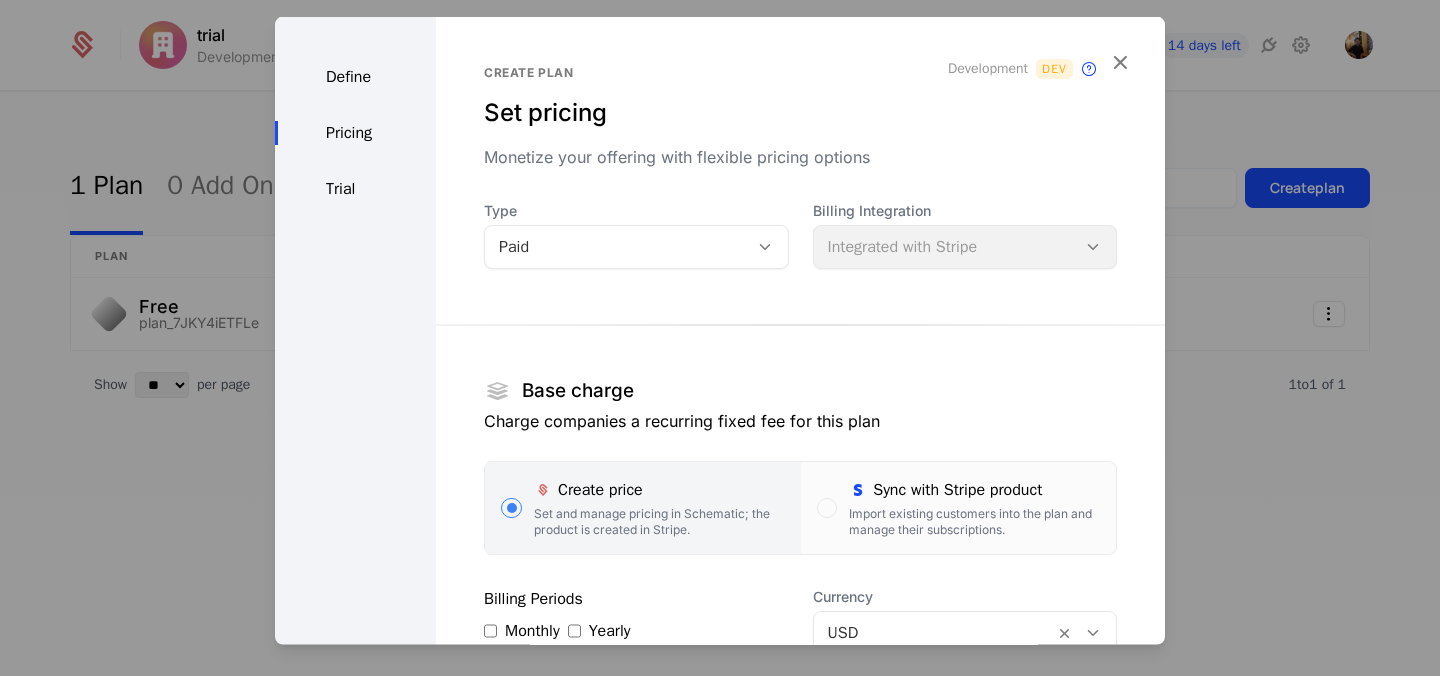 click on "Billing Integration Integrated with Stripe" at bounding box center [965, 235] 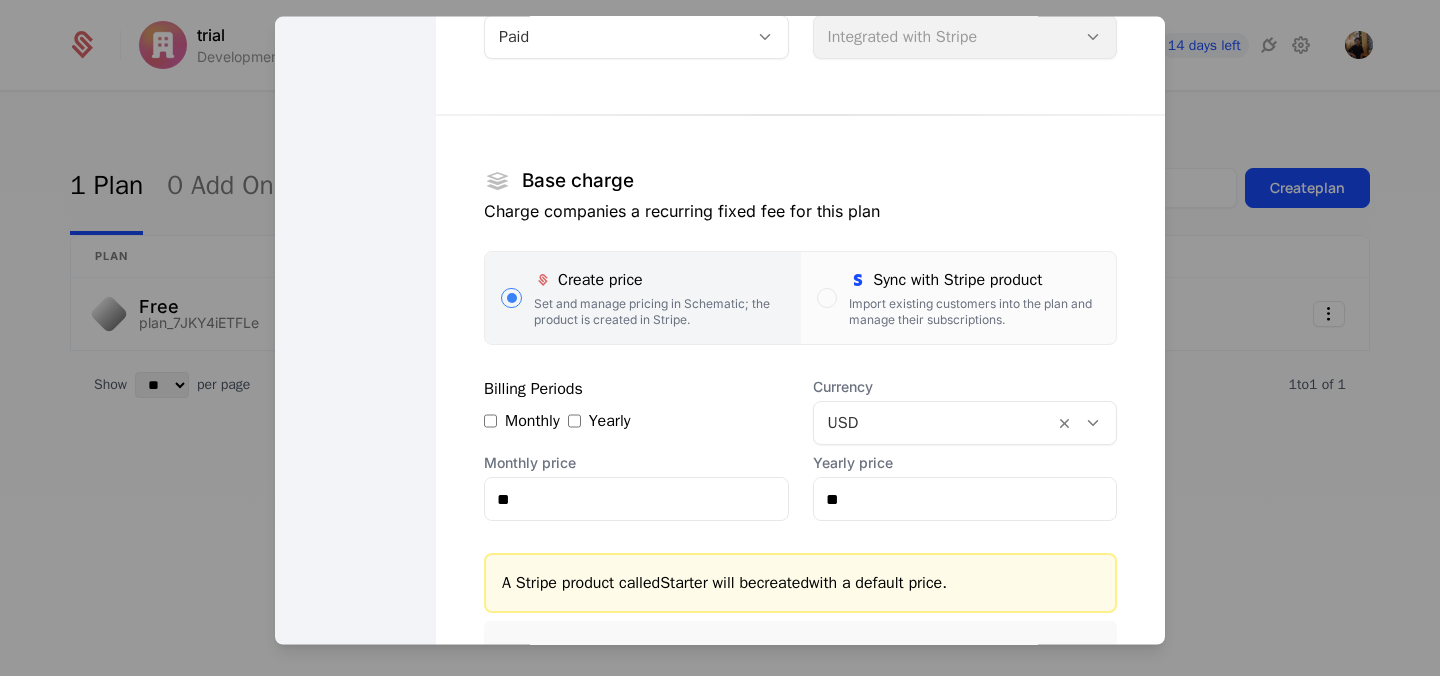 scroll, scrollTop: 235, scrollLeft: 0, axis: vertical 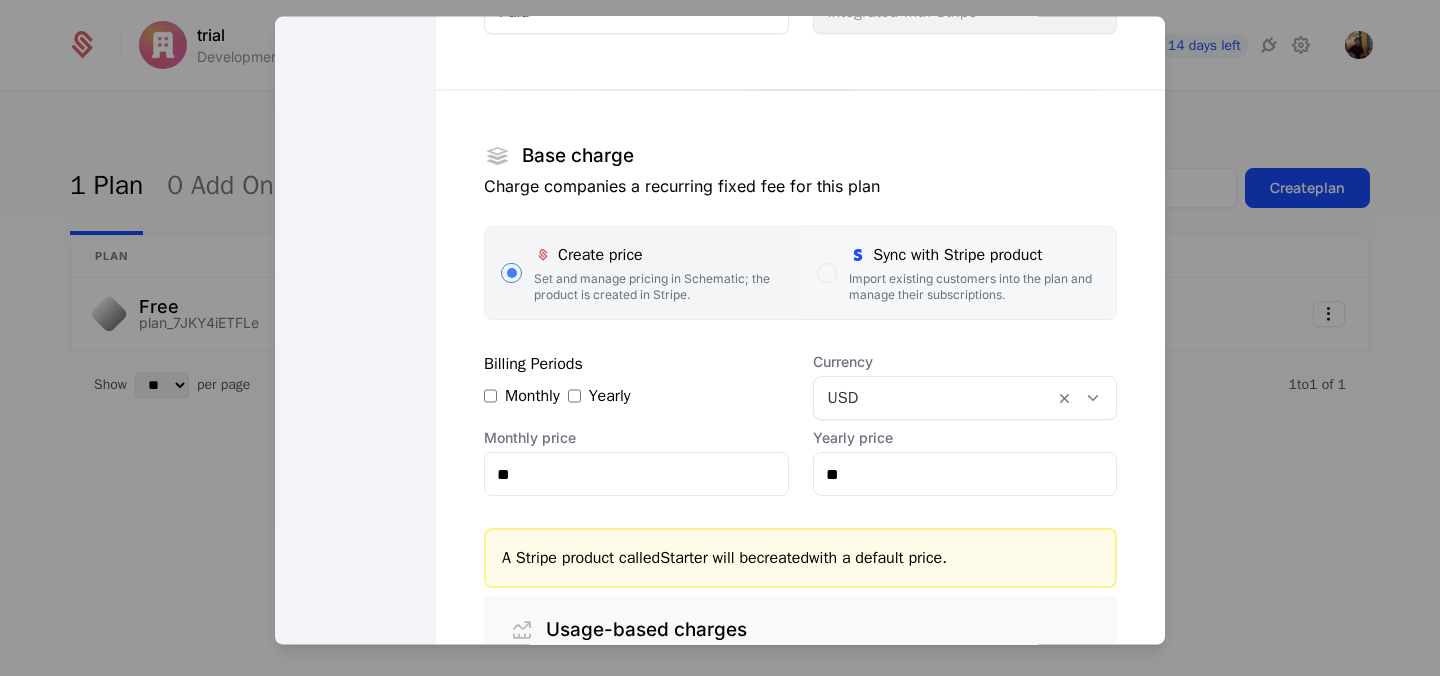 click at bounding box center [827, 273] 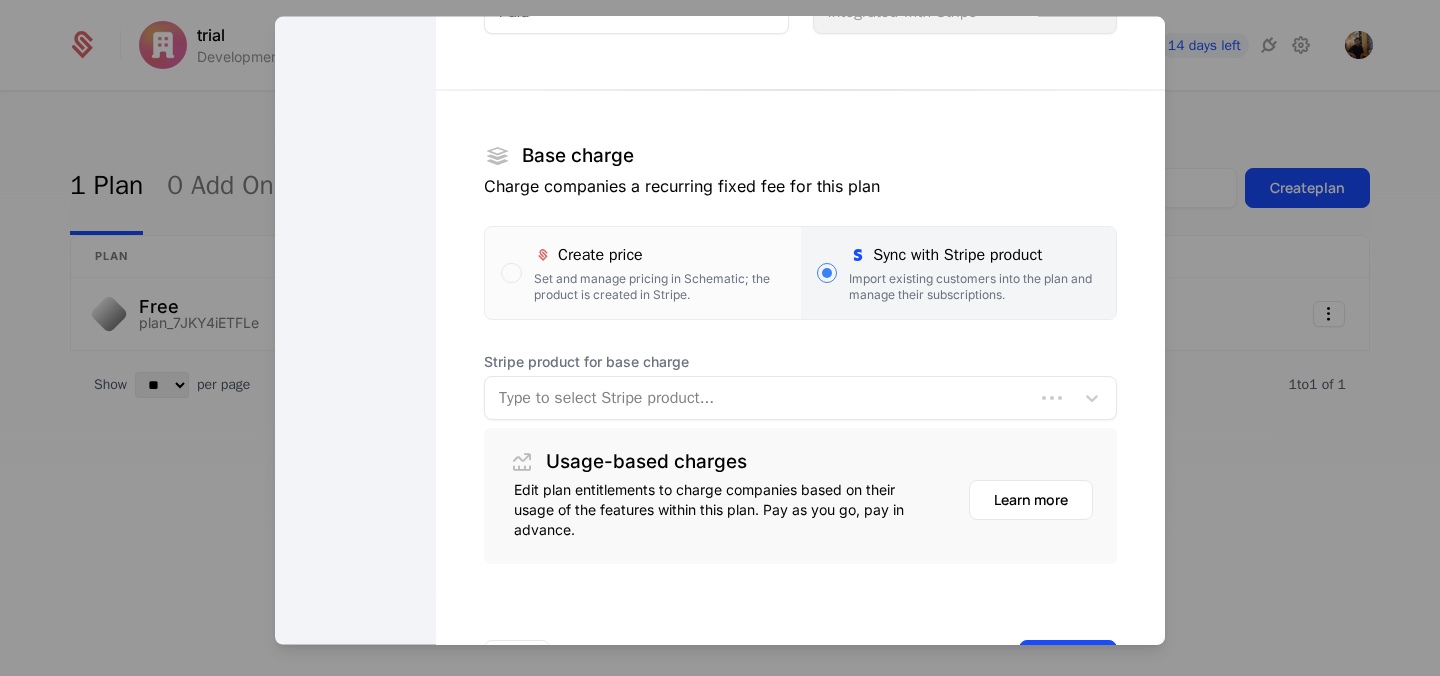scroll, scrollTop: 314, scrollLeft: 0, axis: vertical 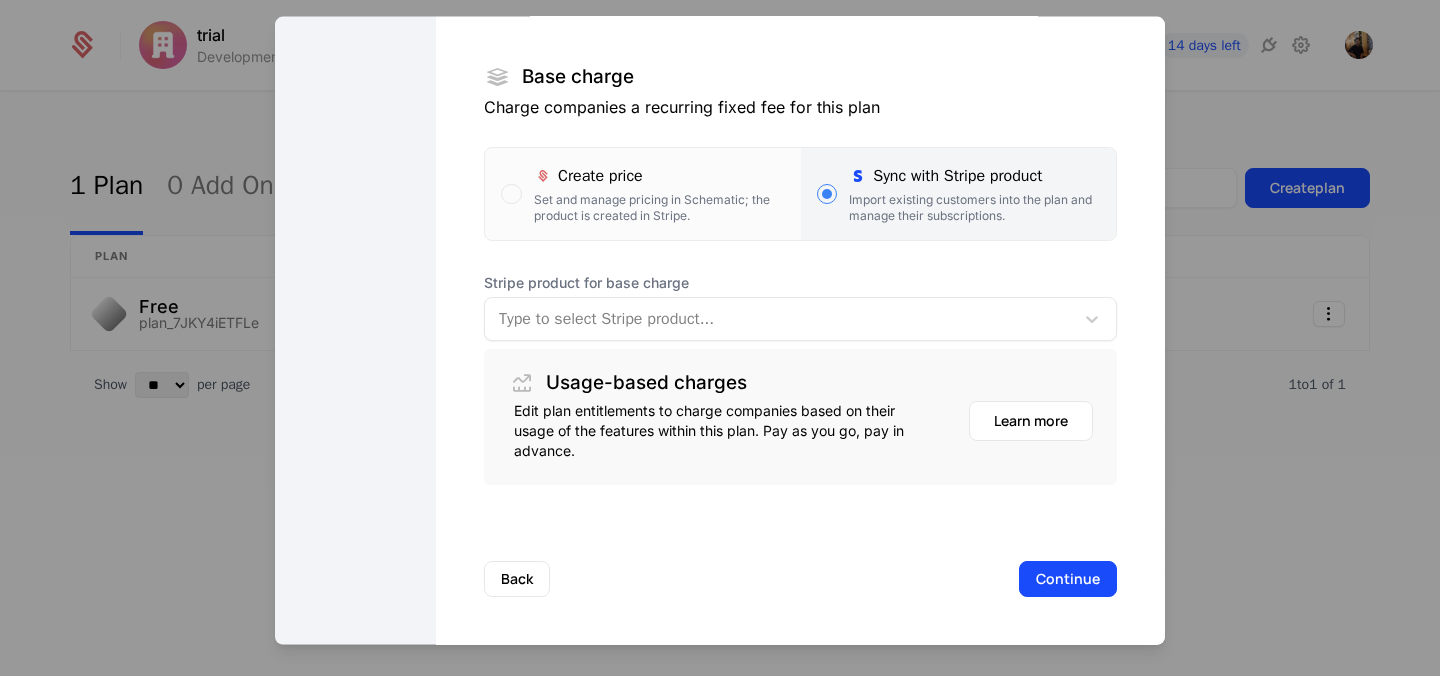 click at bounding box center (779, 319) 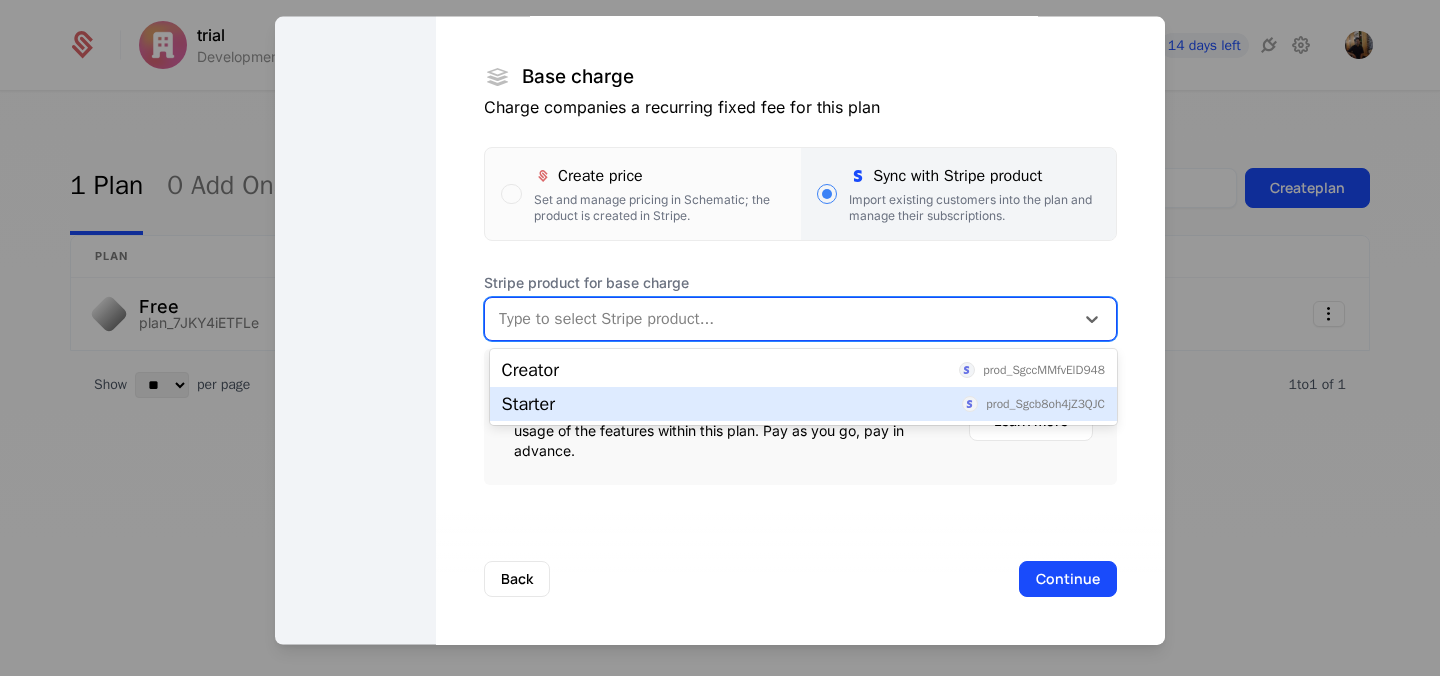 click on "Starter prod_Sgcb8oh4jZ3QJC" at bounding box center (803, 404) 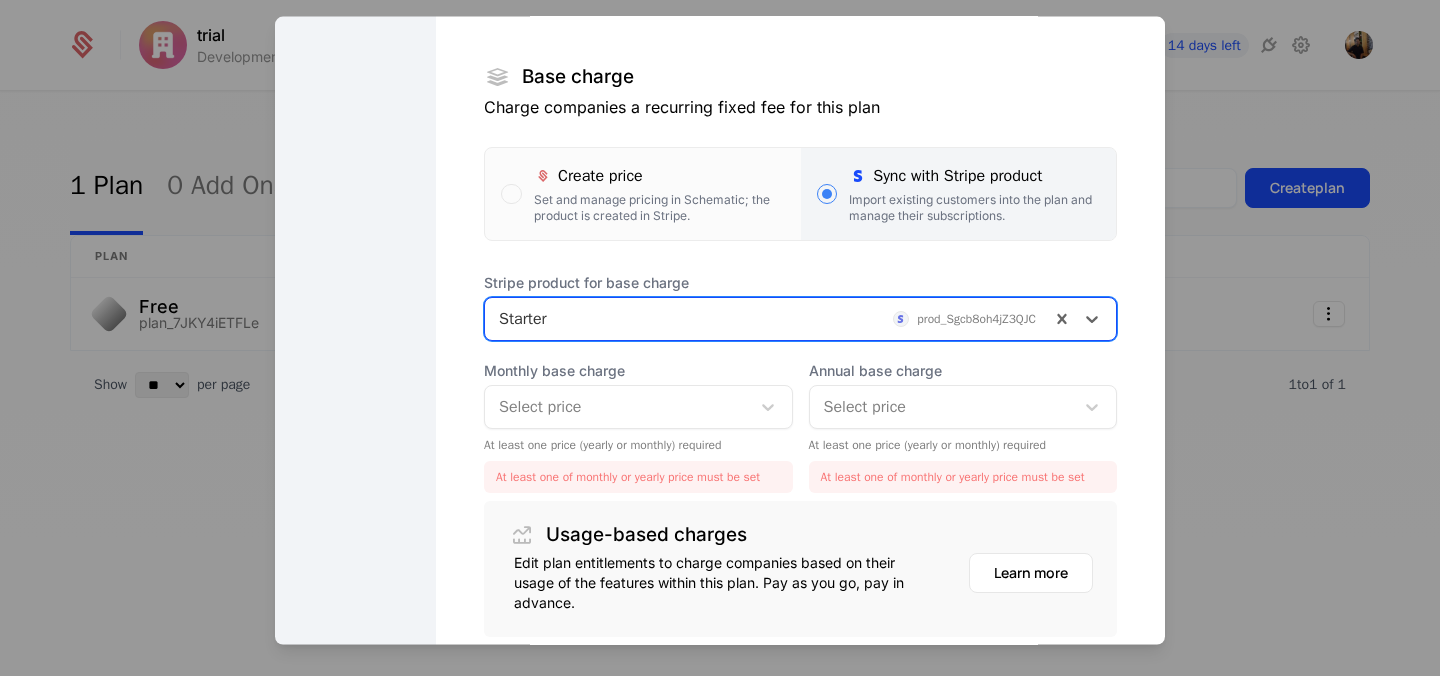 click at bounding box center (617, 407) 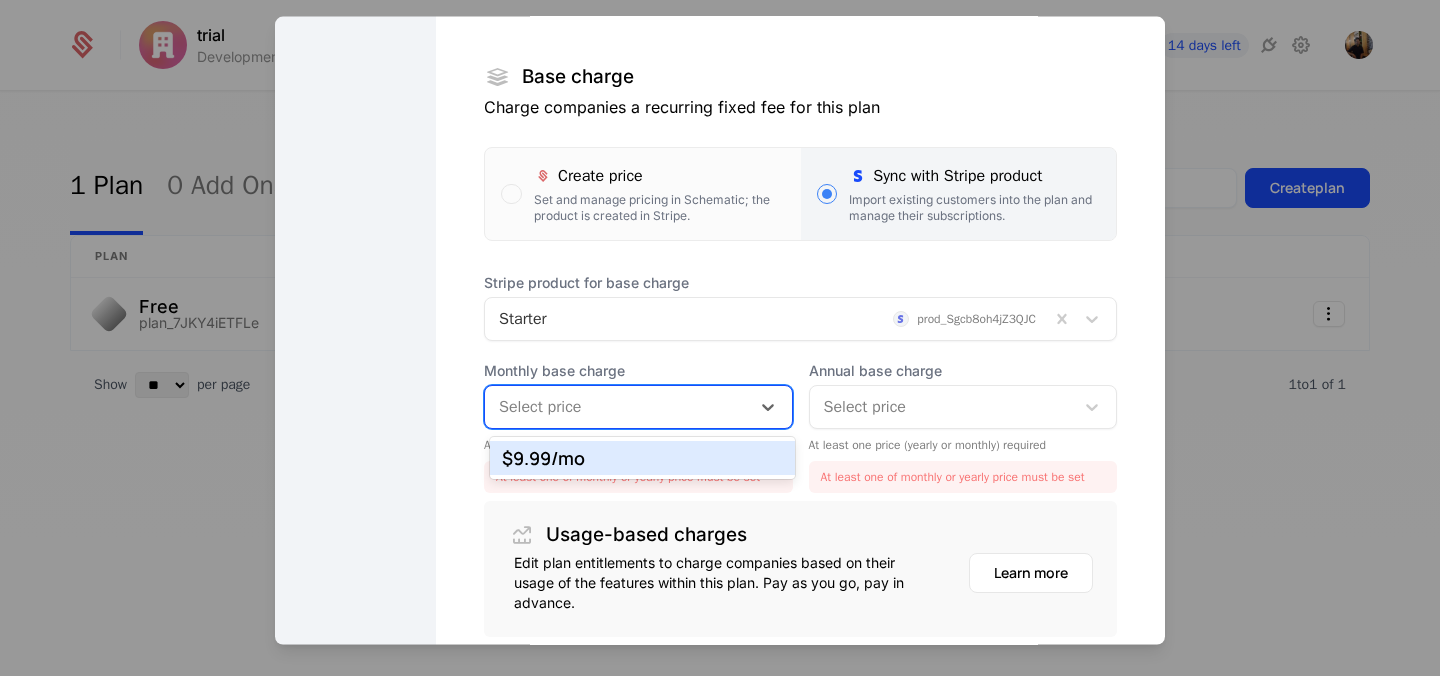 click on "$9.99 /mo" at bounding box center (643, 458) 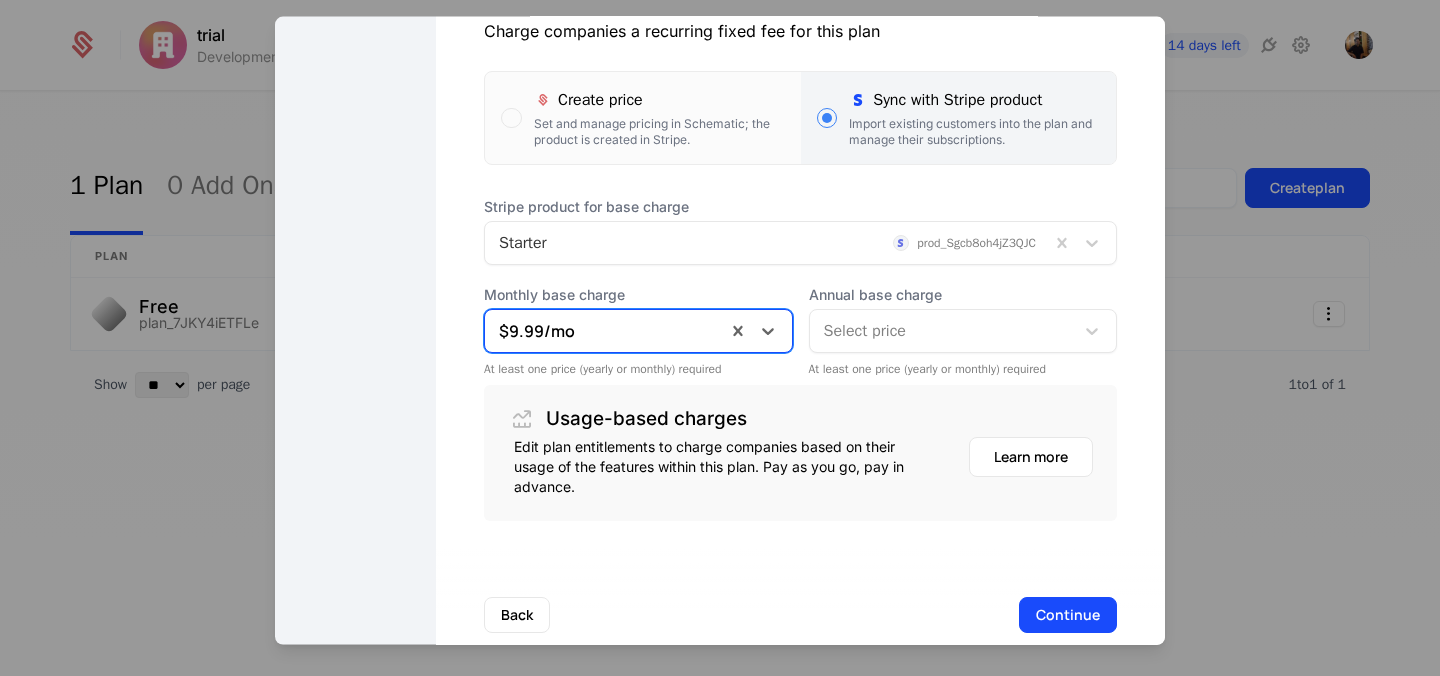 scroll, scrollTop: 426, scrollLeft: 0, axis: vertical 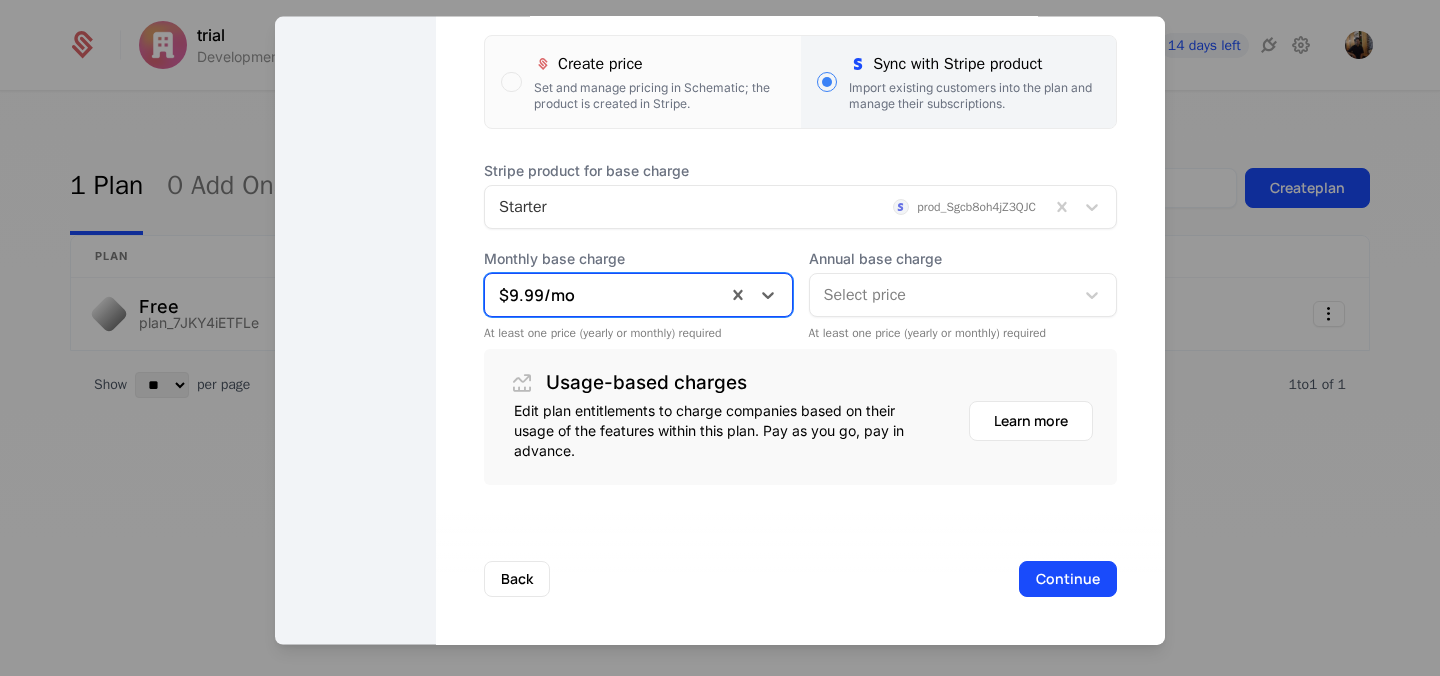 click at bounding box center (942, 295) 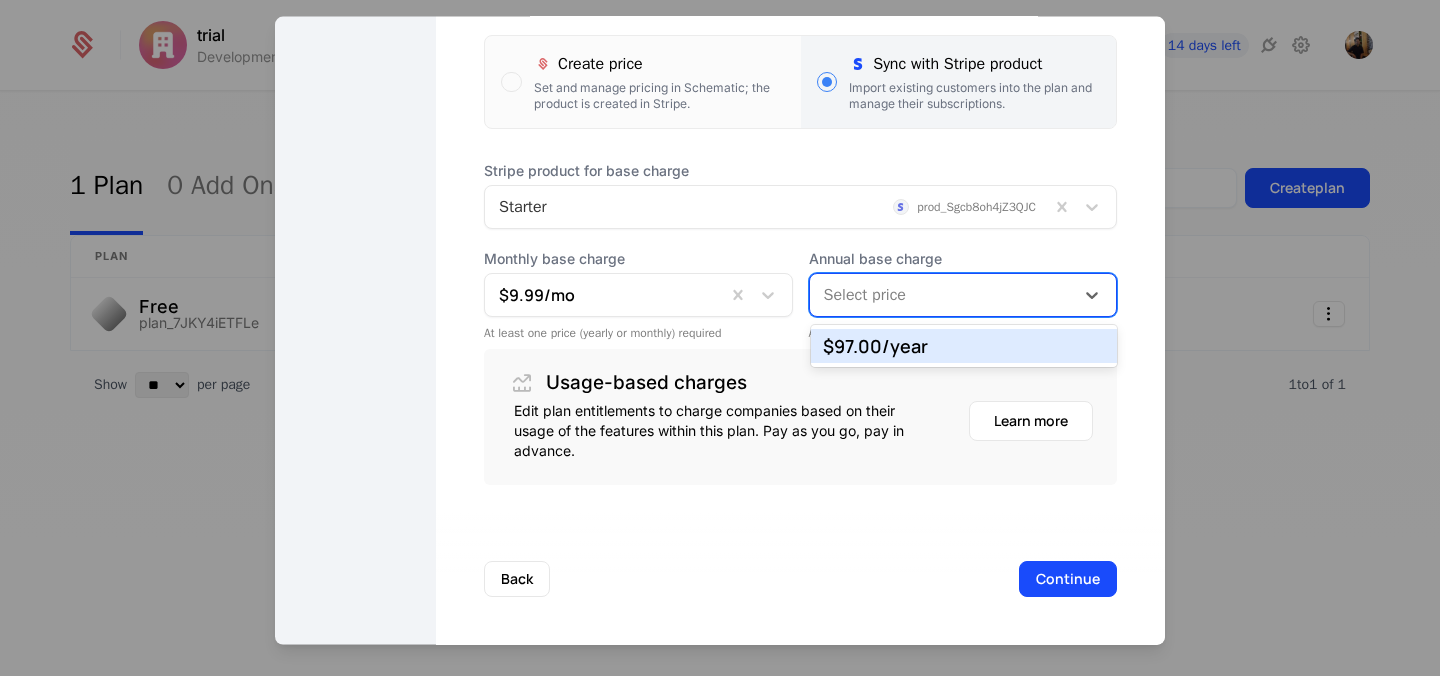 click on "$97.00 /year" at bounding box center (964, 346) 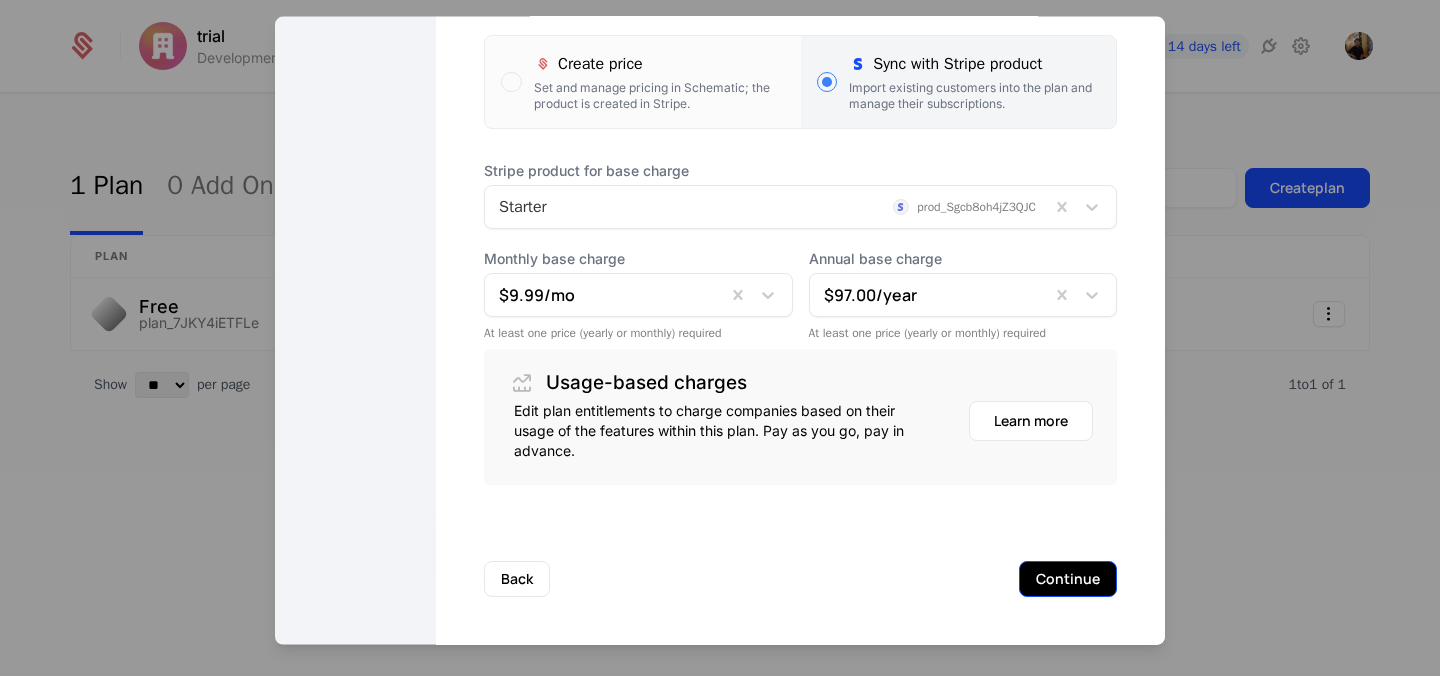 click on "Continue" at bounding box center [1068, 579] 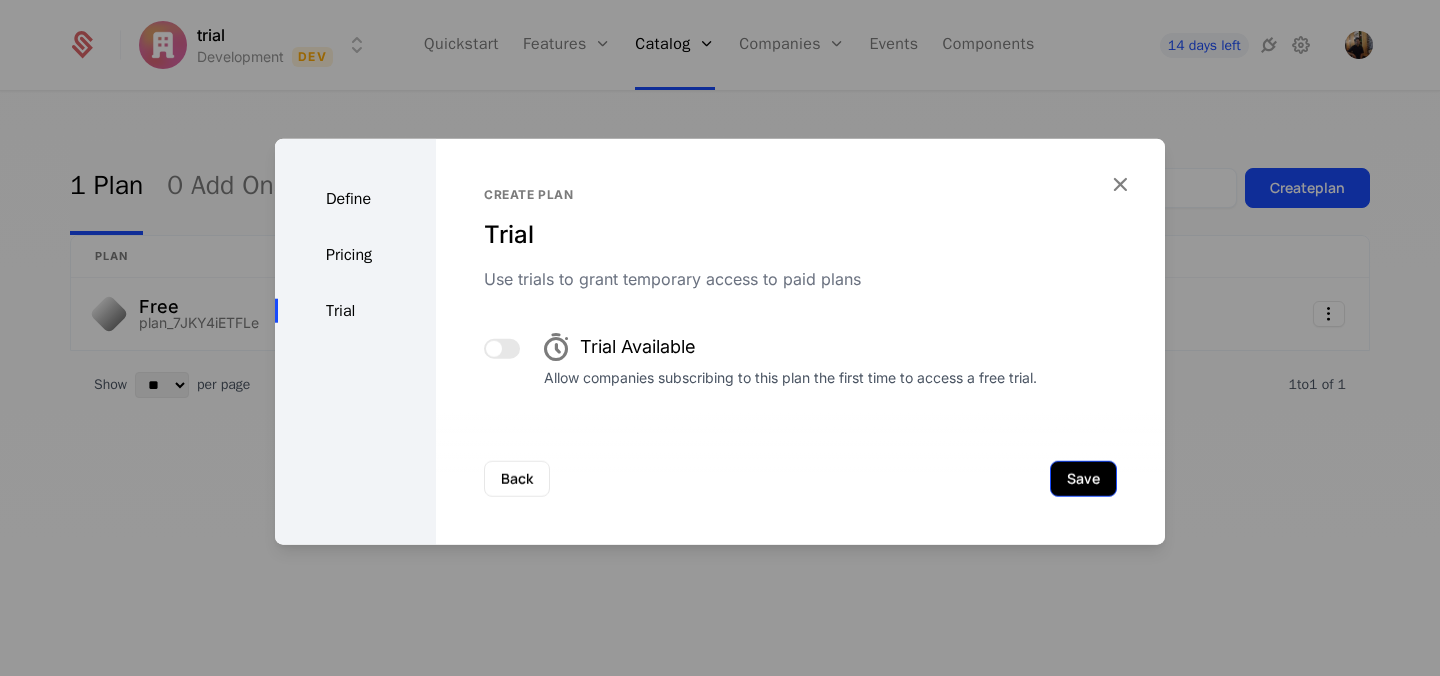 click on "Save" at bounding box center [1083, 479] 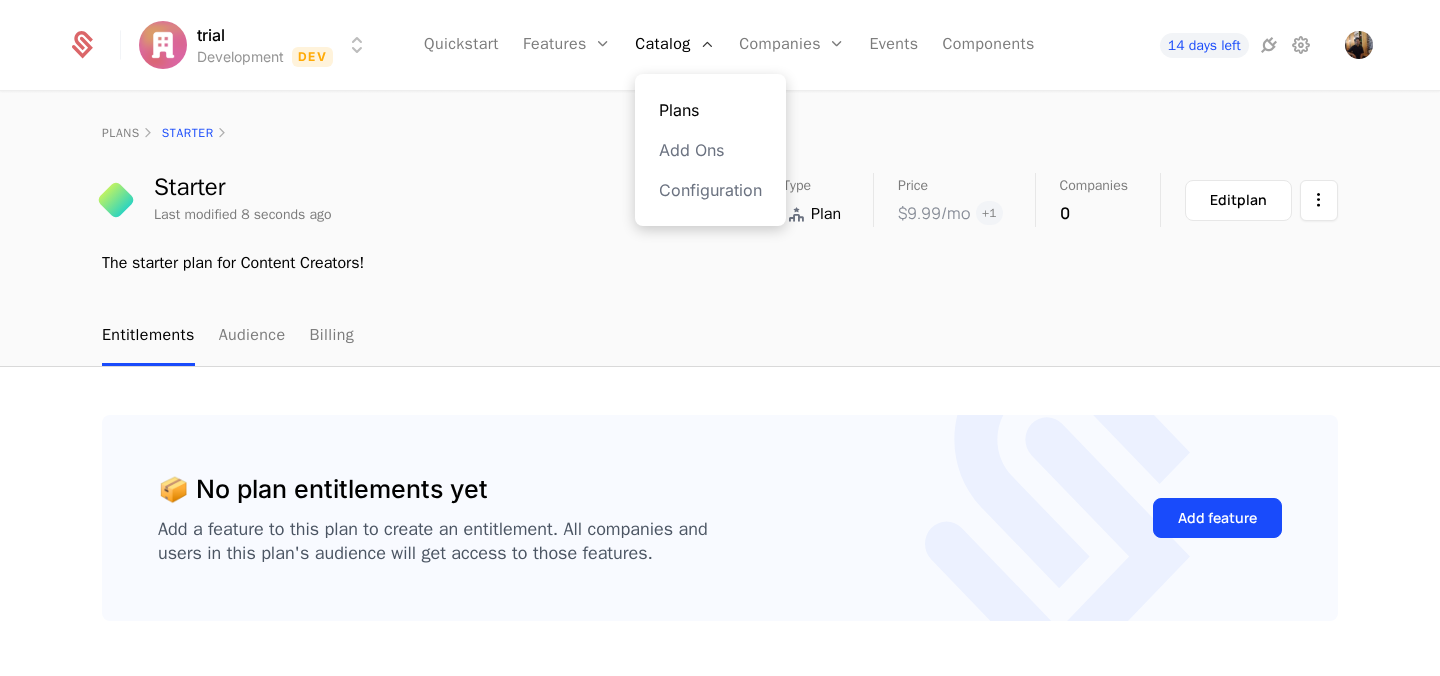 click on "Plans" at bounding box center [710, 110] 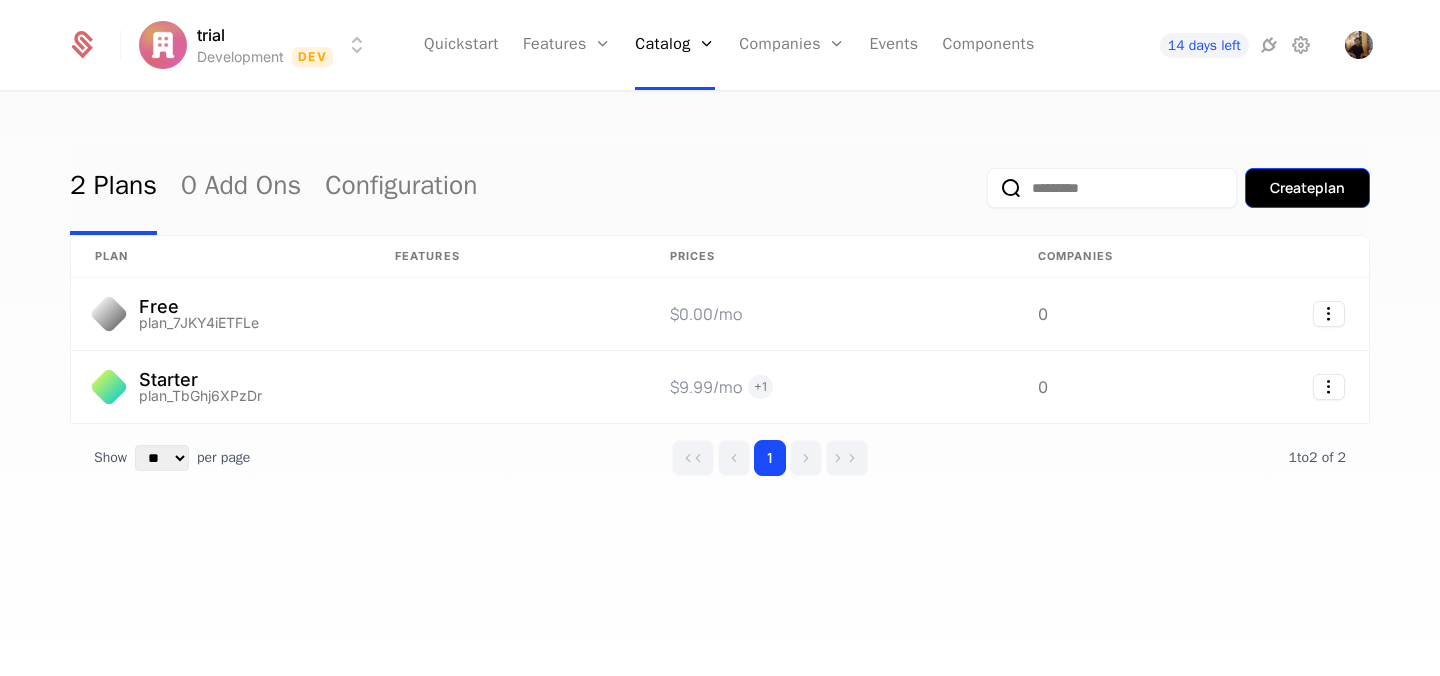 click on "Create  plan" at bounding box center [1307, 188] 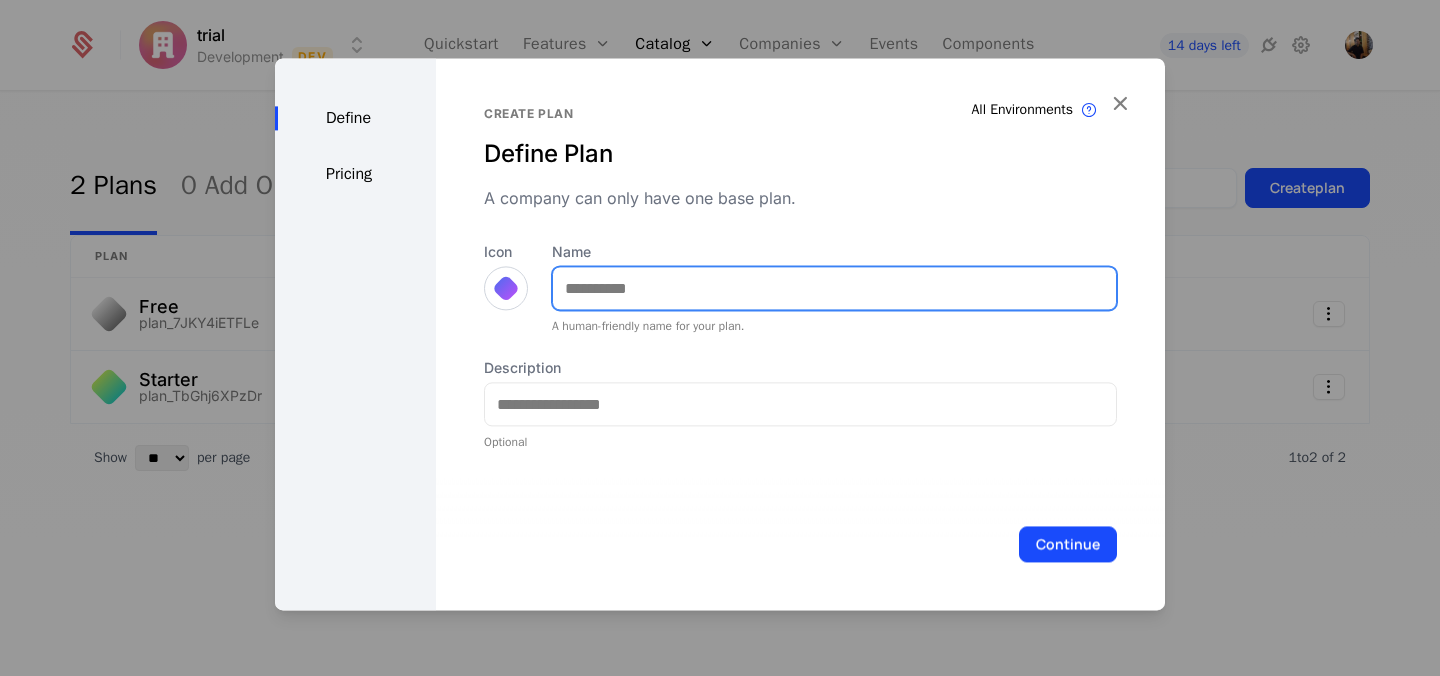 click on "Name" at bounding box center [834, 288] 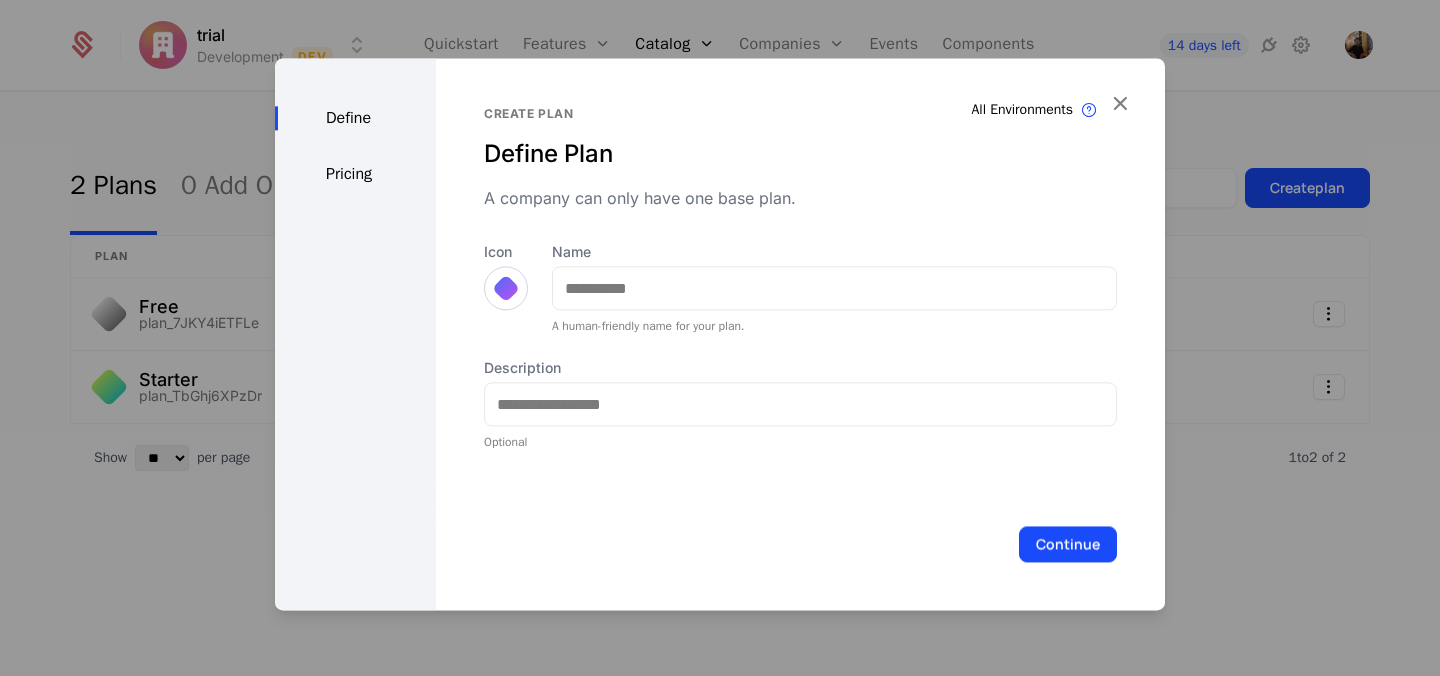 click on "Icon" at bounding box center [506, 276] 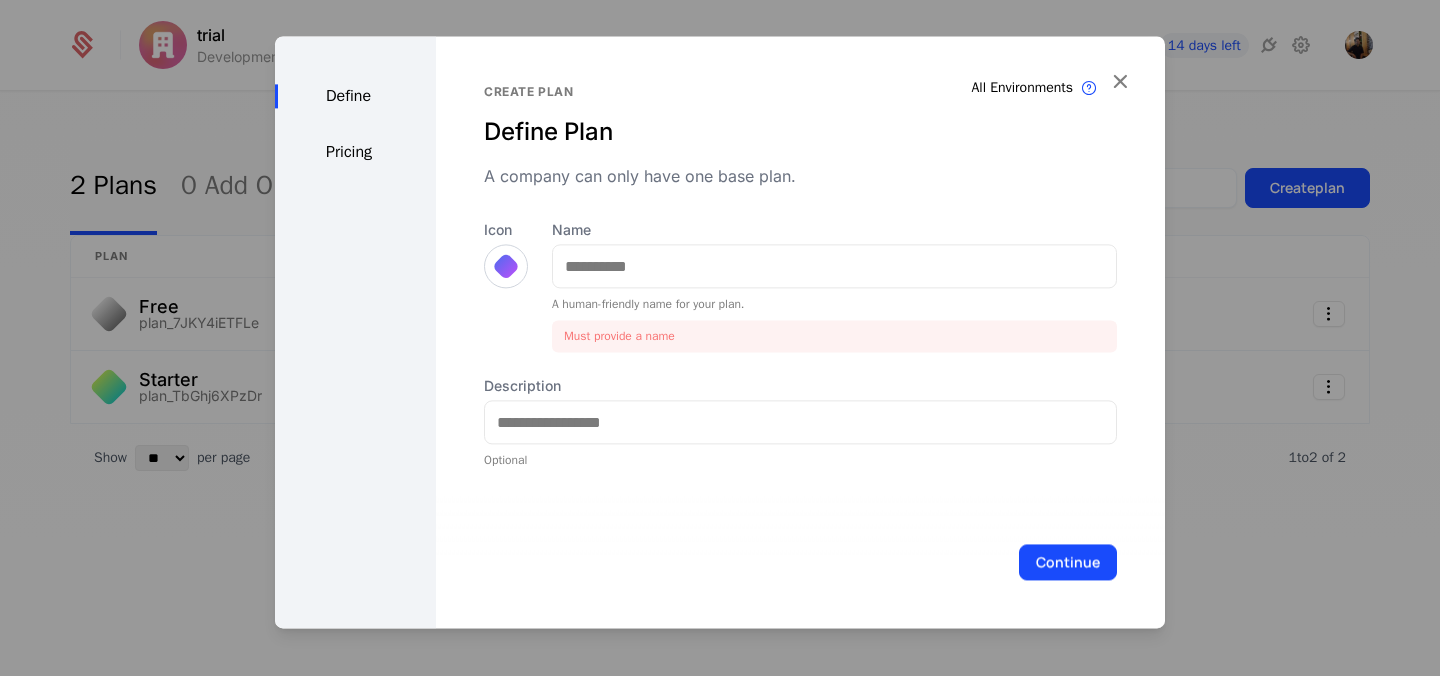click at bounding box center (506, 266) 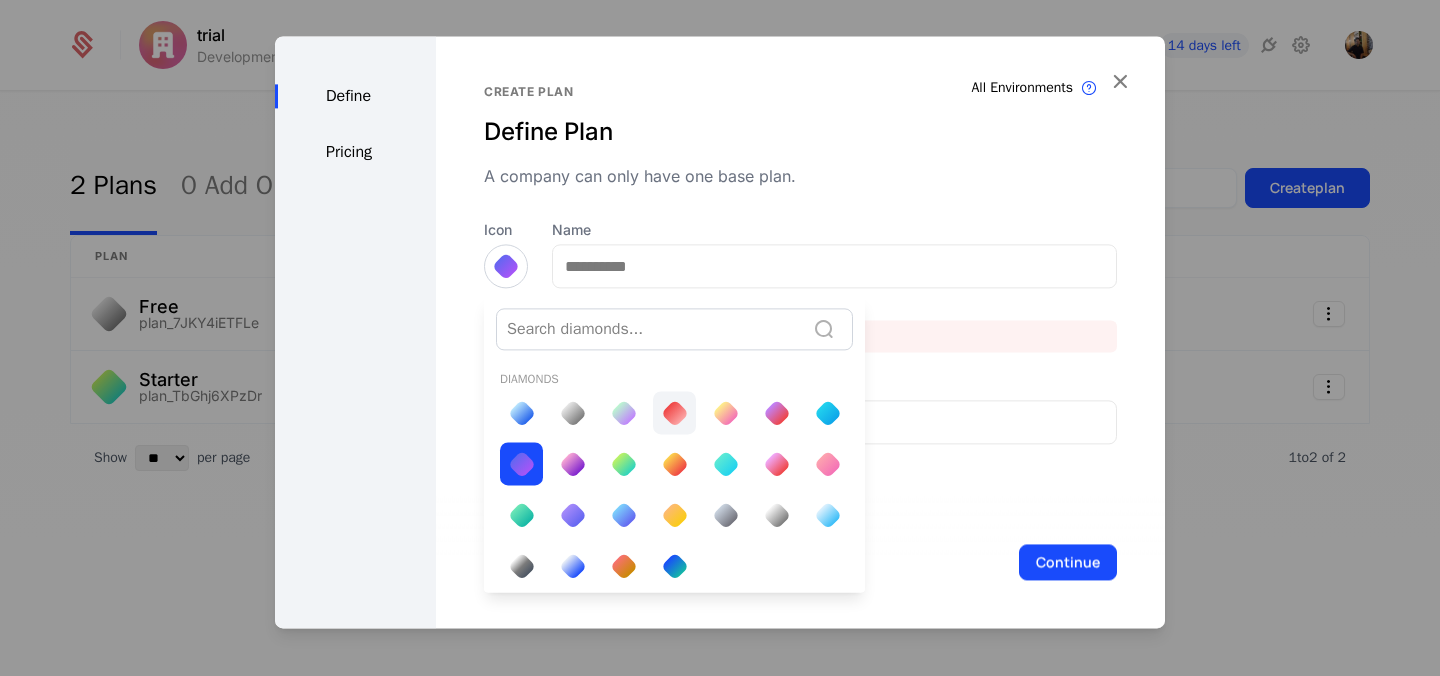 click at bounding box center [674, 413] 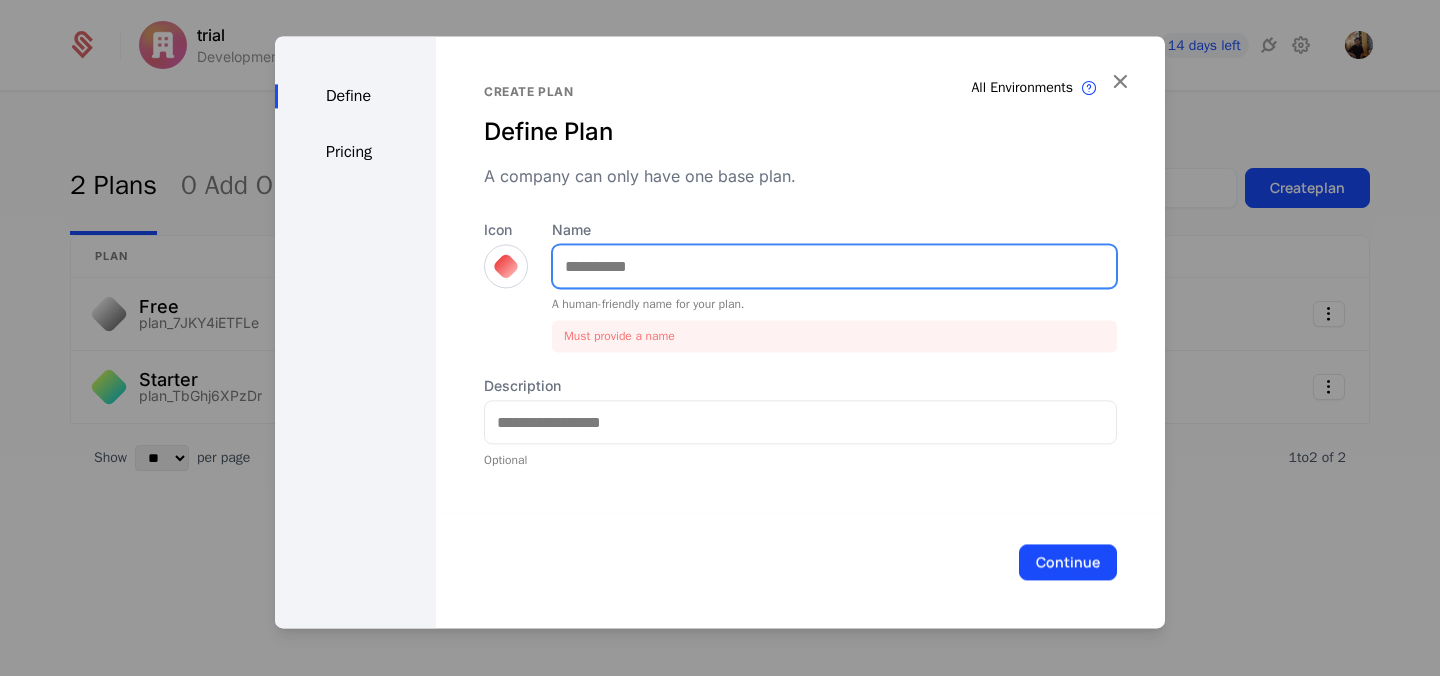click on "Name" at bounding box center [834, 266] 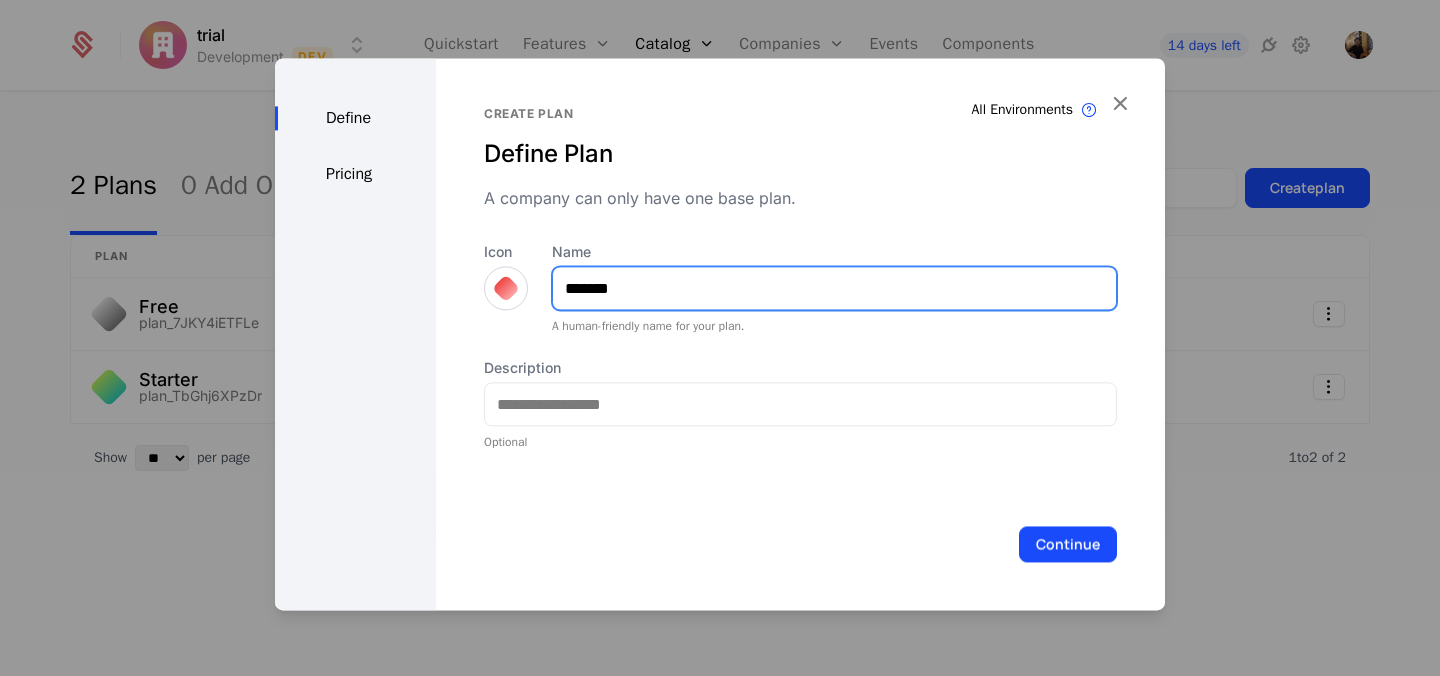 type on "*******" 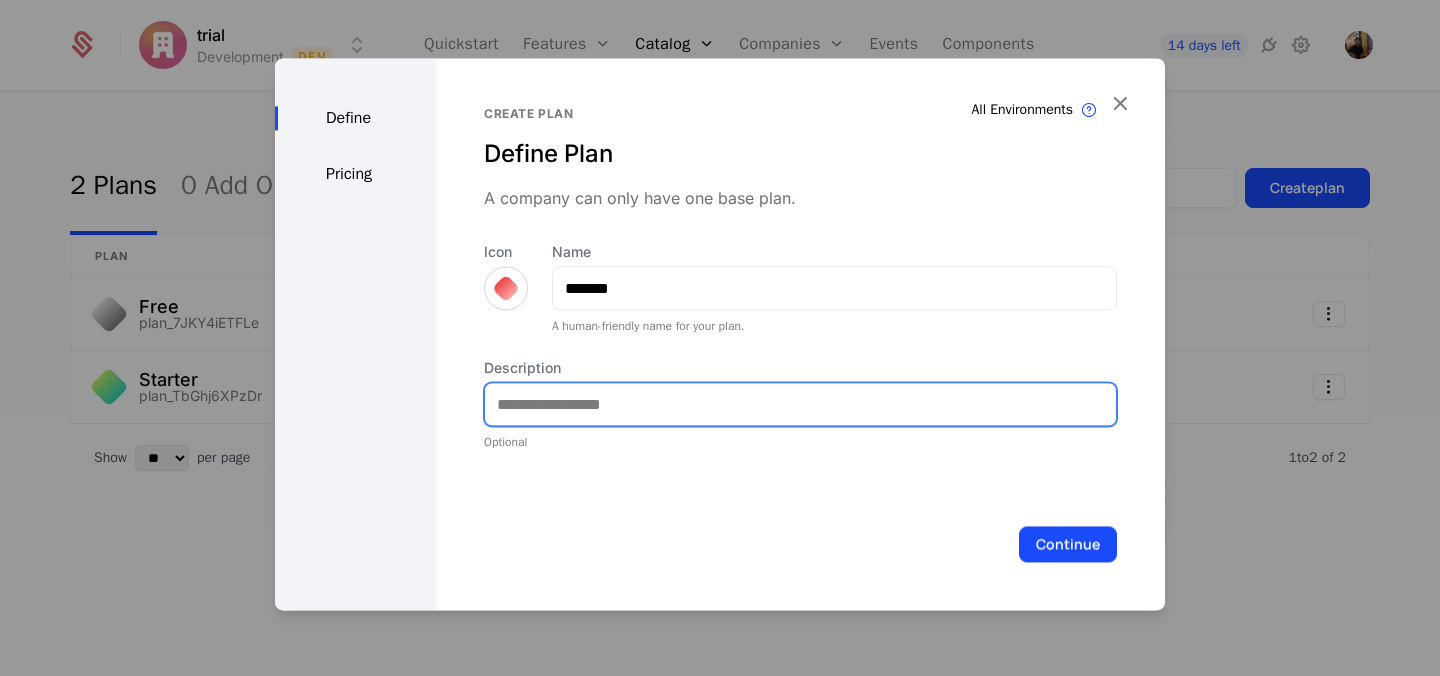 click on "Description" at bounding box center [800, 404] 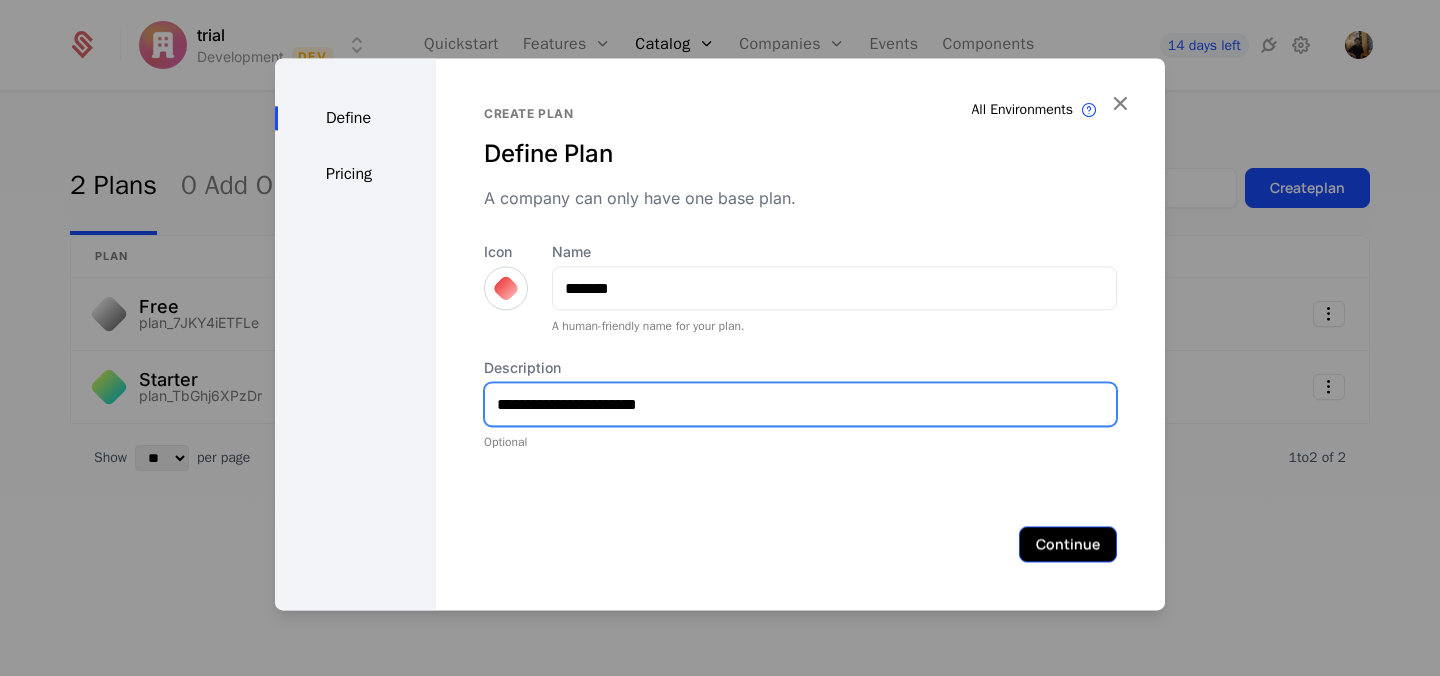 type on "**********" 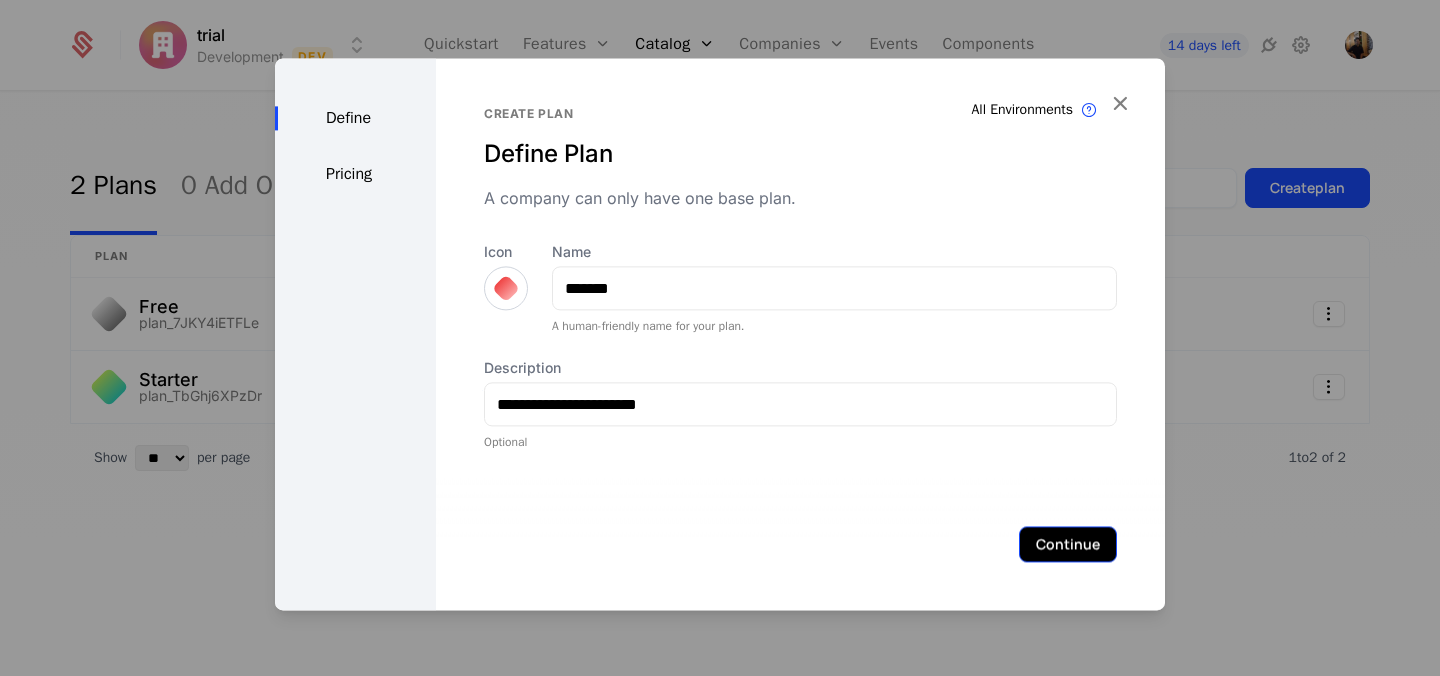 click on "Continue" at bounding box center [1068, 544] 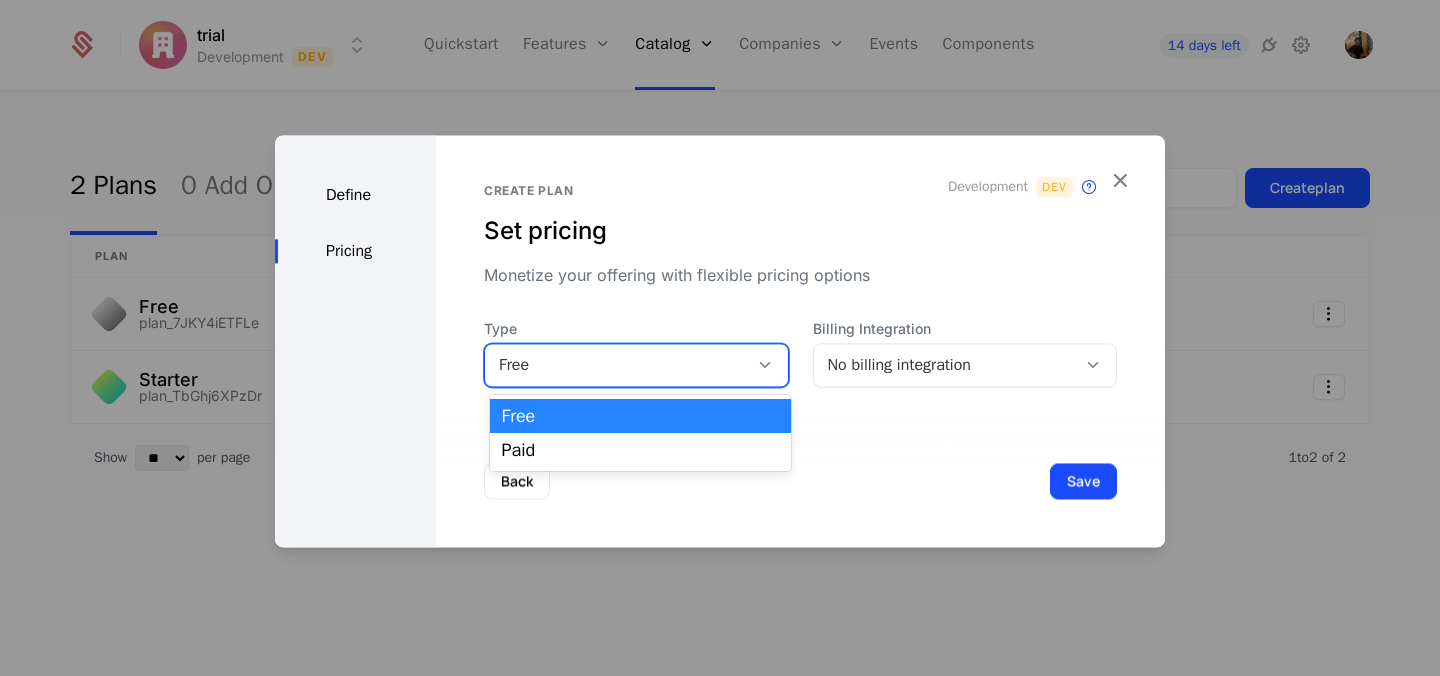 click on "Free" at bounding box center (616, 365) 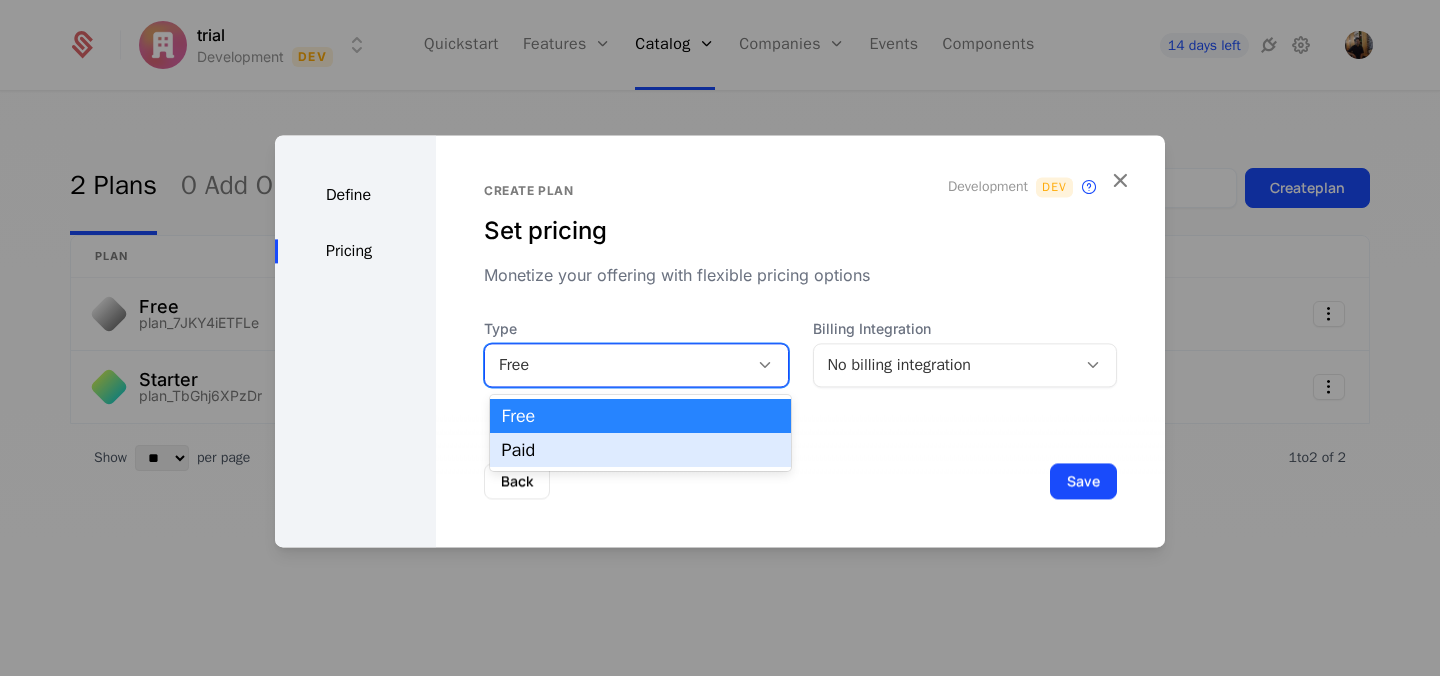 click on "Paid" at bounding box center [641, 450] 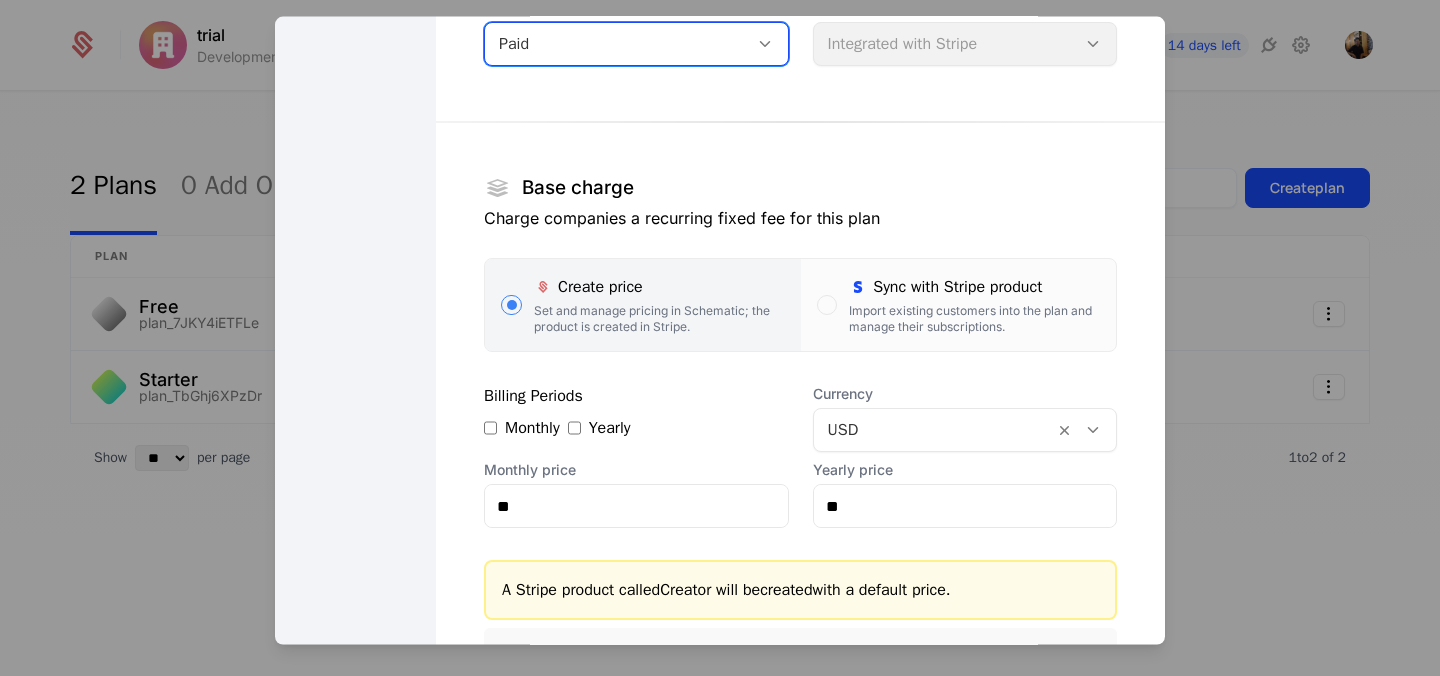 scroll, scrollTop: 232, scrollLeft: 0, axis: vertical 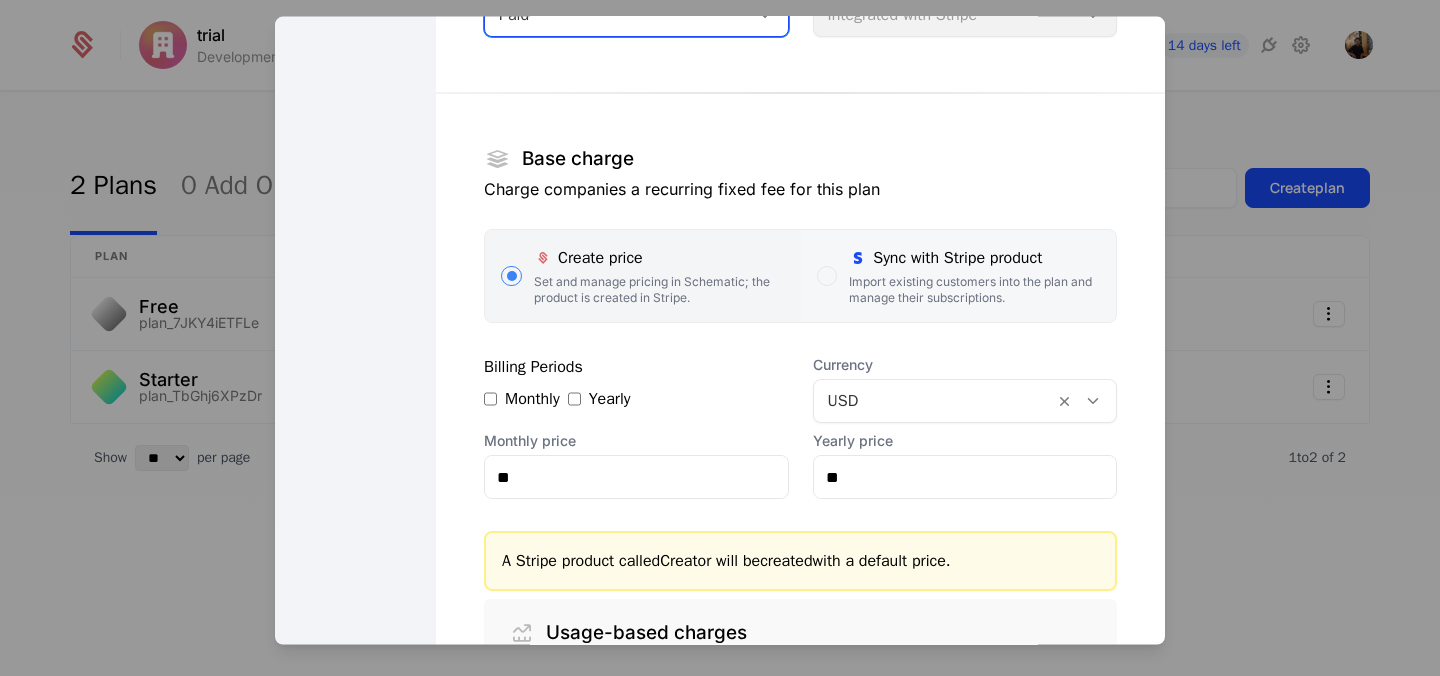 click at bounding box center [827, 276] 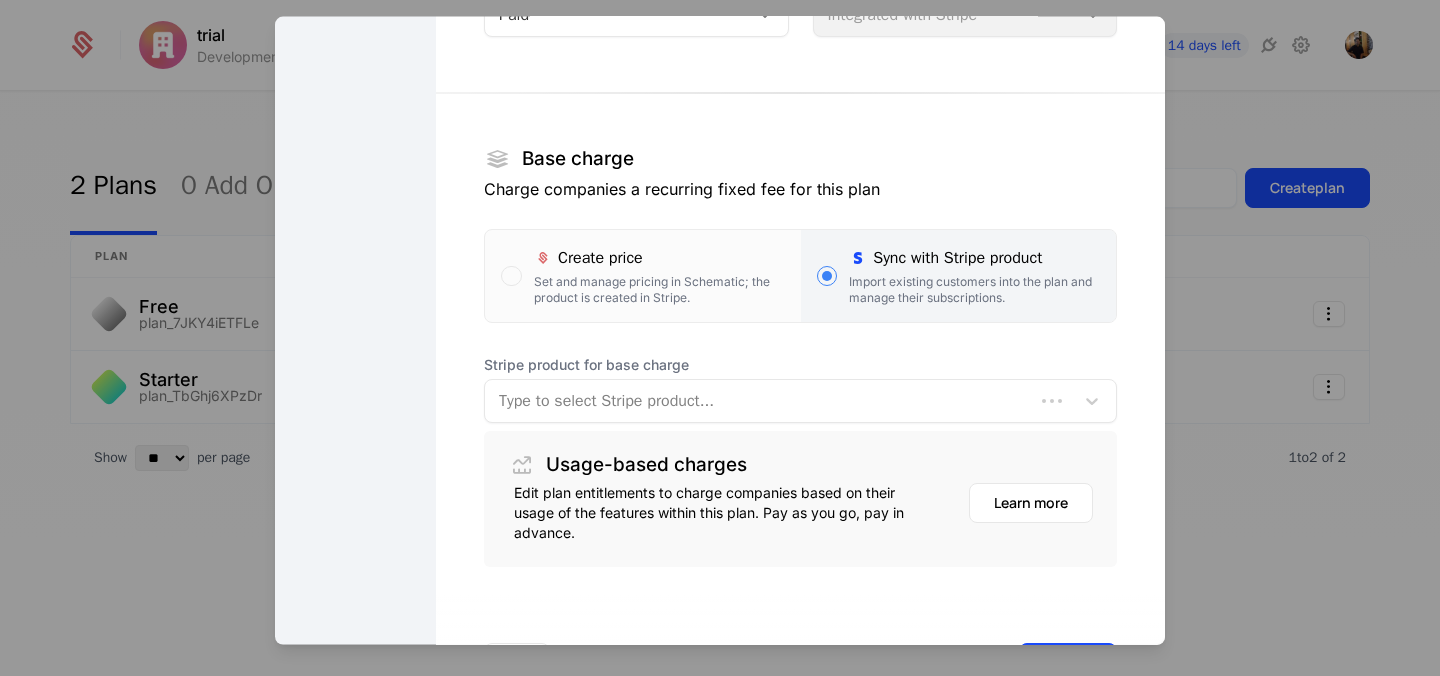 click at bounding box center (759, 401) 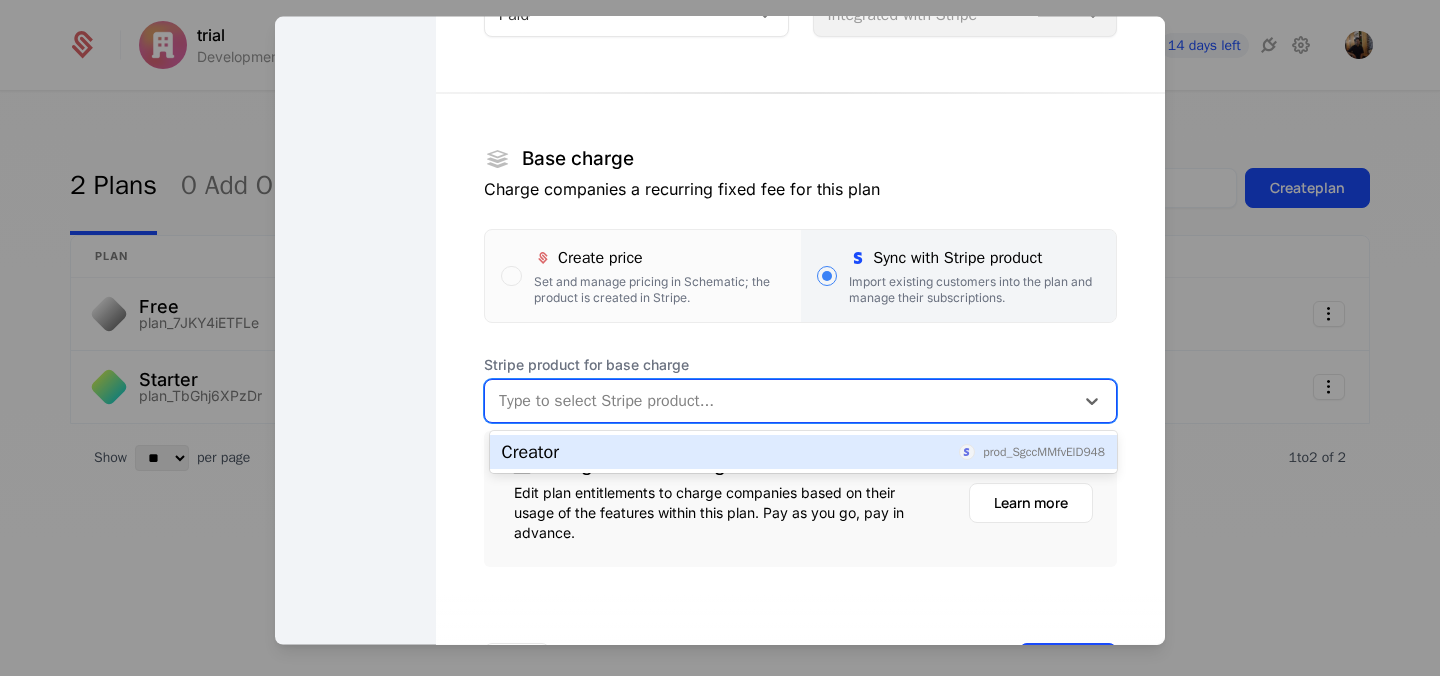 click on "Creator" at bounding box center [531, 452] 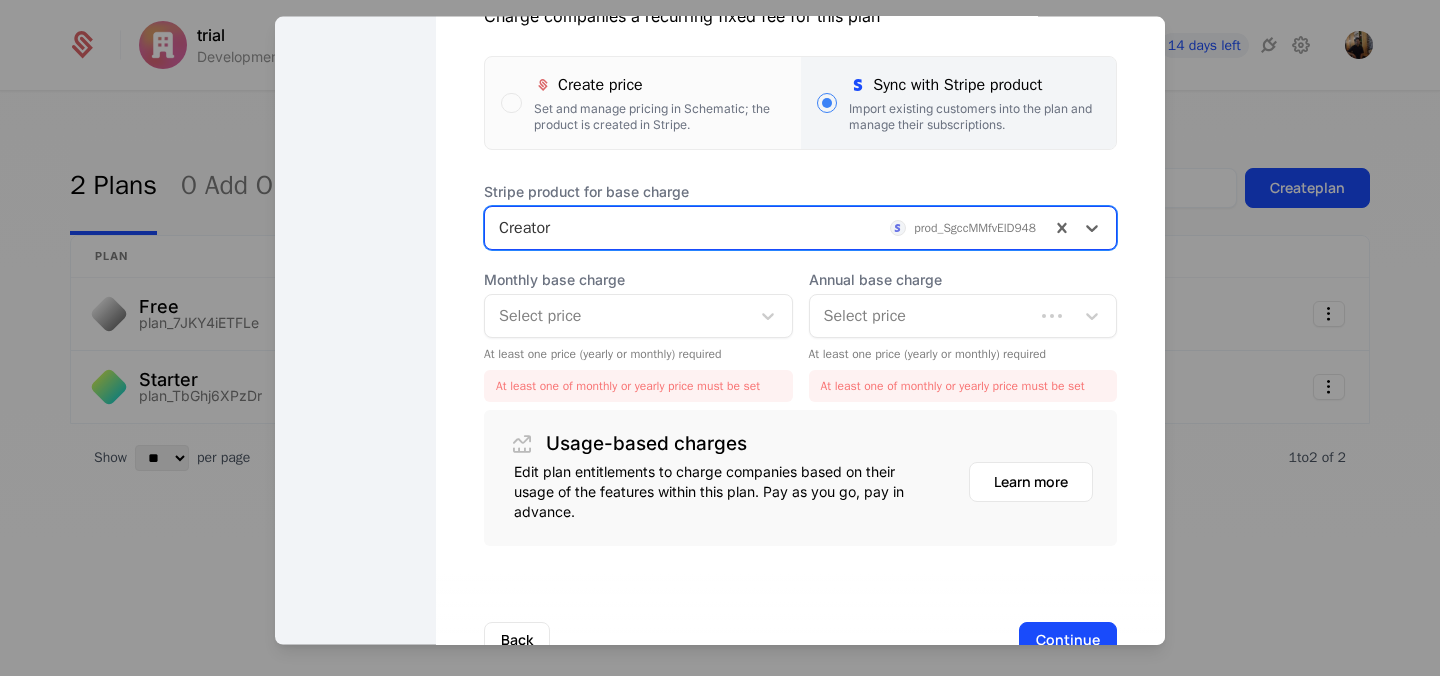 scroll, scrollTop: 432, scrollLeft: 0, axis: vertical 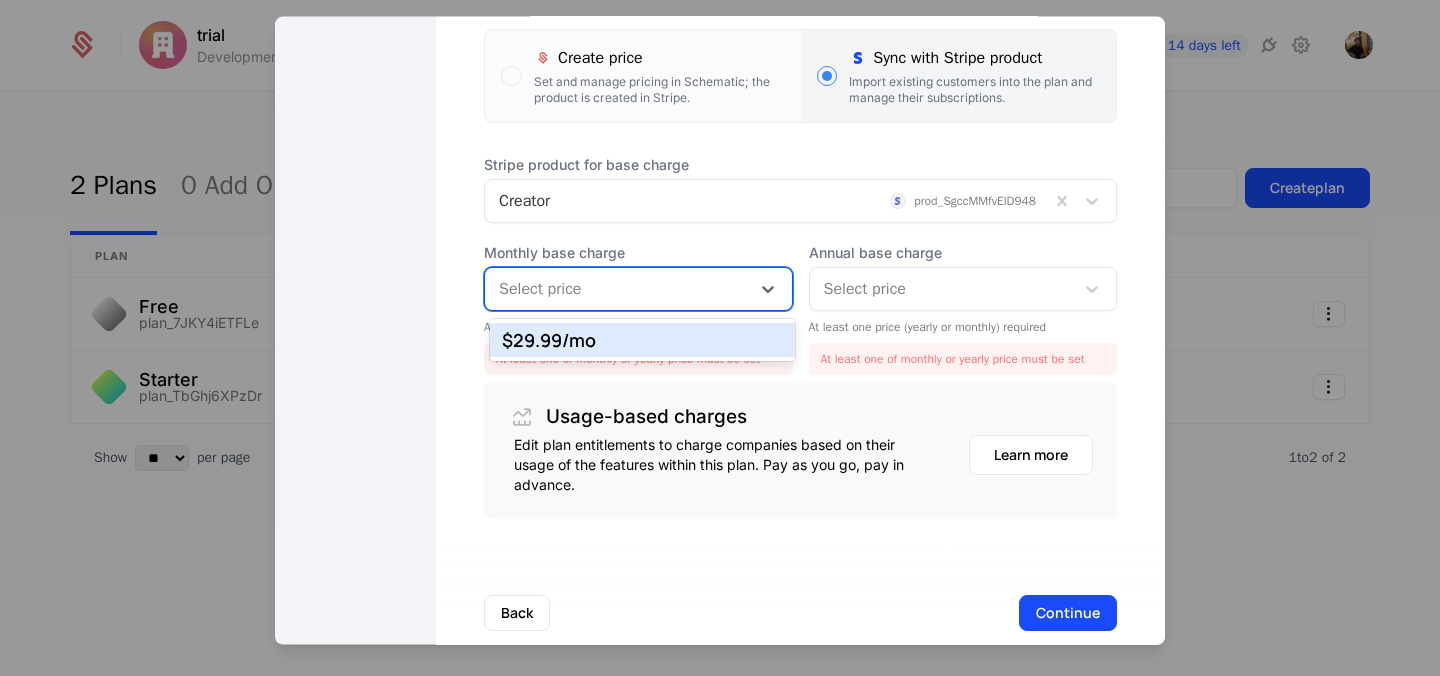 click at bounding box center [617, 289] 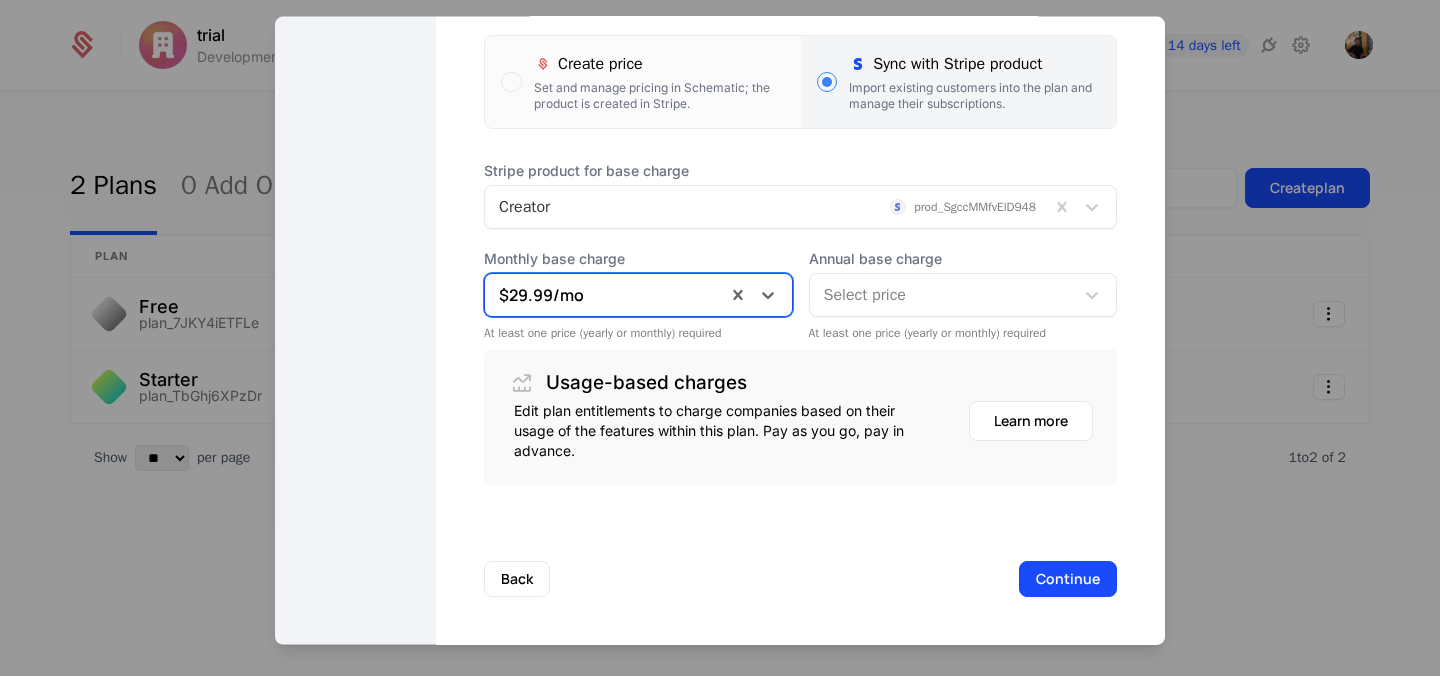 scroll, scrollTop: 426, scrollLeft: 0, axis: vertical 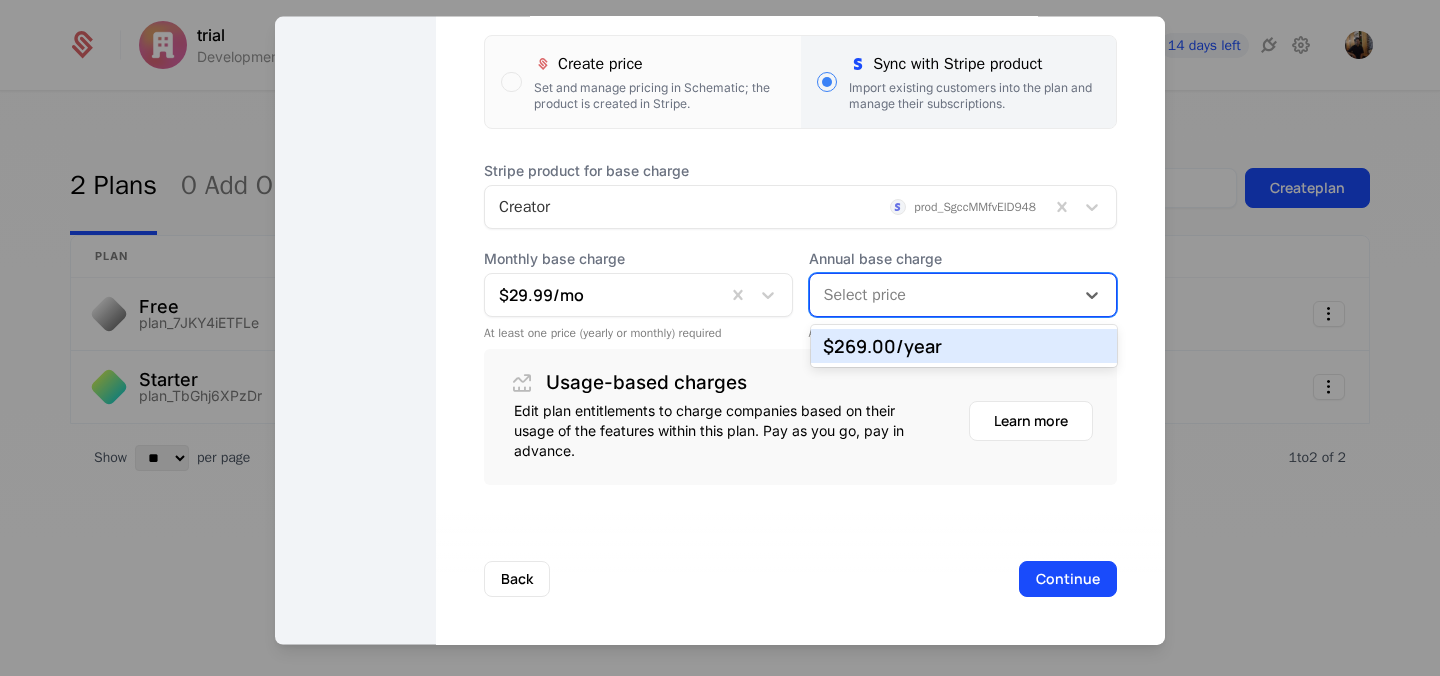 click on "$269.00 /year" at bounding box center (964, 346) 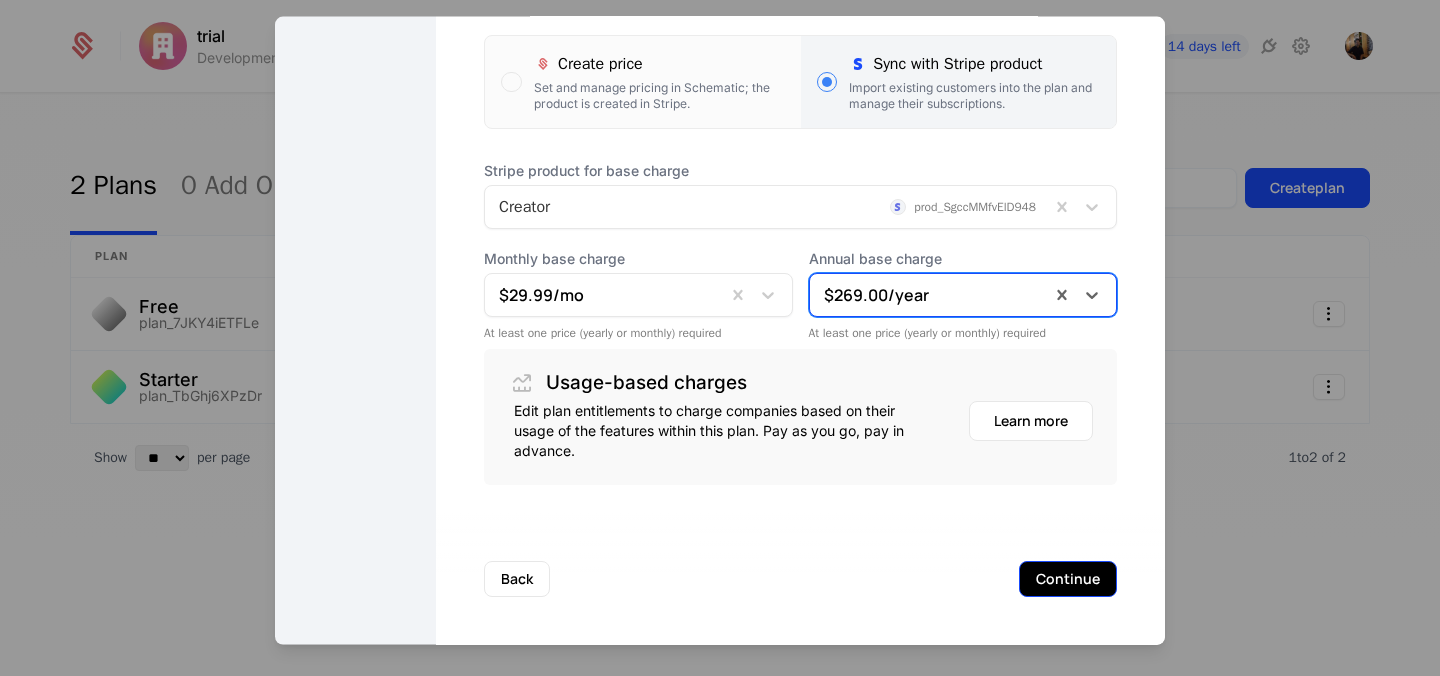 click on "Continue" at bounding box center [1068, 579] 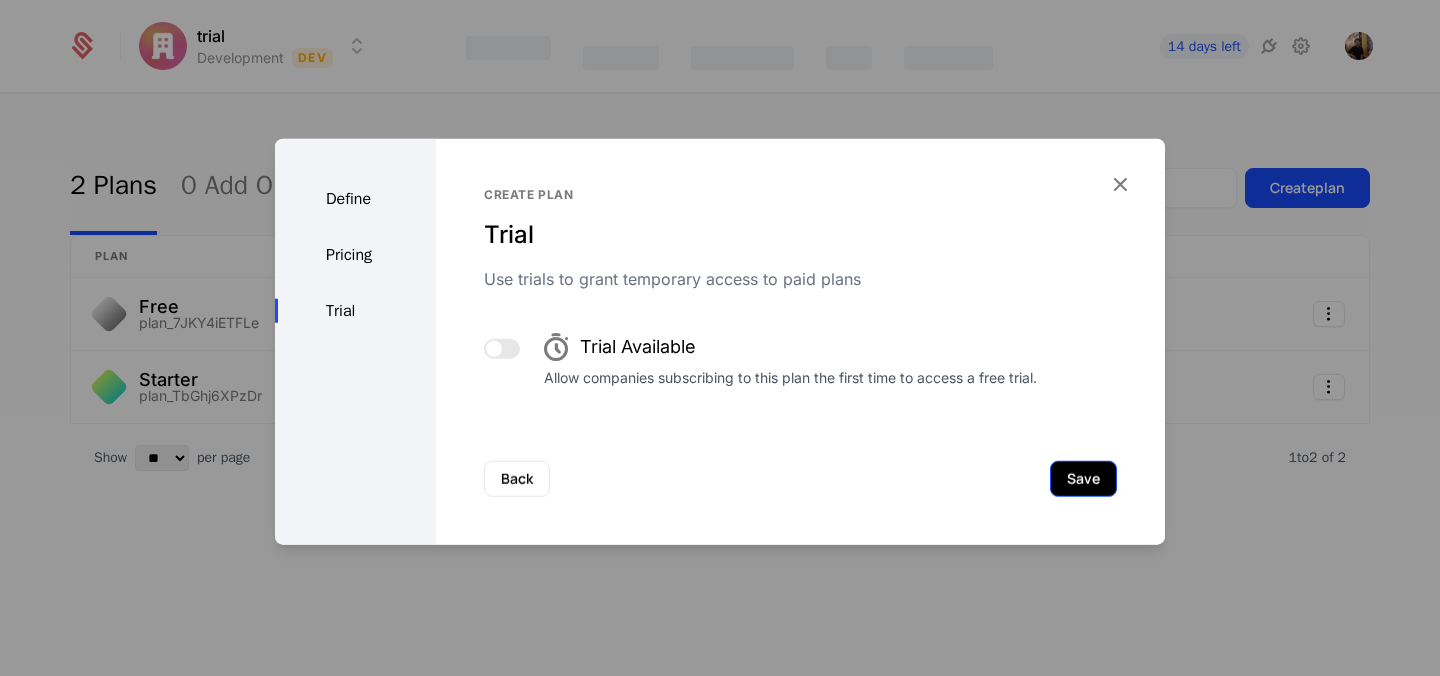 scroll, scrollTop: 0, scrollLeft: 0, axis: both 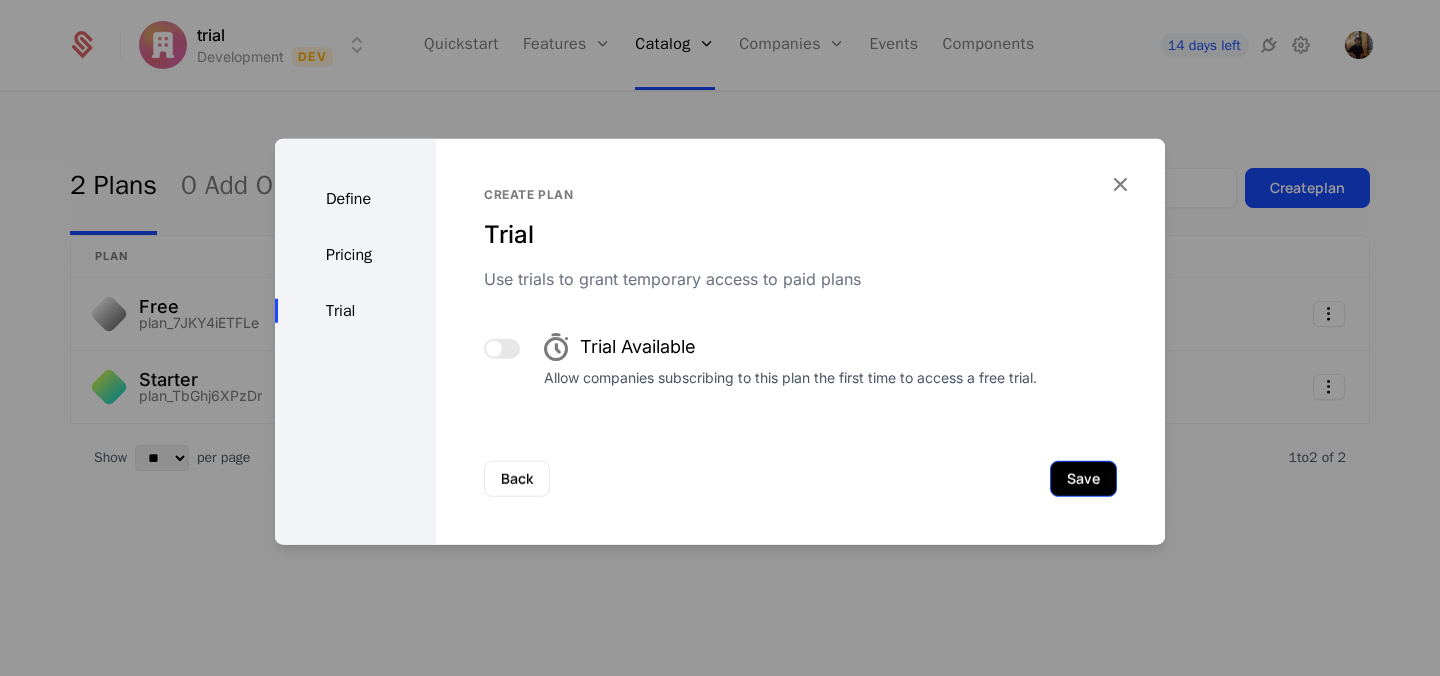 click on "Save" at bounding box center (1083, 479) 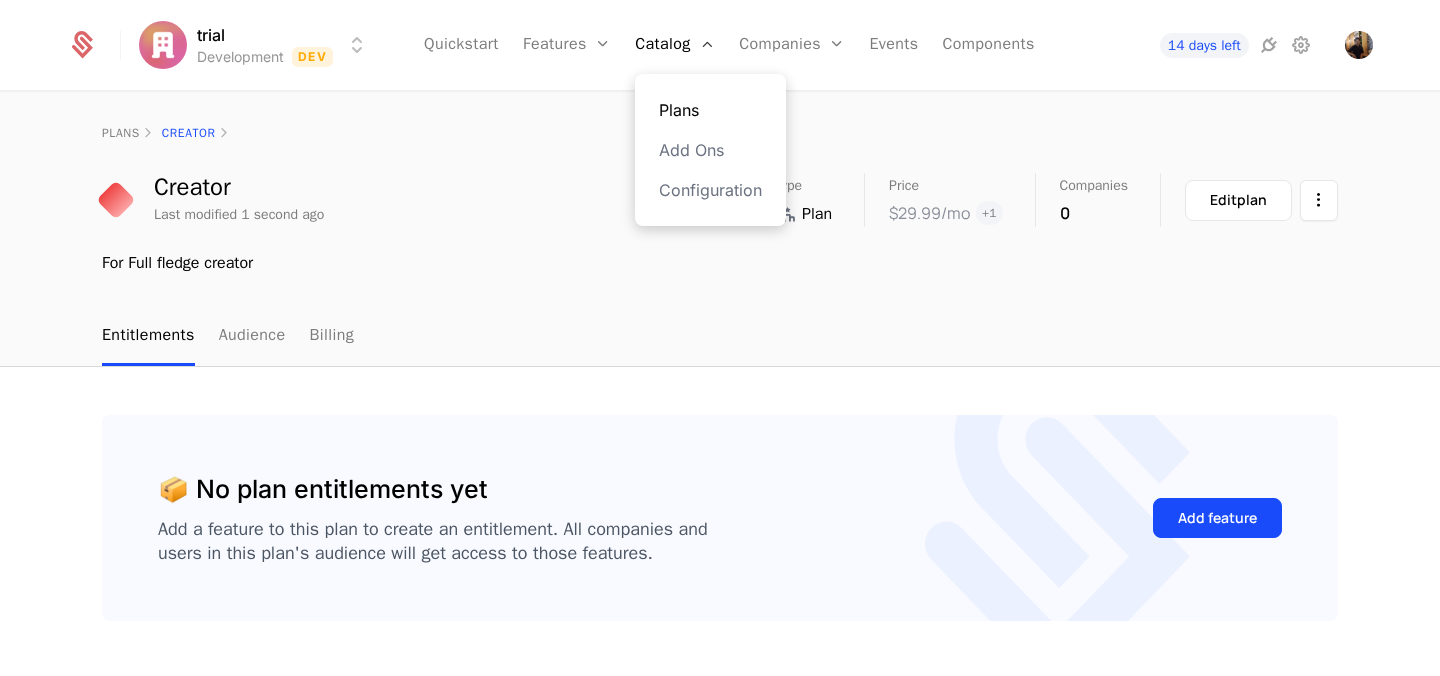 click on "Plans" at bounding box center [710, 110] 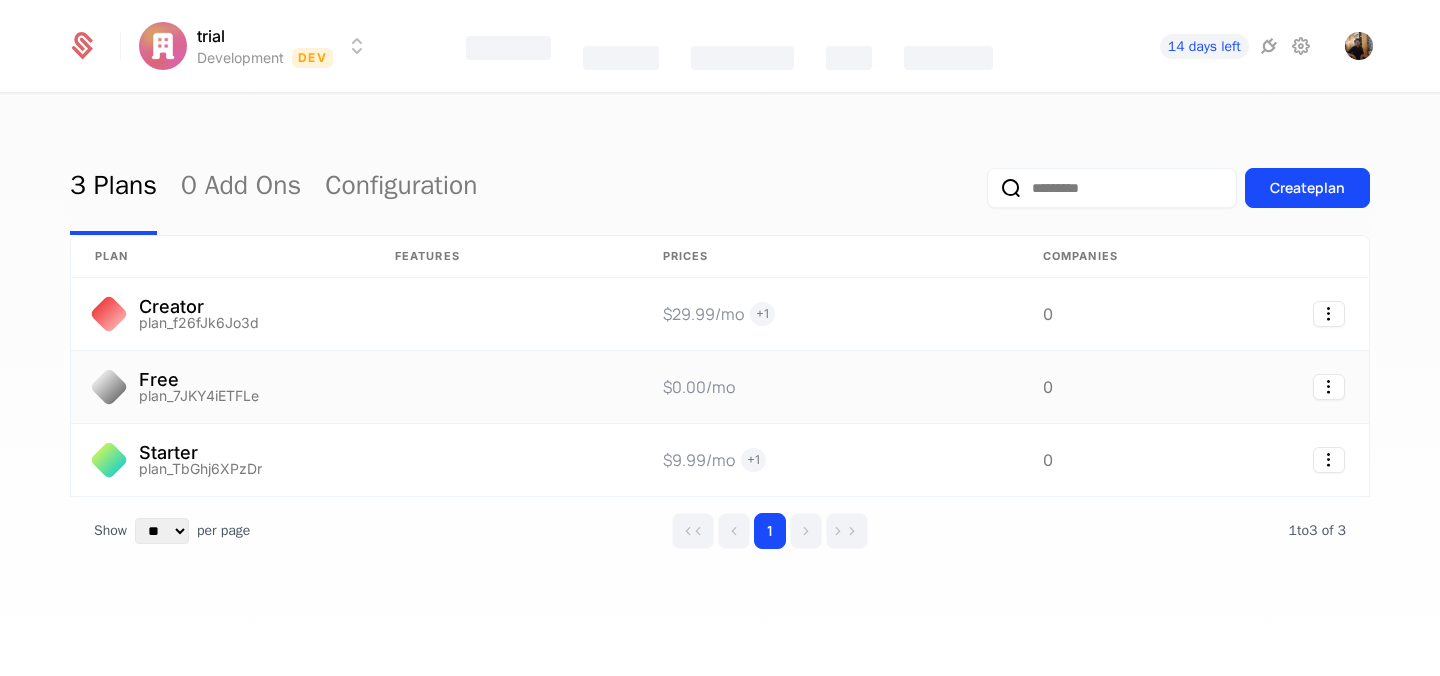 click on "Free" at bounding box center [199, 380] 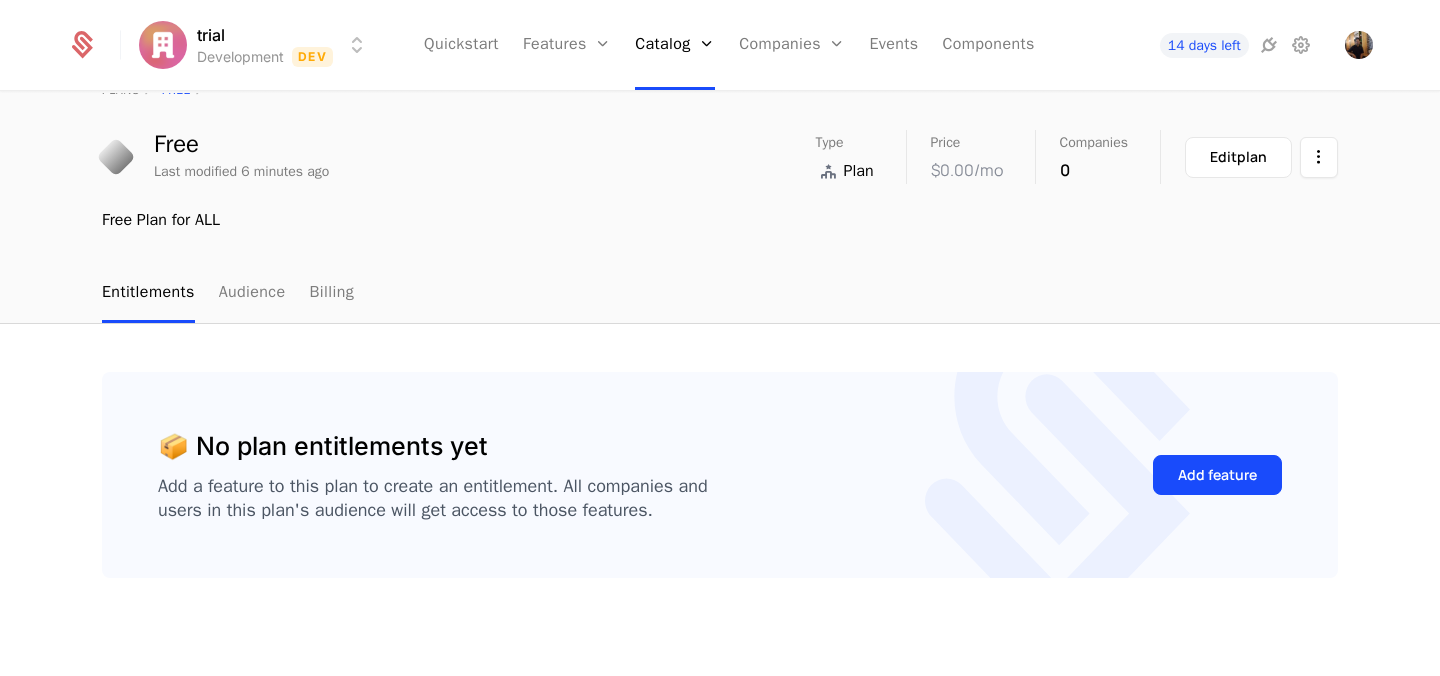 scroll, scrollTop: 56, scrollLeft: 0, axis: vertical 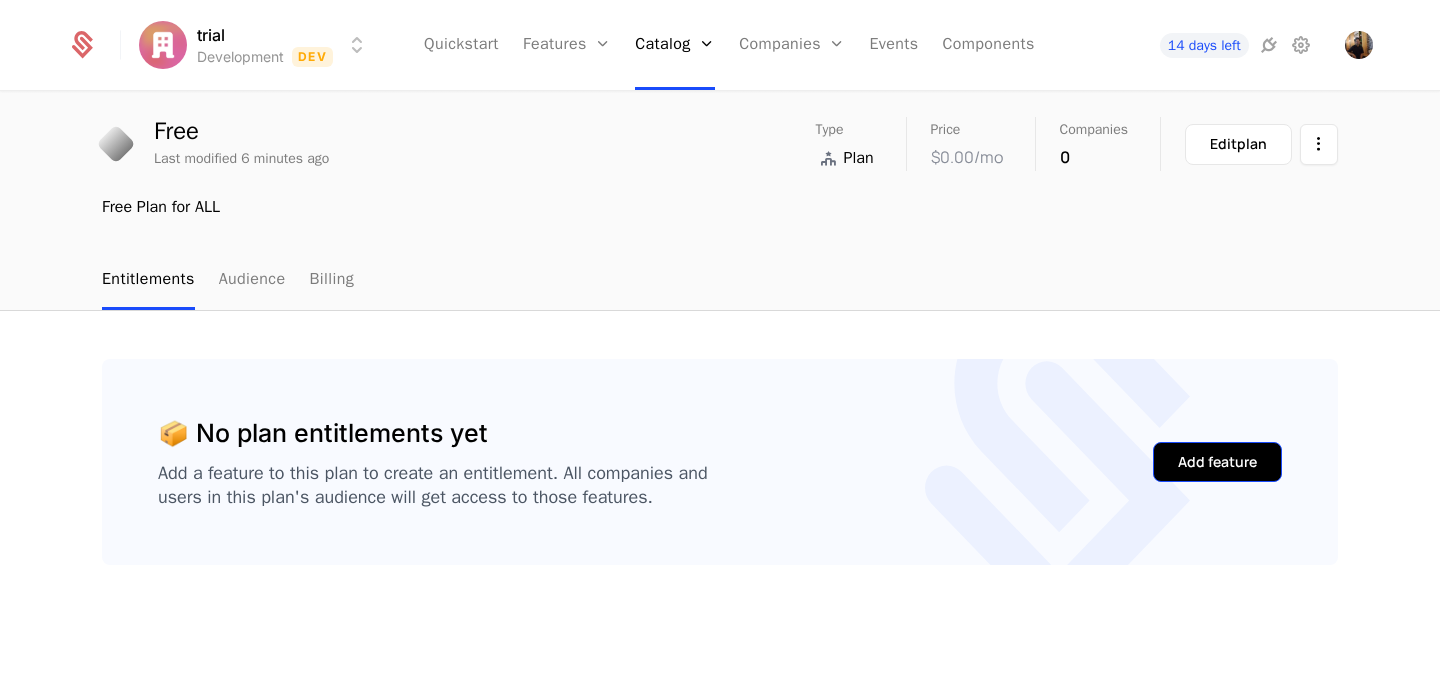 click on "Add feature" at bounding box center (1217, 462) 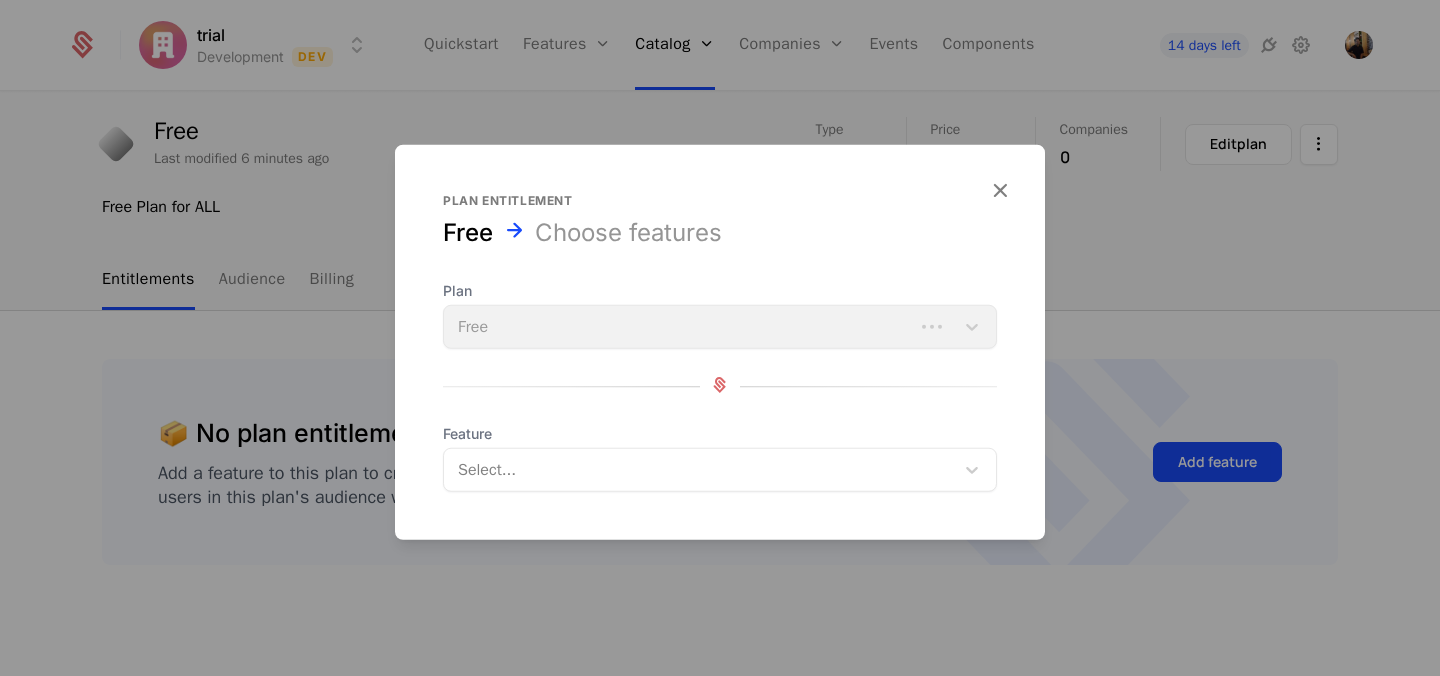 click at bounding box center [701, 470] 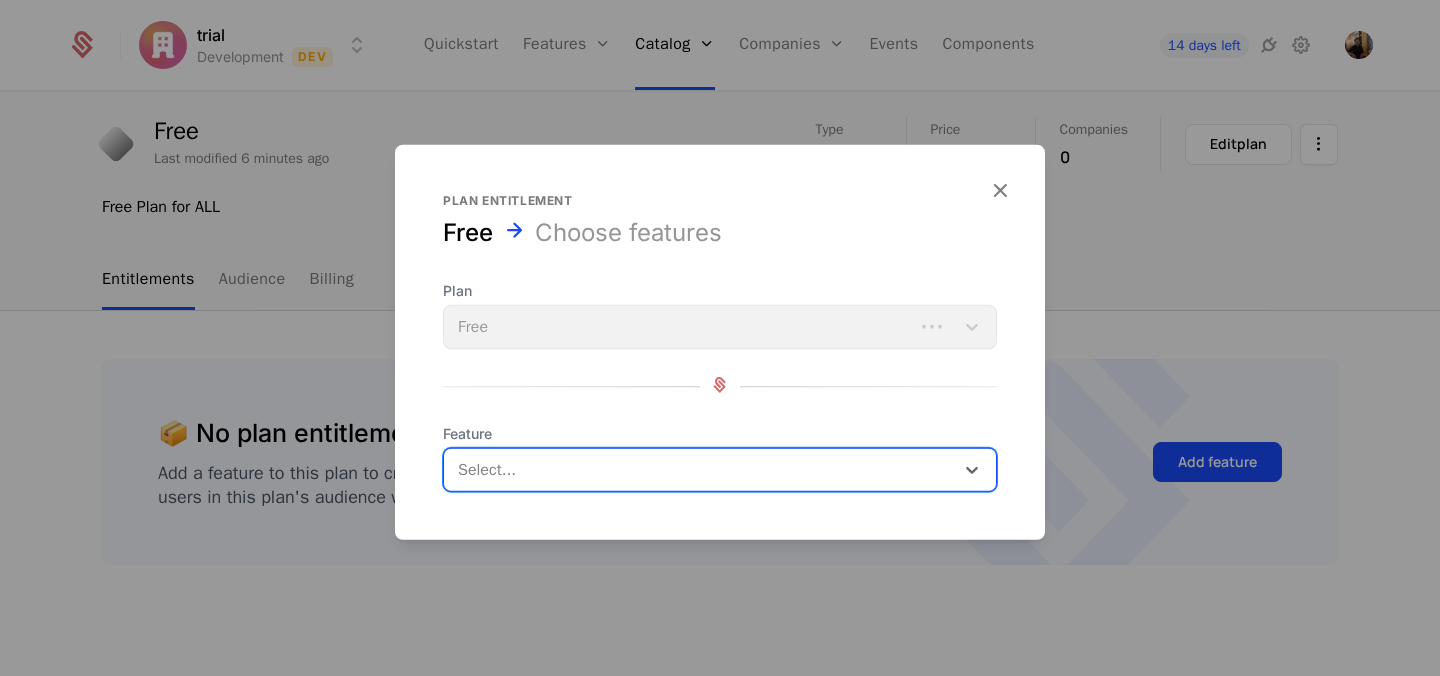 click at bounding box center (701, 470) 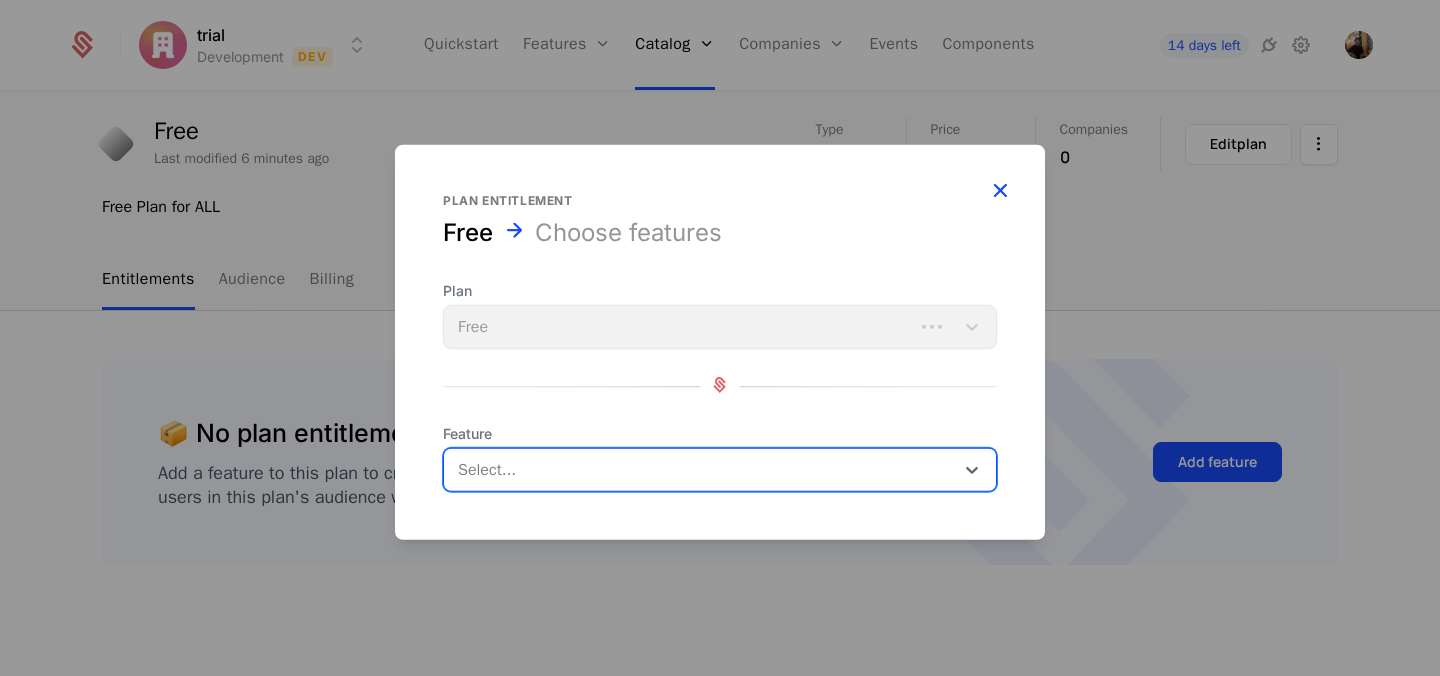 click at bounding box center [1000, 190] 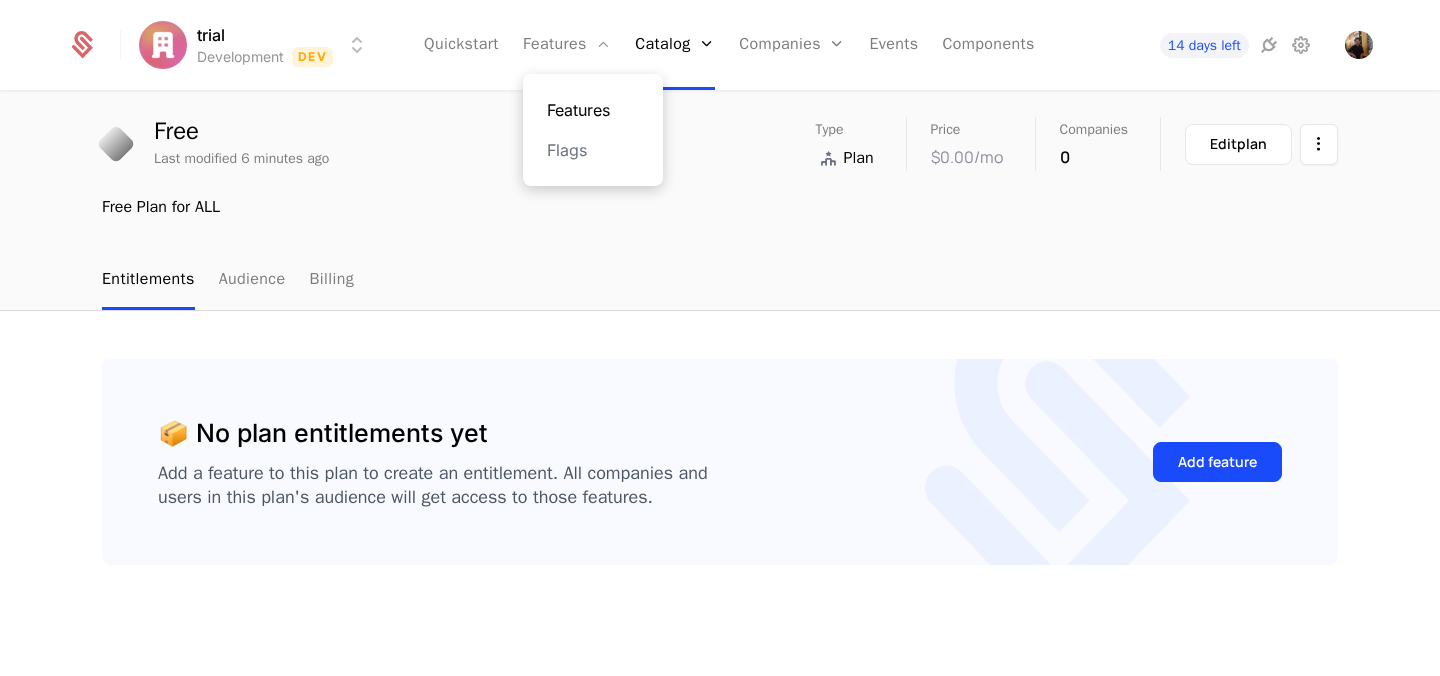 click on "Features" at bounding box center [593, 110] 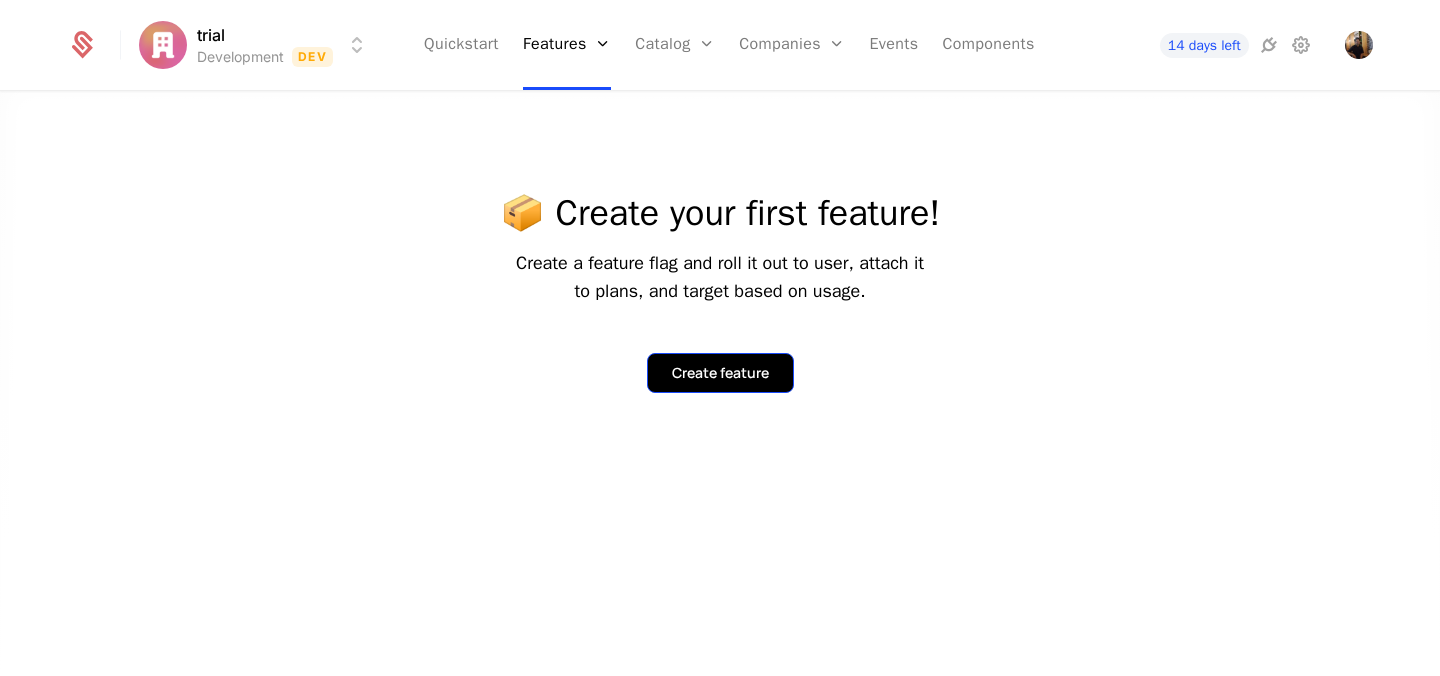 click on "Create feature" at bounding box center (720, 373) 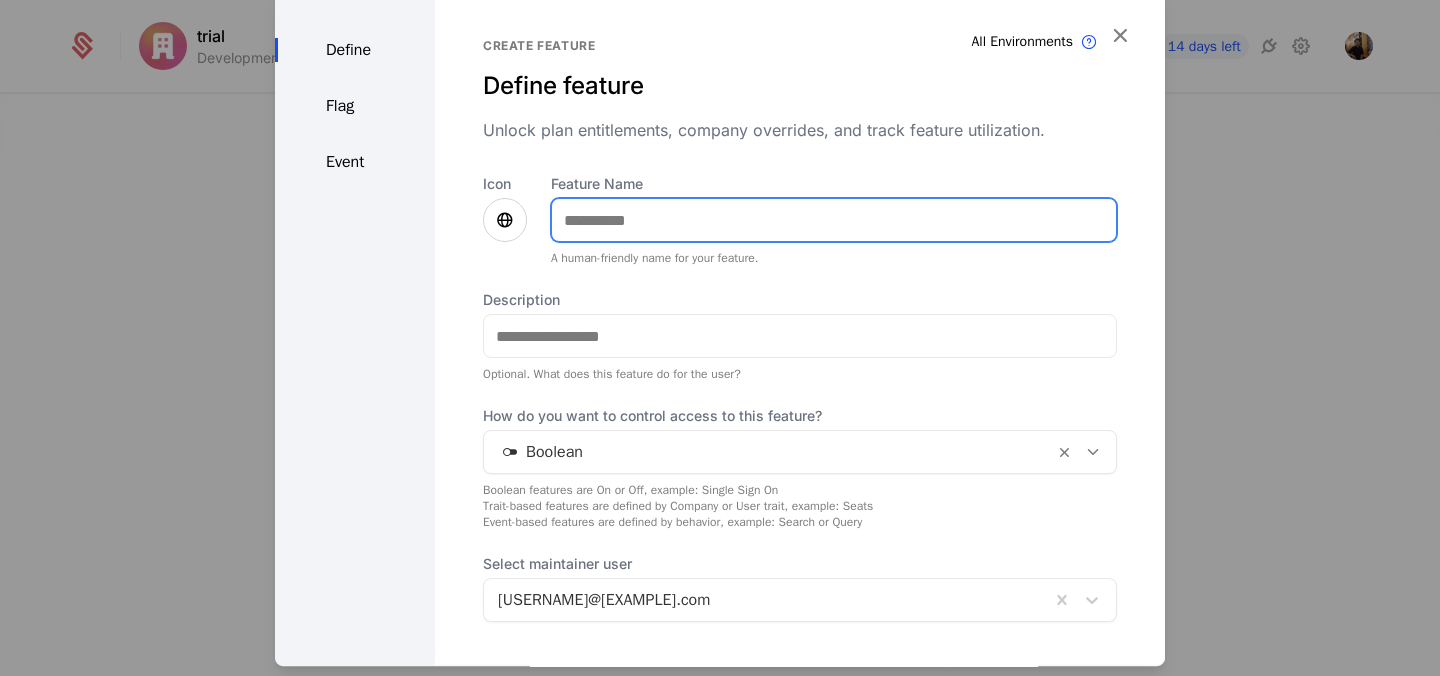 click on "Feature Name" at bounding box center (834, 220) 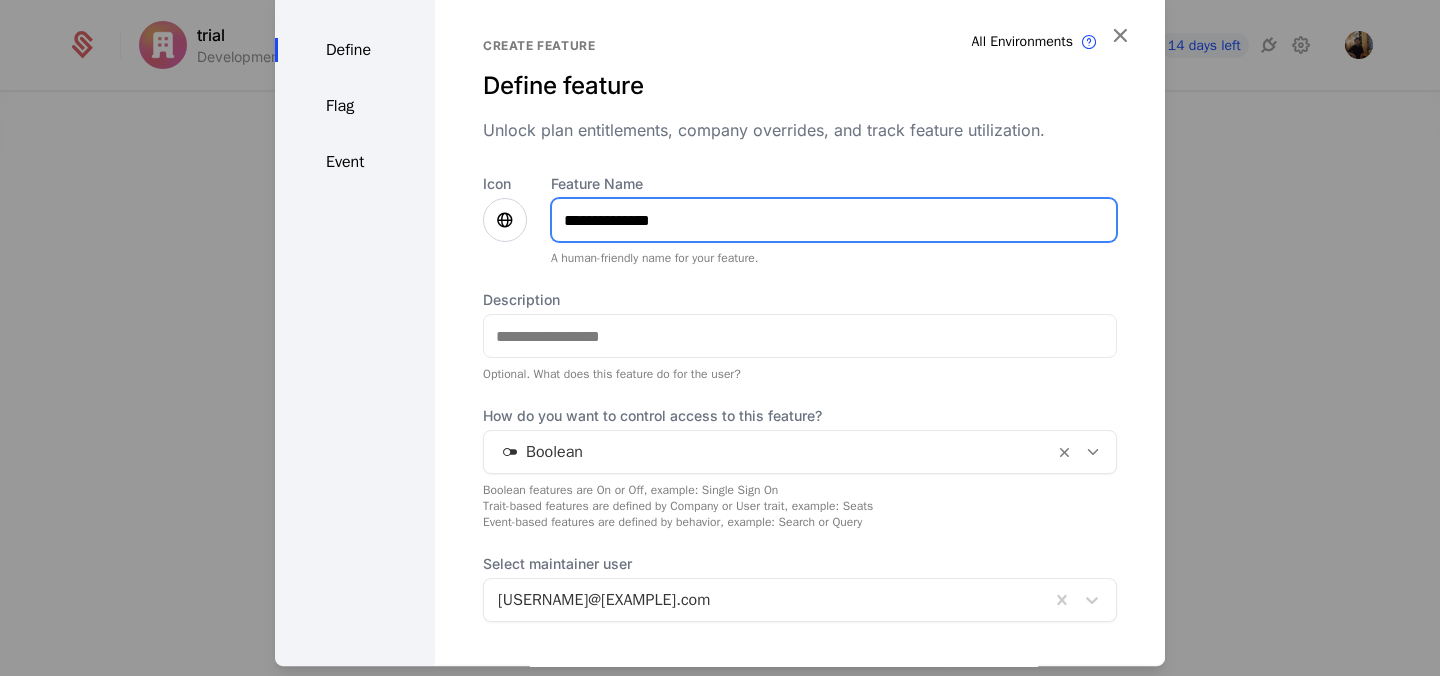 type on "**********" 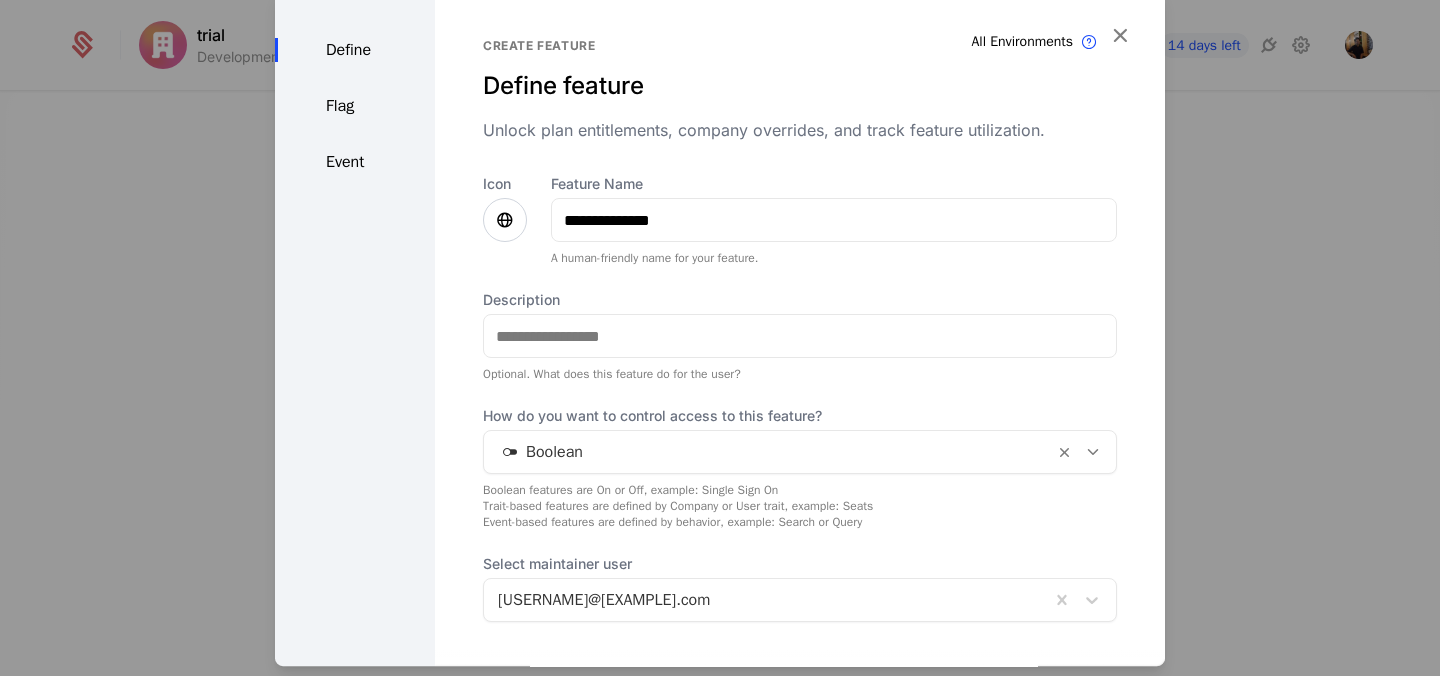 click at bounding box center (505, 220) 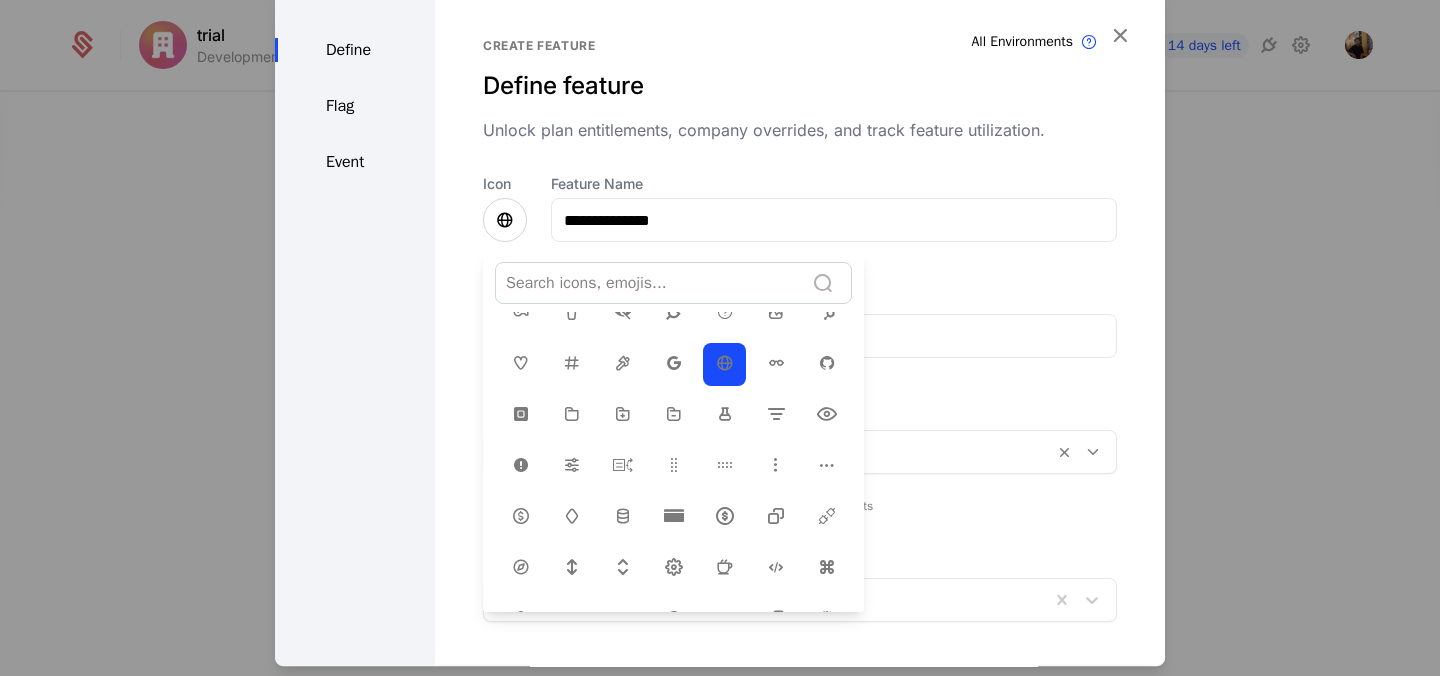scroll, scrollTop: 399, scrollLeft: 0, axis: vertical 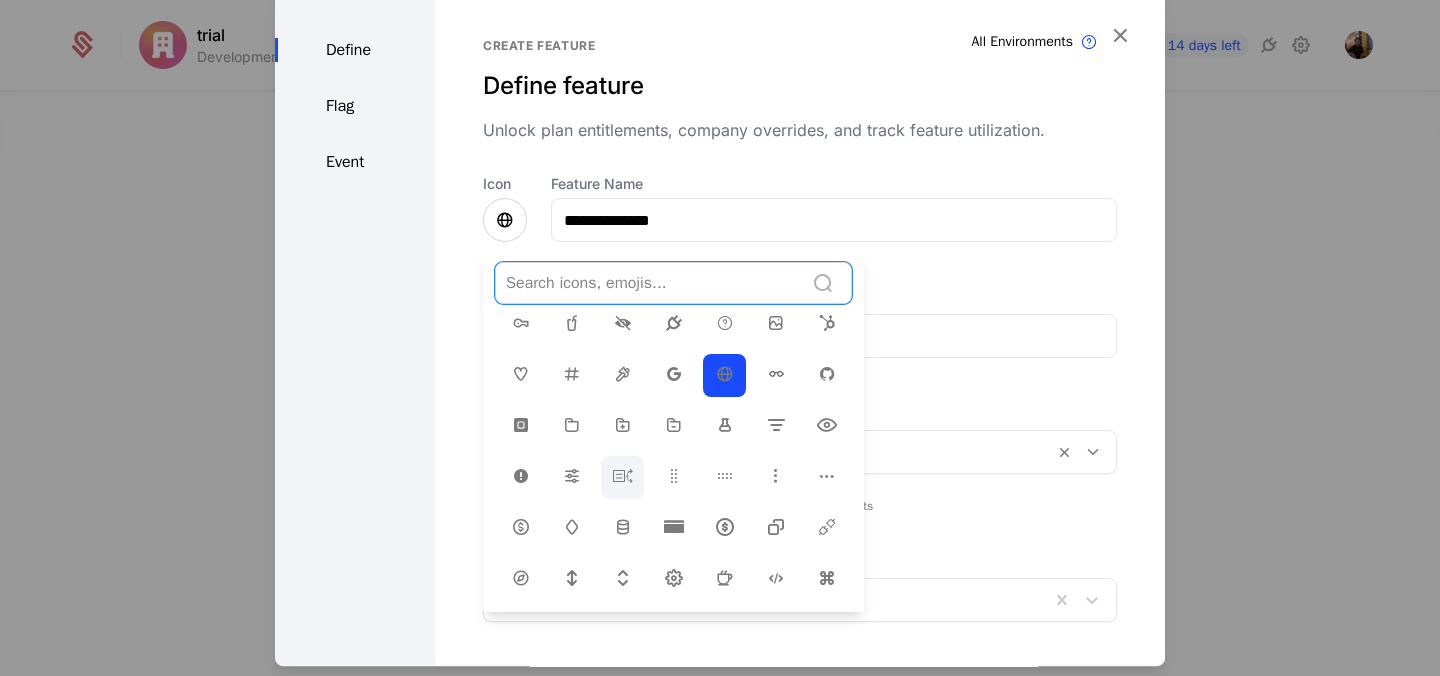 click at bounding box center [623, 476] 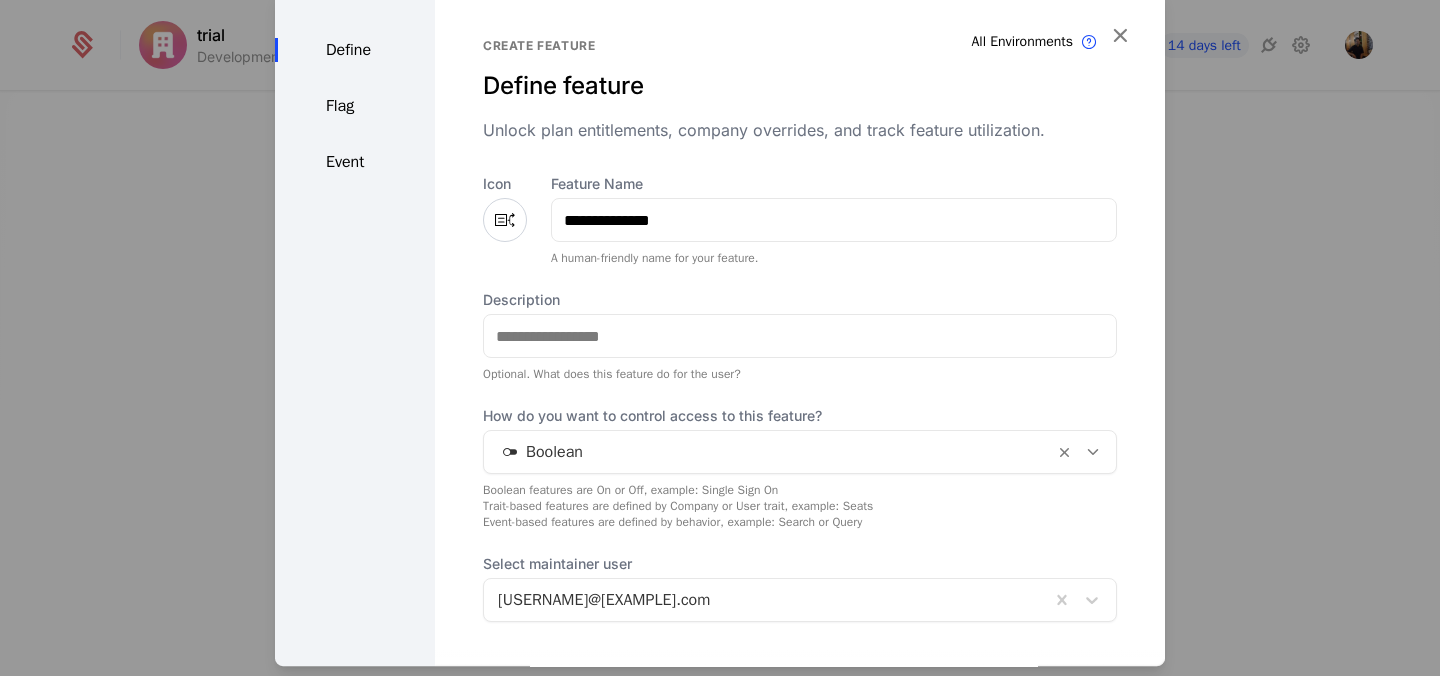 click at bounding box center (769, 452) 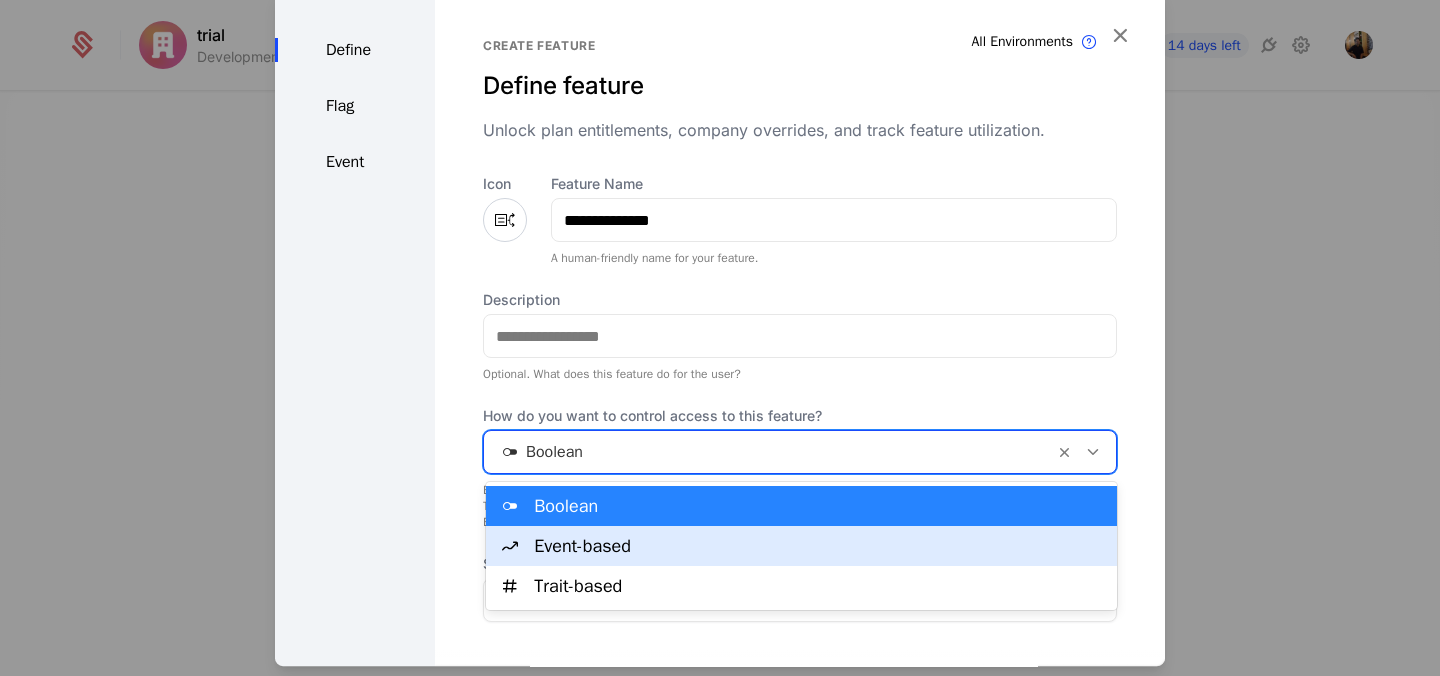 click on "Event-based" at bounding box center (819, 546) 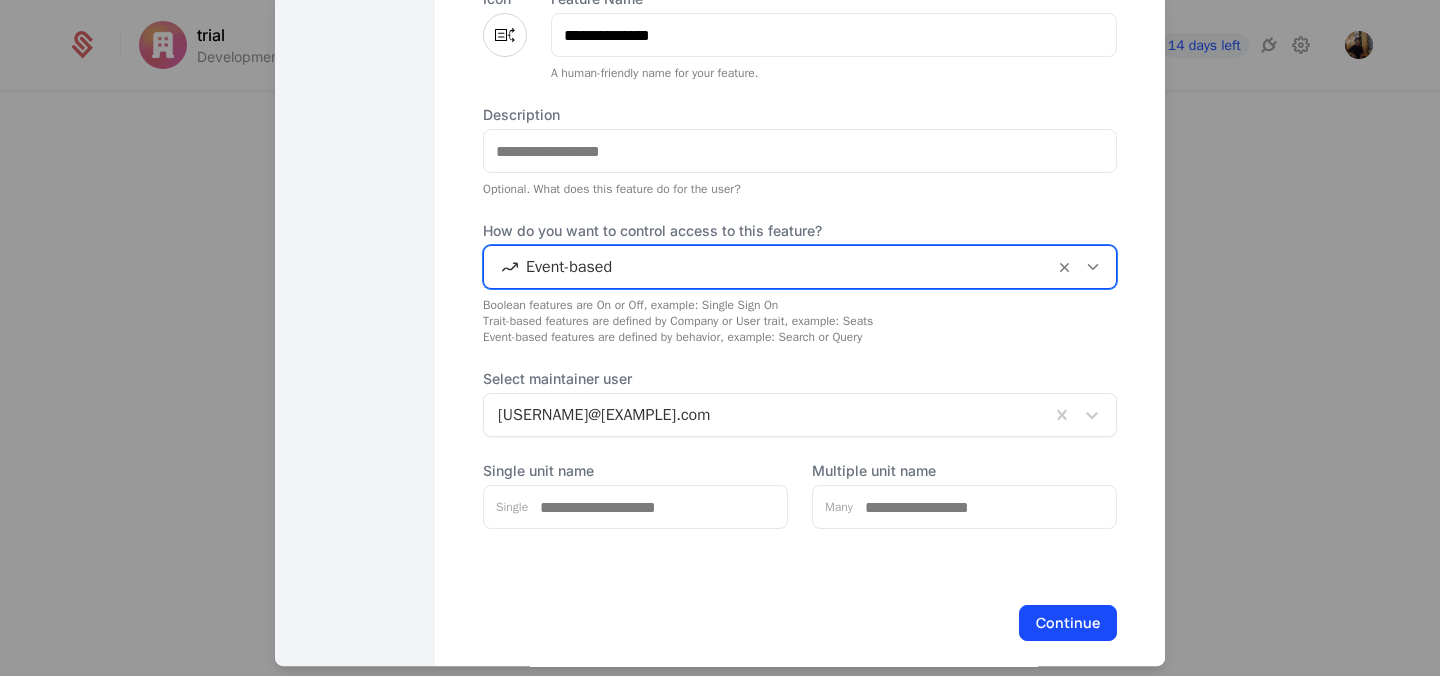 scroll, scrollTop: 208, scrollLeft: 0, axis: vertical 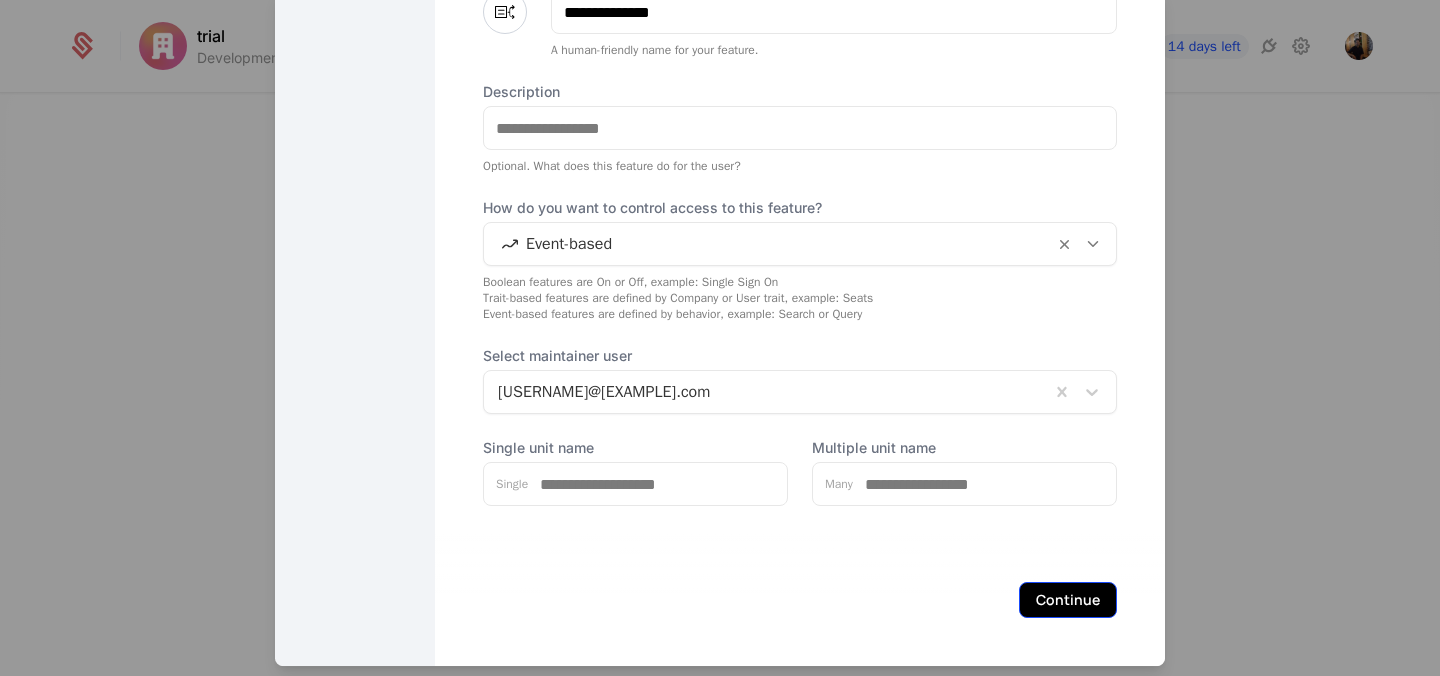 click on "Continue" at bounding box center (1068, 600) 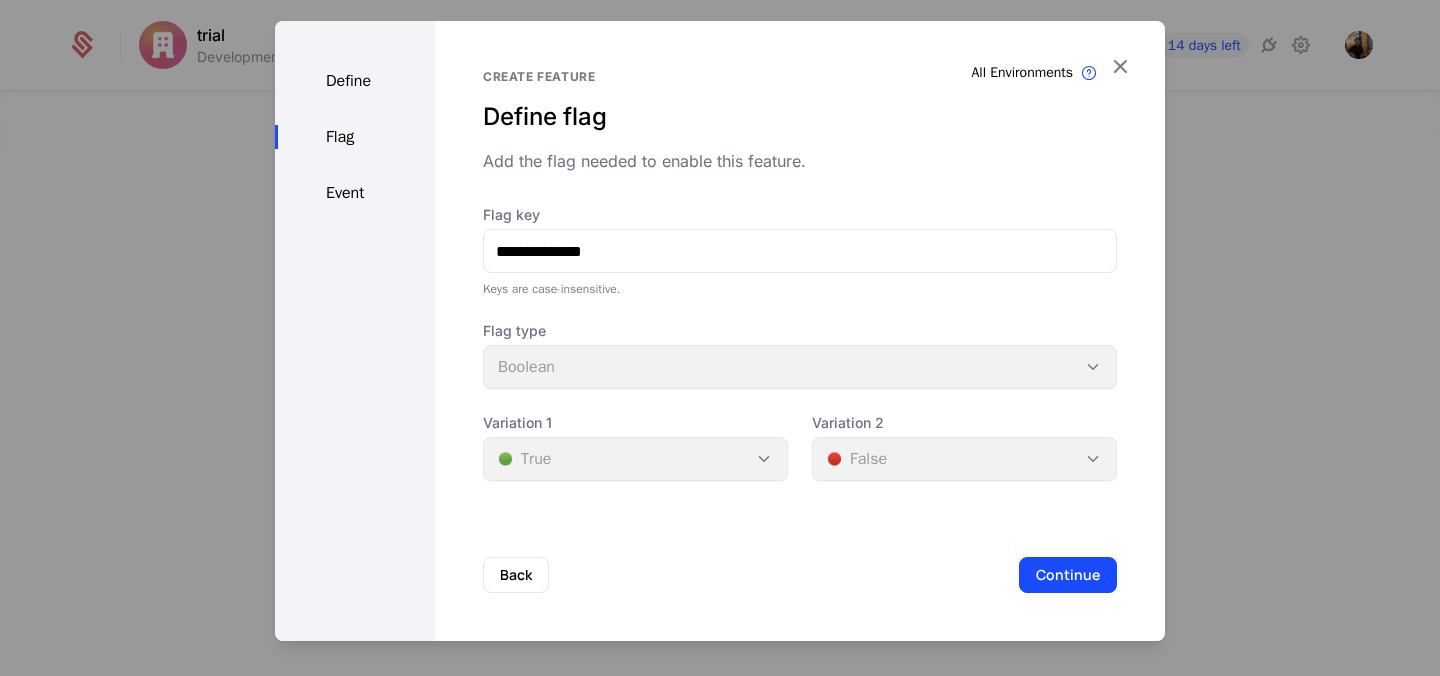 click on "Flag type Boolean" at bounding box center (800, 355) 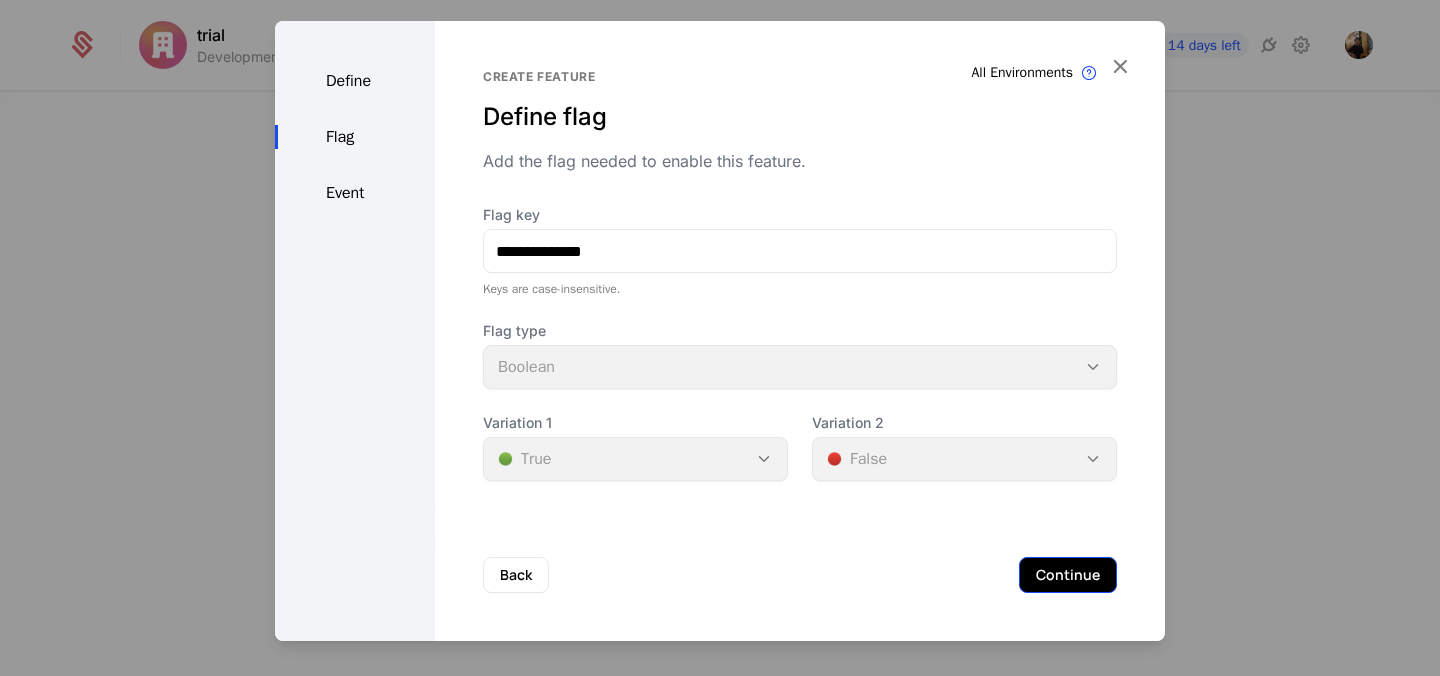 click on "Continue" at bounding box center (1068, 575) 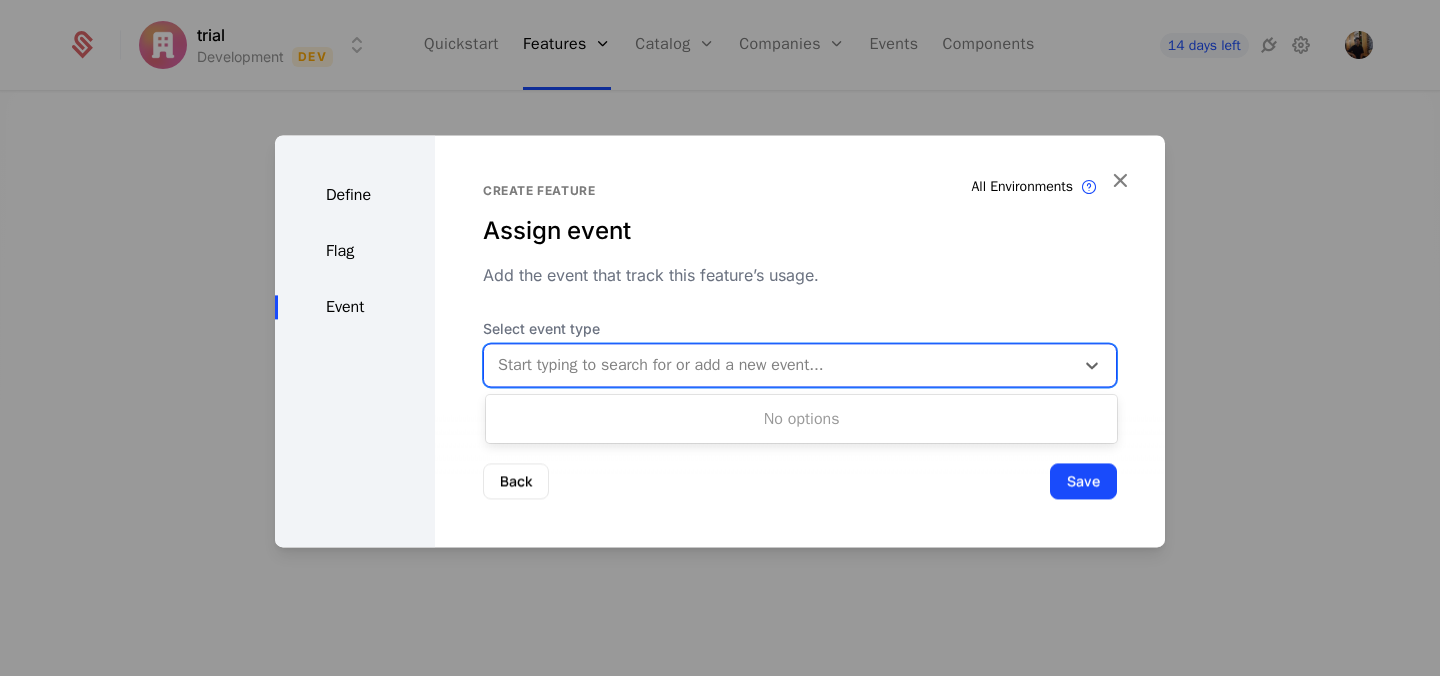 click at bounding box center [779, 365] 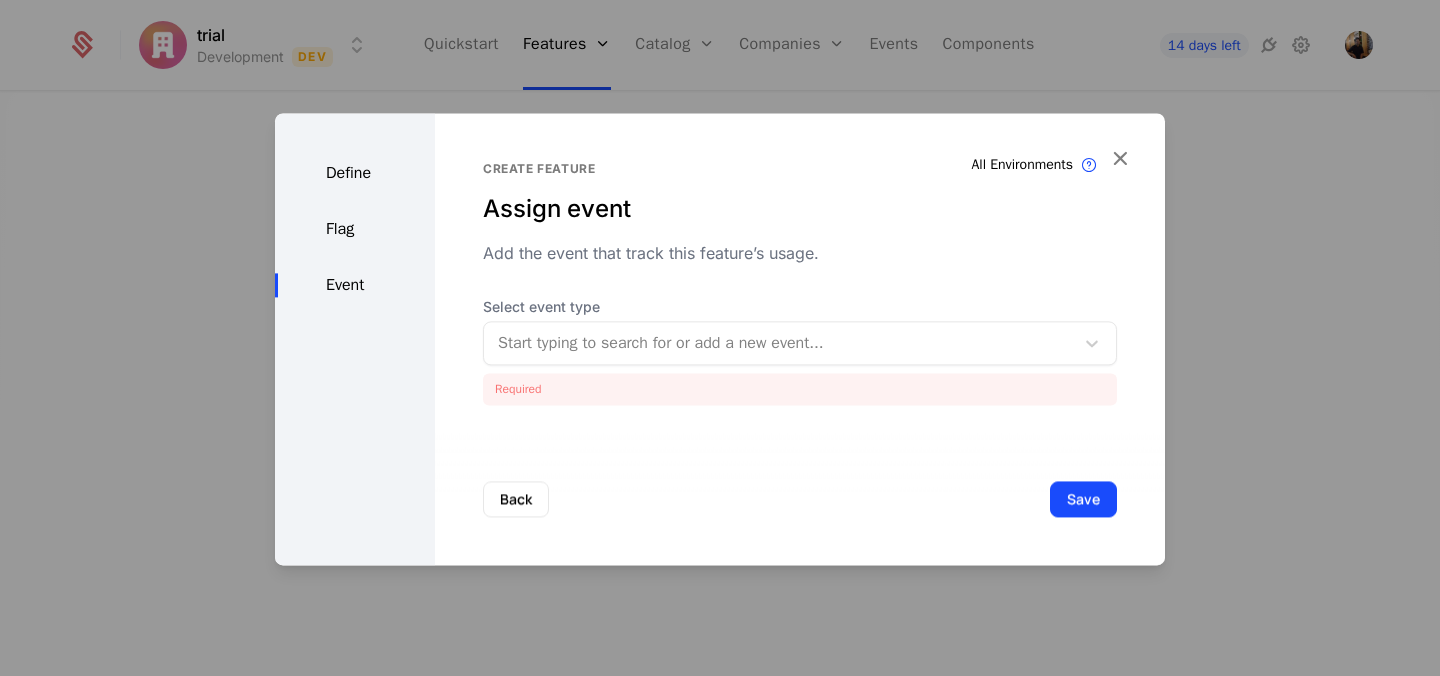 click on "Create feature Assign event Add the event that track this feature’s usage.  Select event type Start typing to search for or add a new event... Required" at bounding box center [800, 283] 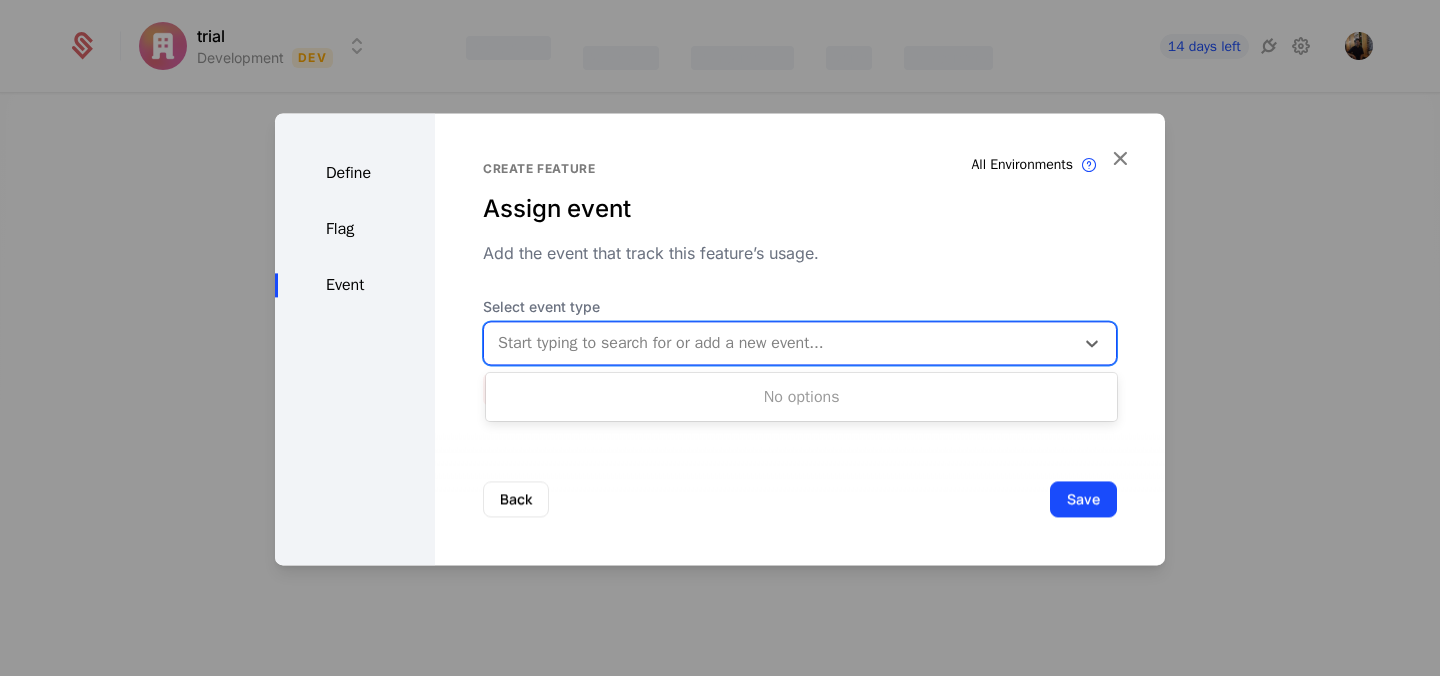 click at bounding box center [779, 343] 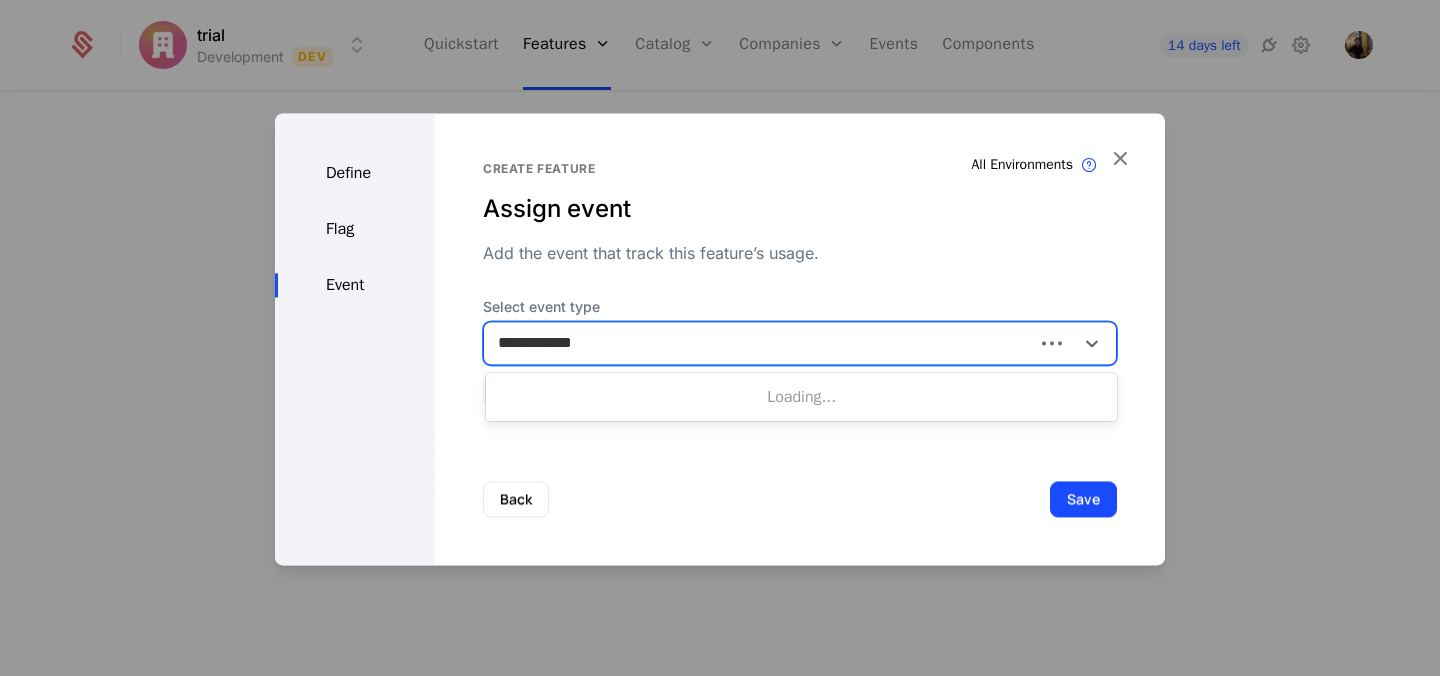 type on "**********" 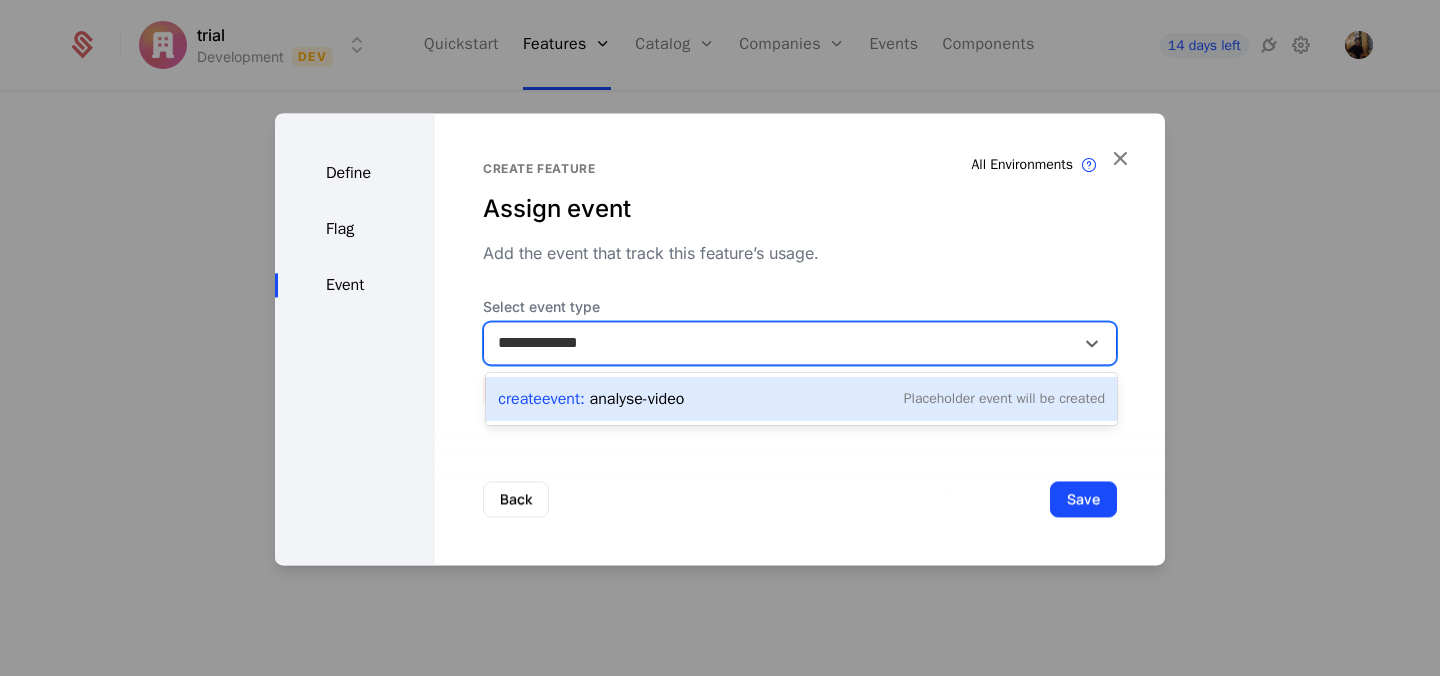 click on "Create  Event :   analyse-video" at bounding box center (591, 399) 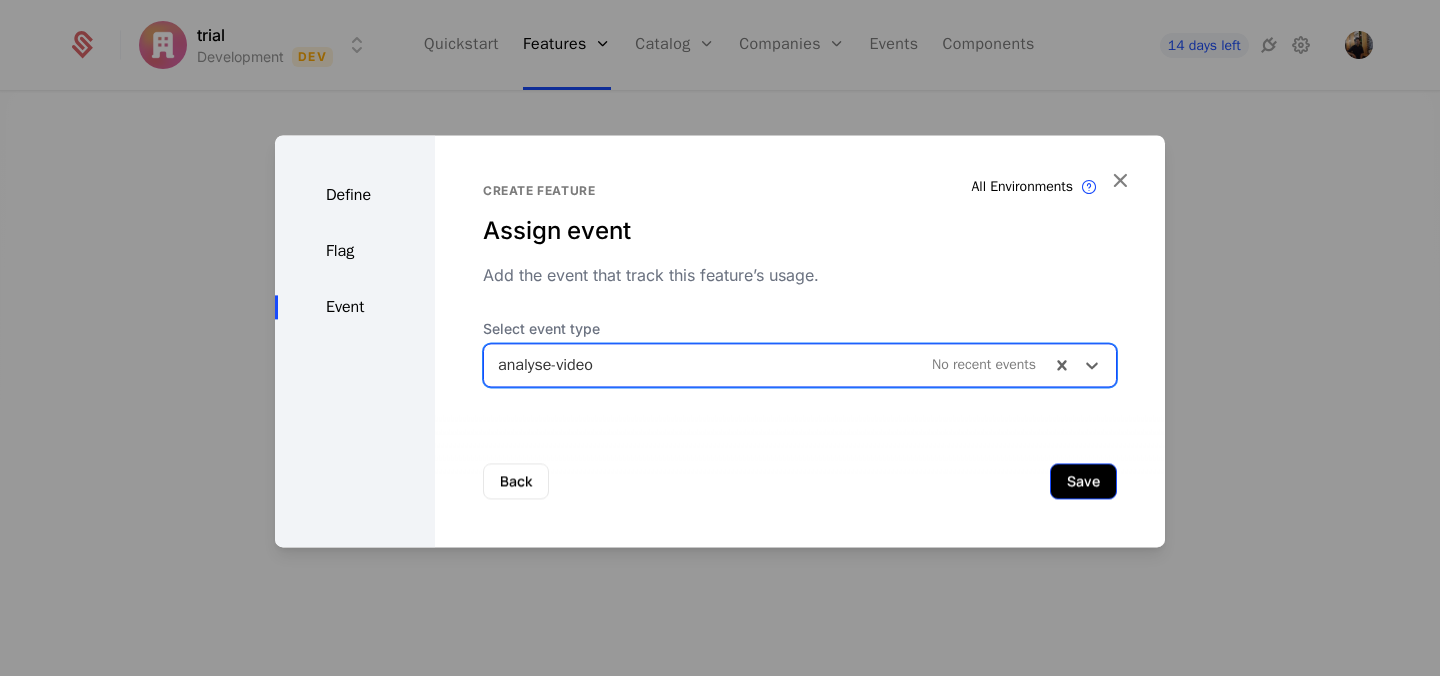 click on "Save" at bounding box center [1083, 481] 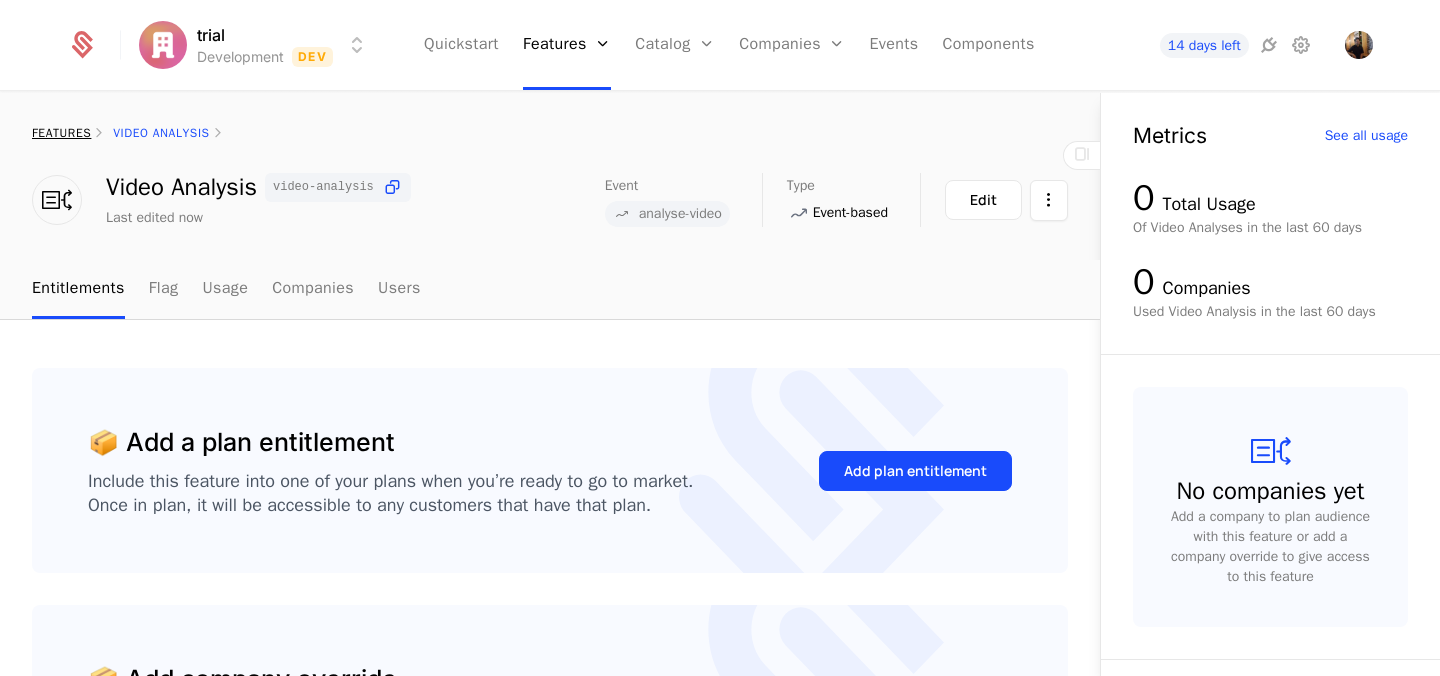 click on "features" at bounding box center [61, 133] 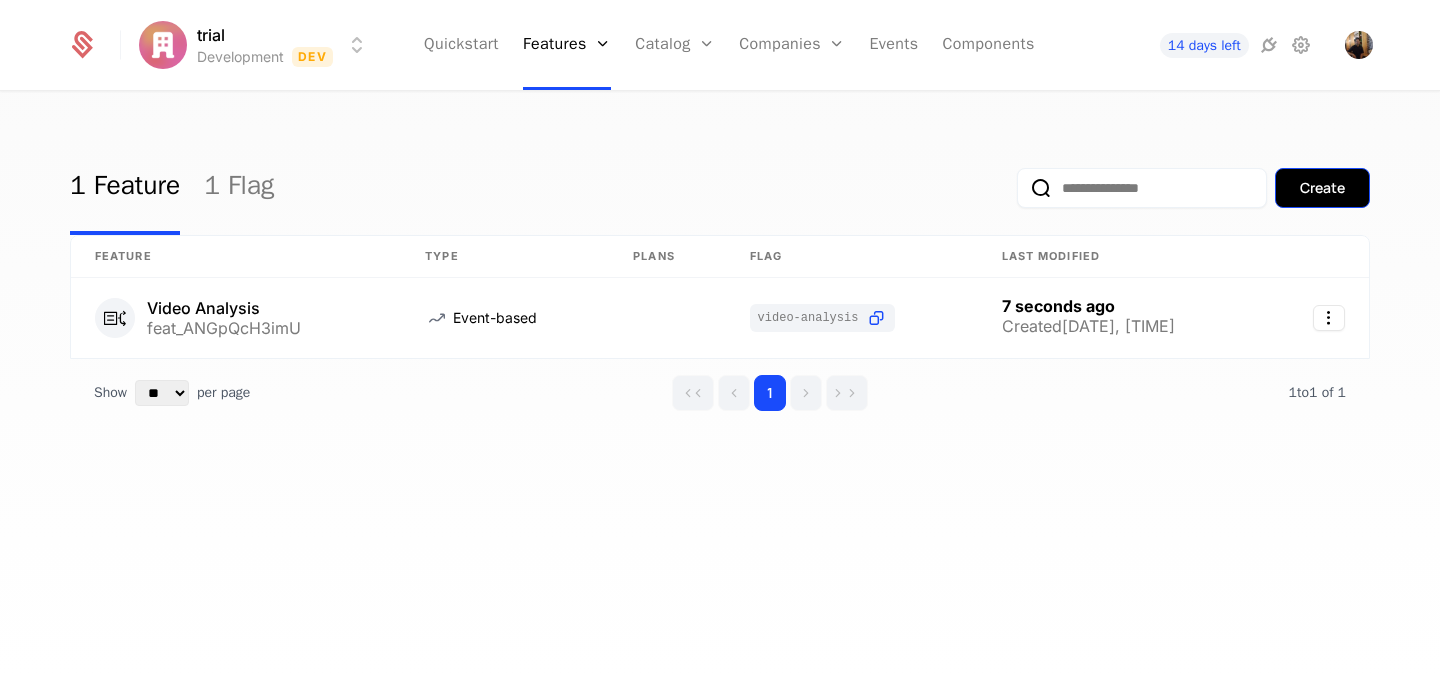 click on "Create" at bounding box center (1322, 188) 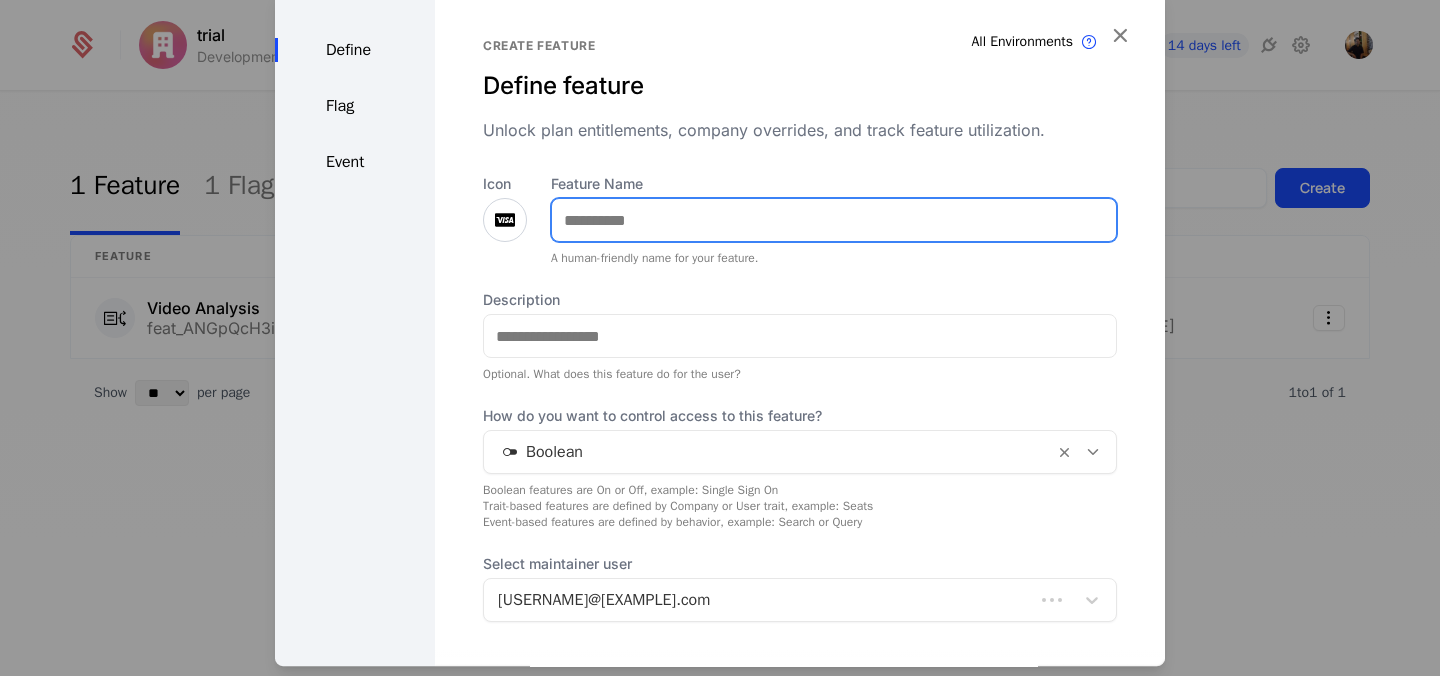 click on "Feature Name" at bounding box center (834, 220) 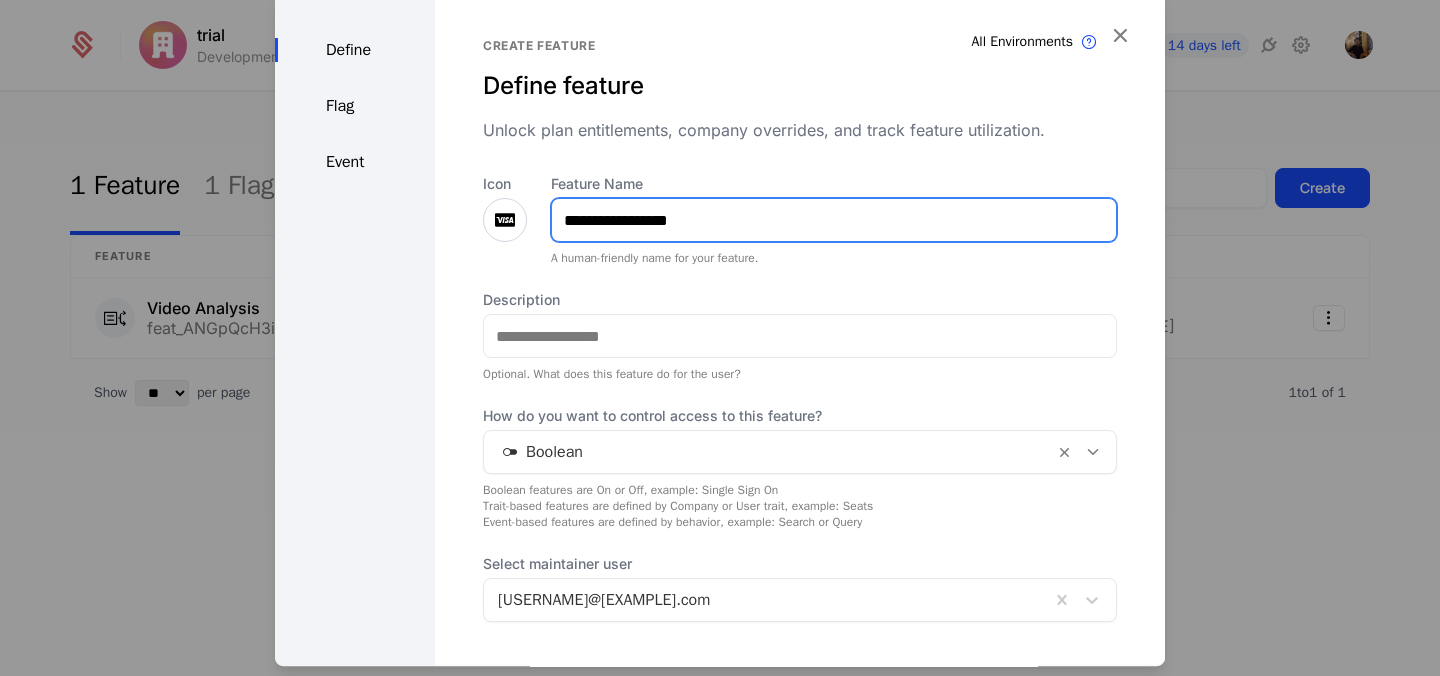 type on "**********" 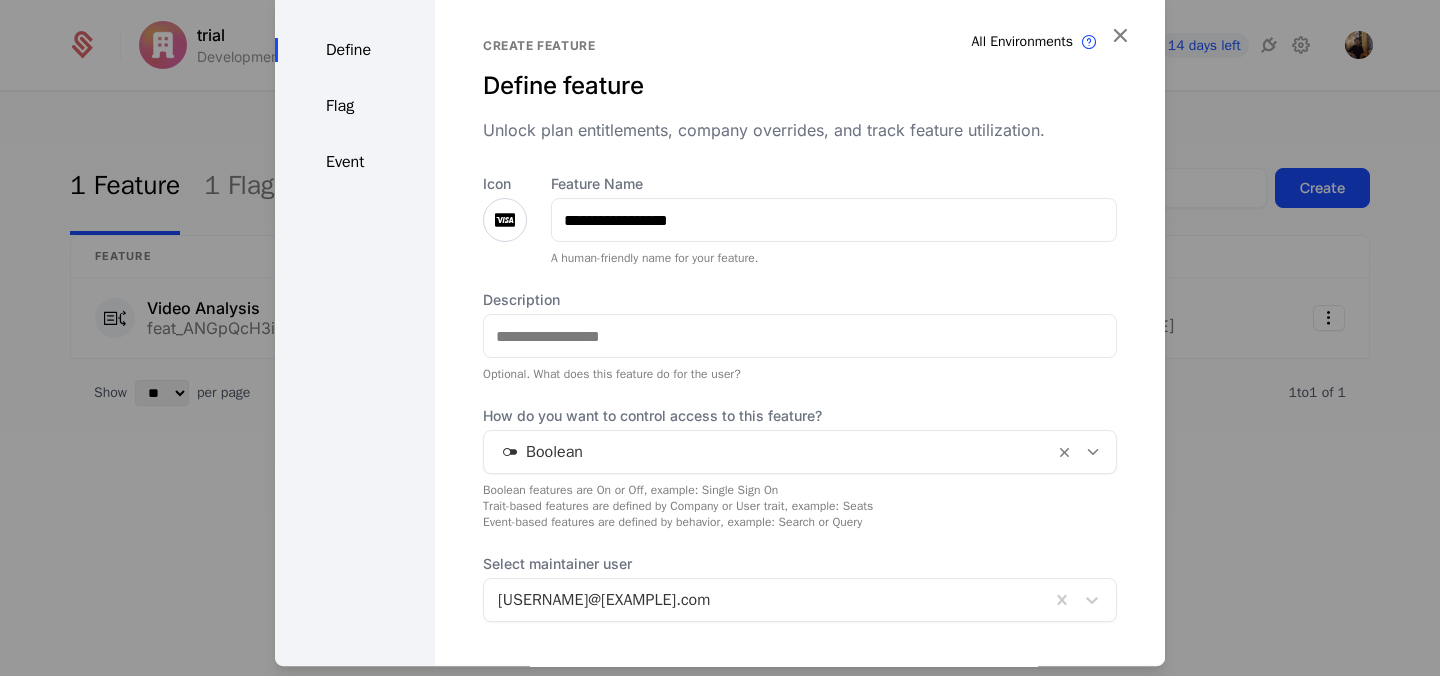 click at bounding box center (505, 220) 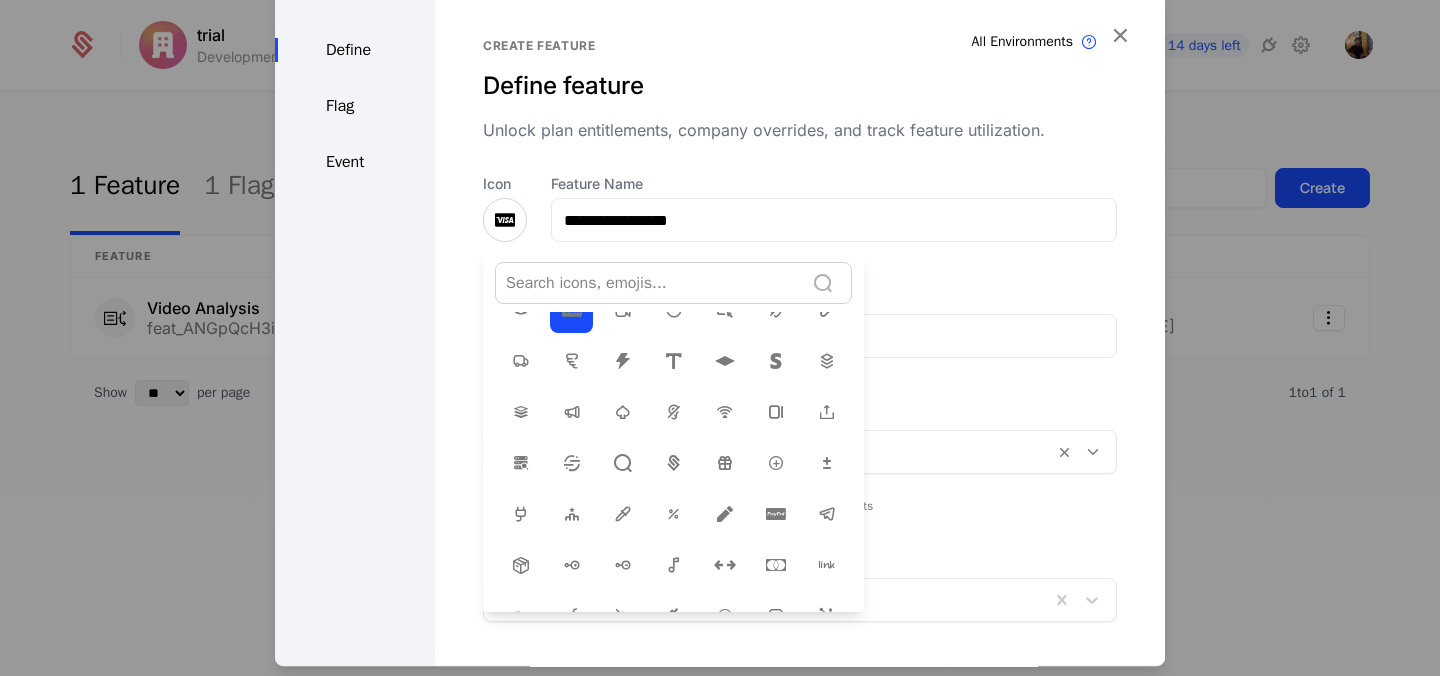 scroll, scrollTop: 118, scrollLeft: 0, axis: vertical 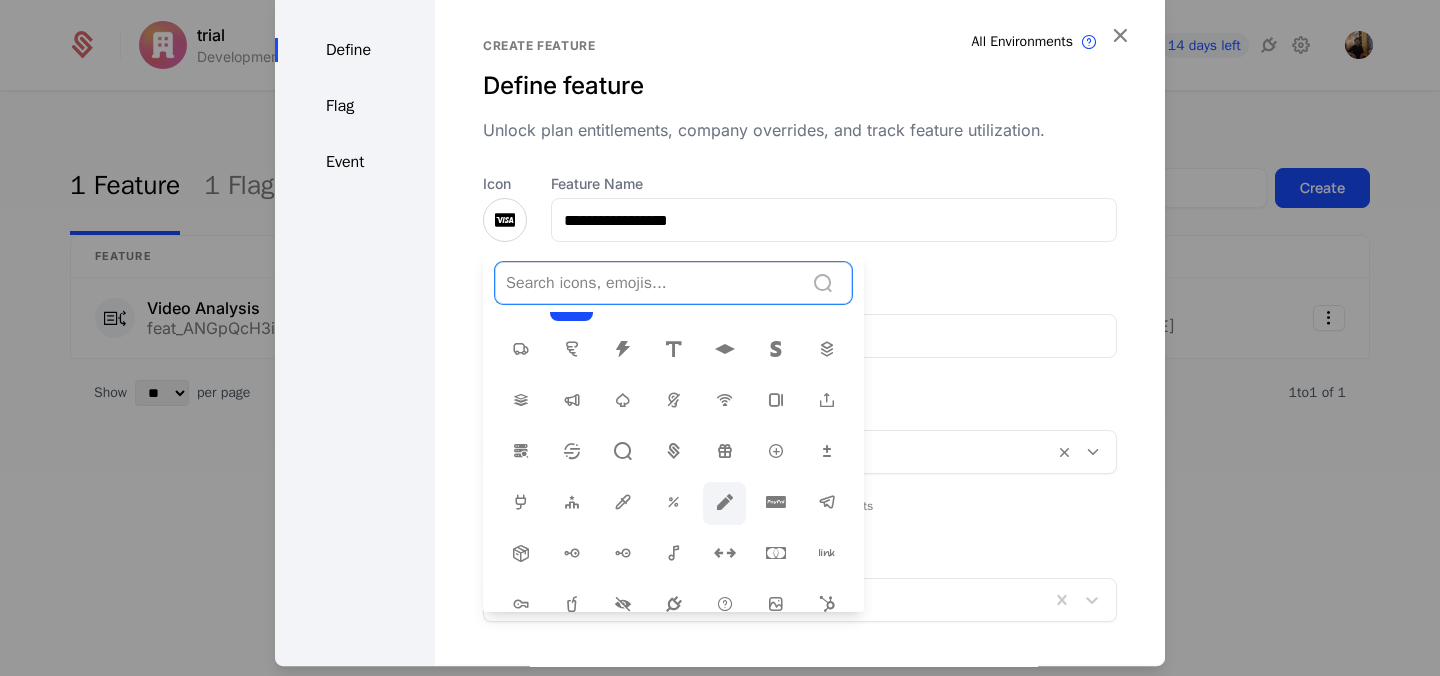 click at bounding box center [725, 502] 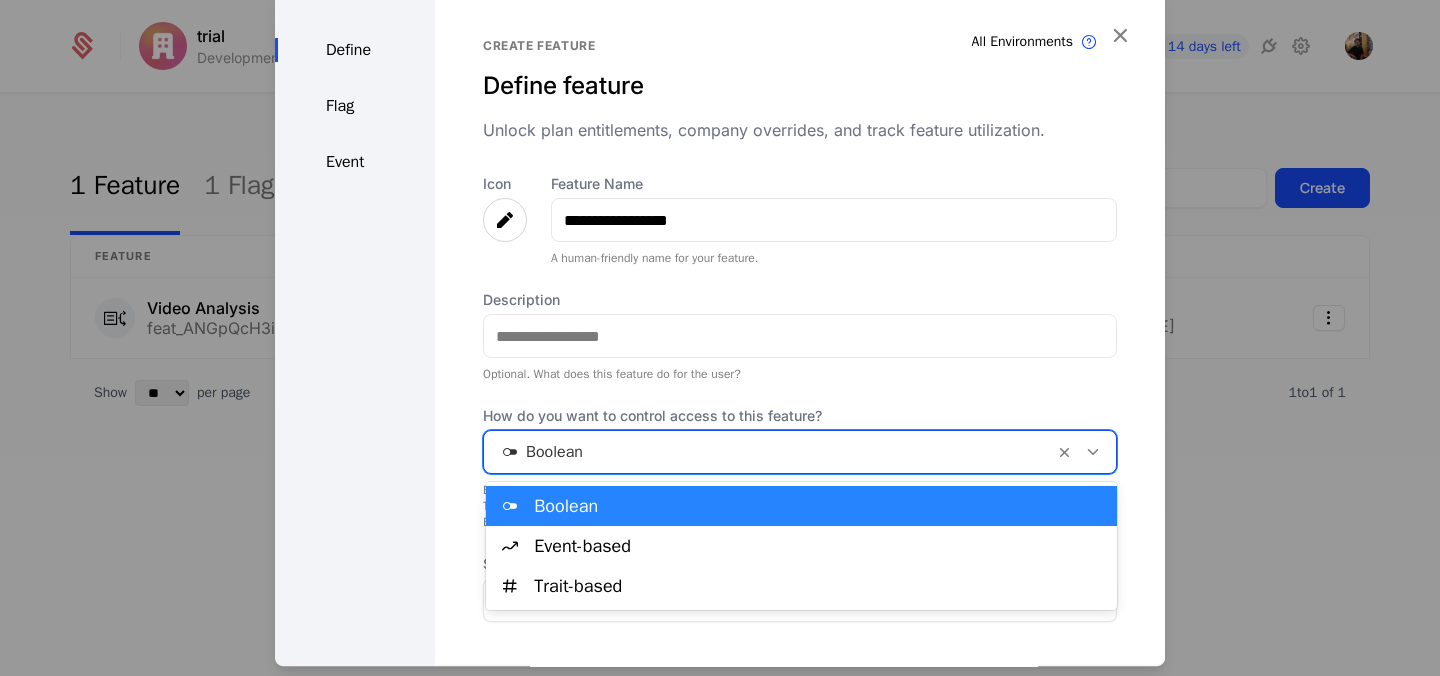 click at bounding box center (1093, 452) 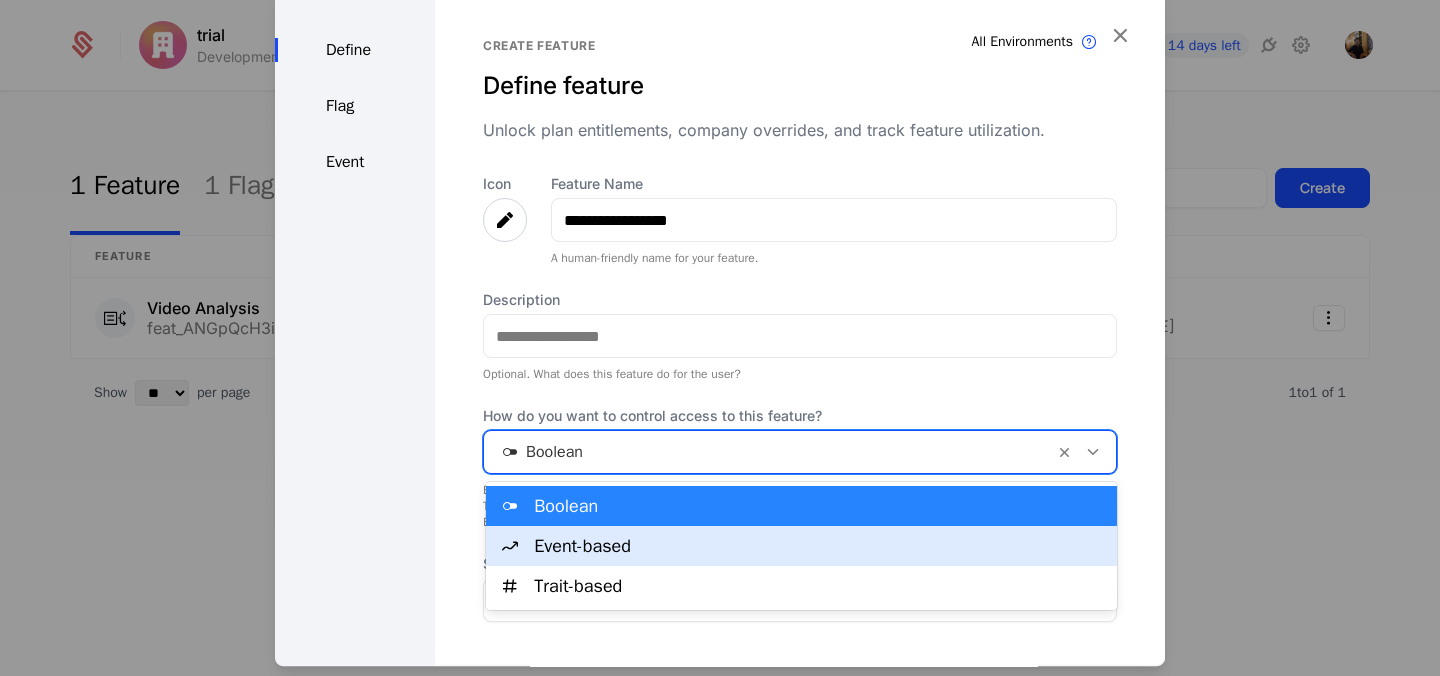 click on "Event-based" at bounding box center (801, 546) 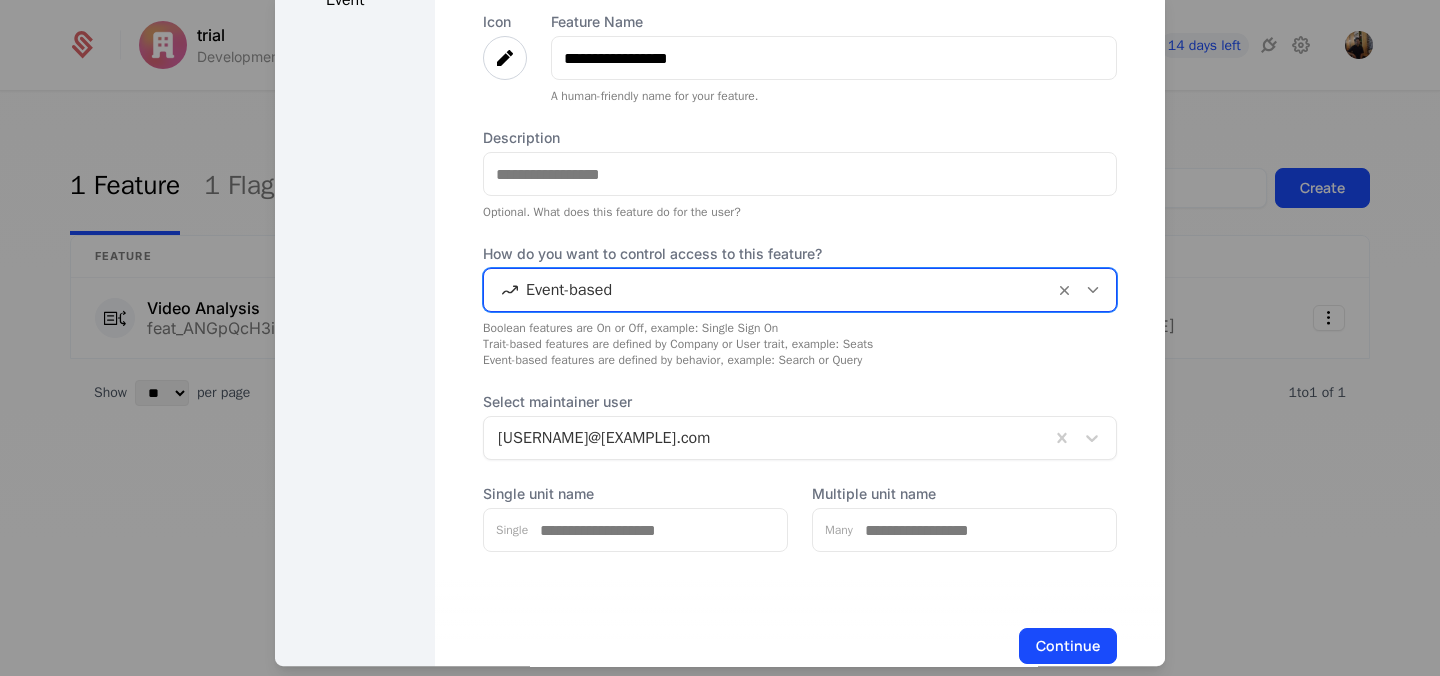 scroll, scrollTop: 208, scrollLeft: 0, axis: vertical 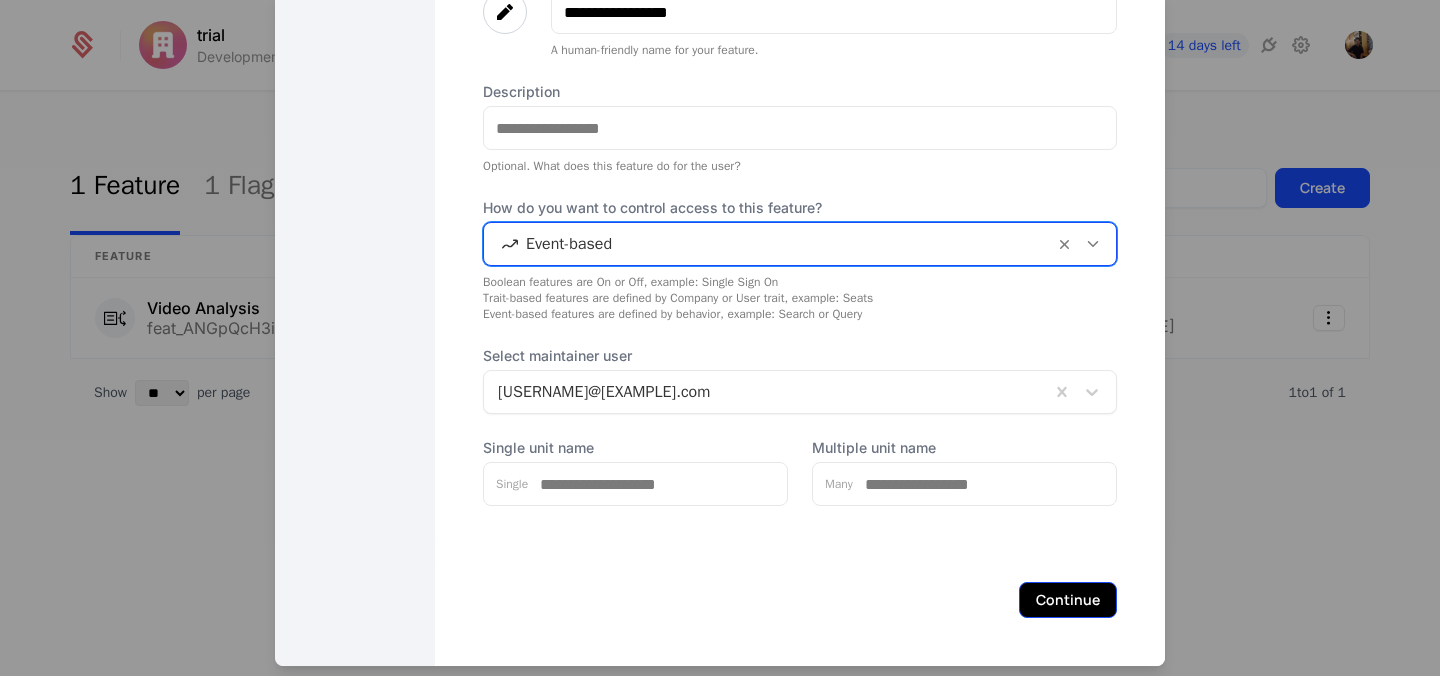 click on "Continue" at bounding box center [1068, 600] 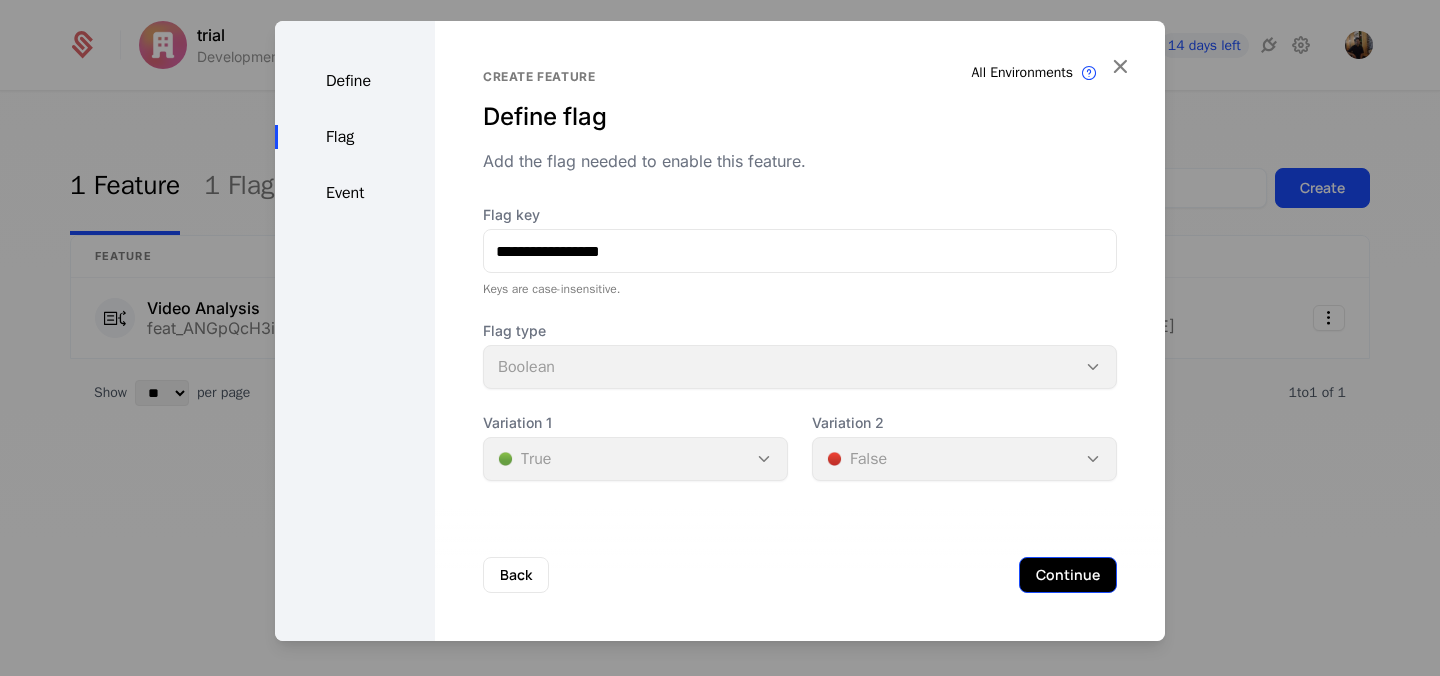 scroll, scrollTop: 0, scrollLeft: 0, axis: both 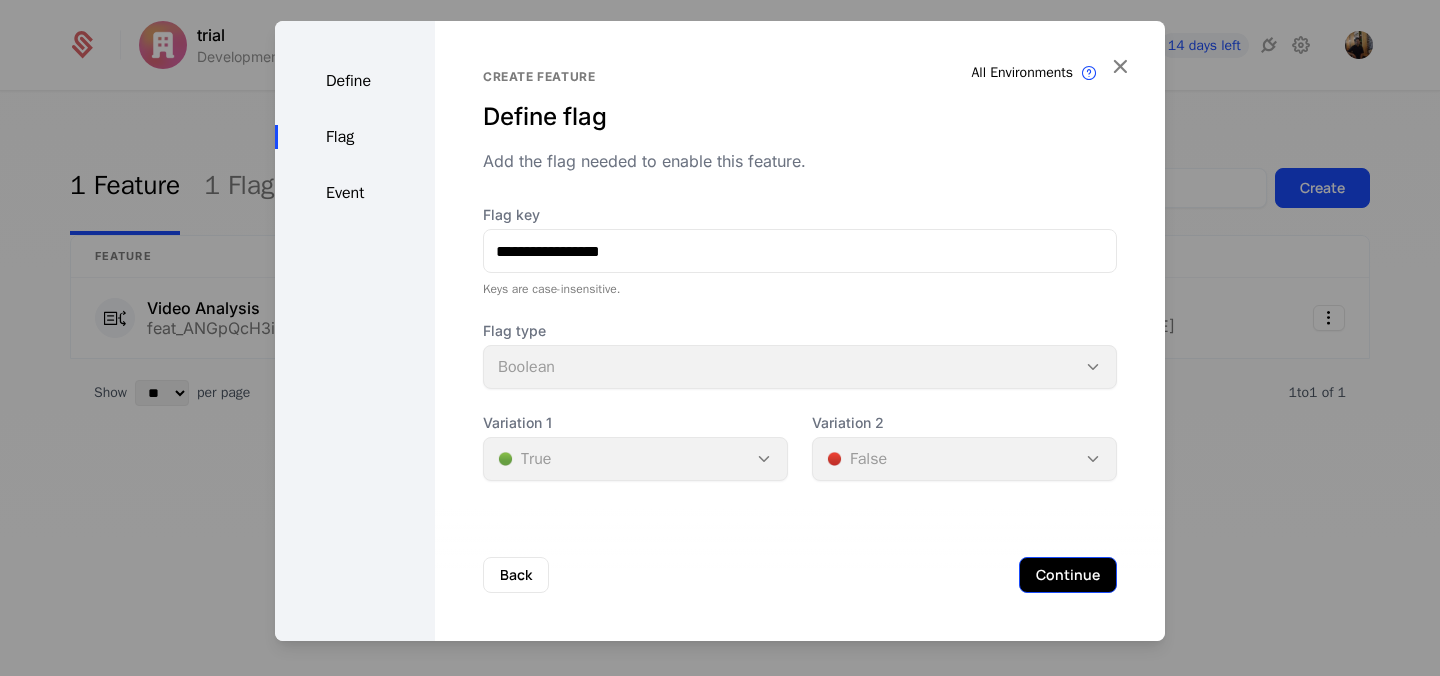 click on "Continue" at bounding box center [1068, 575] 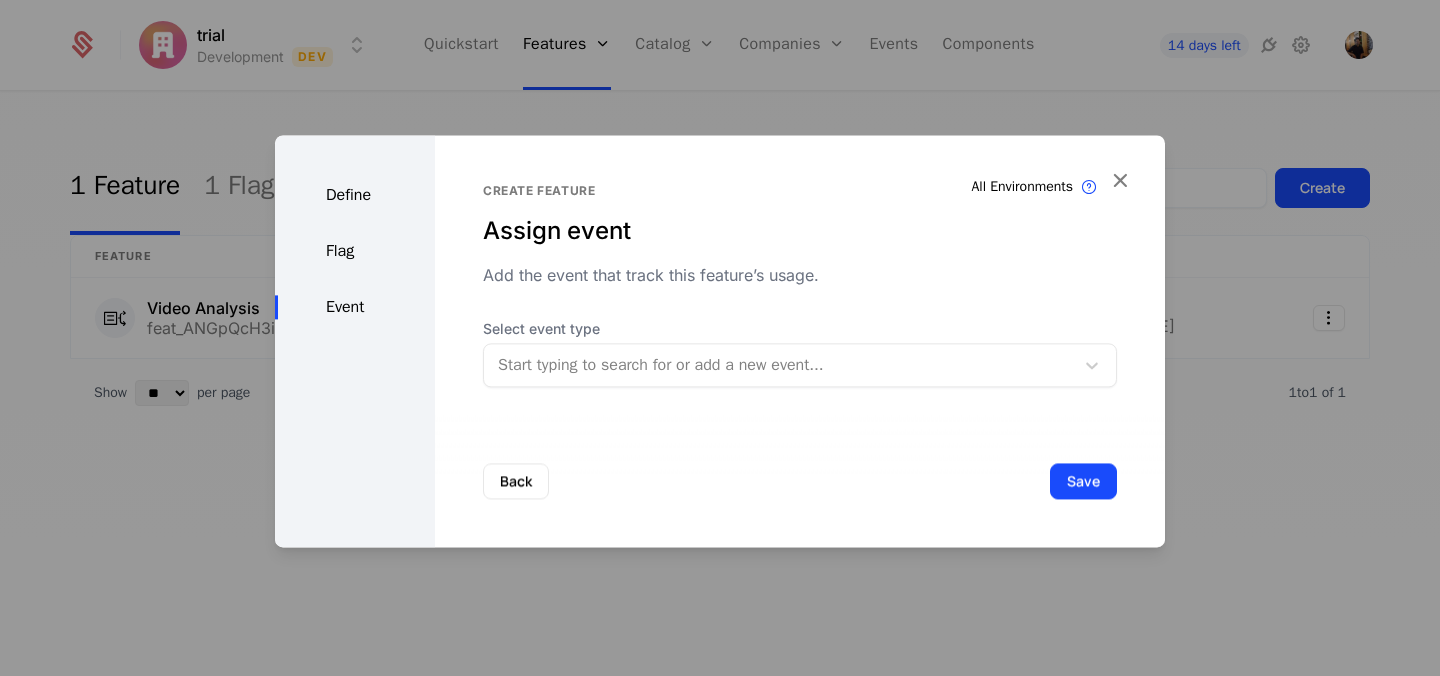 click at bounding box center (779, 365) 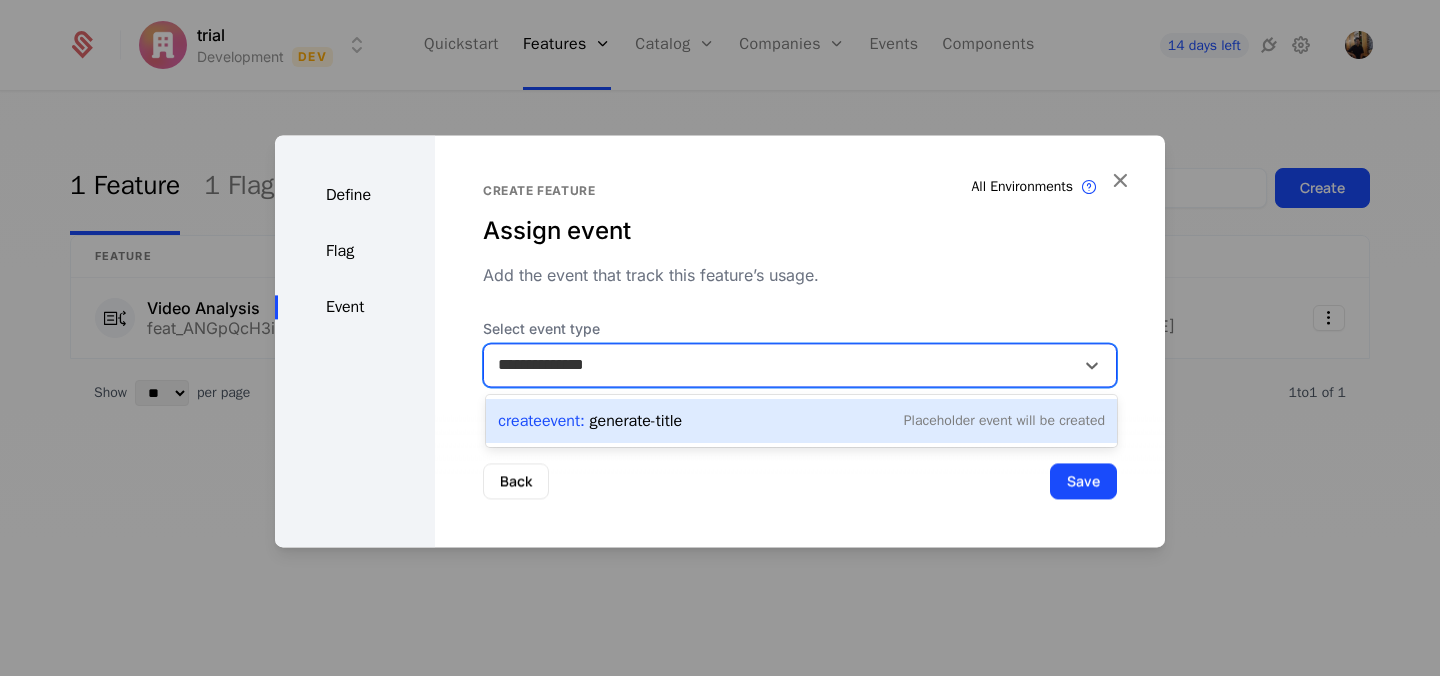 type on "**********" 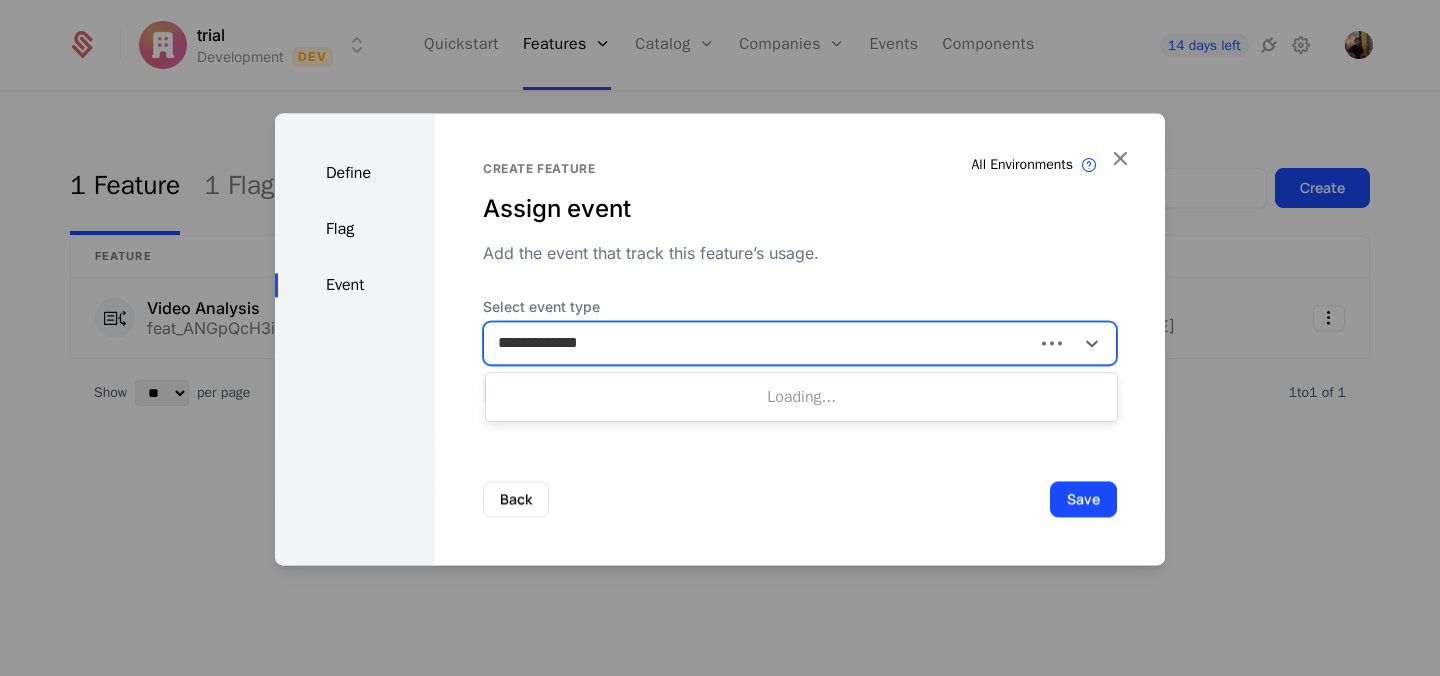 type on "**********" 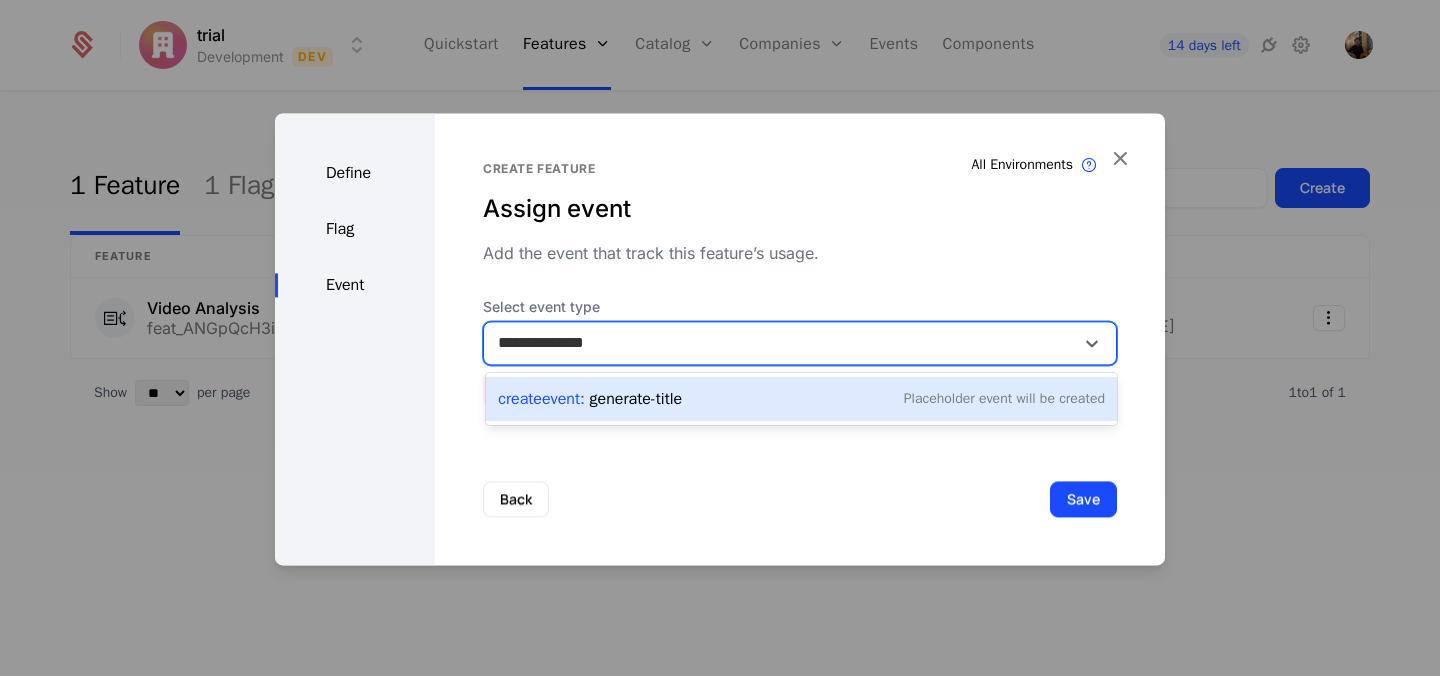 click on "Create  Event :   generate-title" at bounding box center [590, 399] 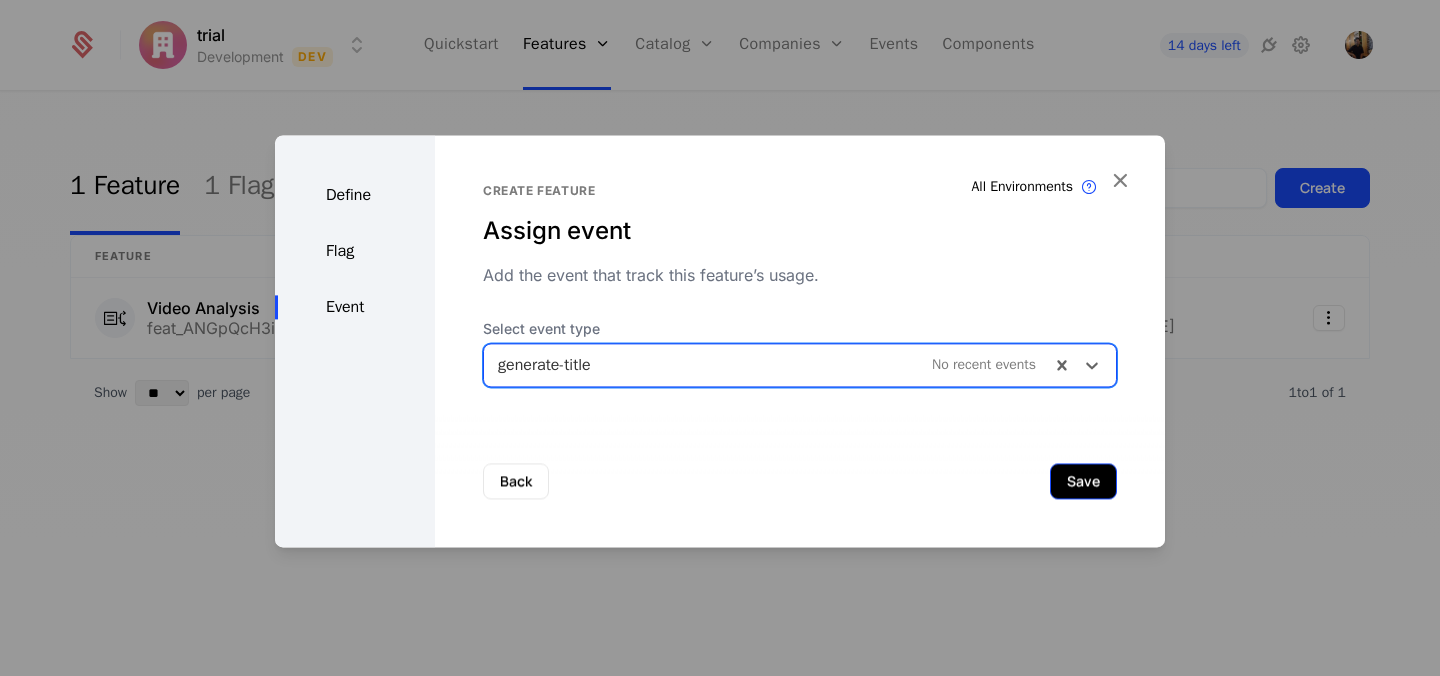 click on "Save" at bounding box center [1083, 481] 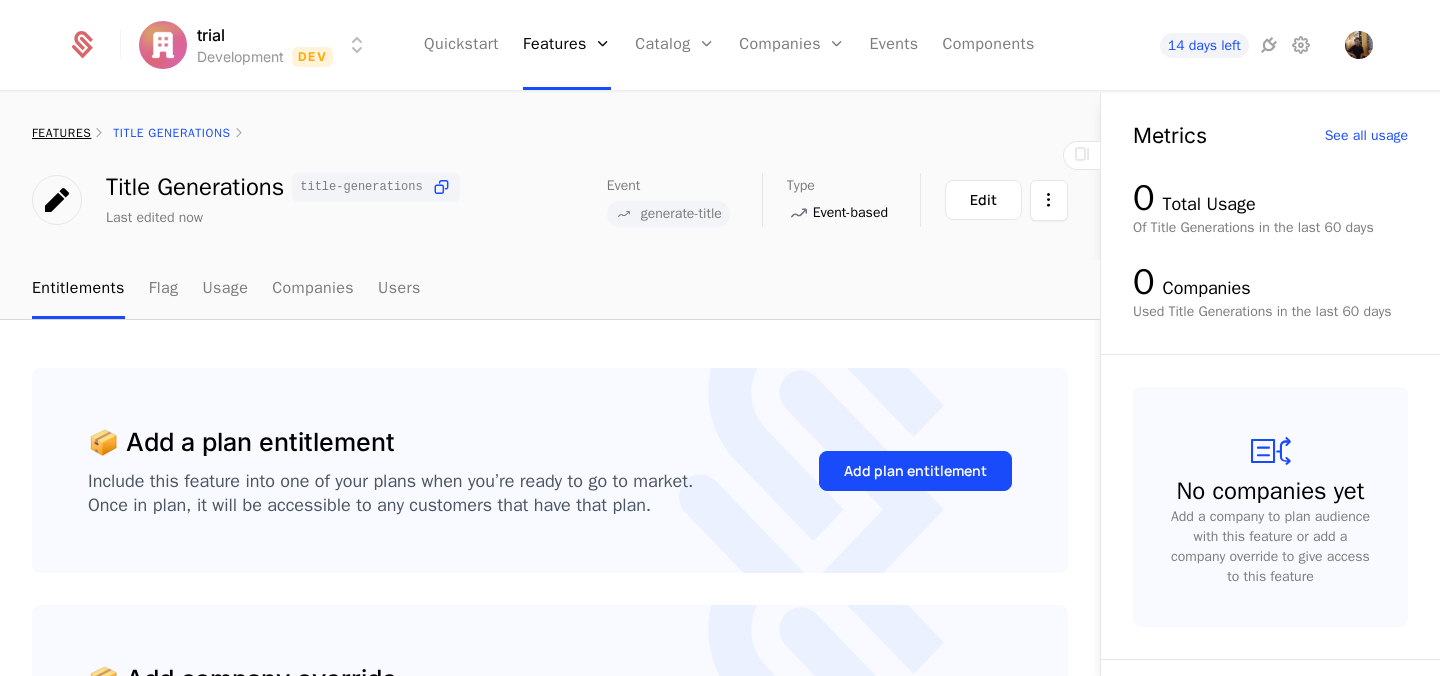 click on "features" at bounding box center [61, 133] 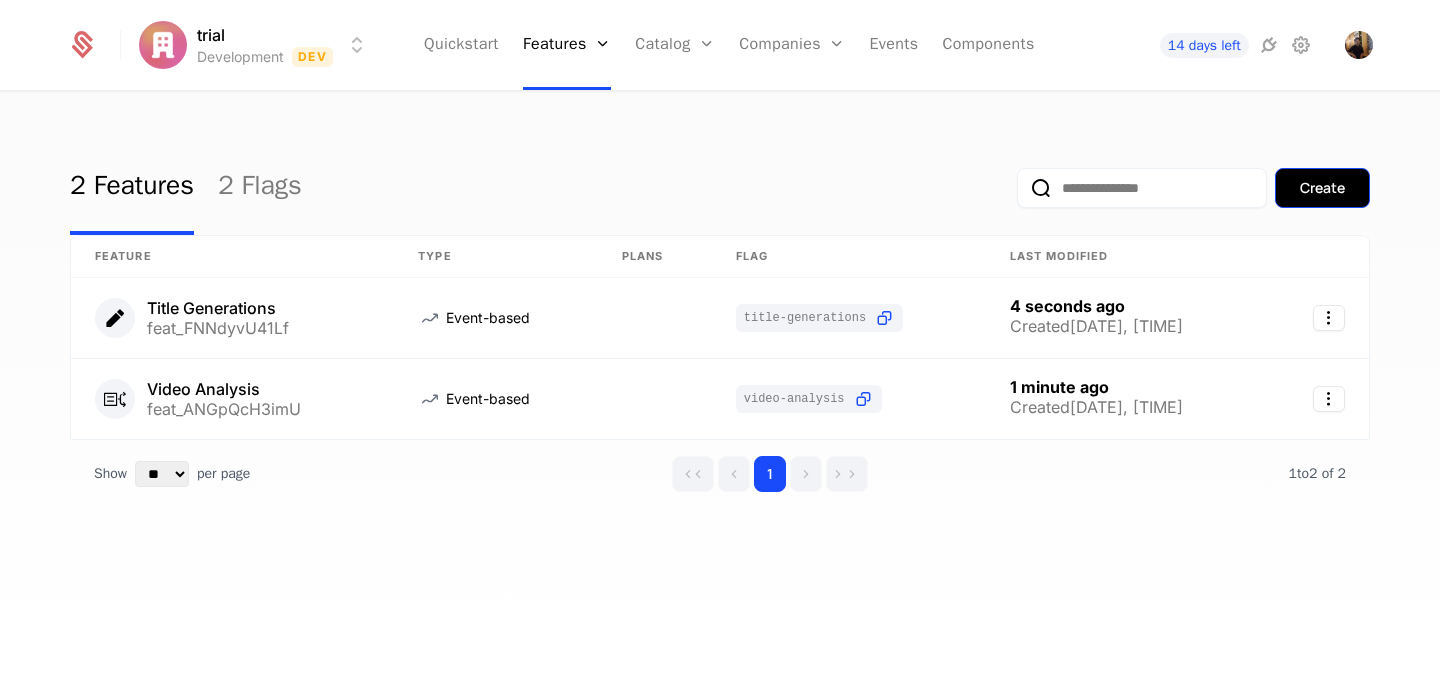 click on "Create" at bounding box center [1322, 188] 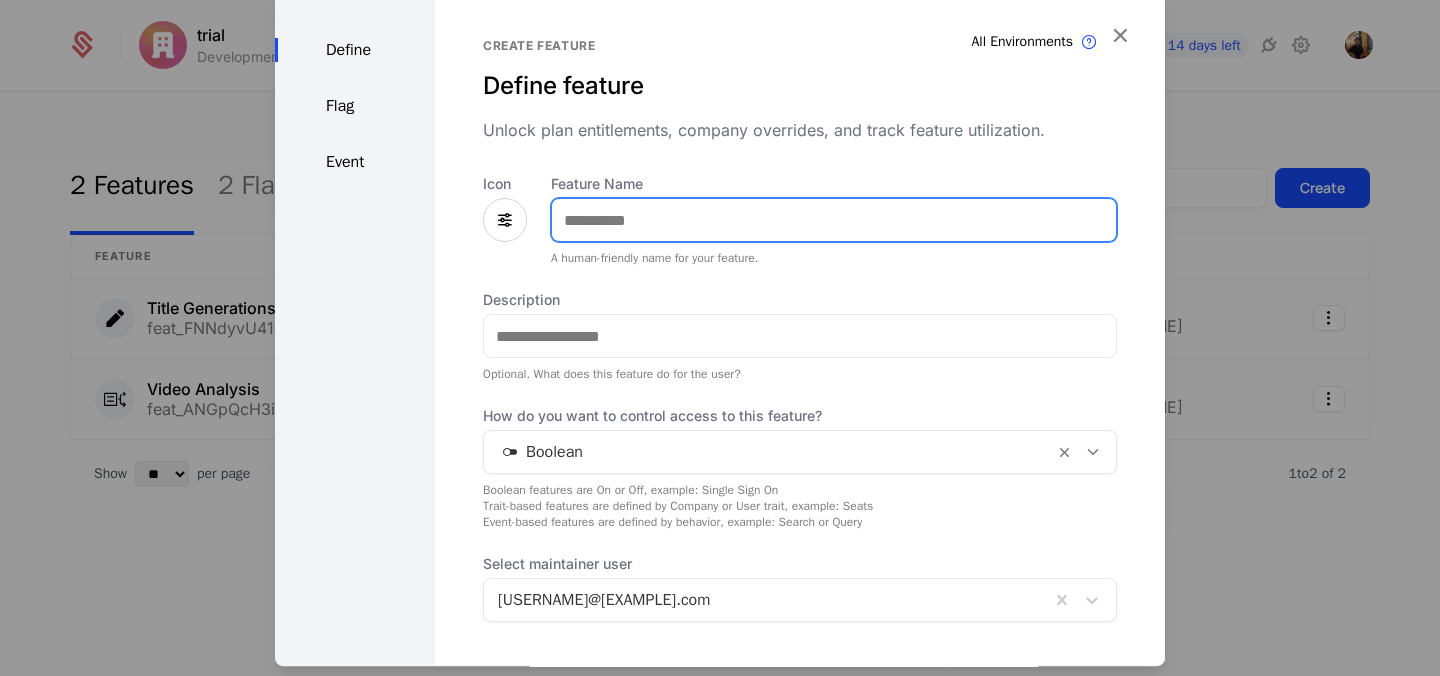 click on "Feature Name" at bounding box center [834, 220] 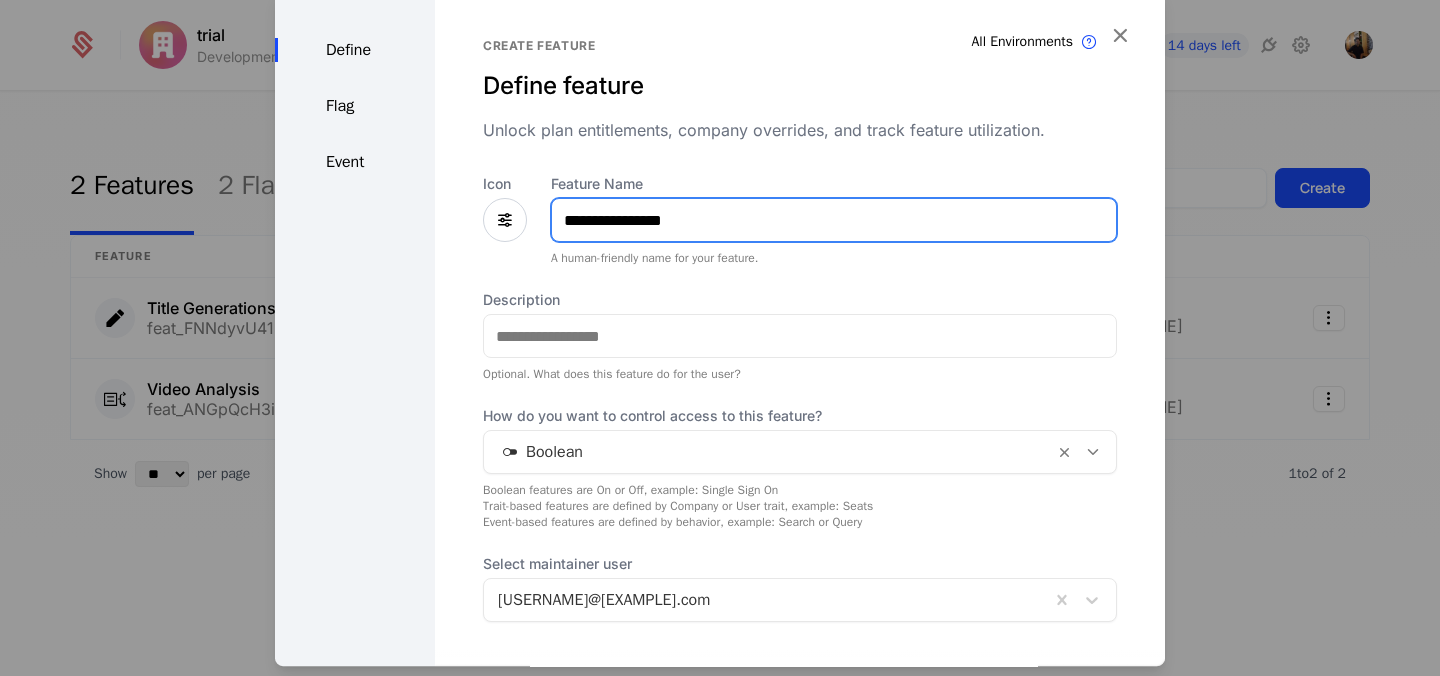 type on "**********" 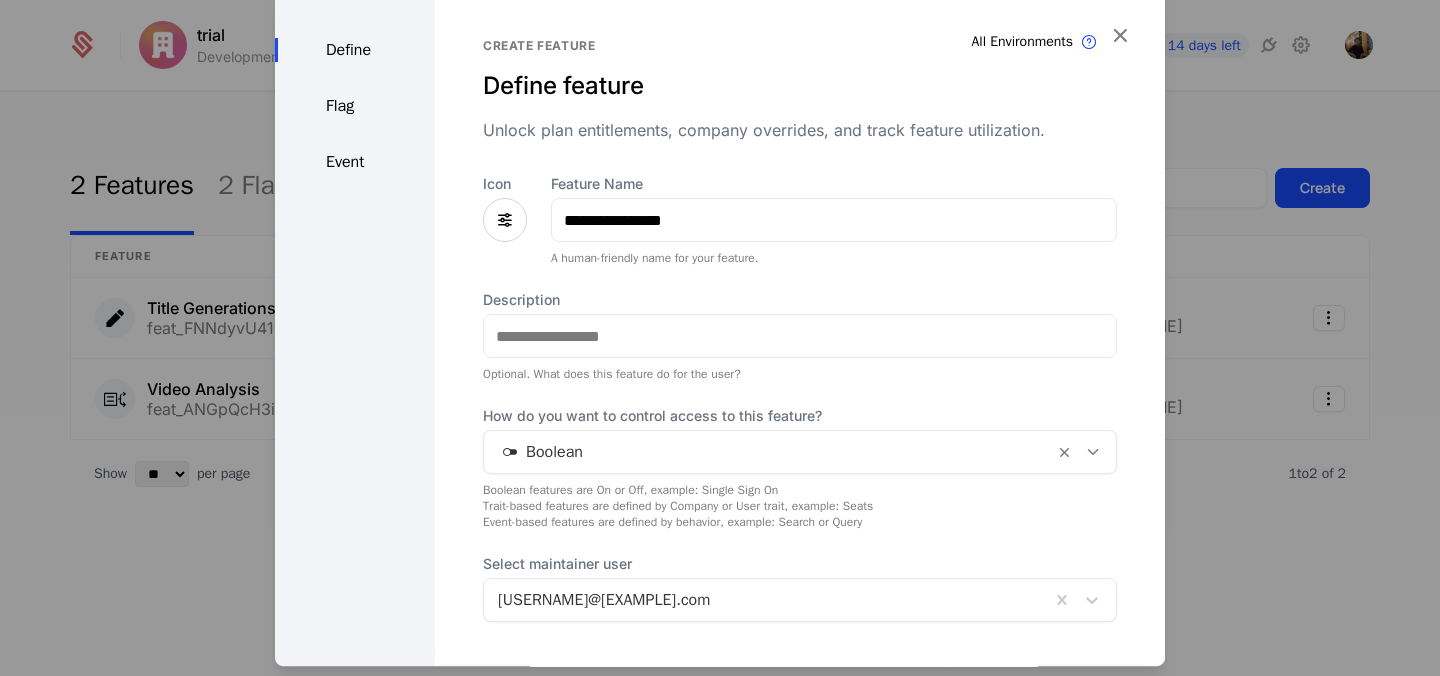 click at bounding box center (505, 220) 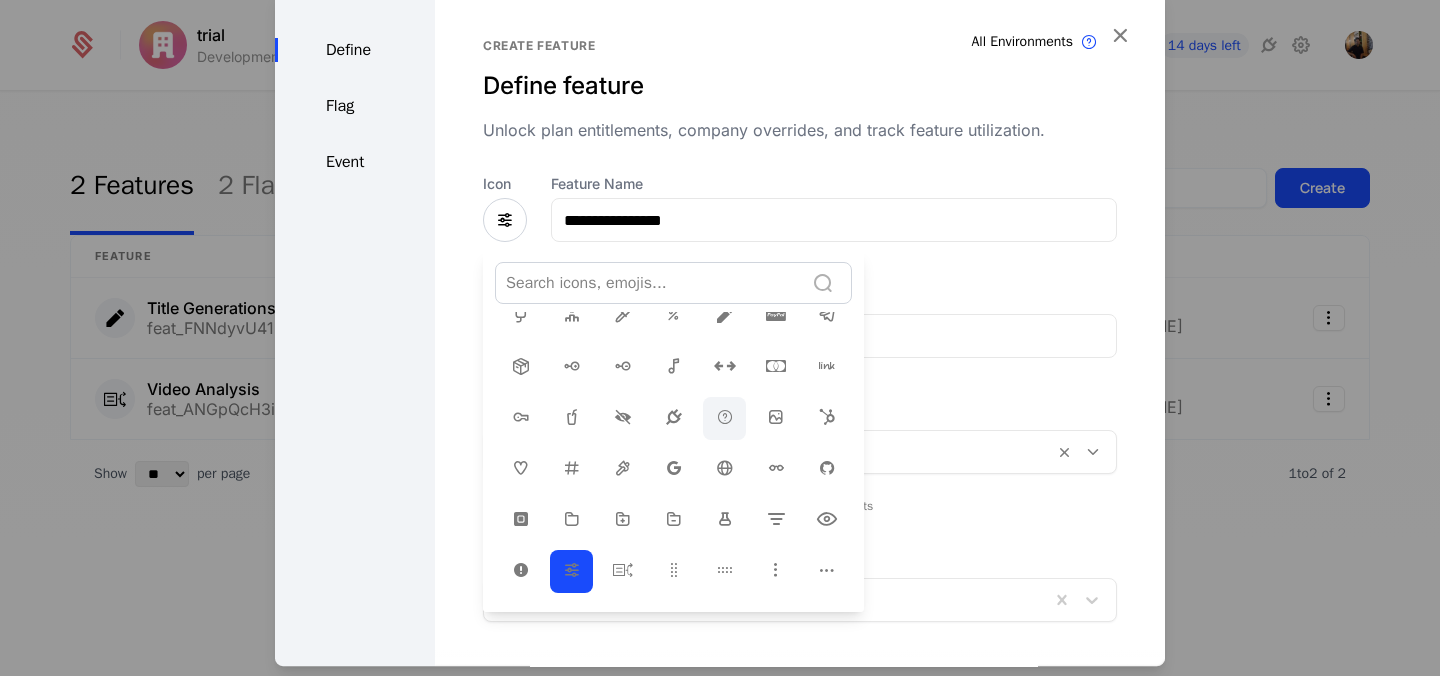 scroll, scrollTop: 292, scrollLeft: 0, axis: vertical 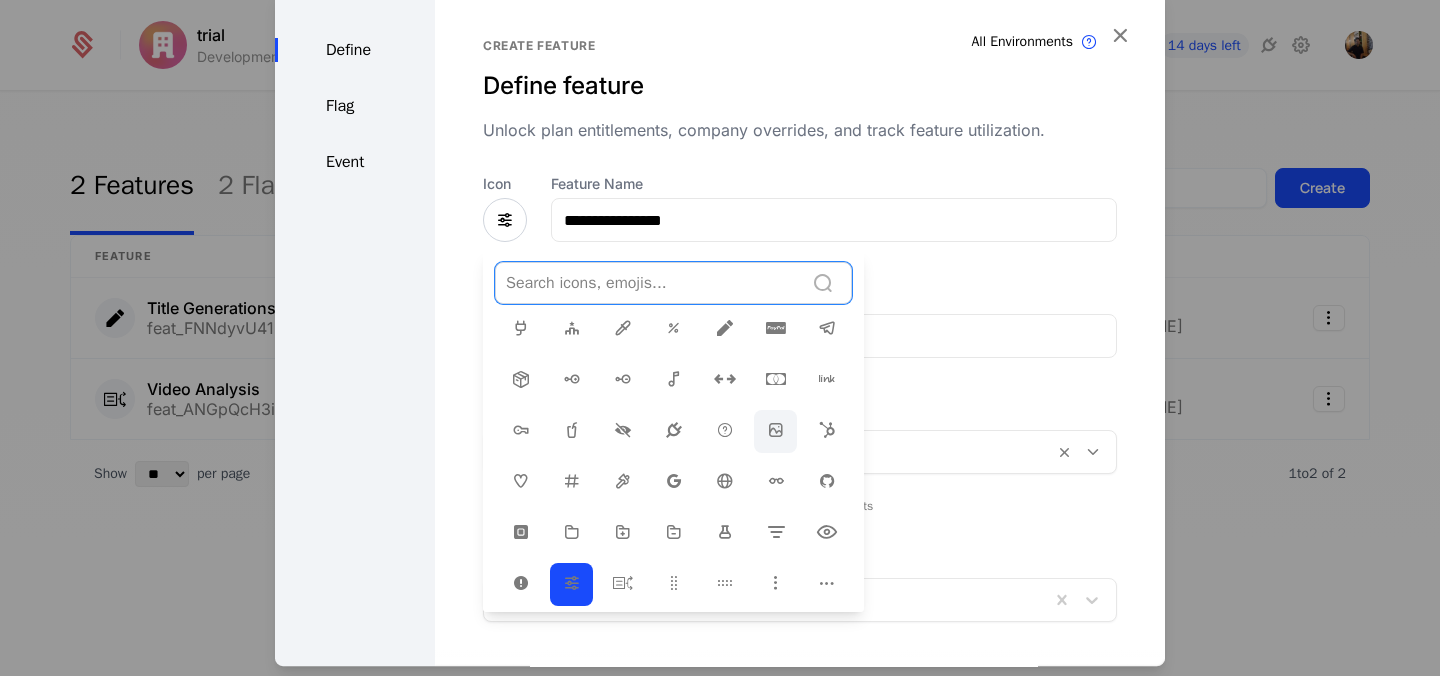 click at bounding box center (776, 430) 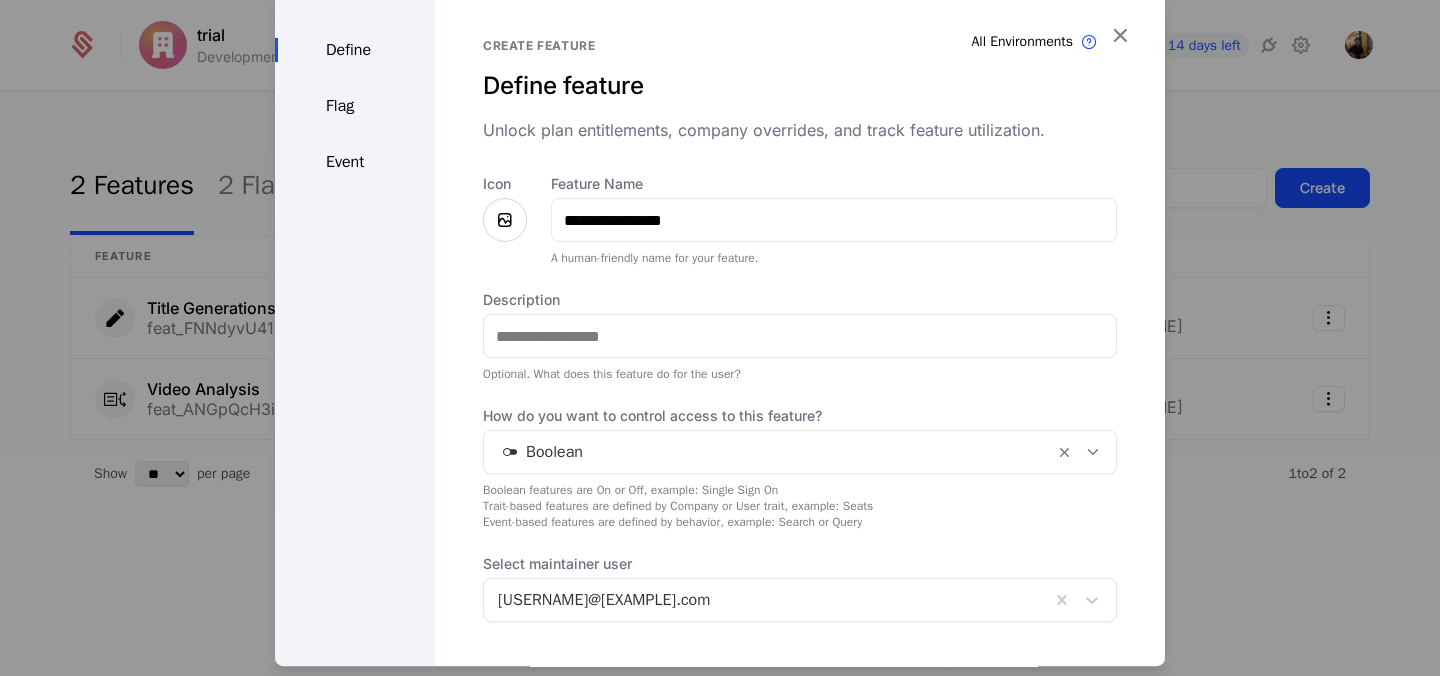 click at bounding box center [1093, 452] 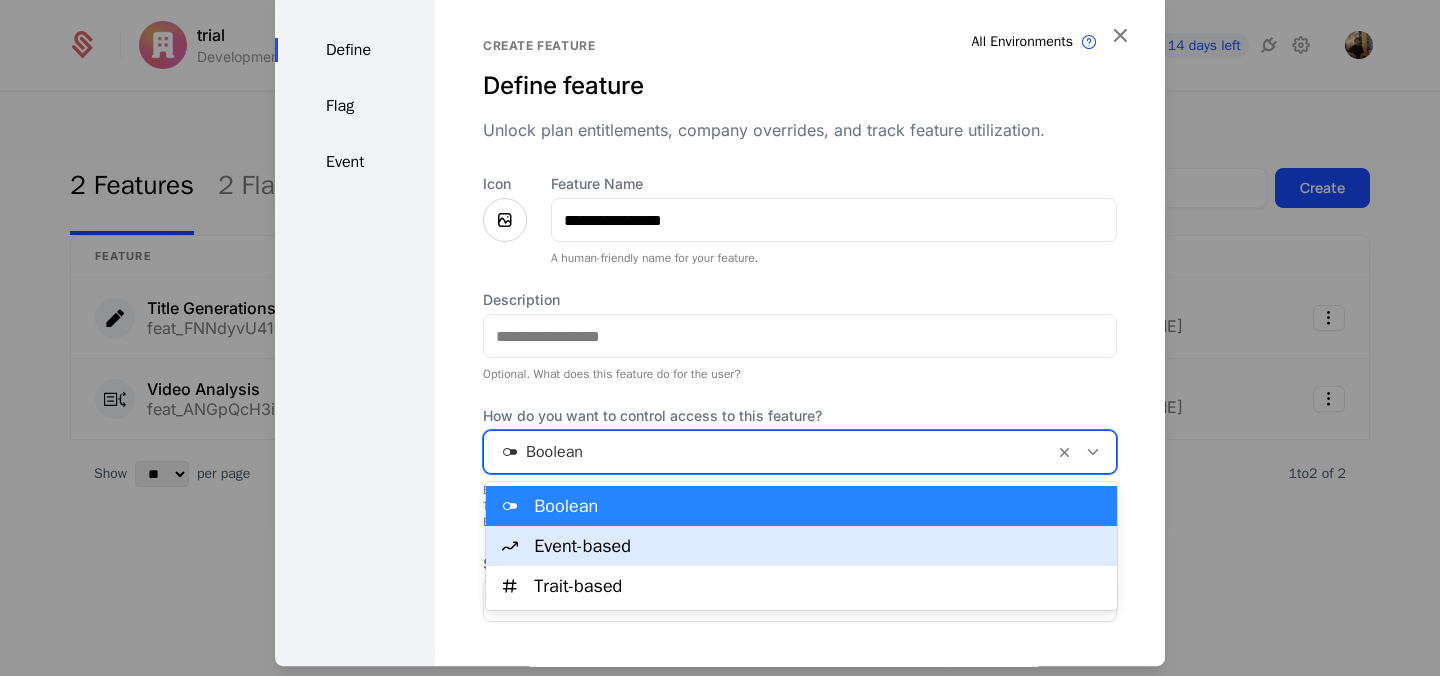 click on "Event-based" at bounding box center (819, 546) 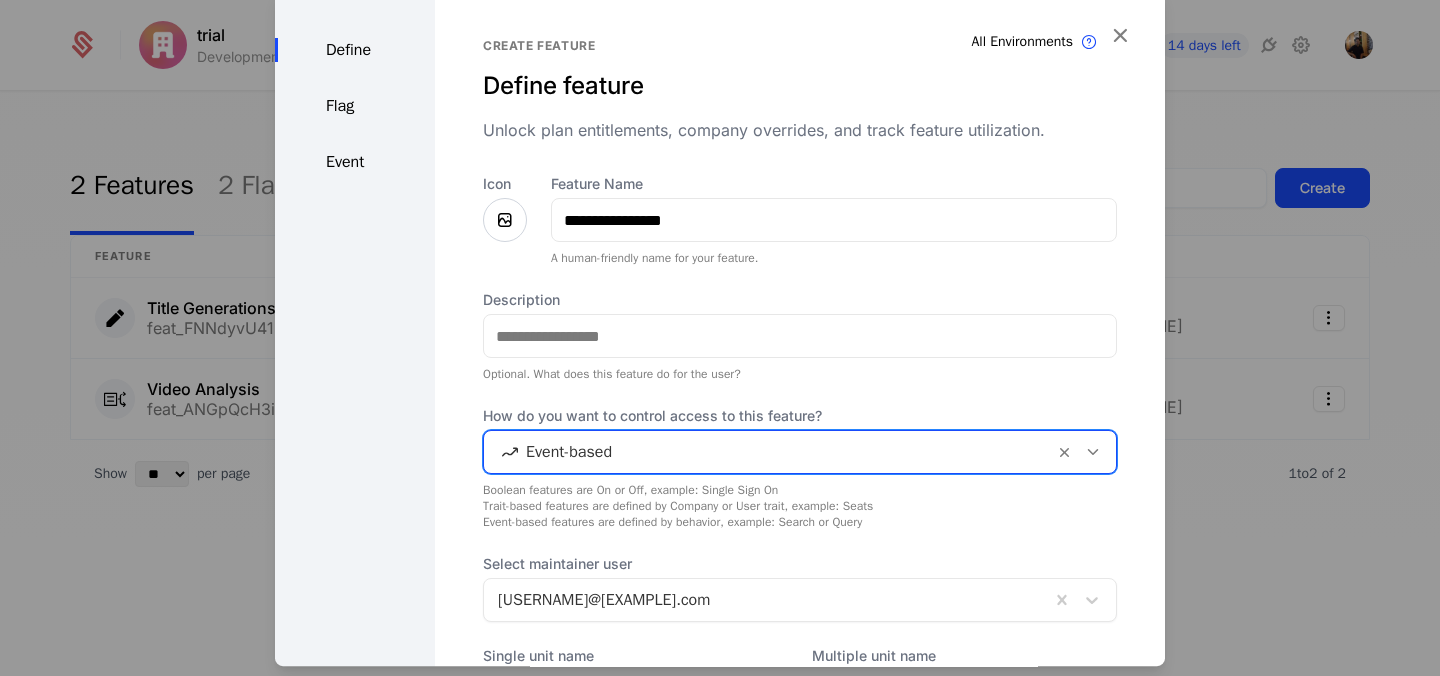 scroll, scrollTop: 208, scrollLeft: 0, axis: vertical 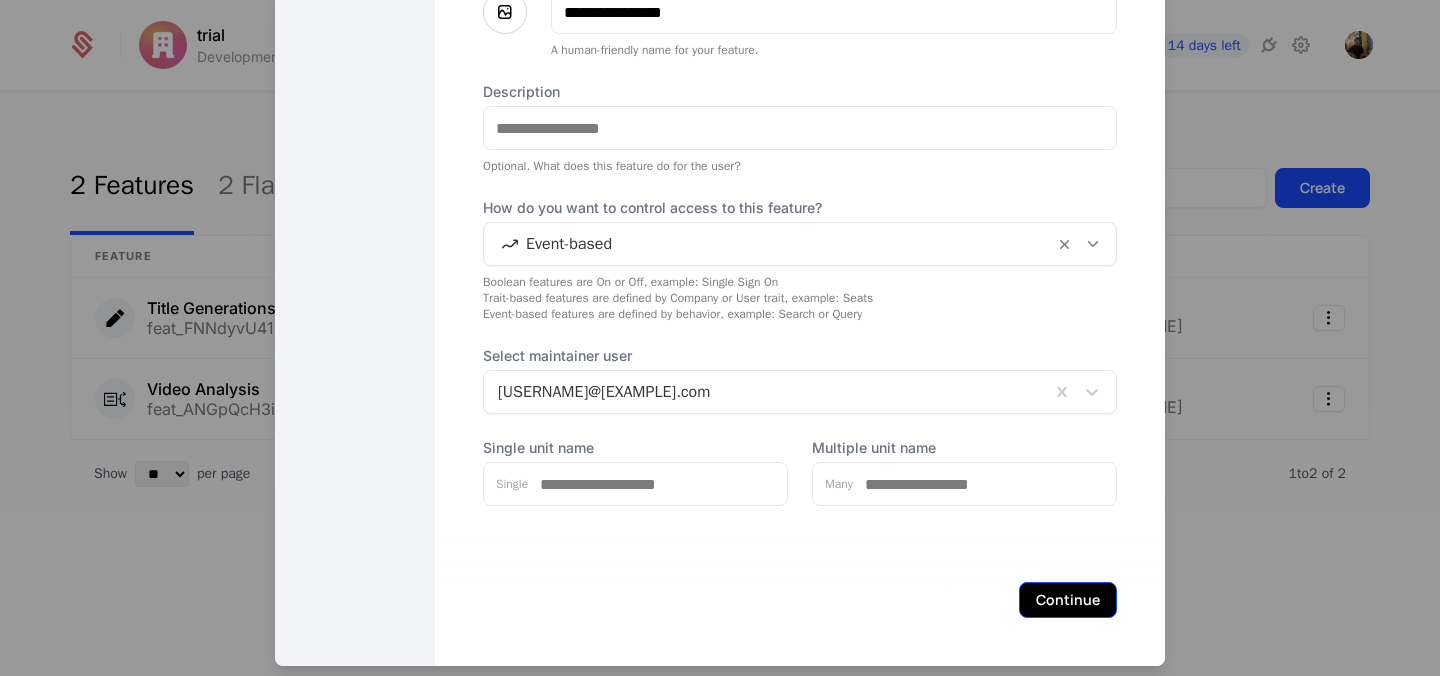 click on "Continue" at bounding box center [1068, 600] 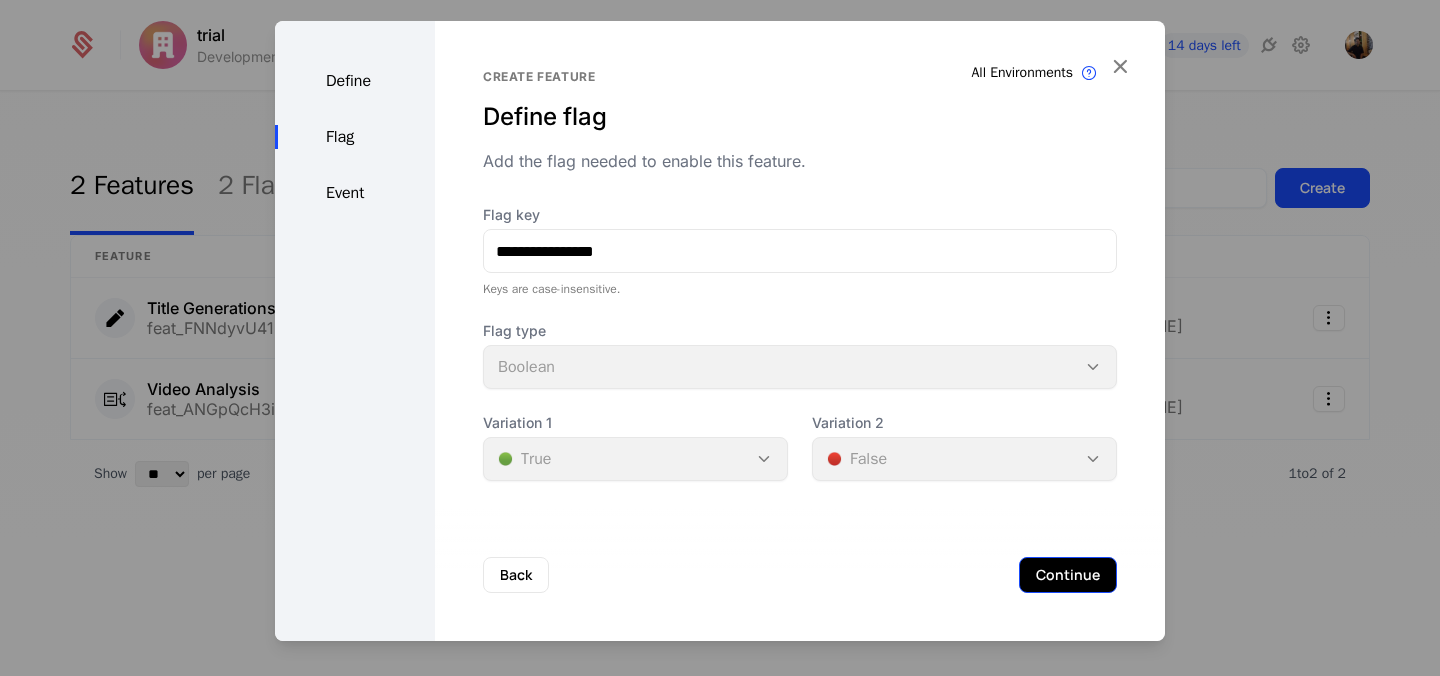 click on "Continue" at bounding box center [1068, 575] 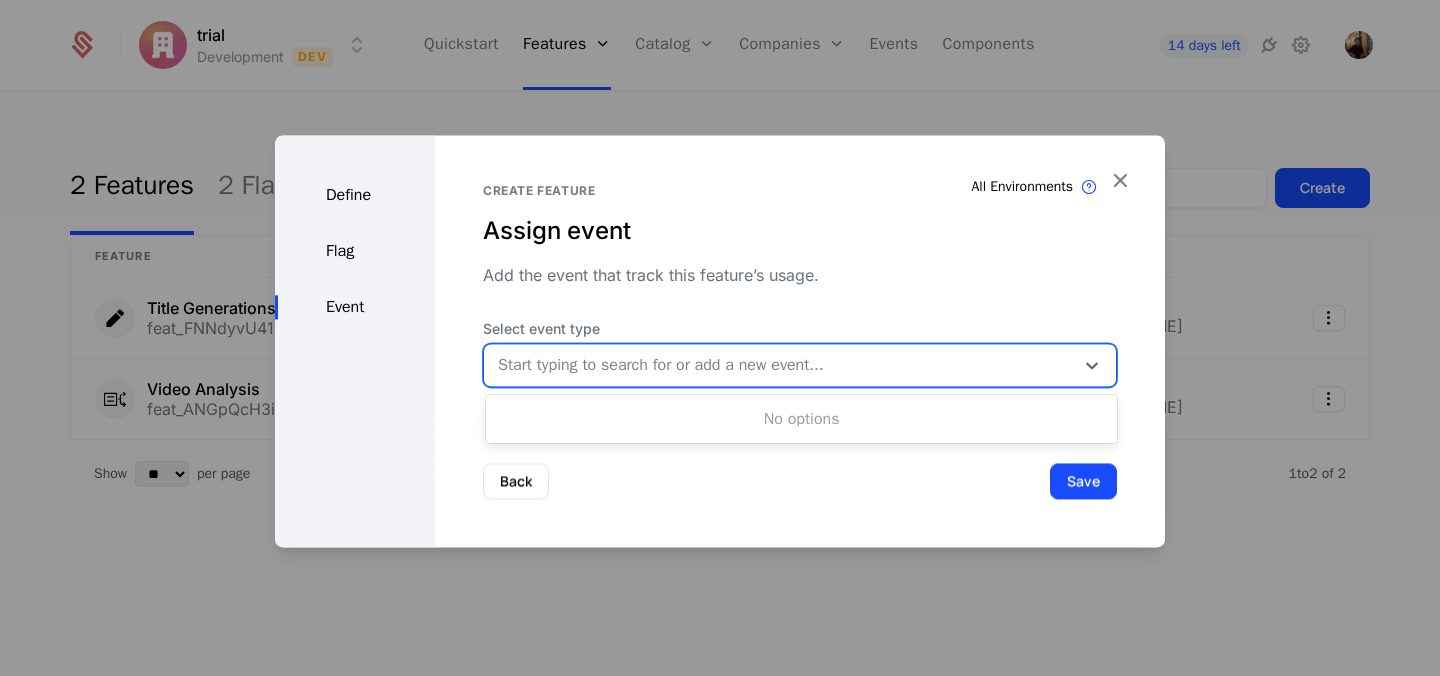 click at bounding box center [779, 365] 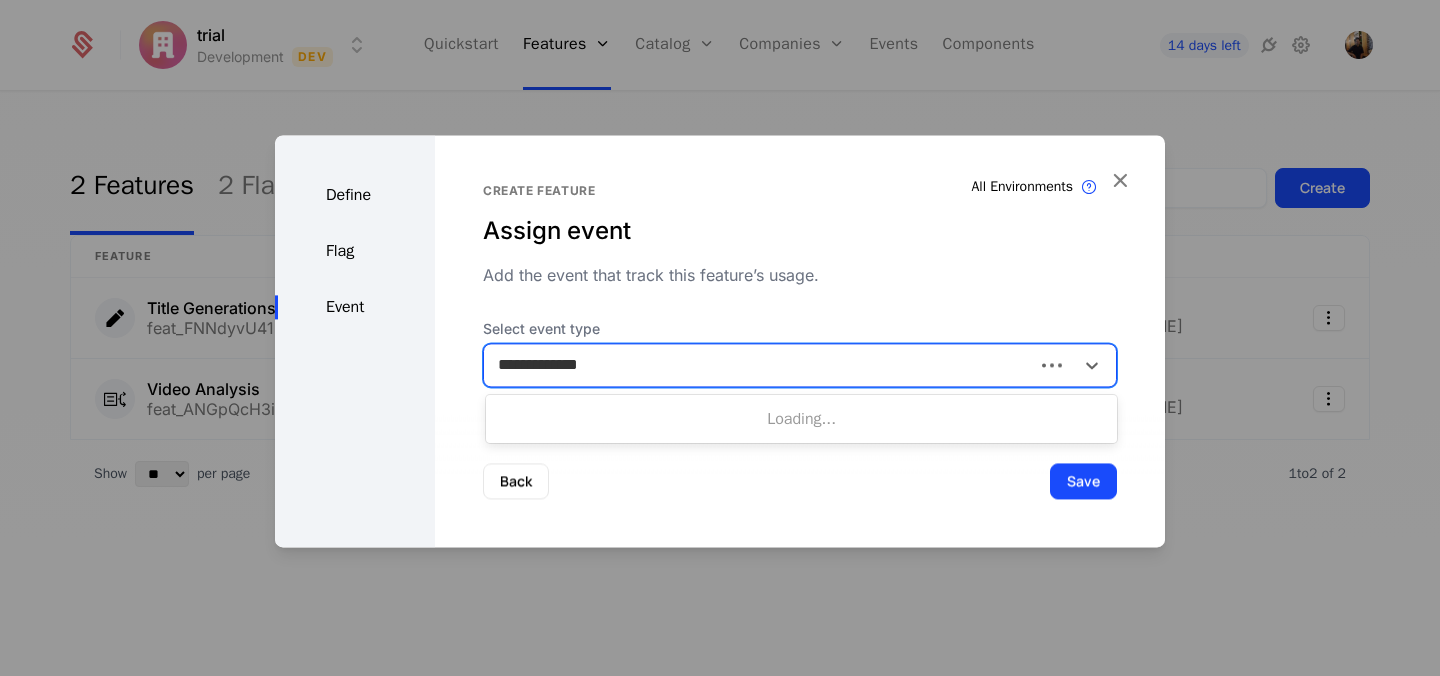 type on "**********" 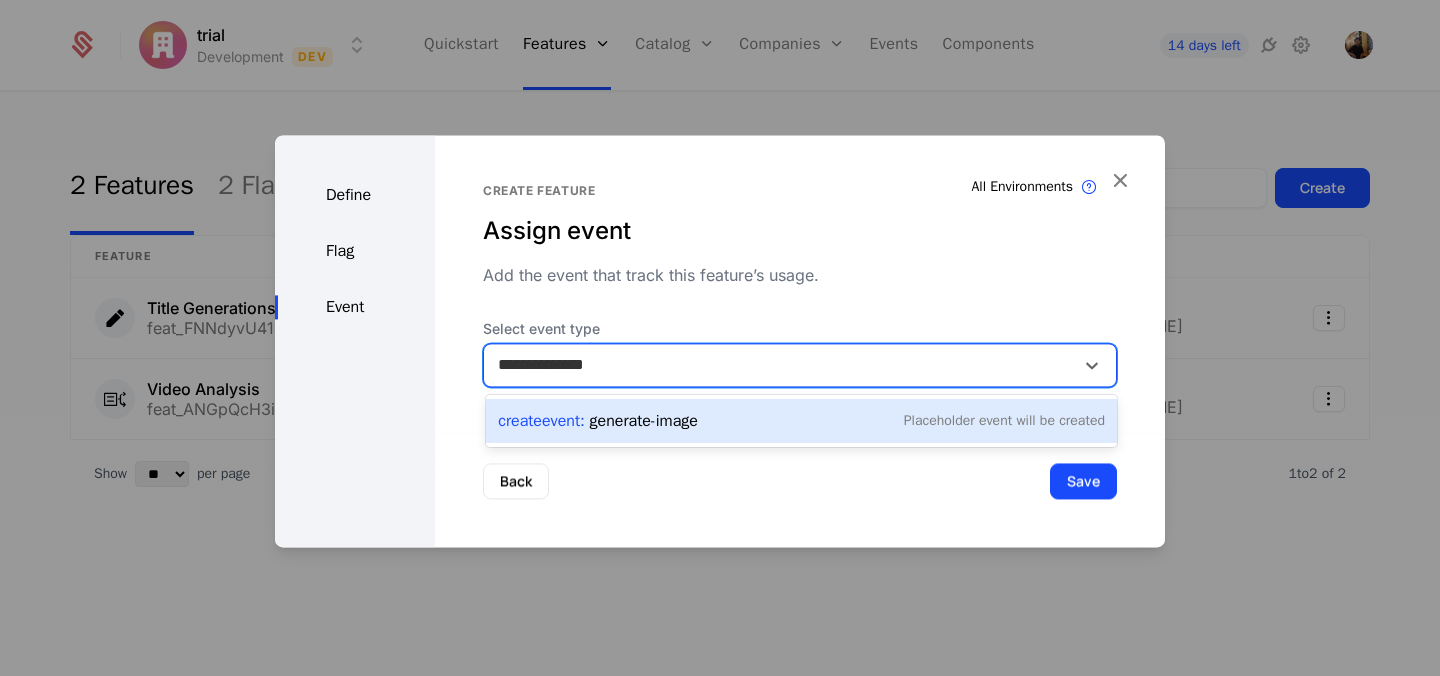 click on "Create  Event :   generate-image" at bounding box center [598, 421] 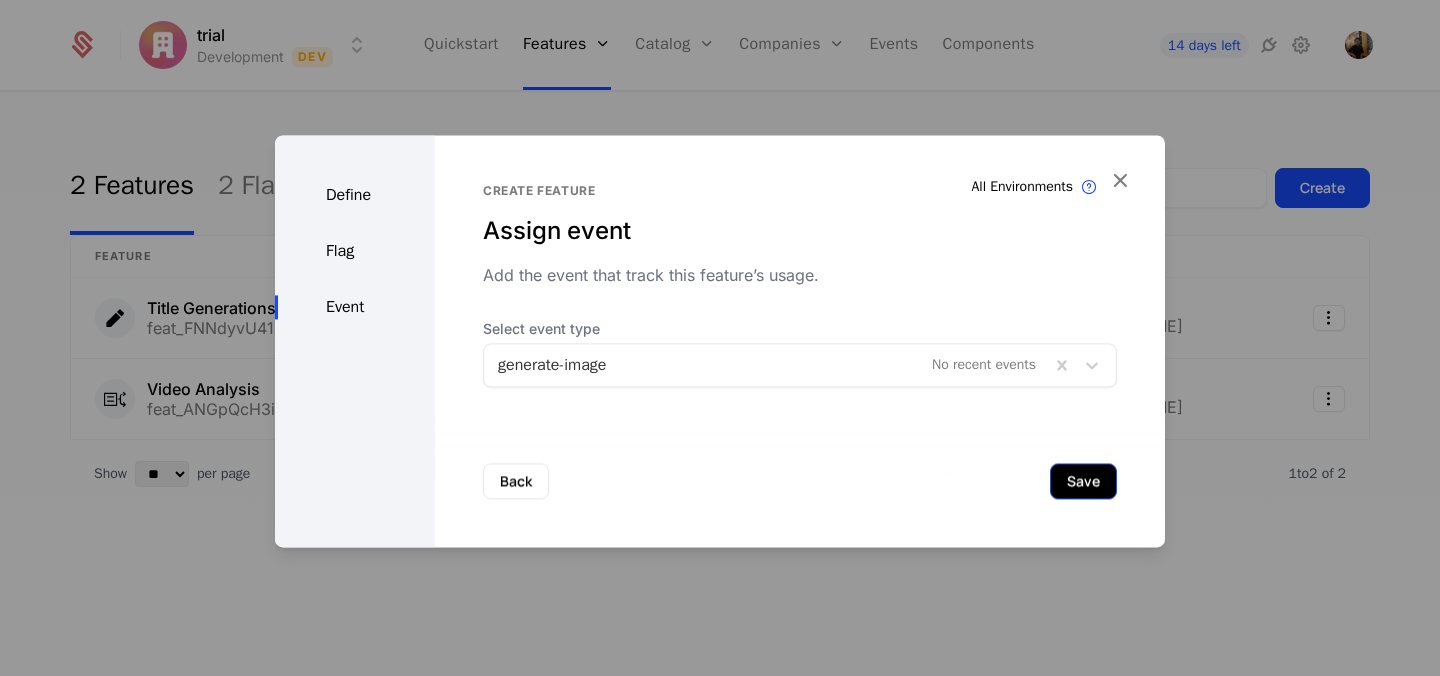 click on "Save" at bounding box center [1083, 481] 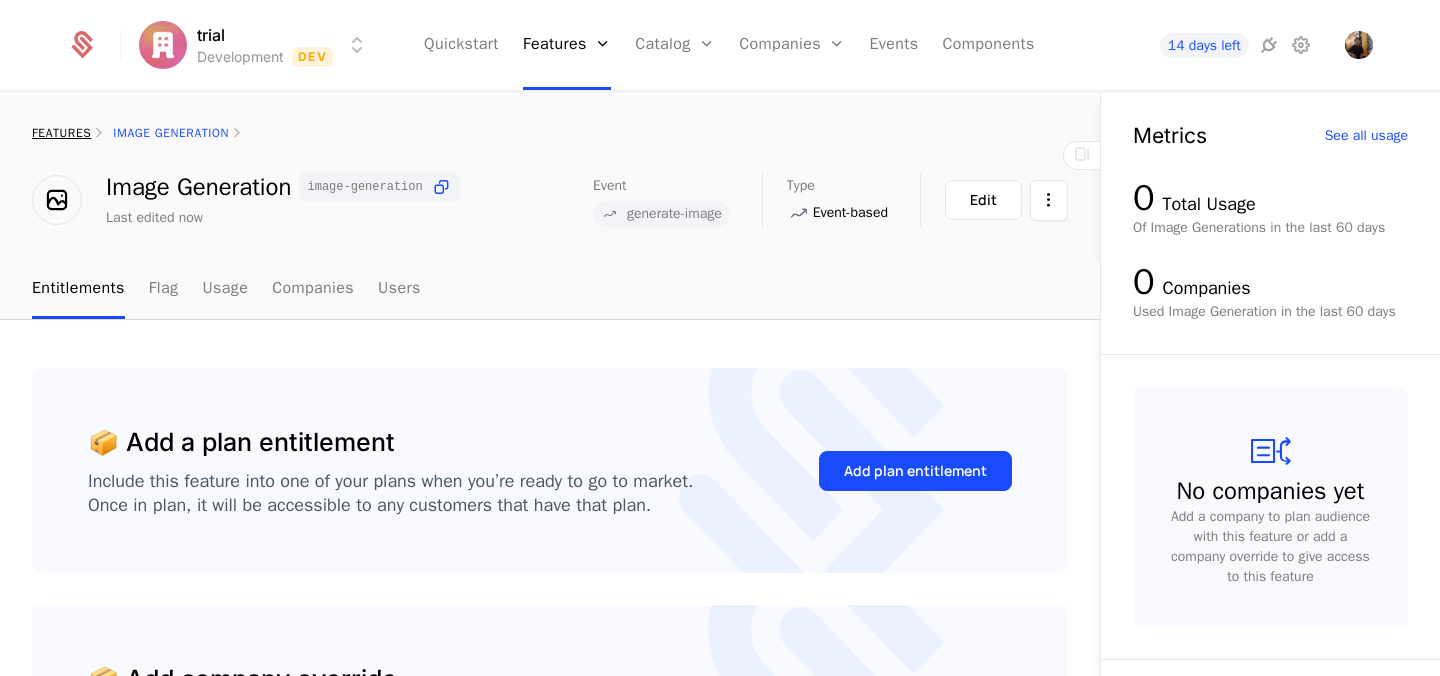 click on "features" at bounding box center [61, 133] 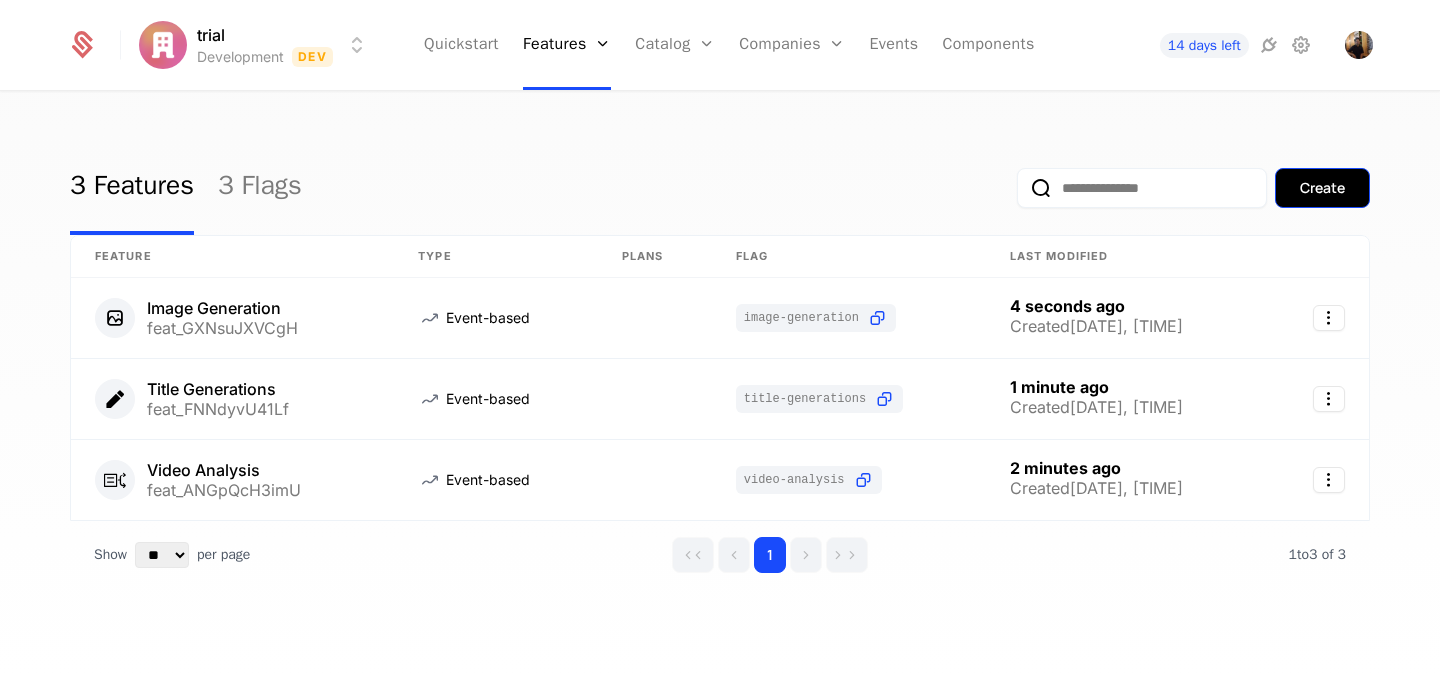 click on "Create" at bounding box center [1322, 188] 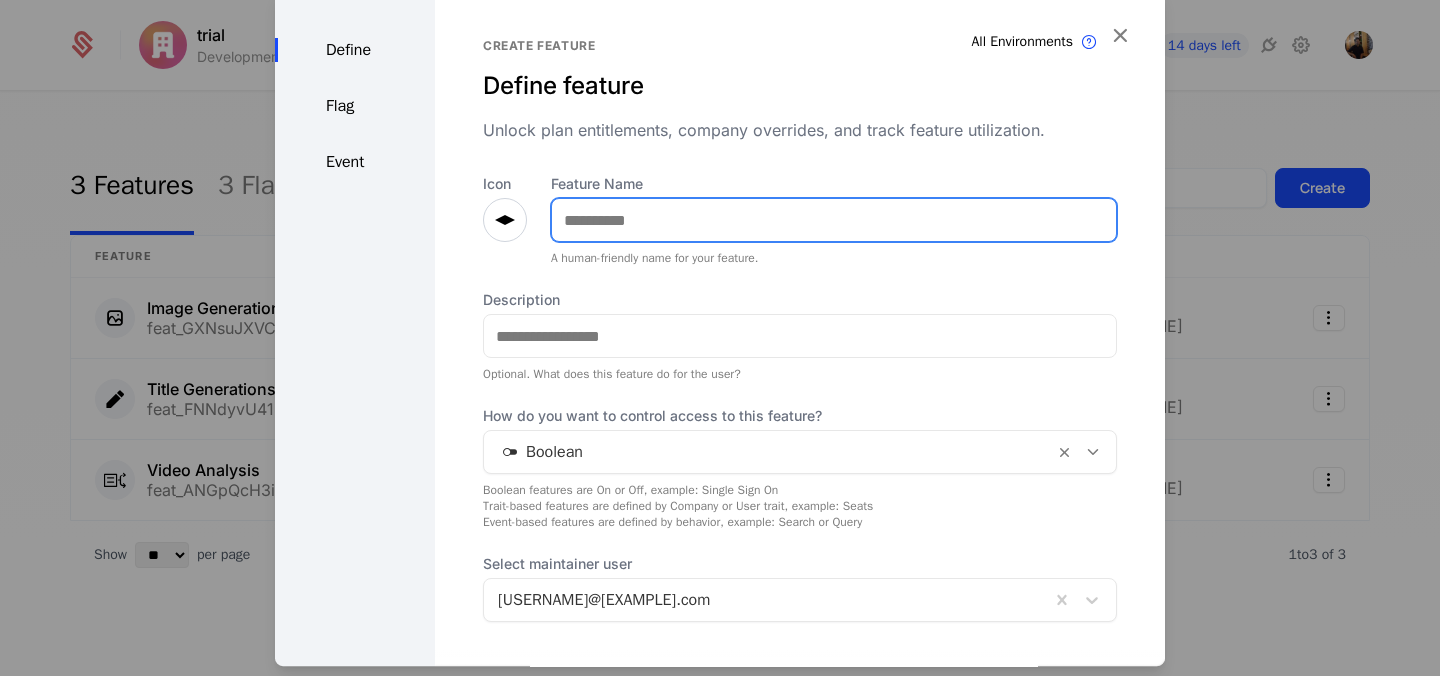 click on "Feature Name" at bounding box center [834, 220] 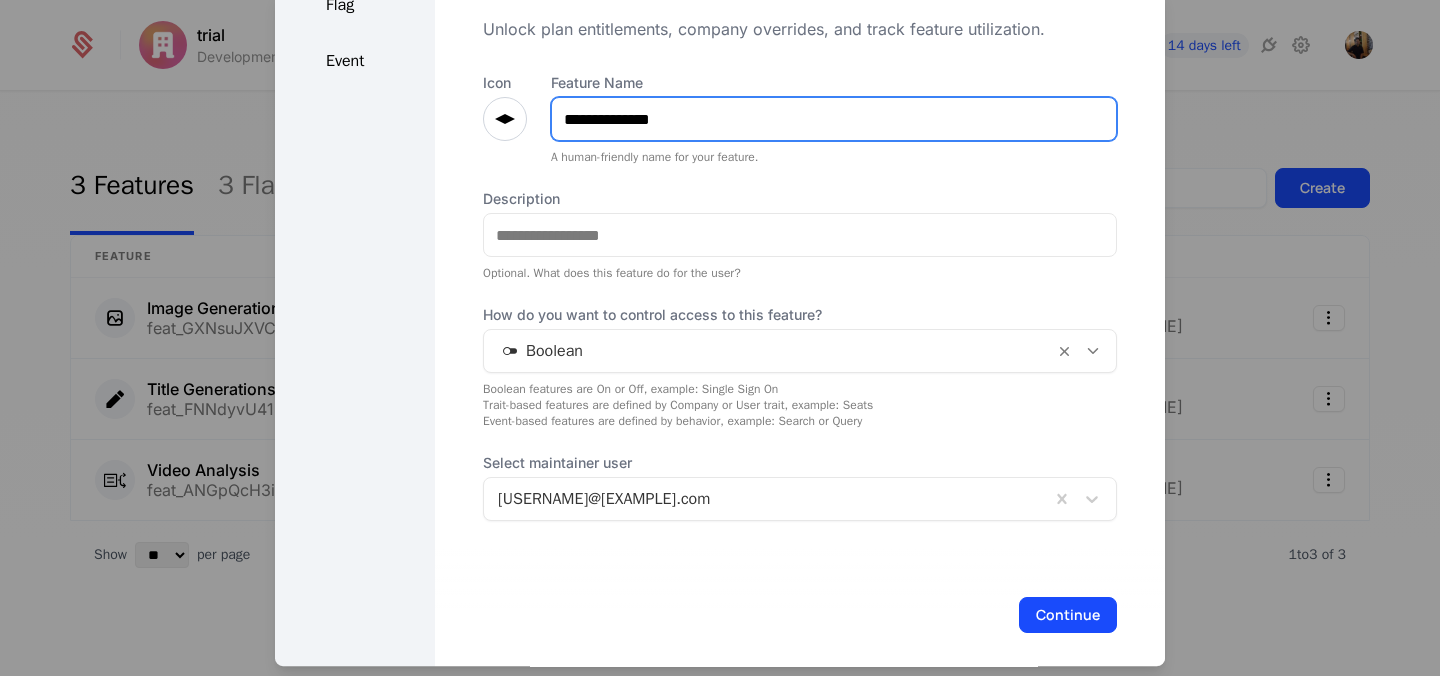 scroll, scrollTop: 116, scrollLeft: 0, axis: vertical 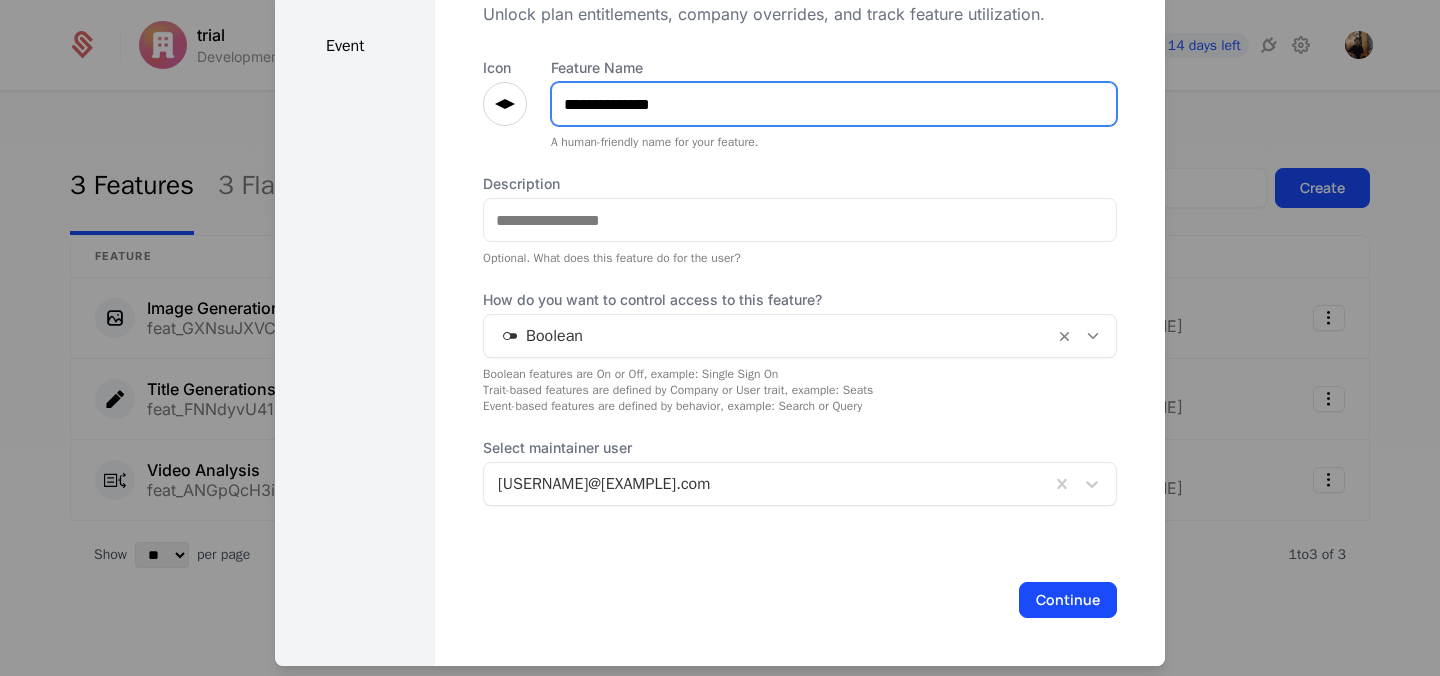 type on "**********" 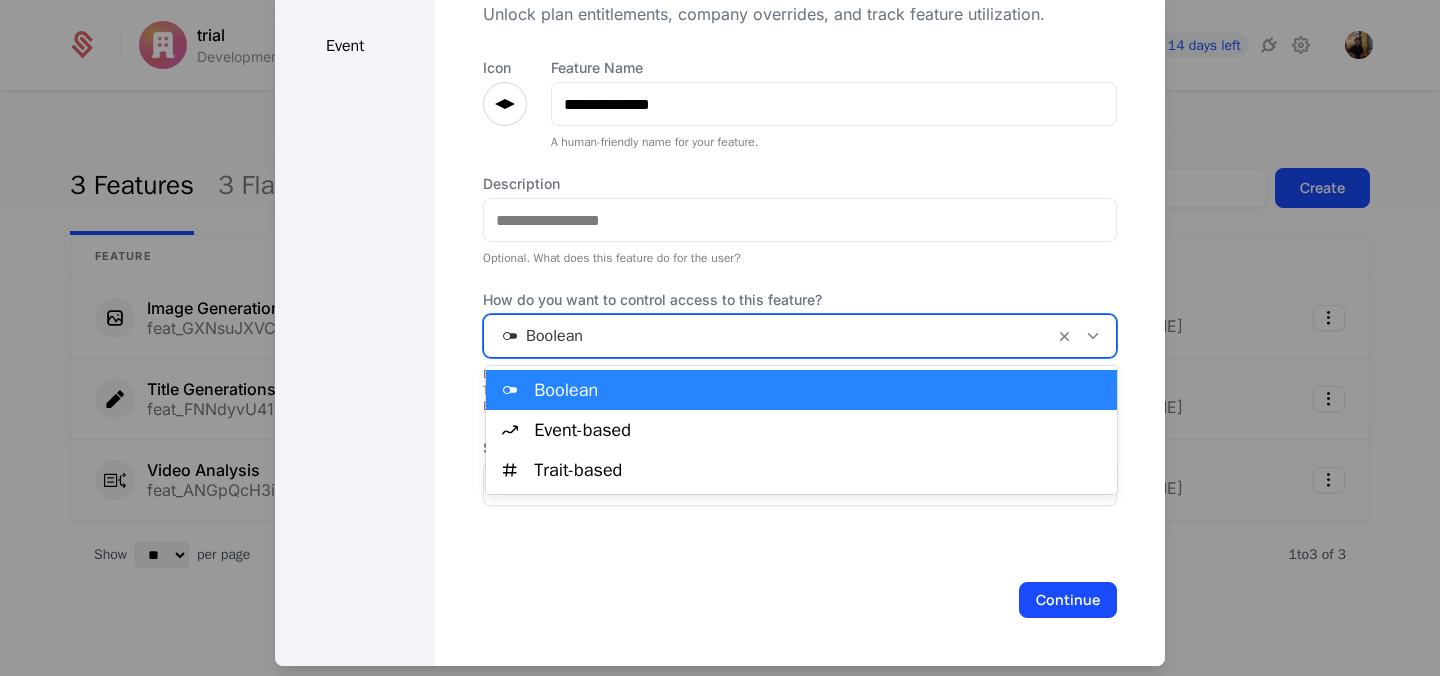 click at bounding box center [769, 336] 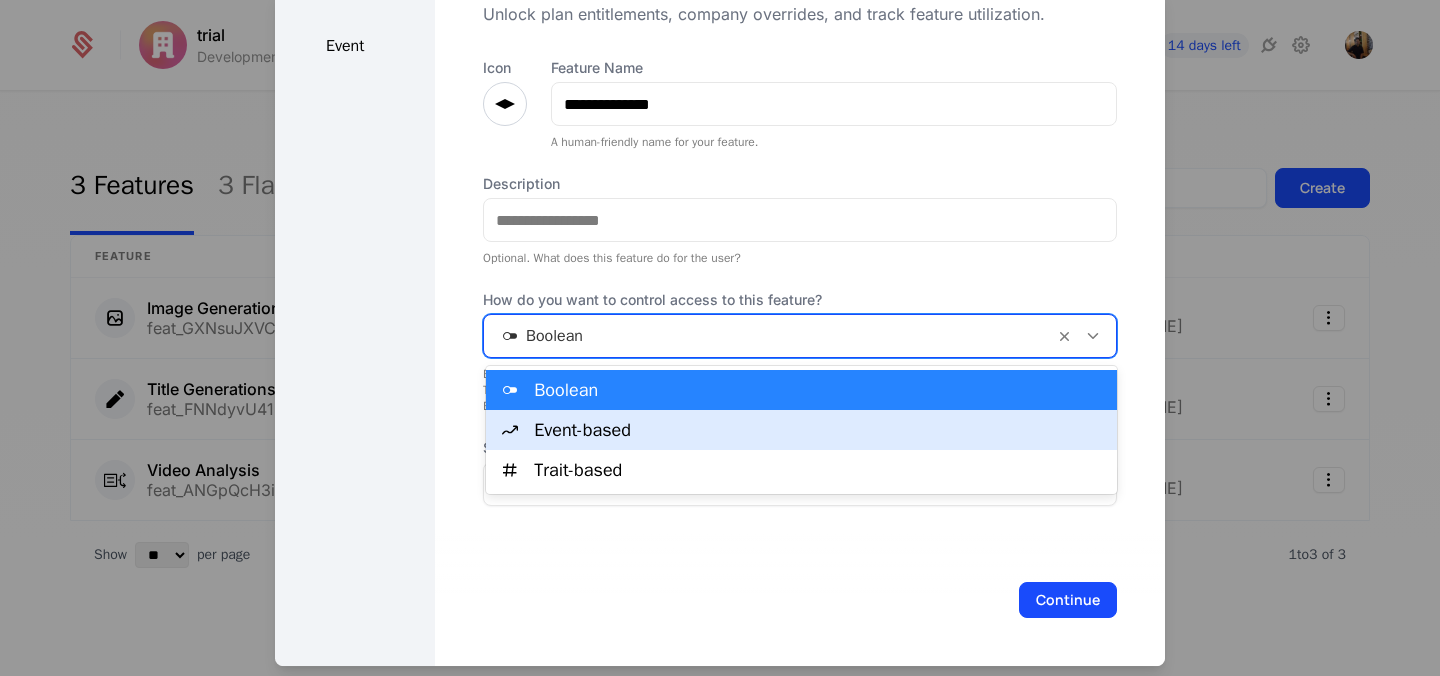 click on "Event-based" at bounding box center (819, 430) 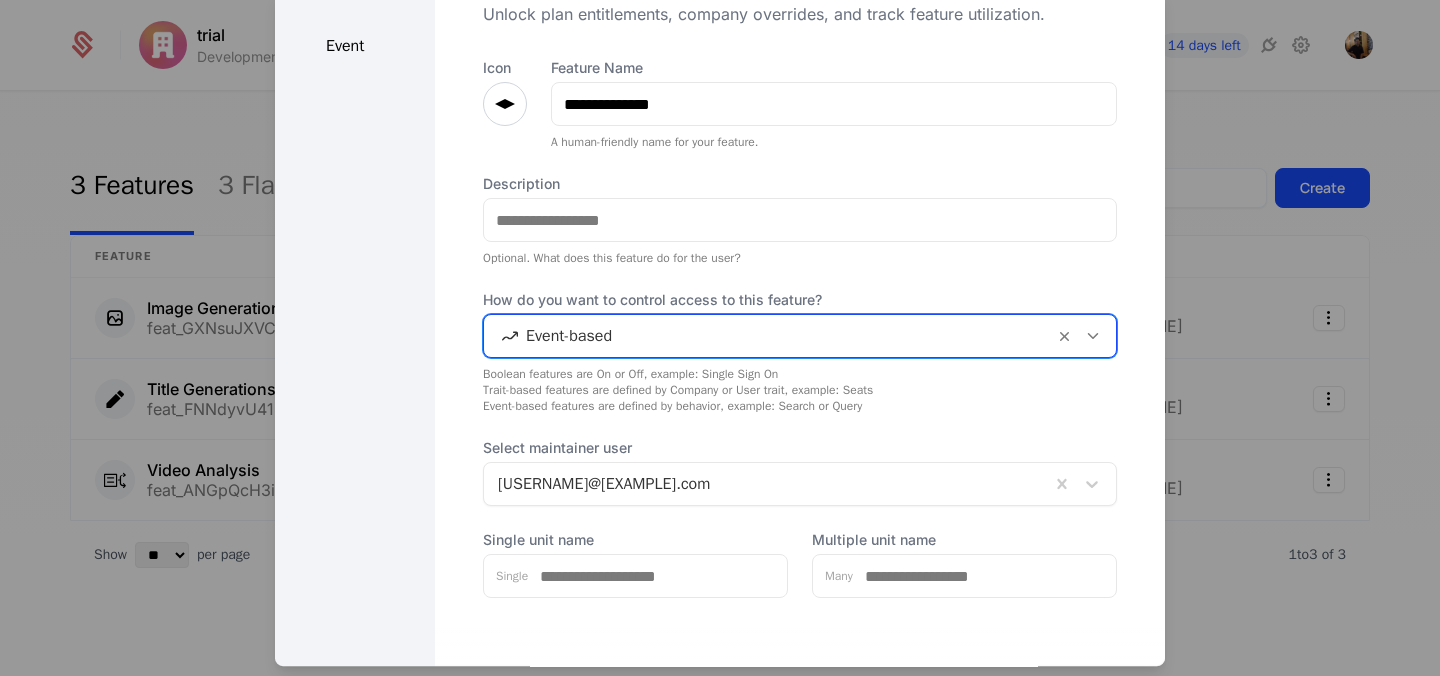 scroll, scrollTop: 208, scrollLeft: 0, axis: vertical 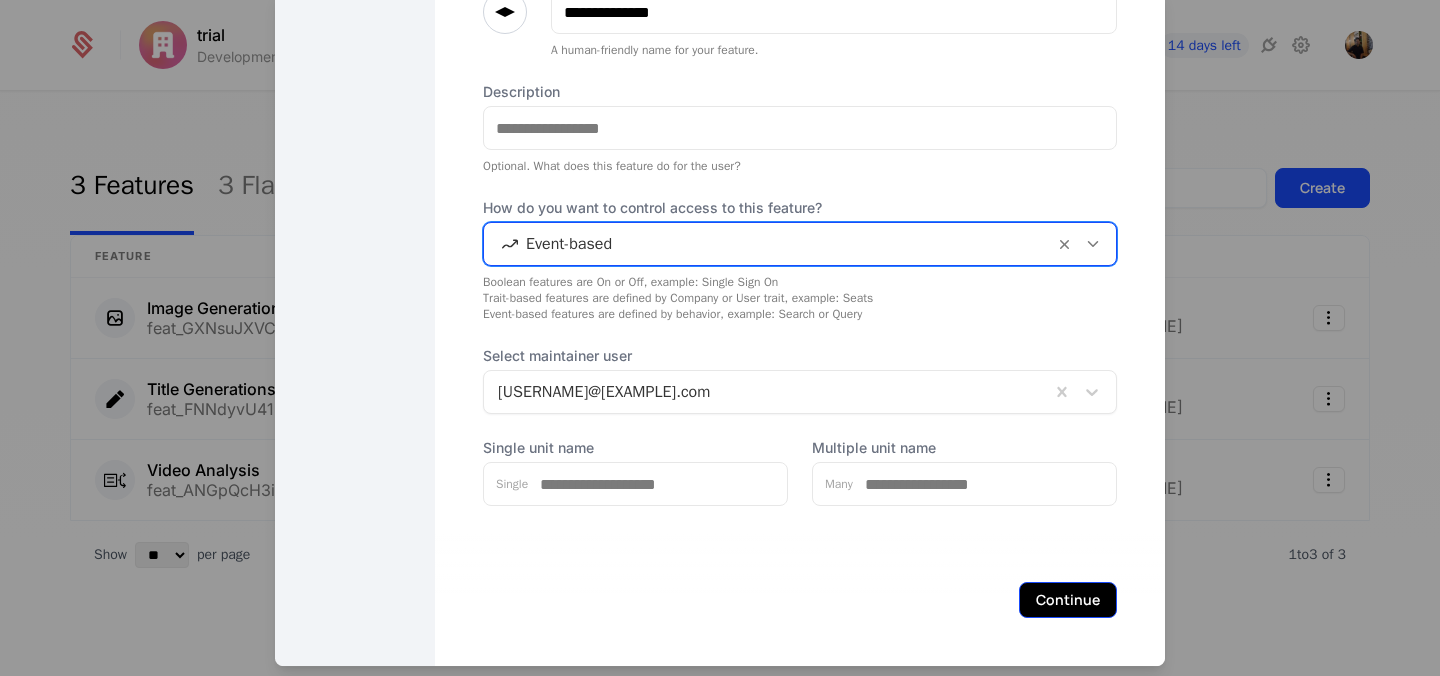 click on "Continue" at bounding box center (1068, 600) 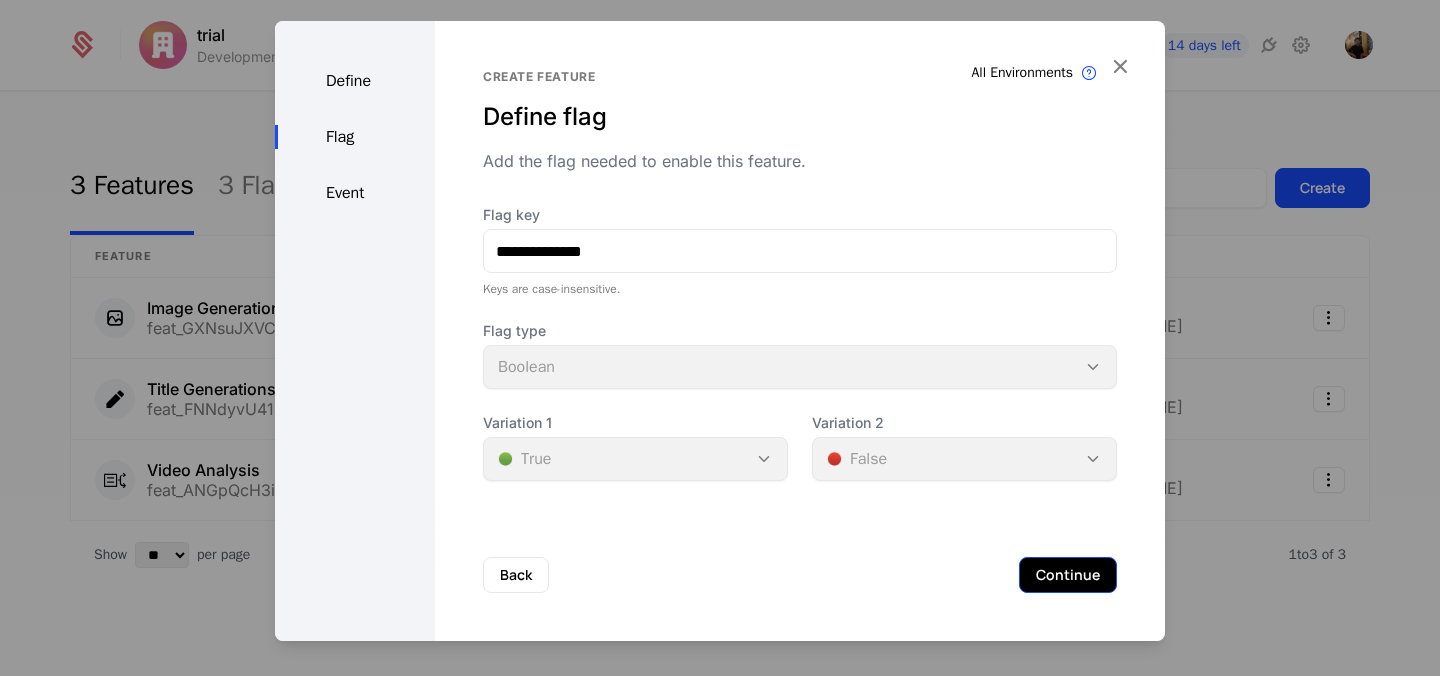 scroll, scrollTop: 0, scrollLeft: 0, axis: both 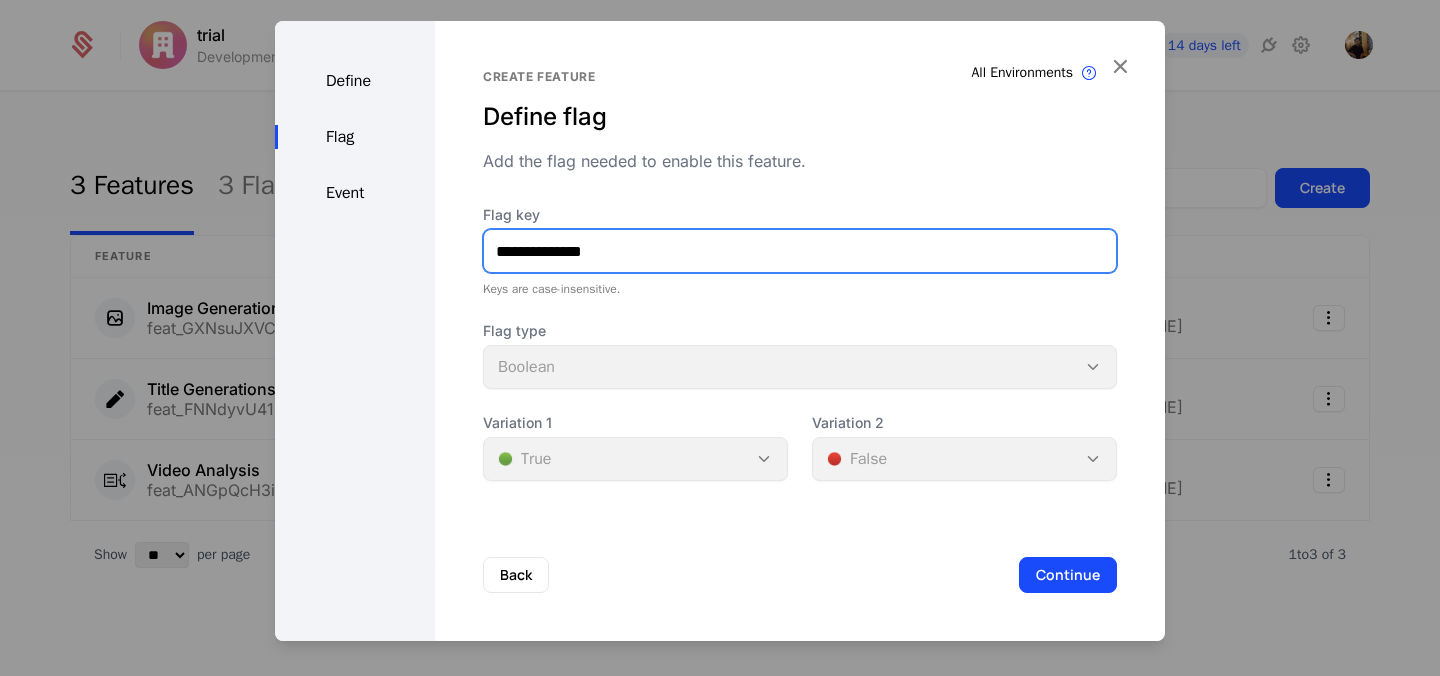 click on "**********" at bounding box center (800, 251) 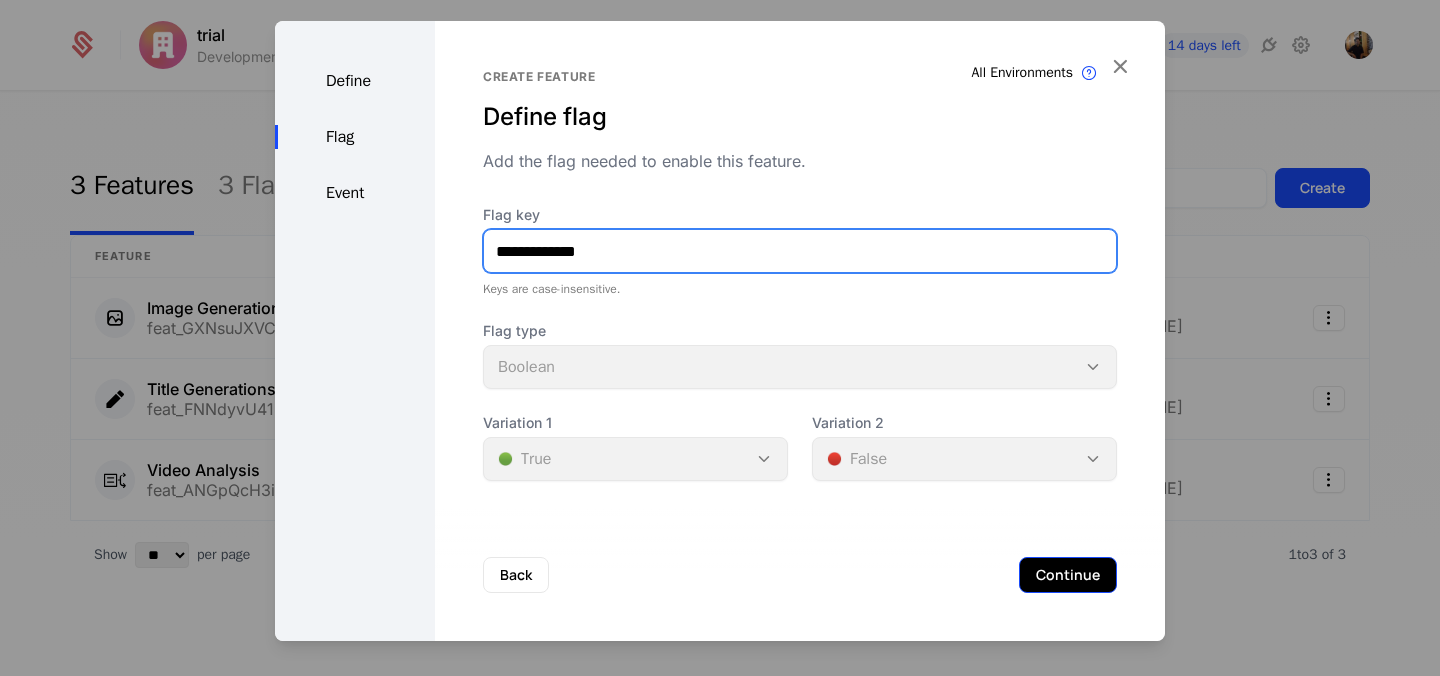 type on "**********" 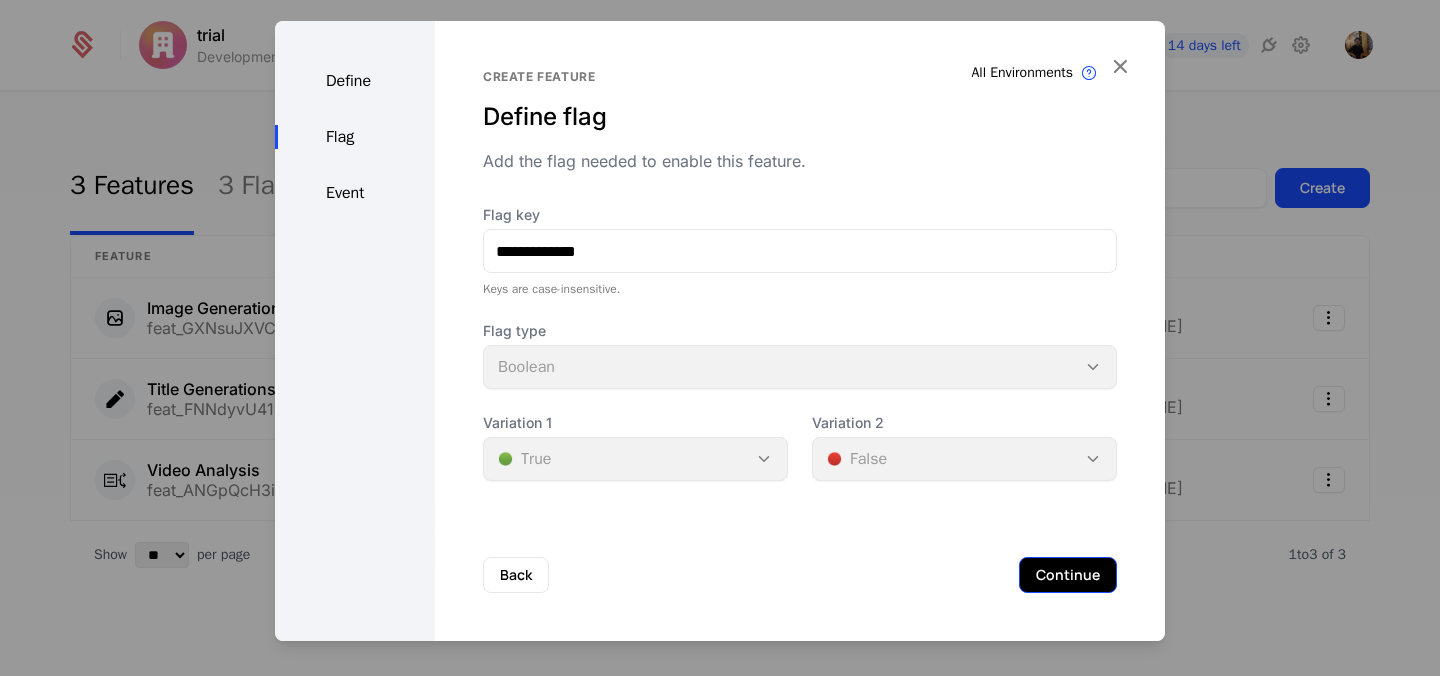 click on "Continue" at bounding box center [1068, 575] 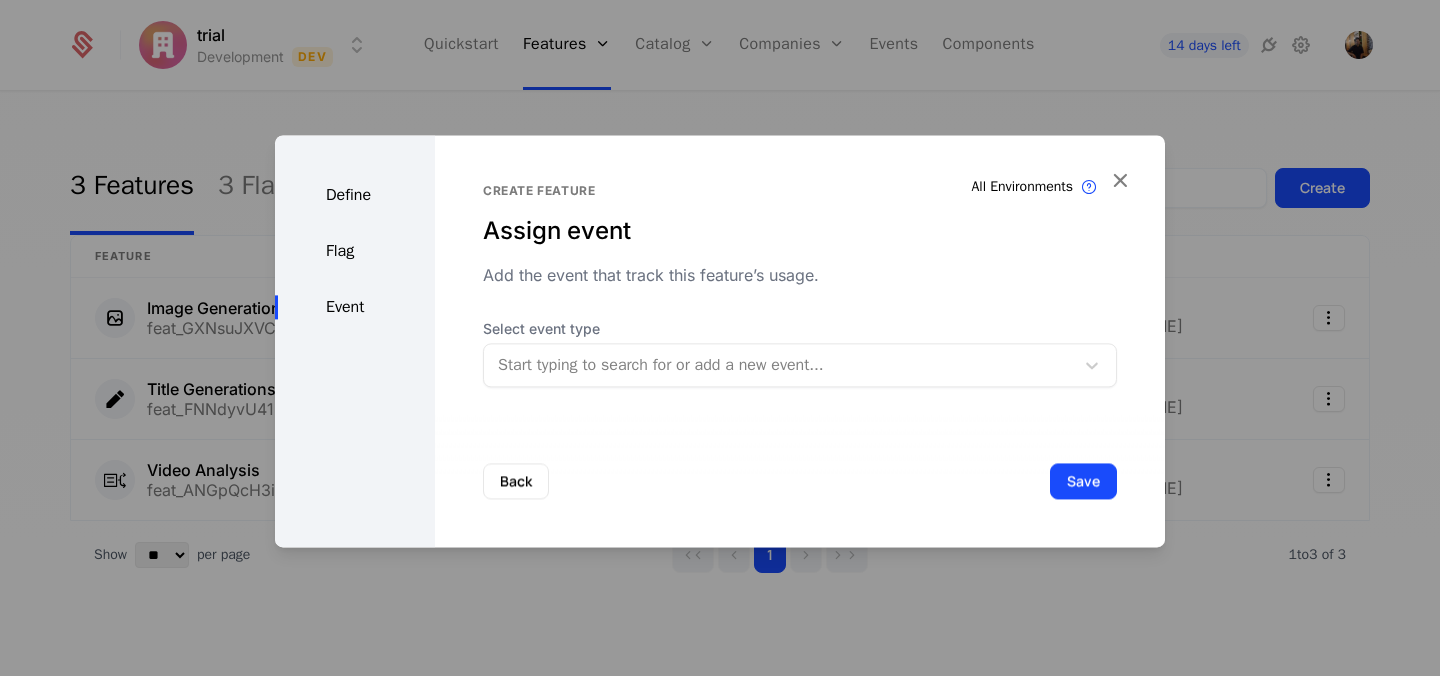 click at bounding box center [779, 365] 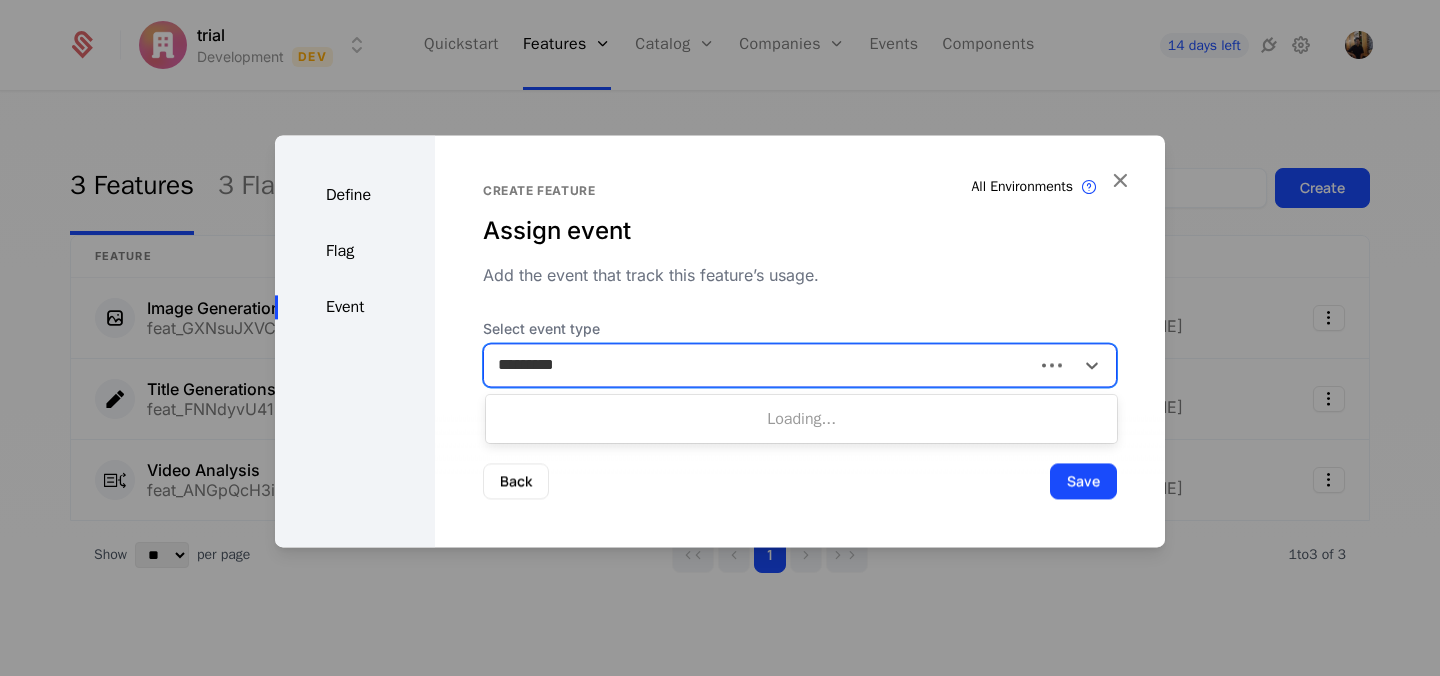 type on "**********" 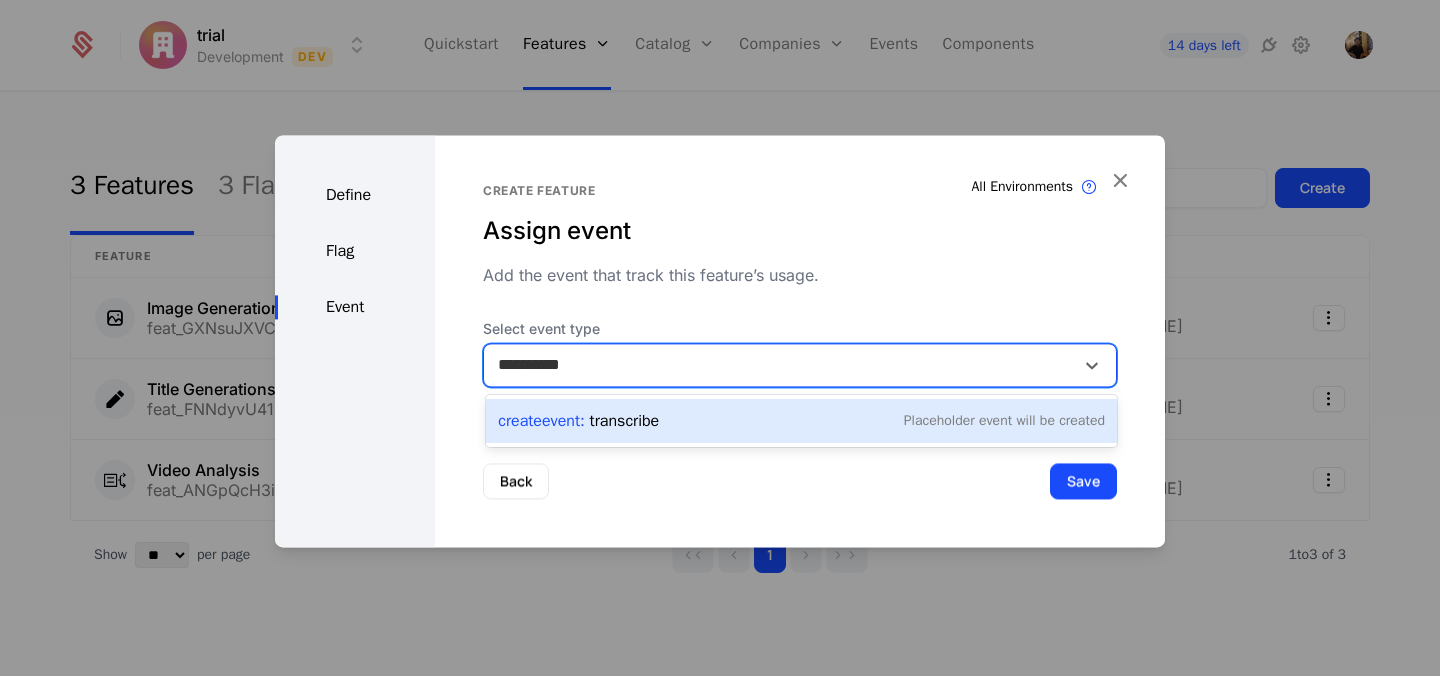 click on "Create  Event :   transcribe" at bounding box center (578, 421) 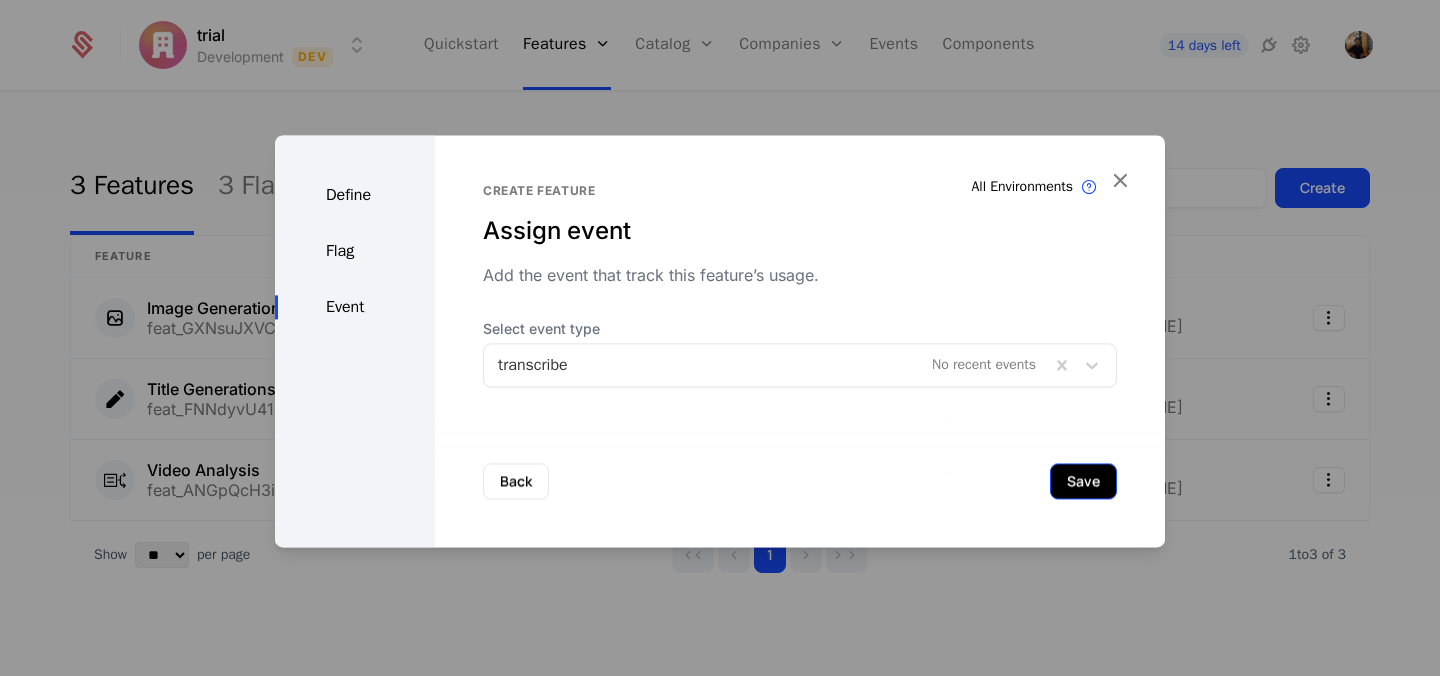 click on "Save" at bounding box center (1083, 481) 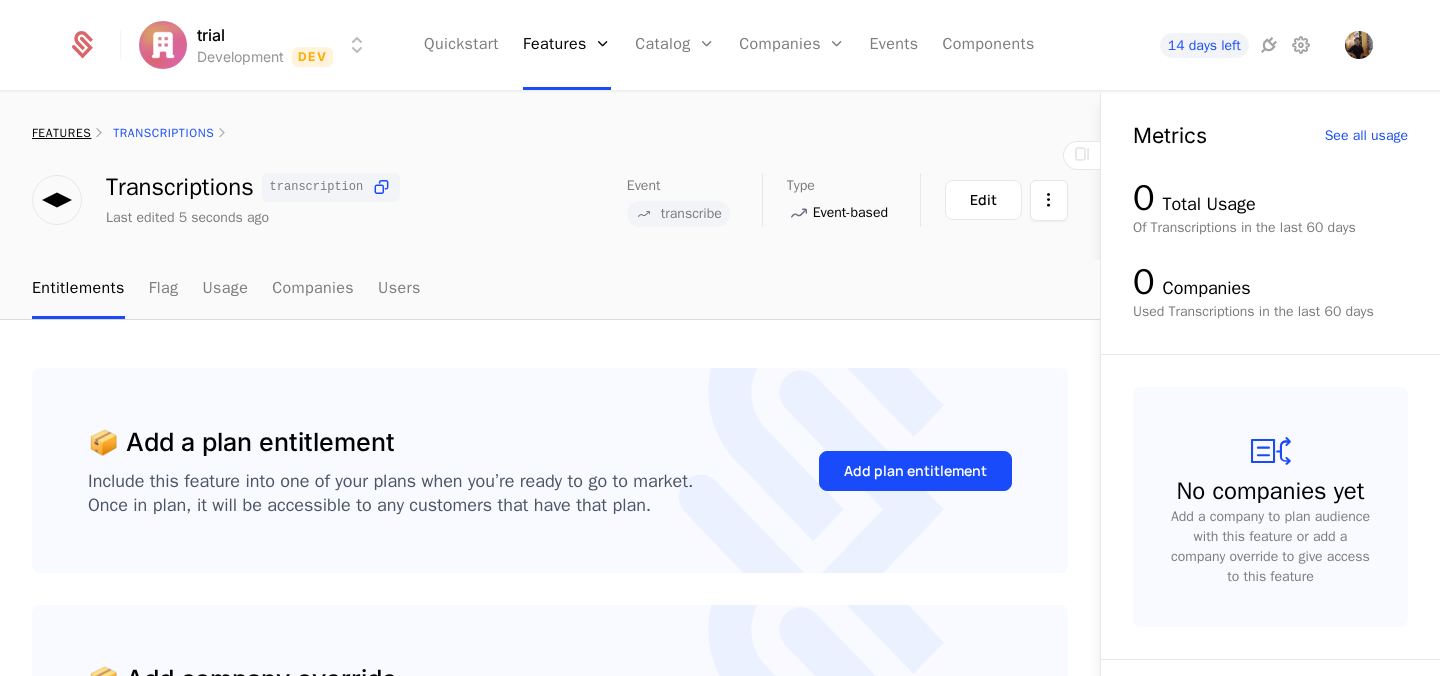 click on "features" at bounding box center (61, 133) 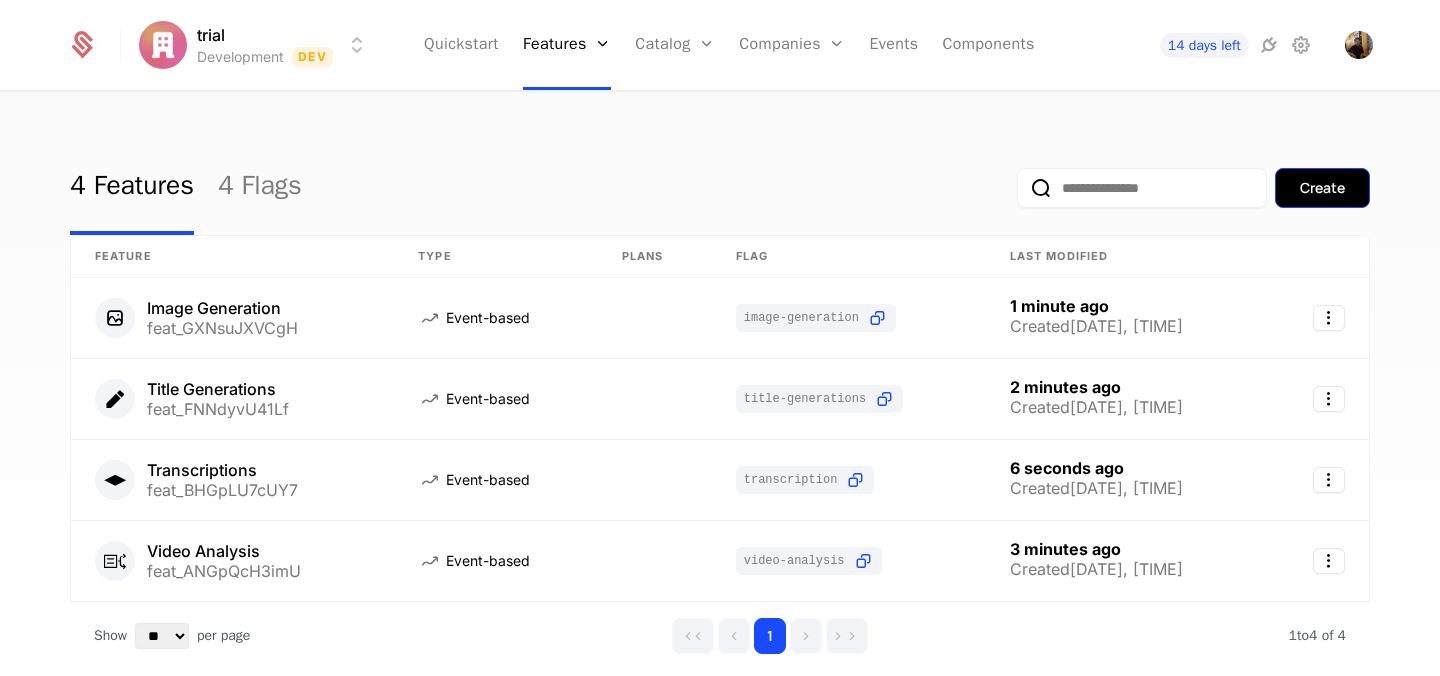click on "Create" at bounding box center [1322, 188] 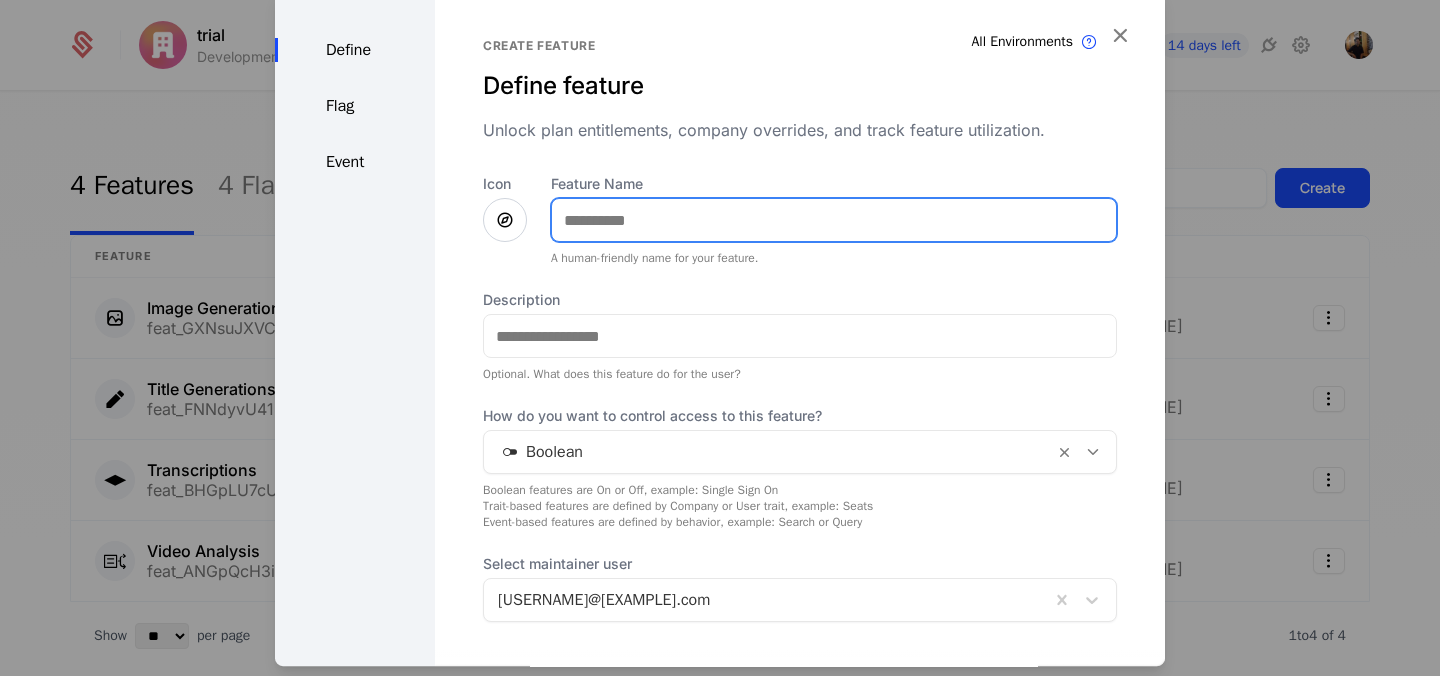 click on "Feature Name" at bounding box center [834, 220] 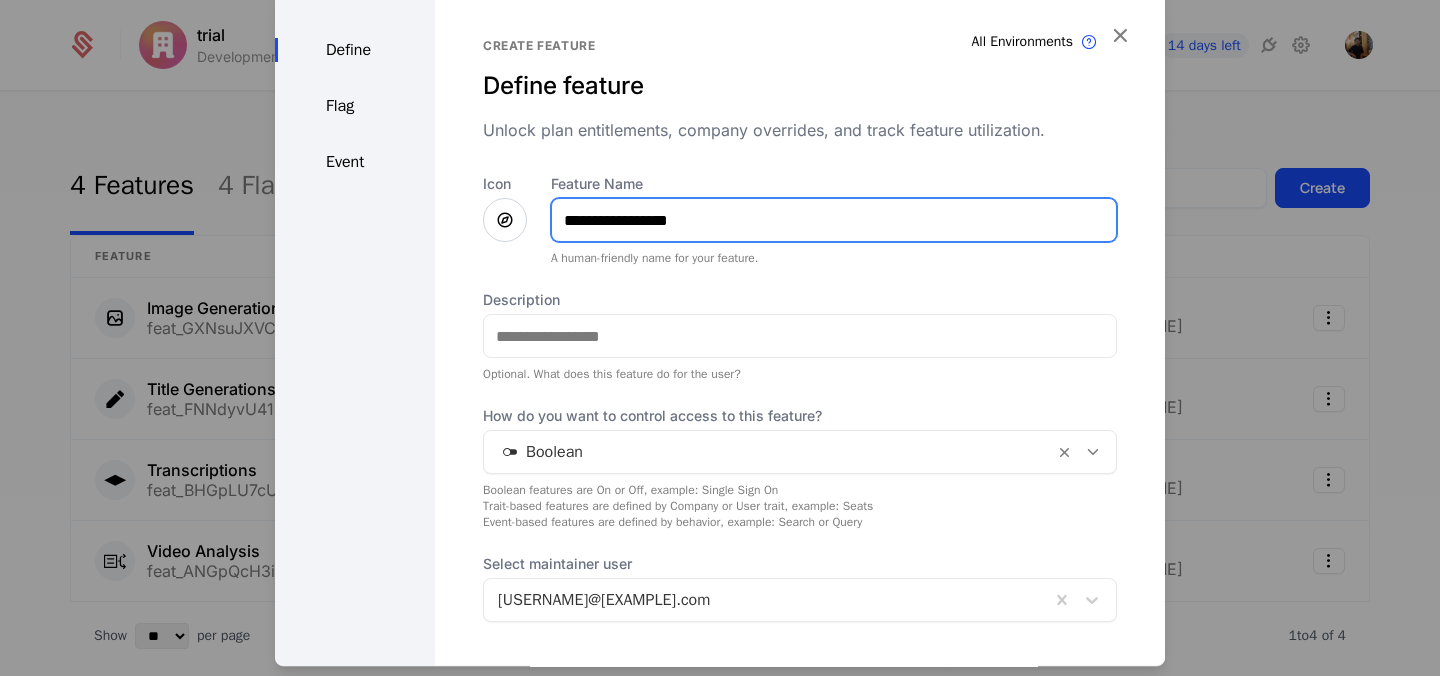 scroll, scrollTop: 116, scrollLeft: 0, axis: vertical 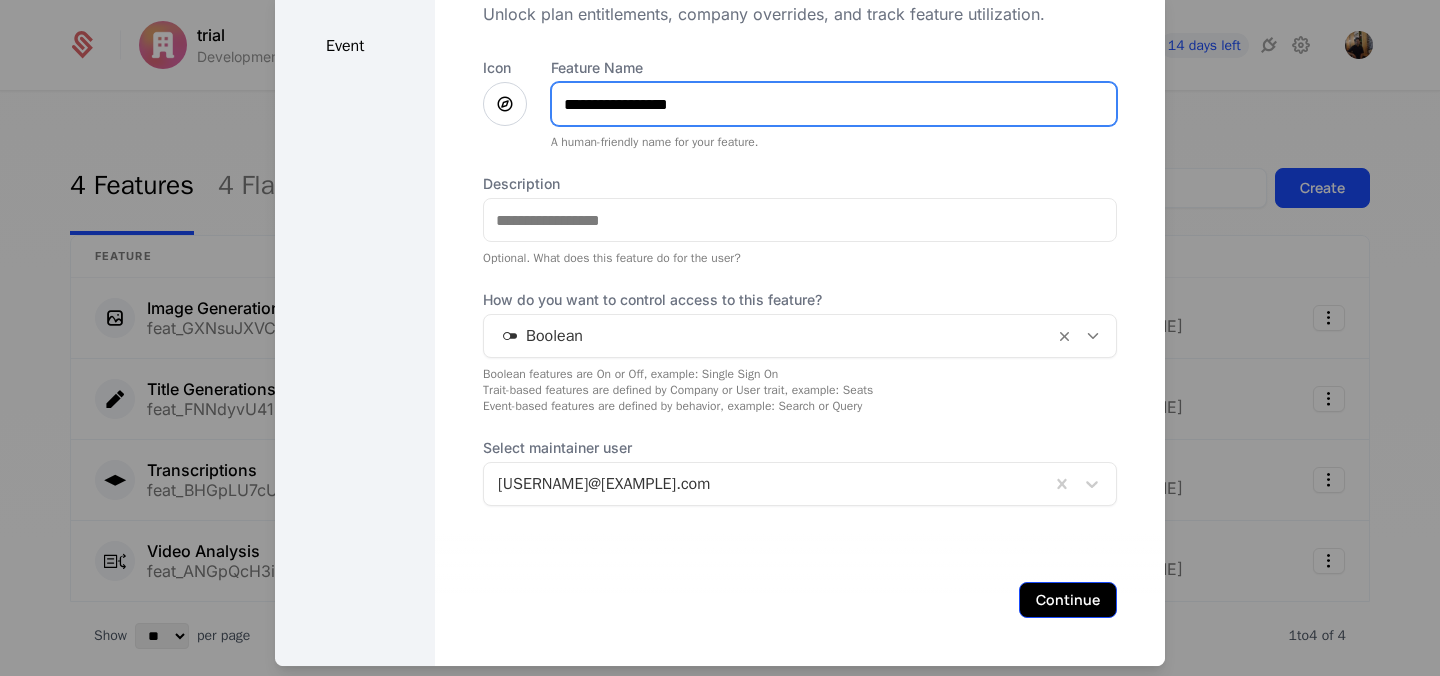 type on "**********" 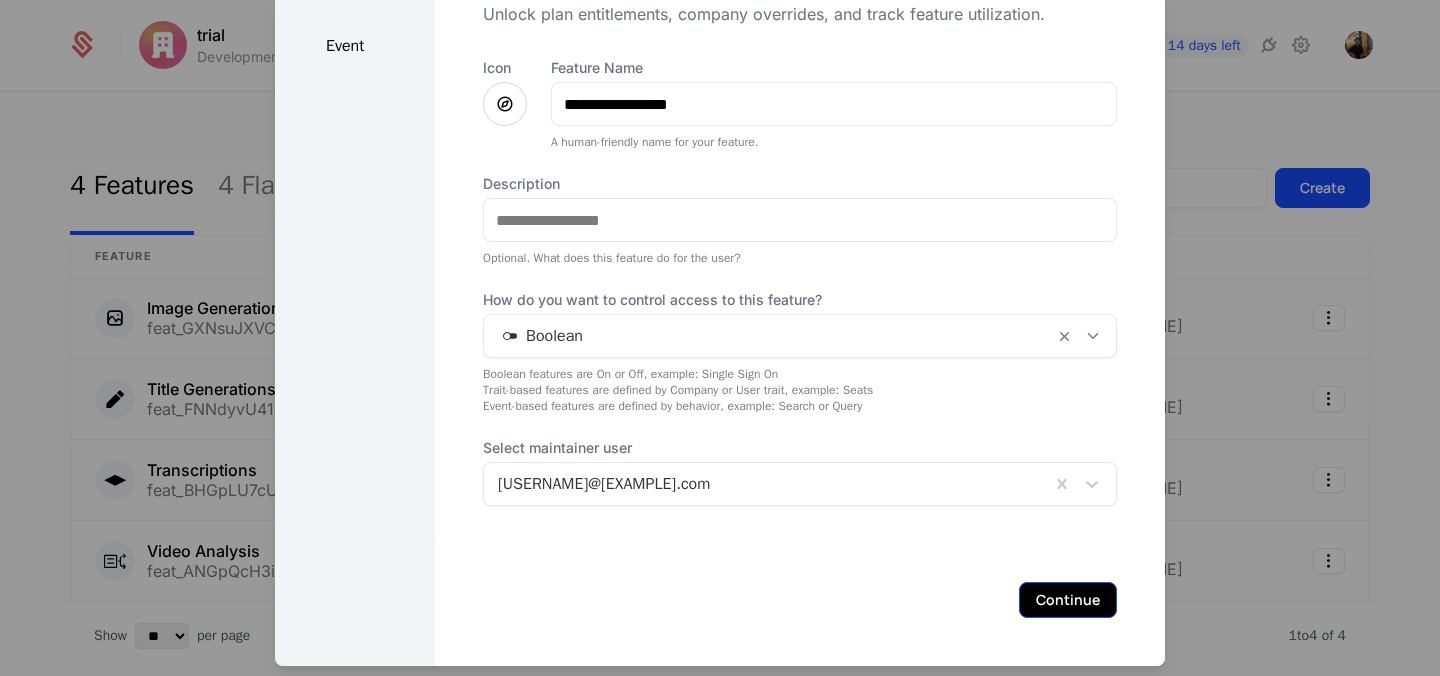 click on "Continue" at bounding box center (1068, 600) 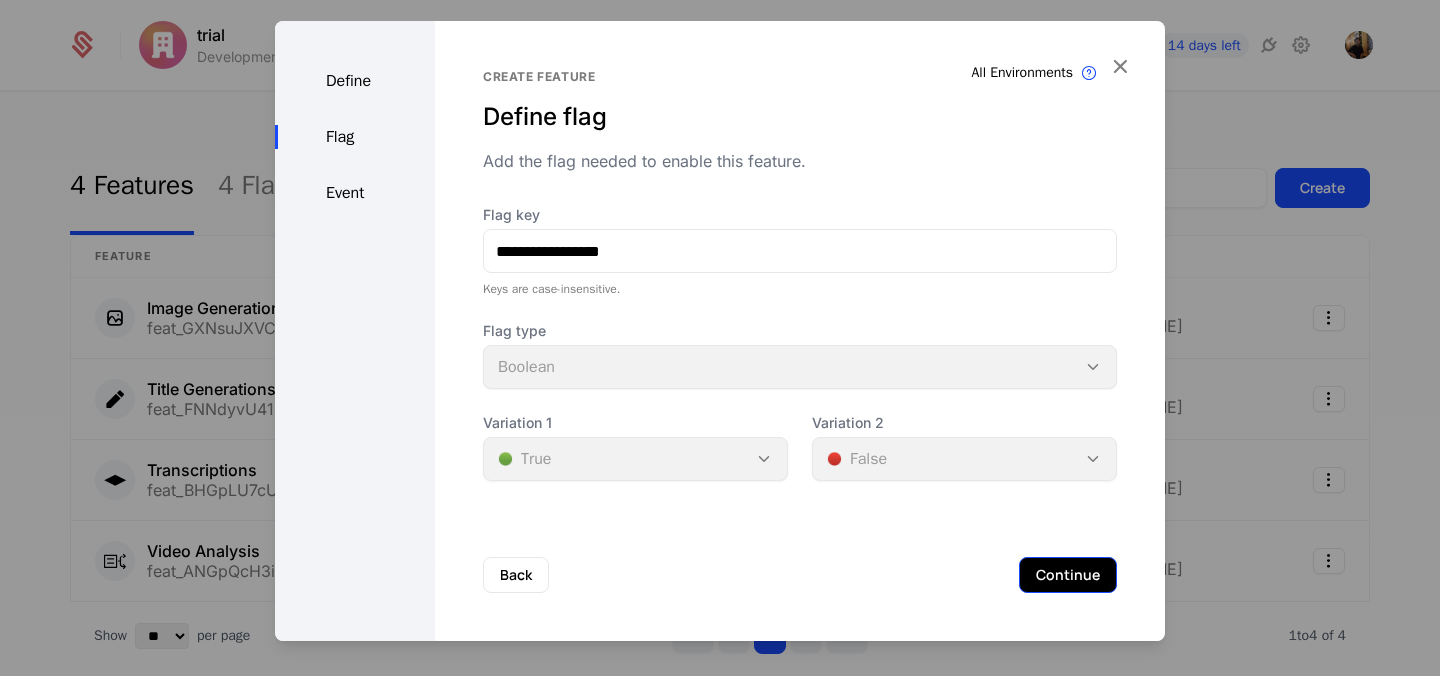 click on "Continue" at bounding box center [1068, 575] 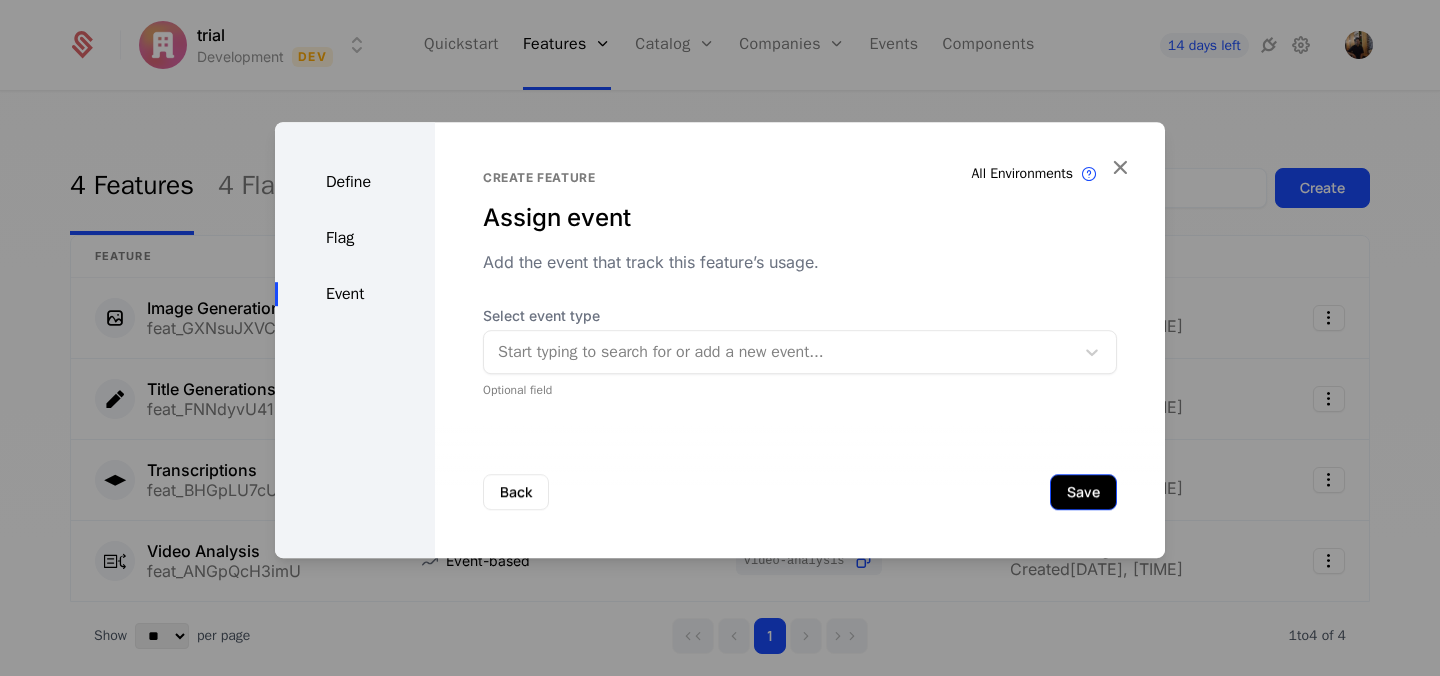 click on "Save" at bounding box center (1083, 492) 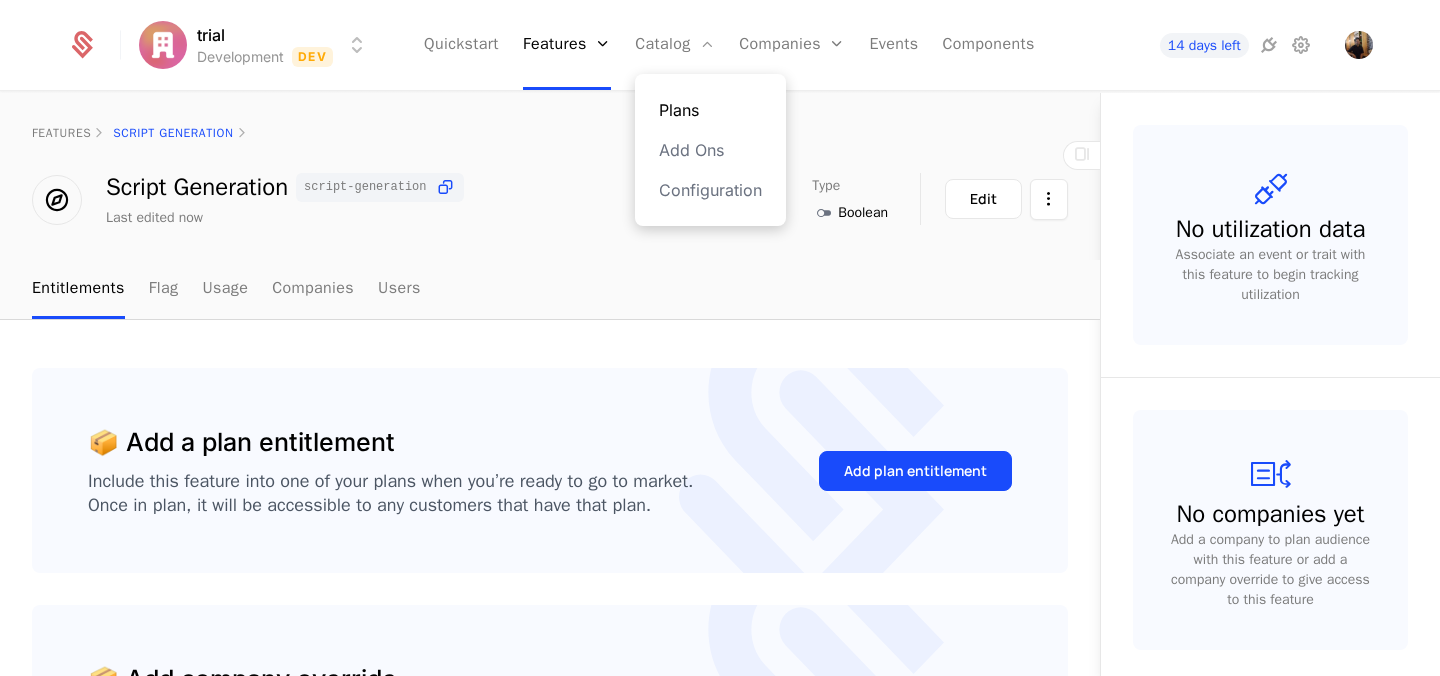 click on "Plans" at bounding box center [710, 110] 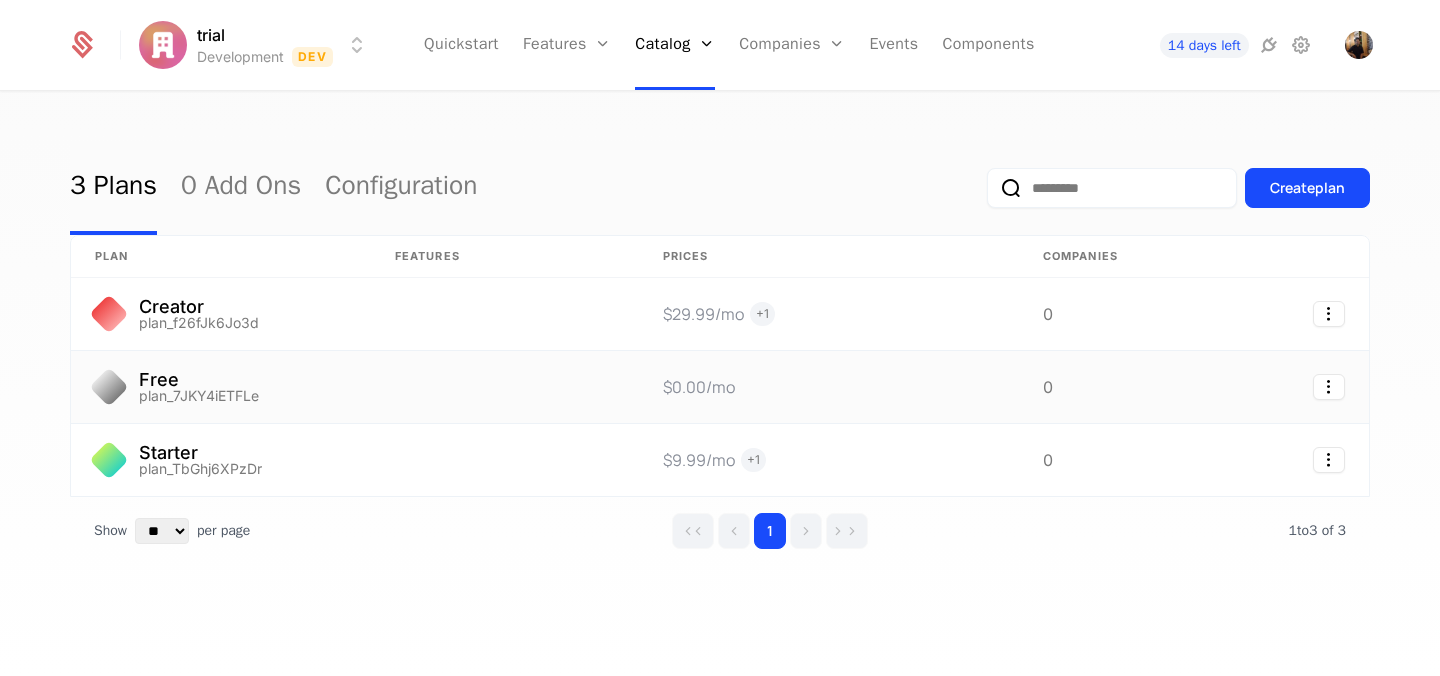 click on "Free plan_7JKY4iETFLe" at bounding box center (221, 387) 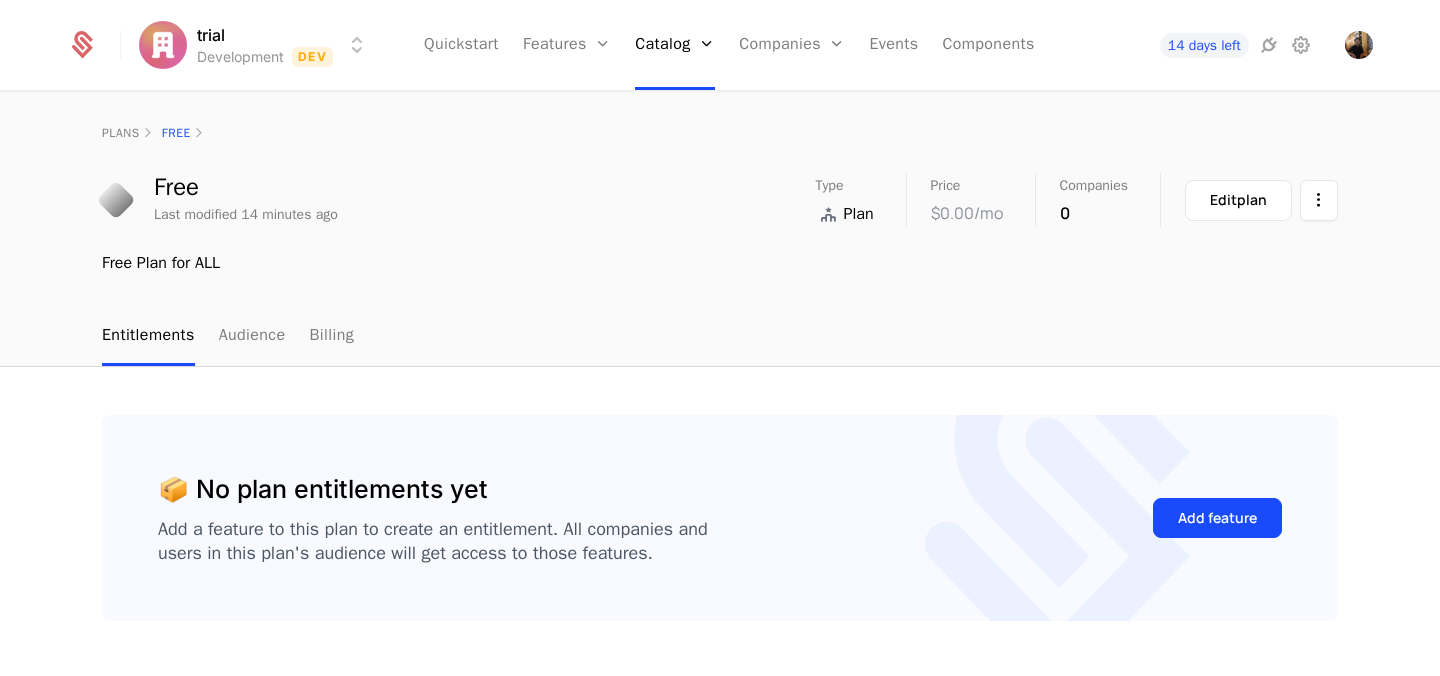 scroll, scrollTop: 56, scrollLeft: 0, axis: vertical 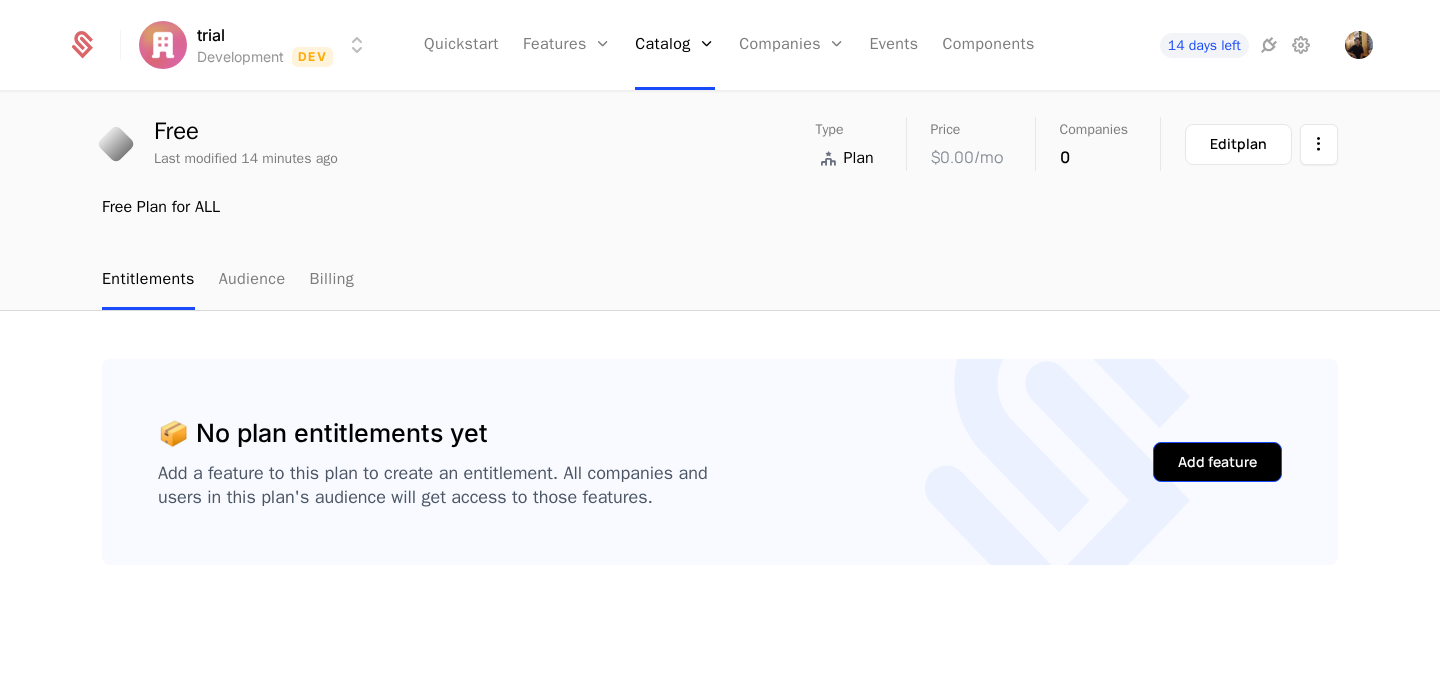 click on "Add feature" at bounding box center (1217, 462) 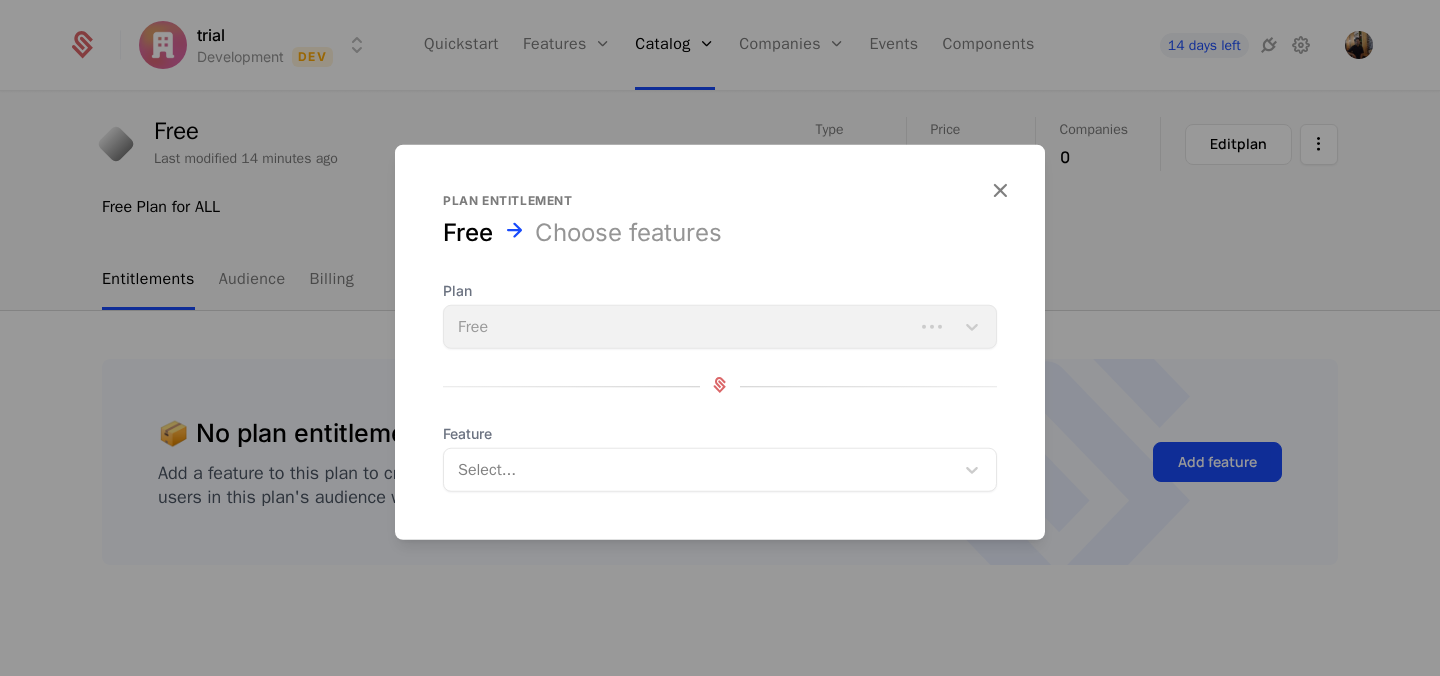 click at bounding box center [701, 470] 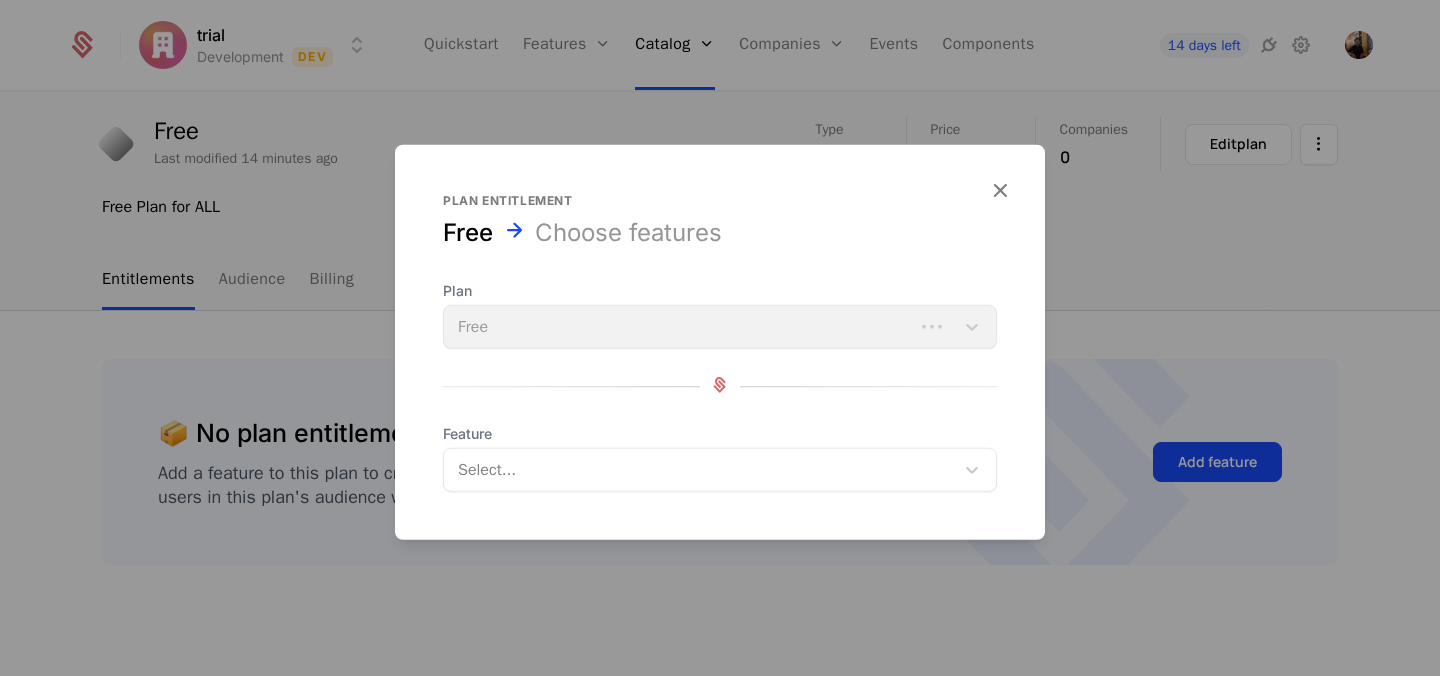 scroll, scrollTop: 0, scrollLeft: 0, axis: both 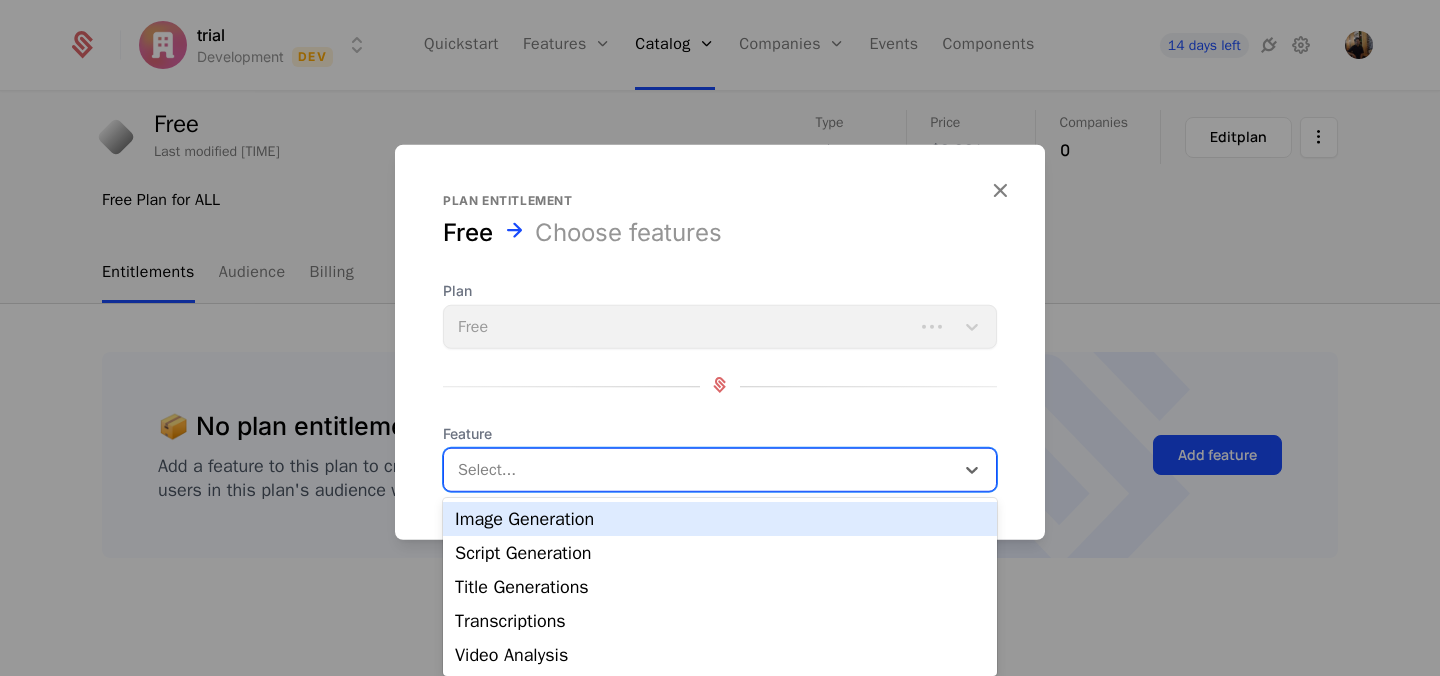 click at bounding box center [701, 470] 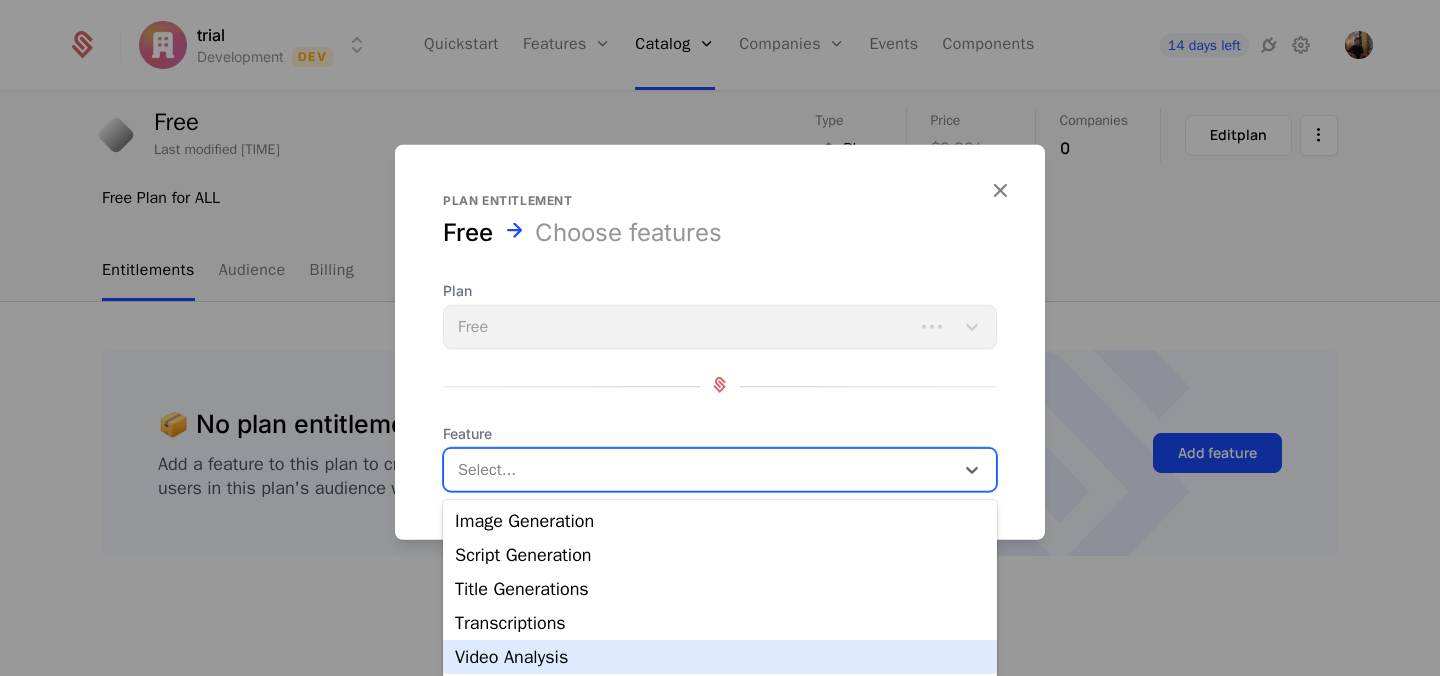 click on "Video Analysis" at bounding box center [720, 657] 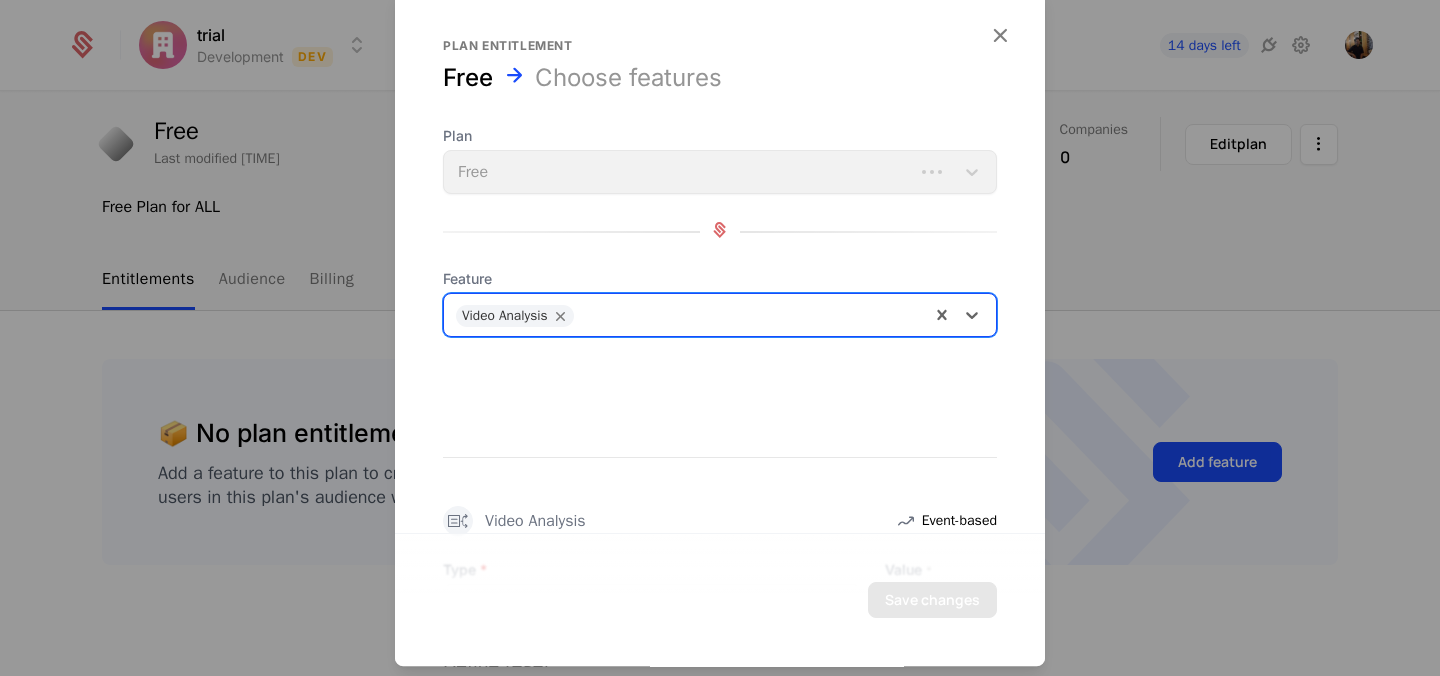 scroll, scrollTop: 0, scrollLeft: 0, axis: both 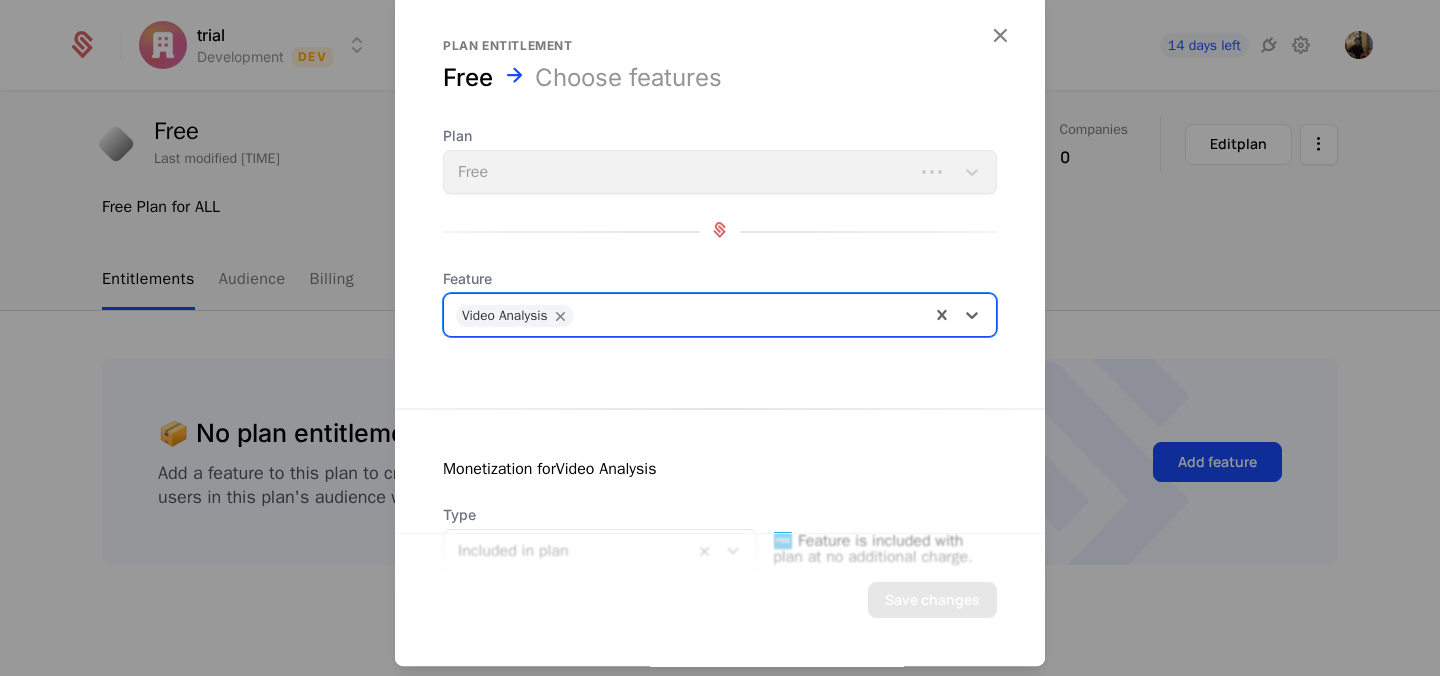 click at bounding box center [751, 313] 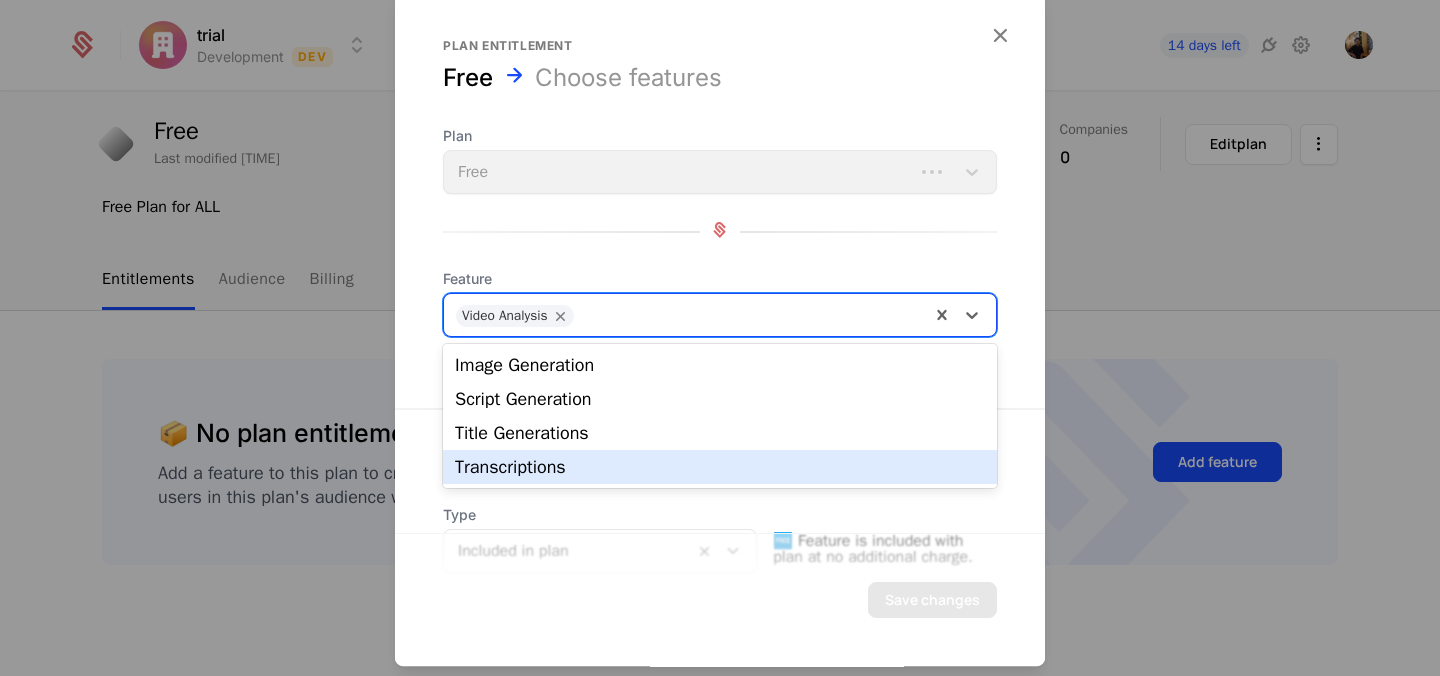 click on "Transcriptions" at bounding box center (720, 467) 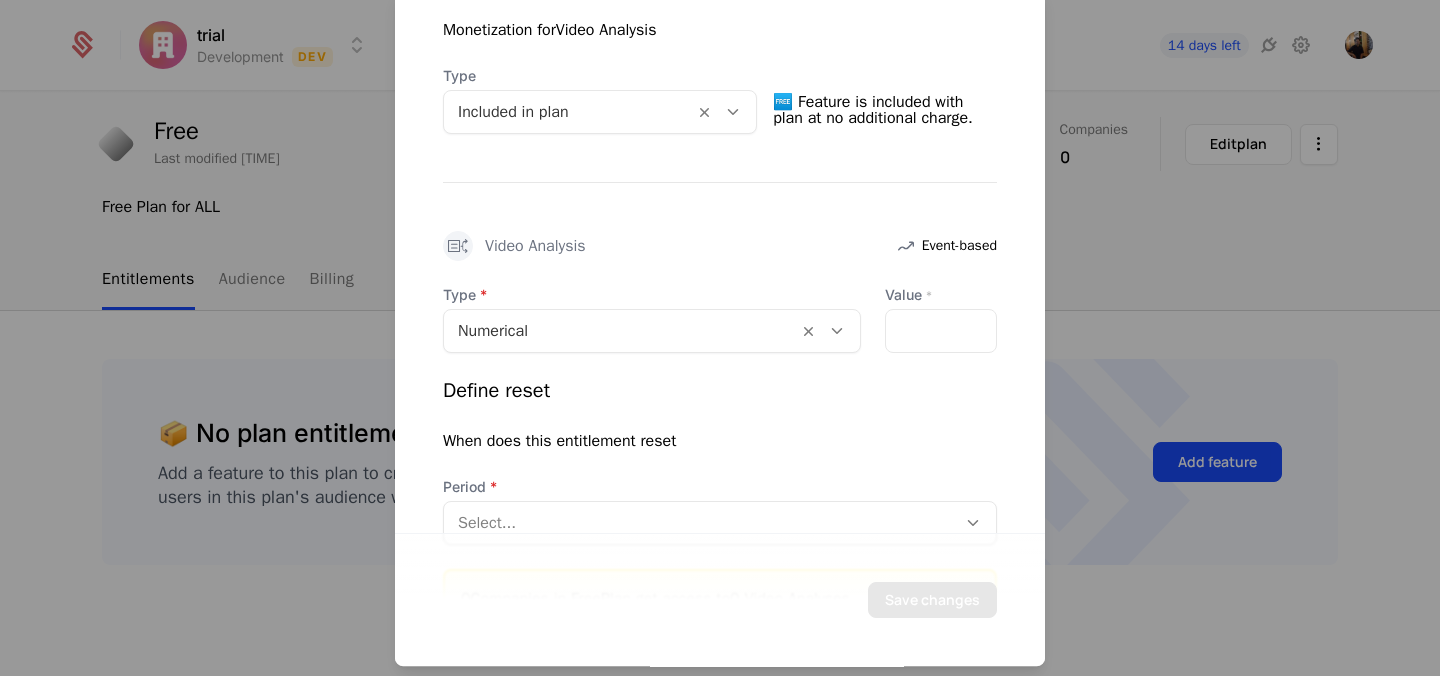 scroll, scrollTop: 0, scrollLeft: 0, axis: both 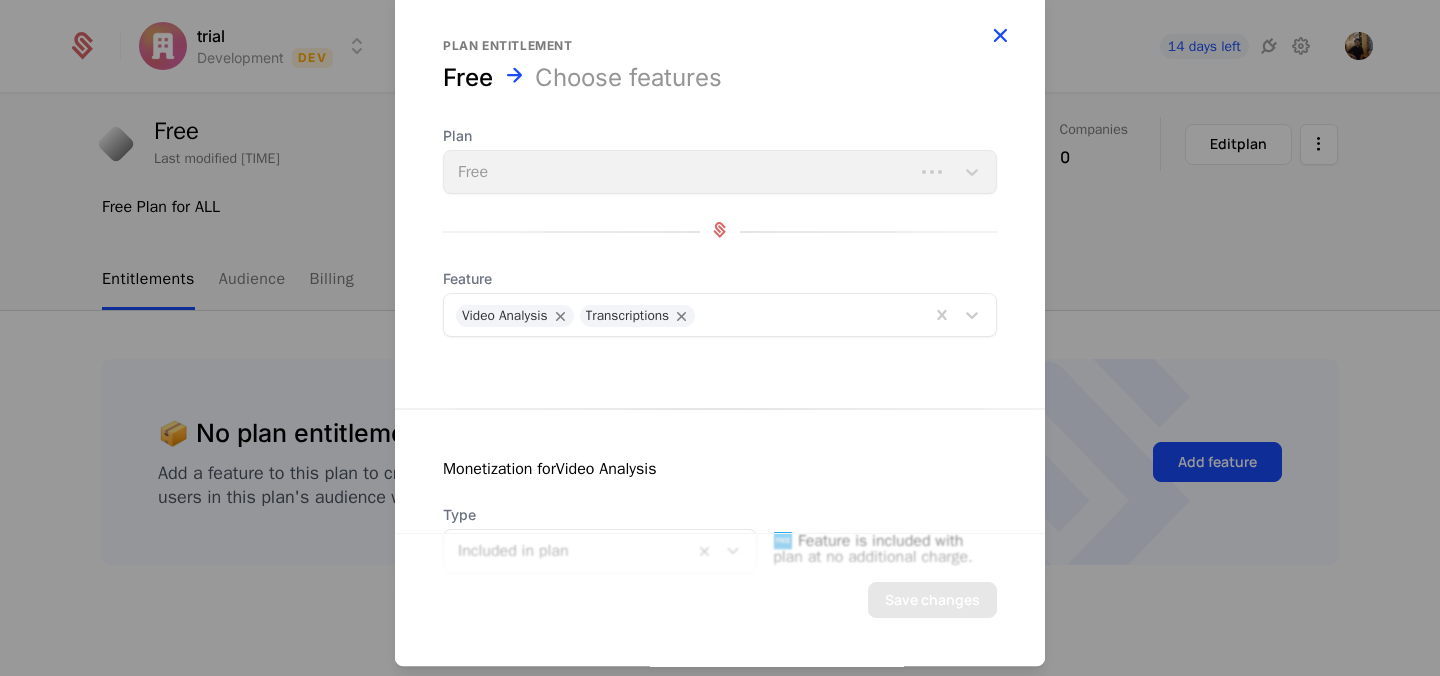 click at bounding box center [1000, 35] 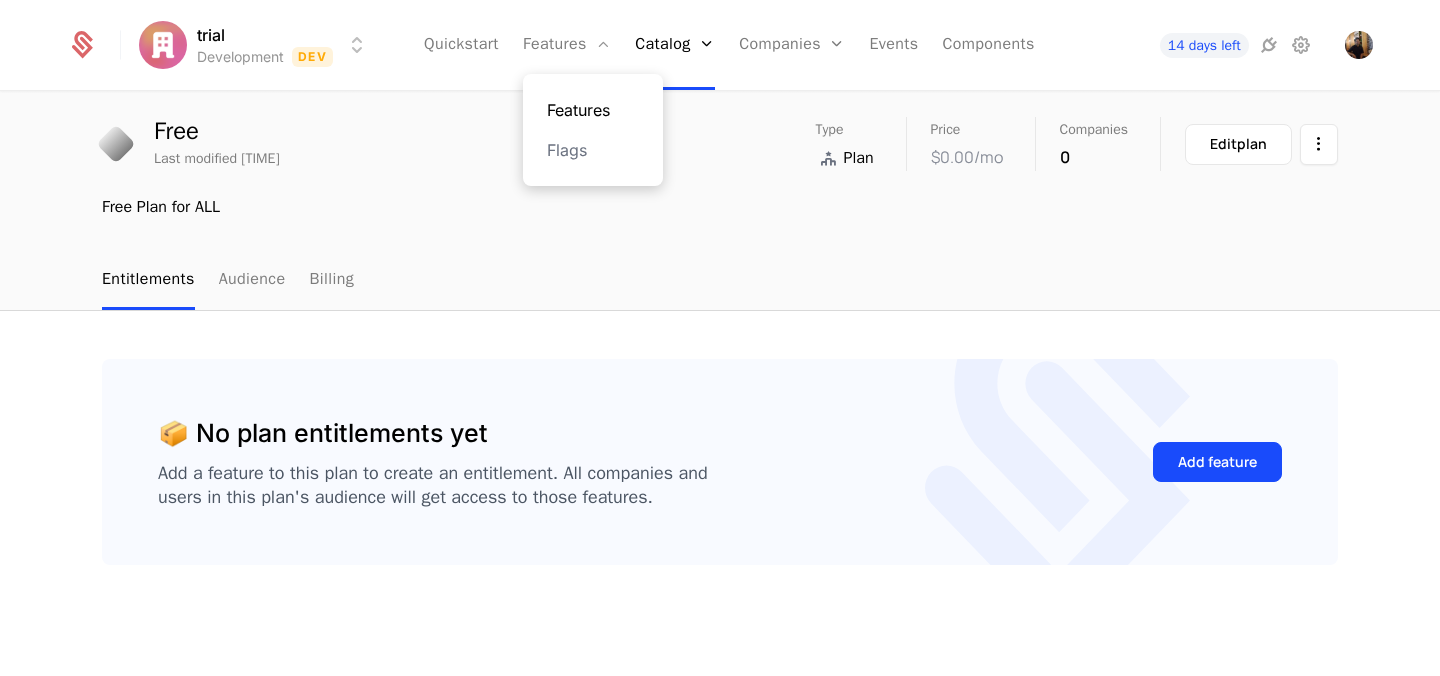 click on "Features" at bounding box center (593, 110) 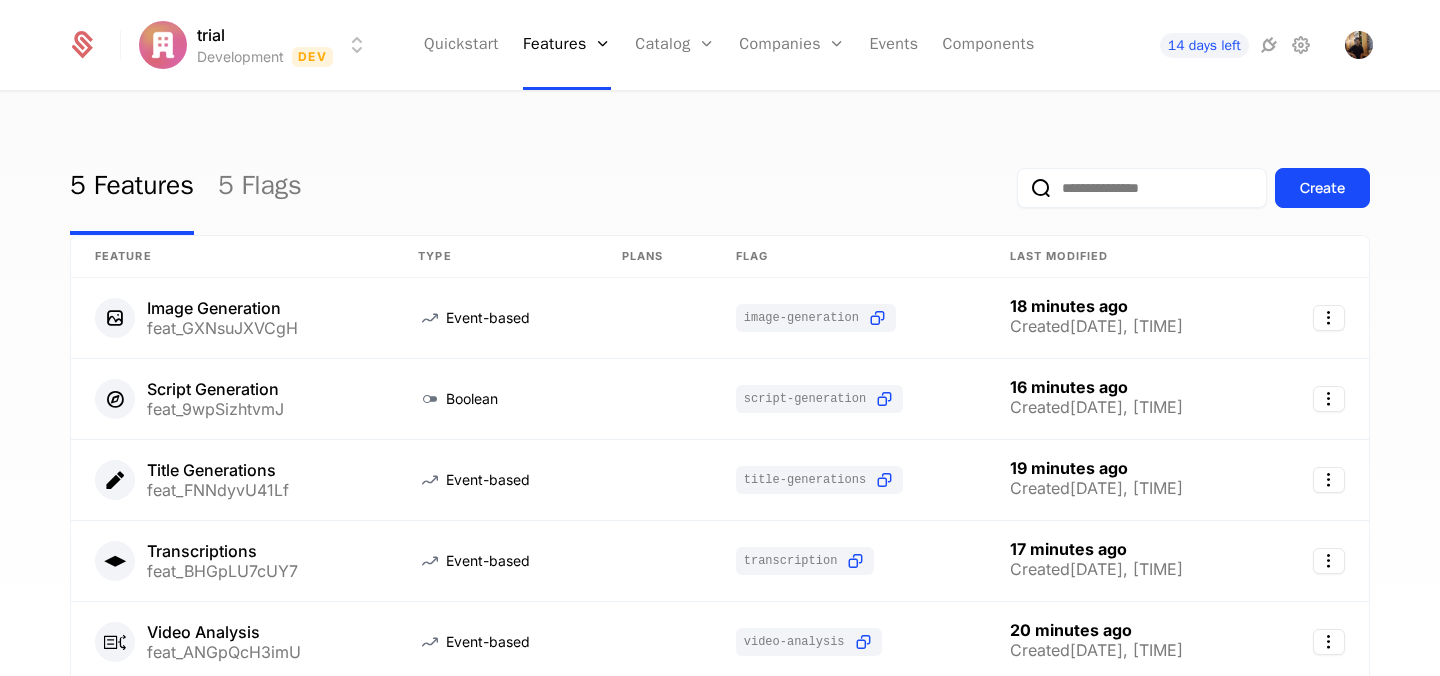 scroll, scrollTop: 175, scrollLeft: 0, axis: vertical 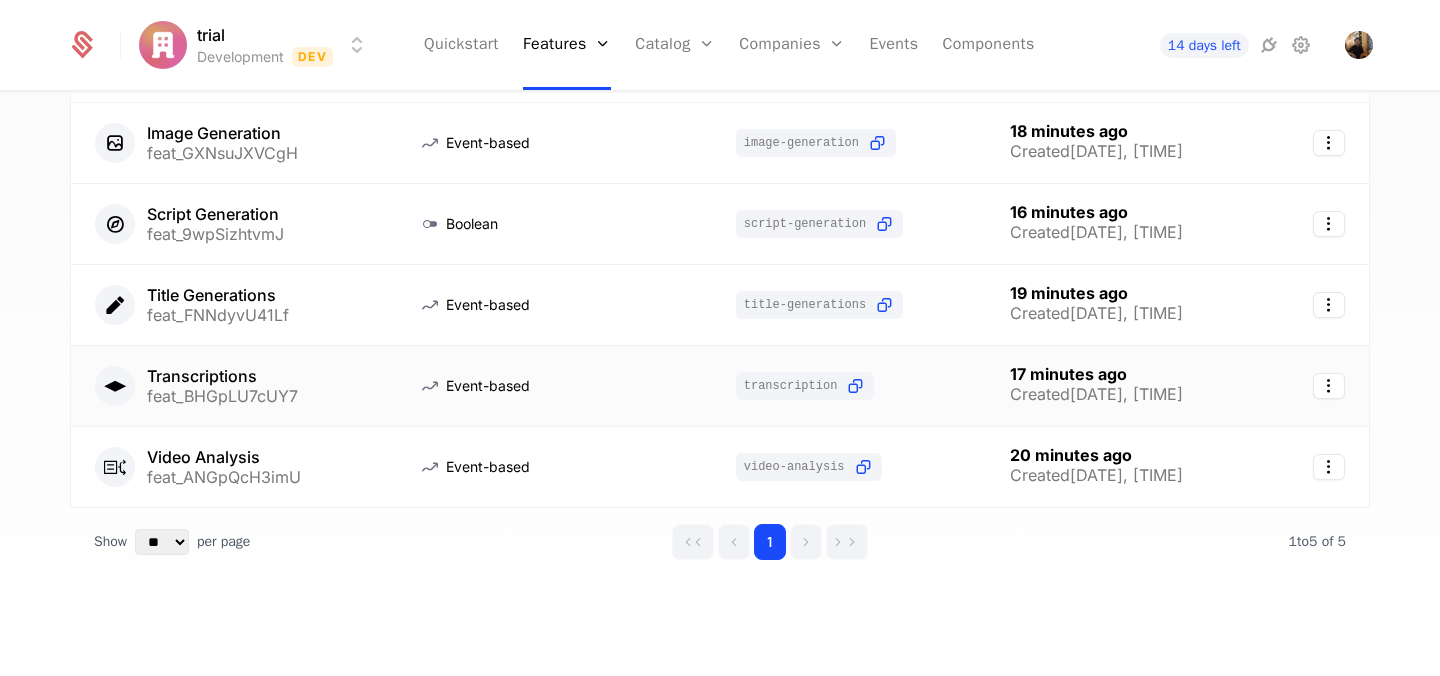 click on "feat_BHGpLU7cUY7" at bounding box center [222, 396] 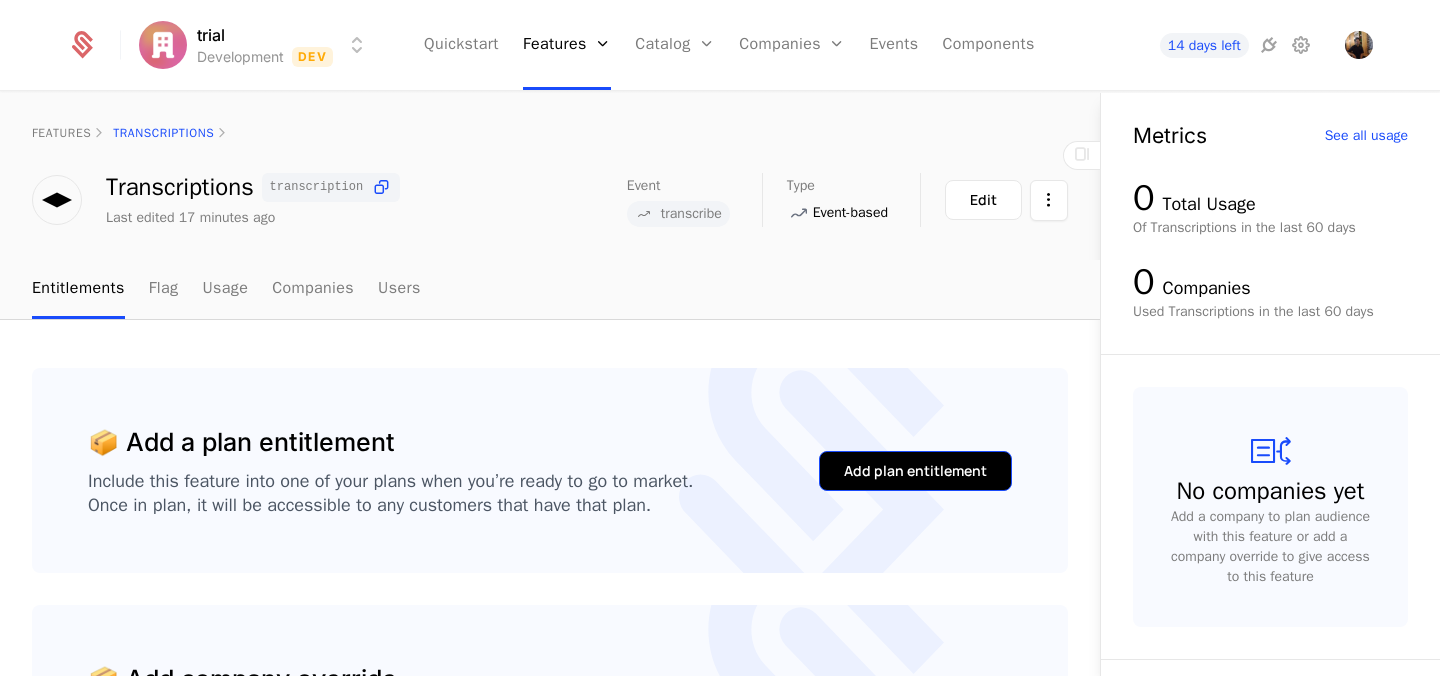 click on "Add plan entitlement" at bounding box center [915, 471] 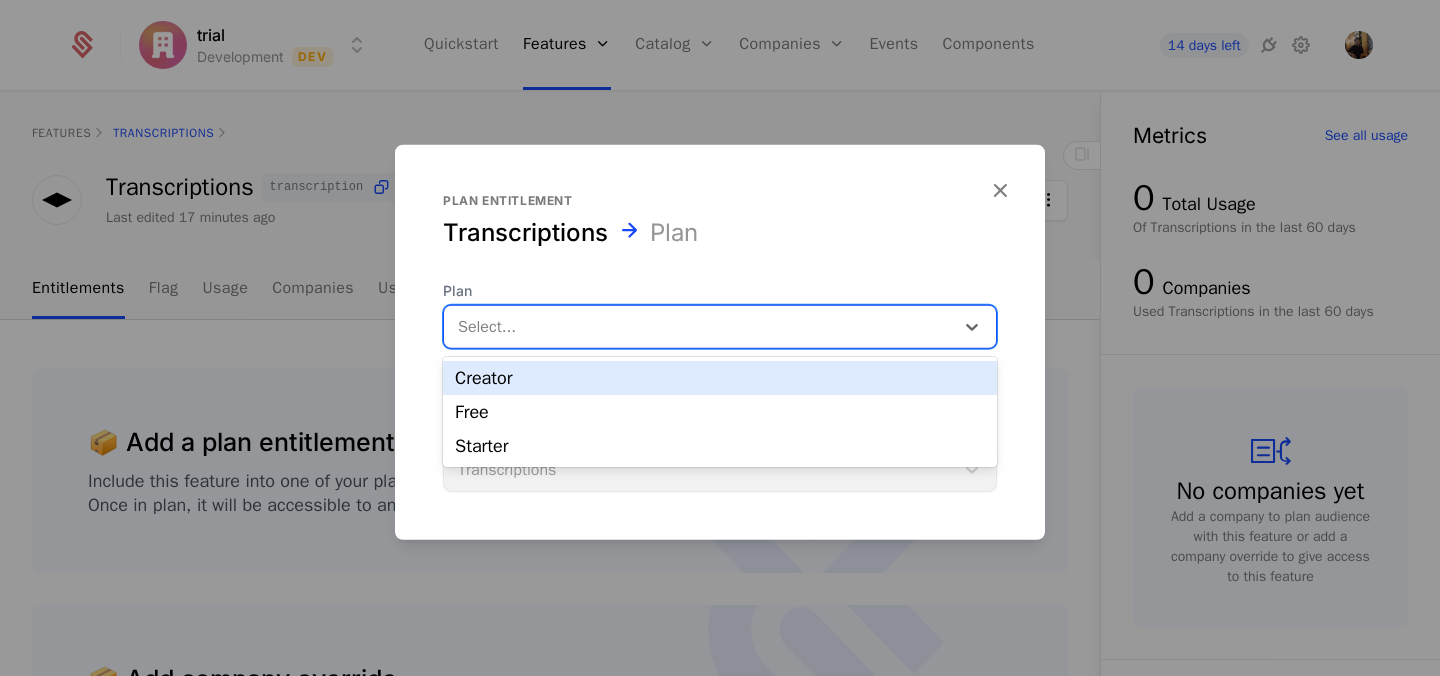 click on "Select..." at bounding box center (699, 327) 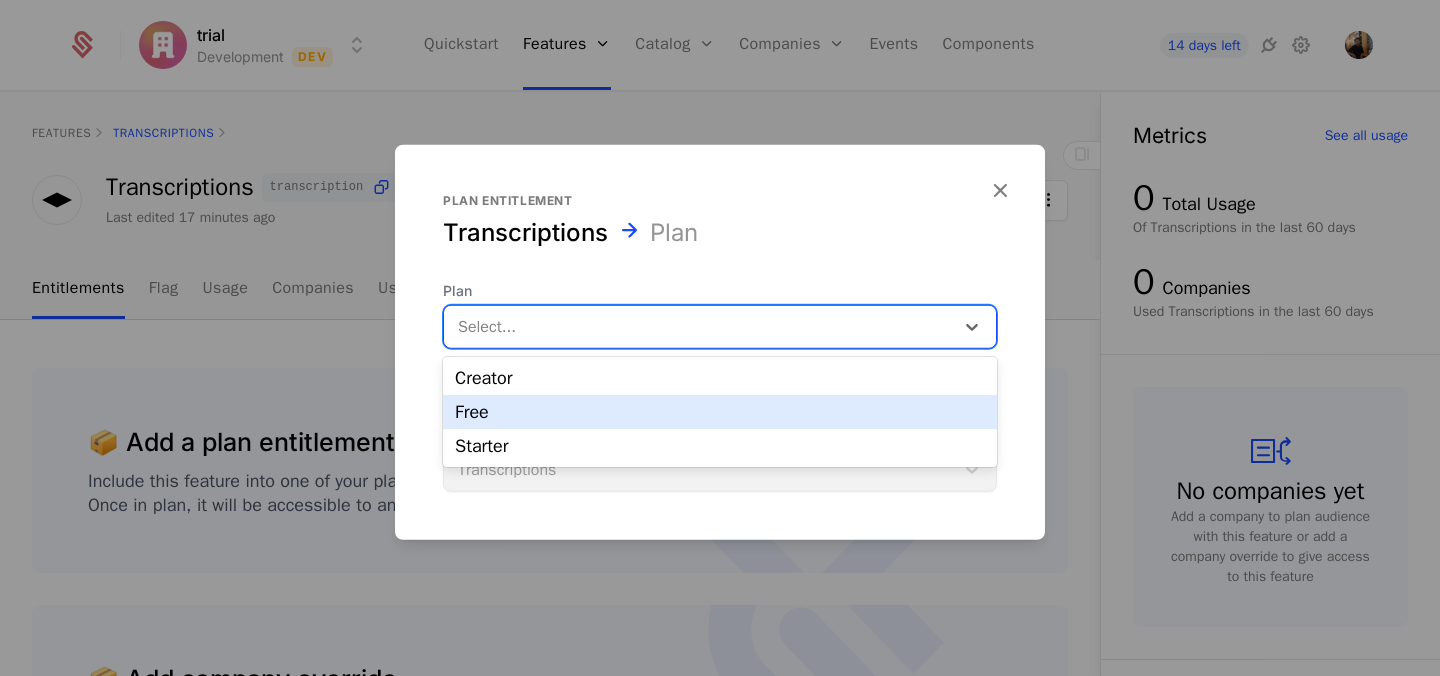 click on "Free" at bounding box center (720, 412) 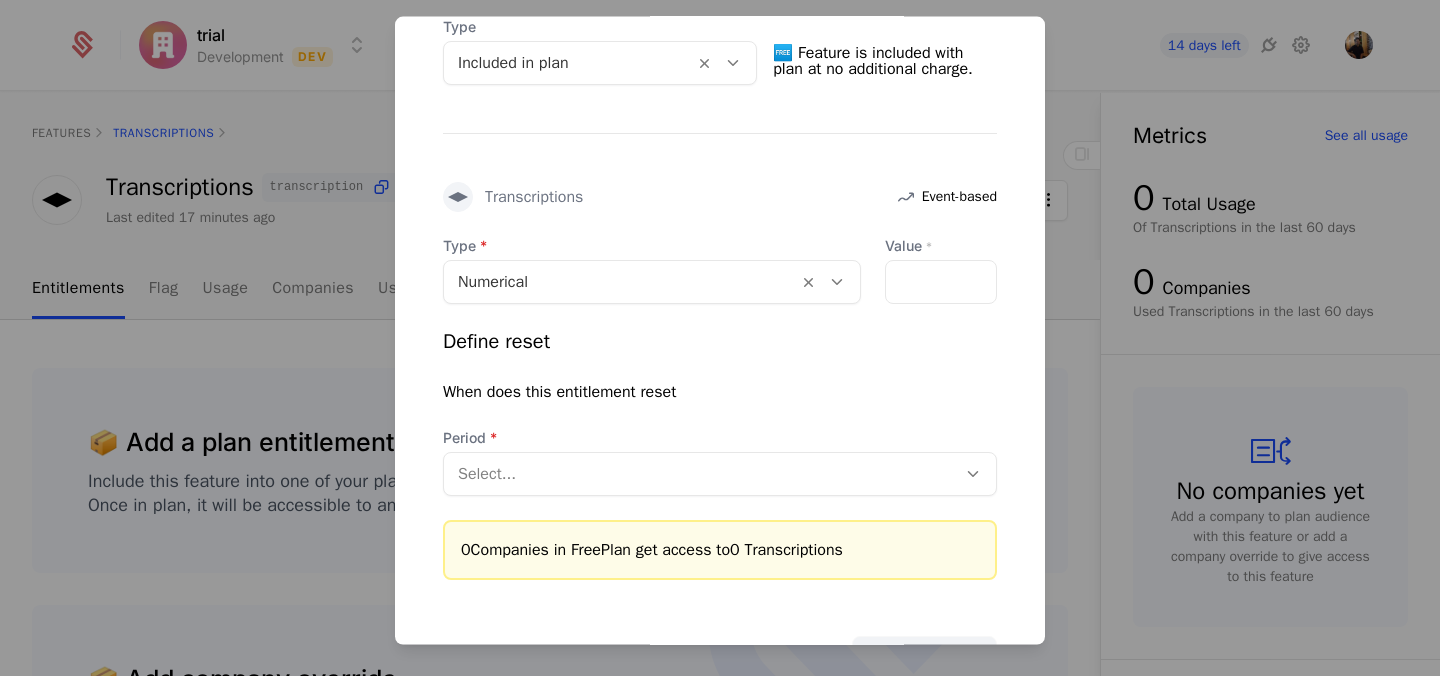 scroll, scrollTop: 499, scrollLeft: 0, axis: vertical 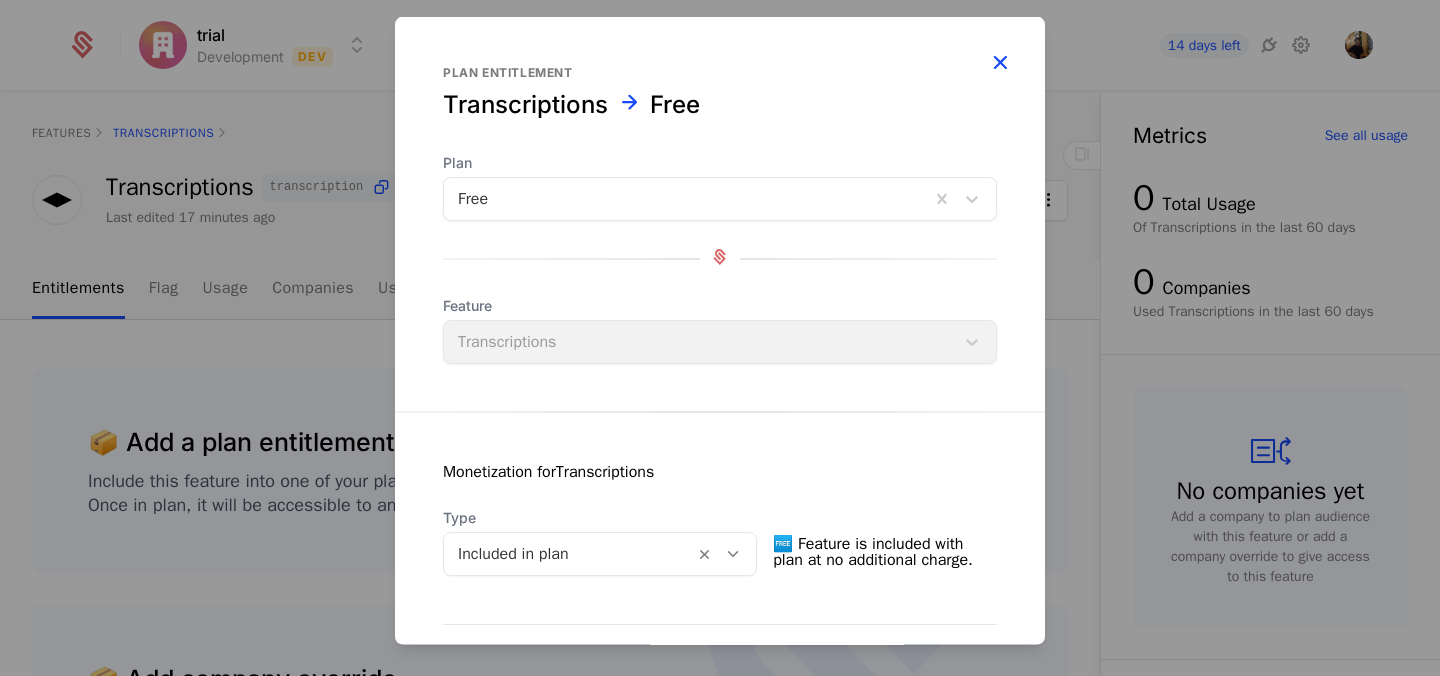 click at bounding box center (1000, 62) 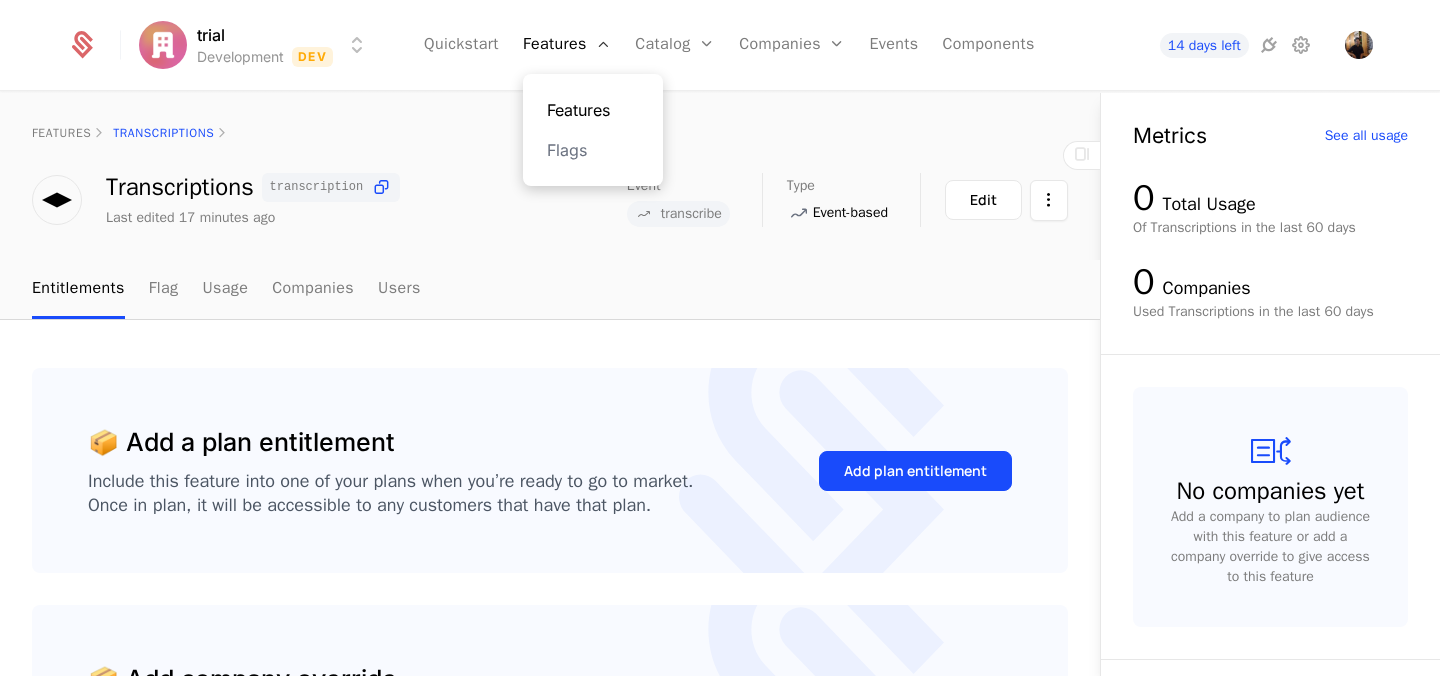 click on "Features" at bounding box center (593, 110) 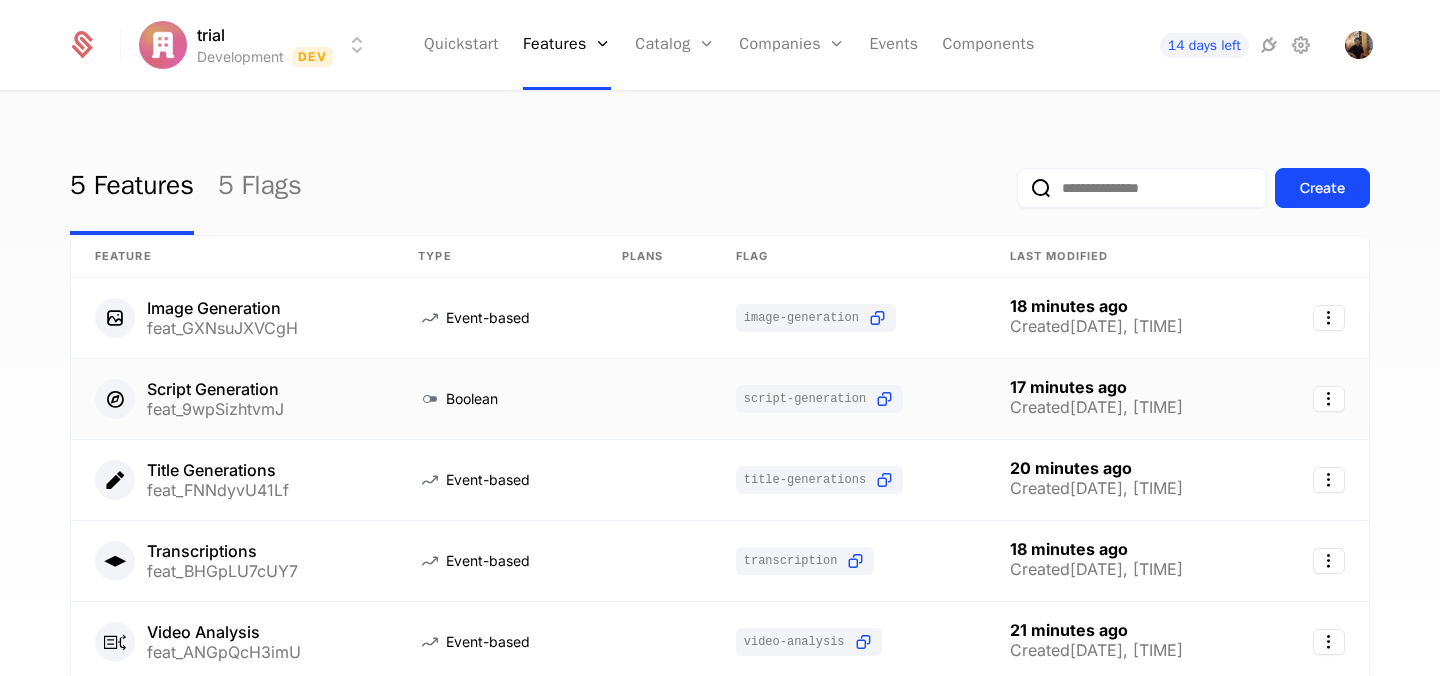 click on "Script Generation feat_9wpSizhtvmJ" at bounding box center (232, 399) 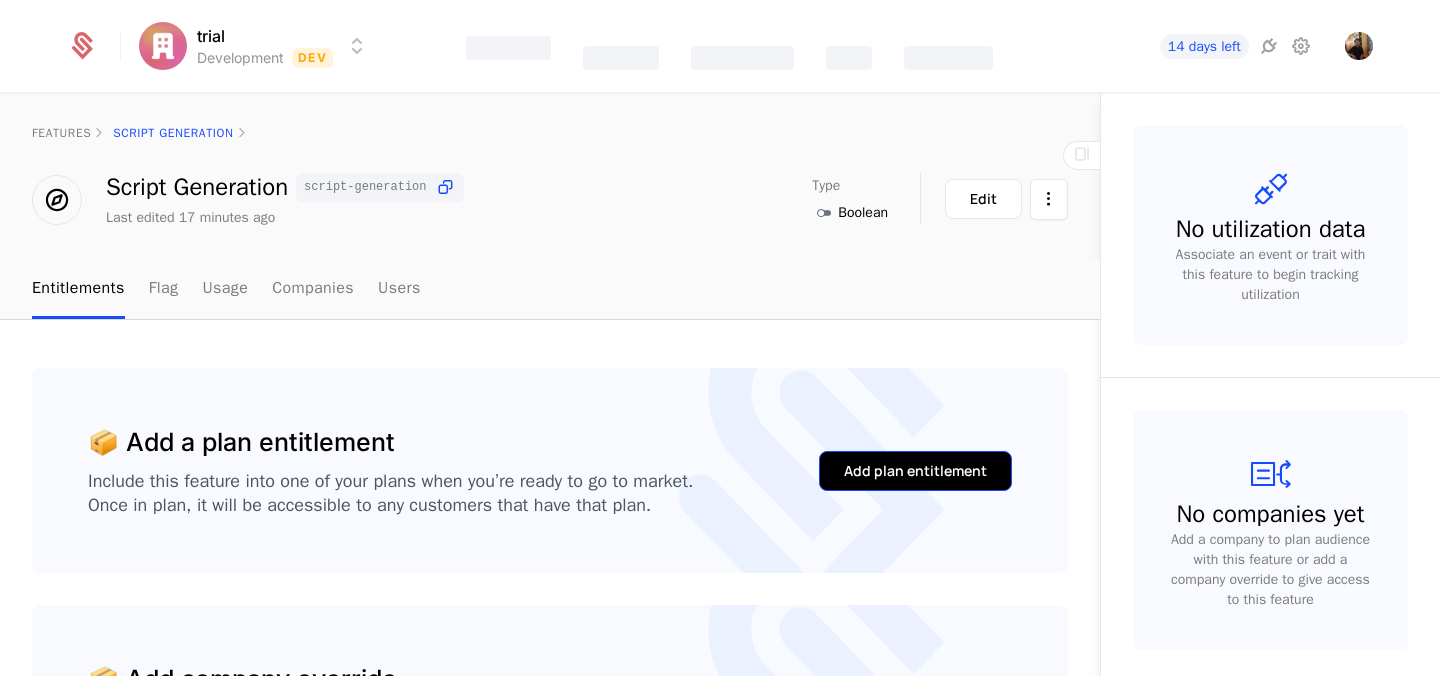click on "Add plan entitlement" at bounding box center [915, 471] 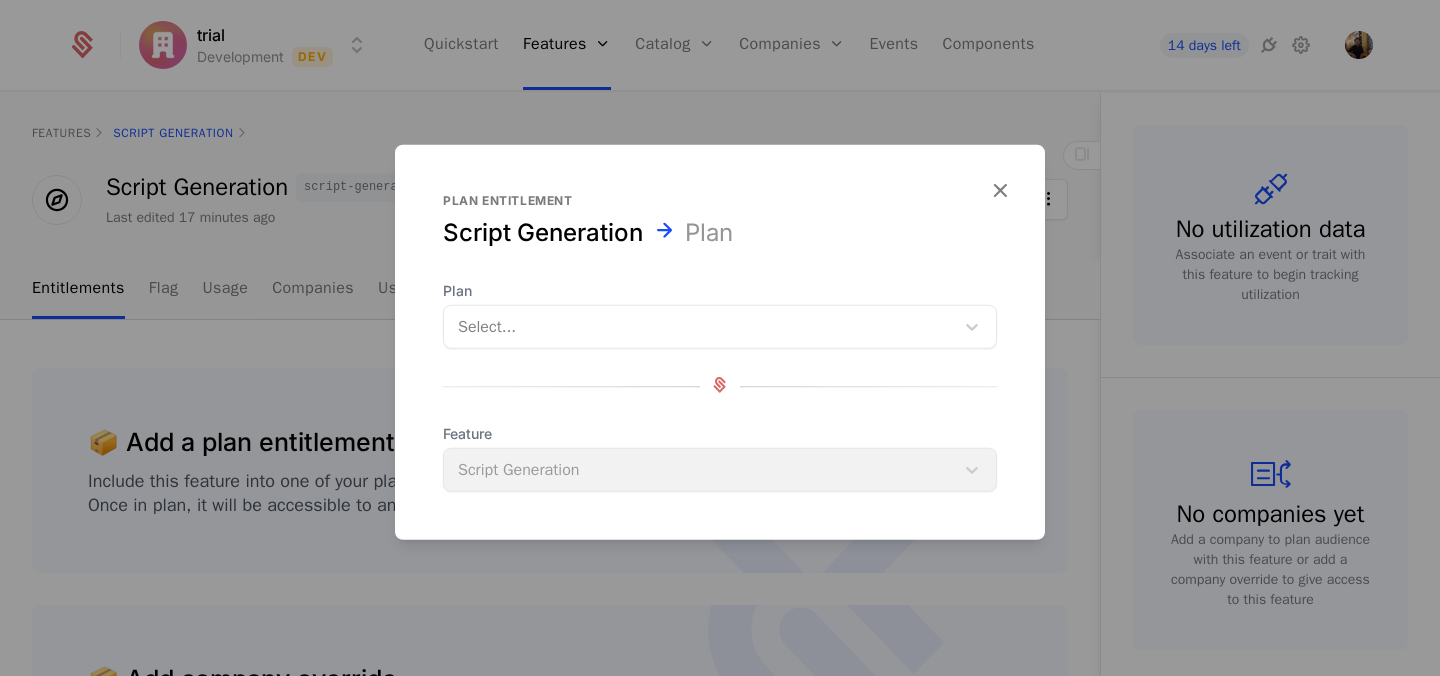 click at bounding box center (699, 327) 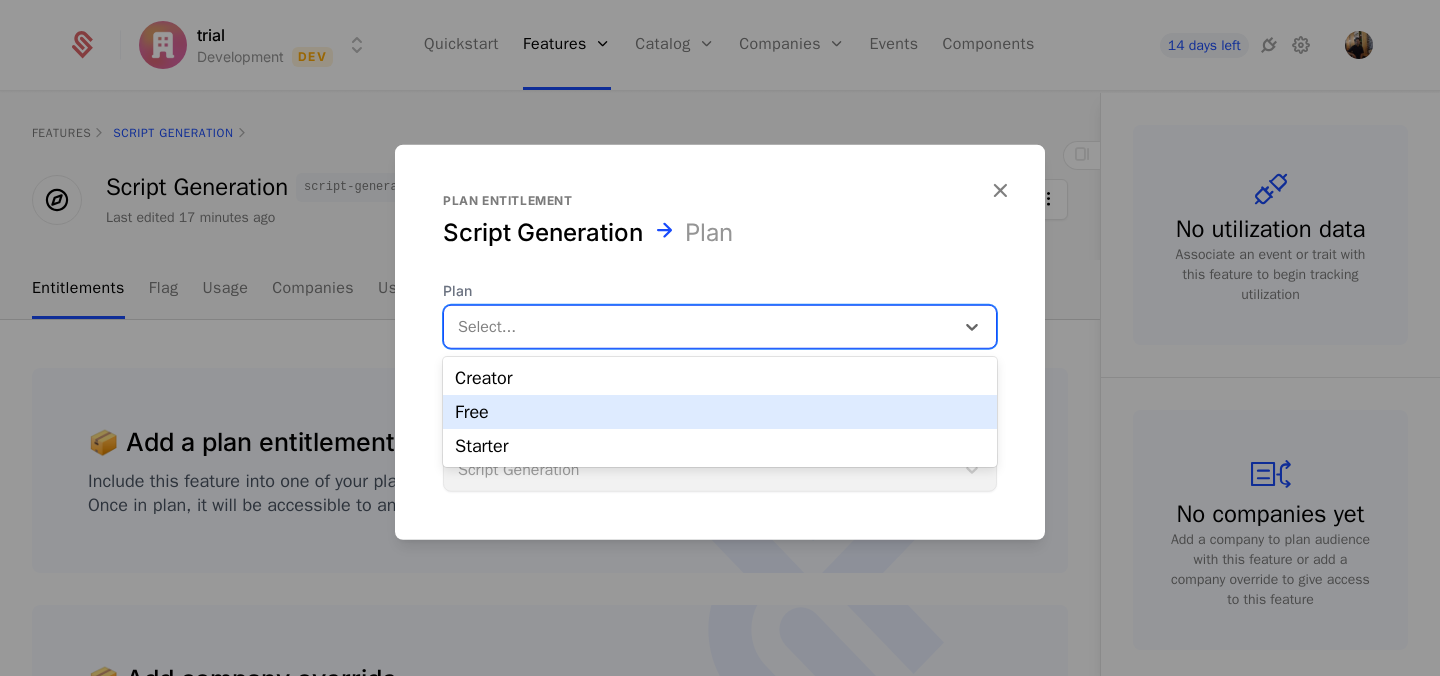 click on "Free" at bounding box center [720, 412] 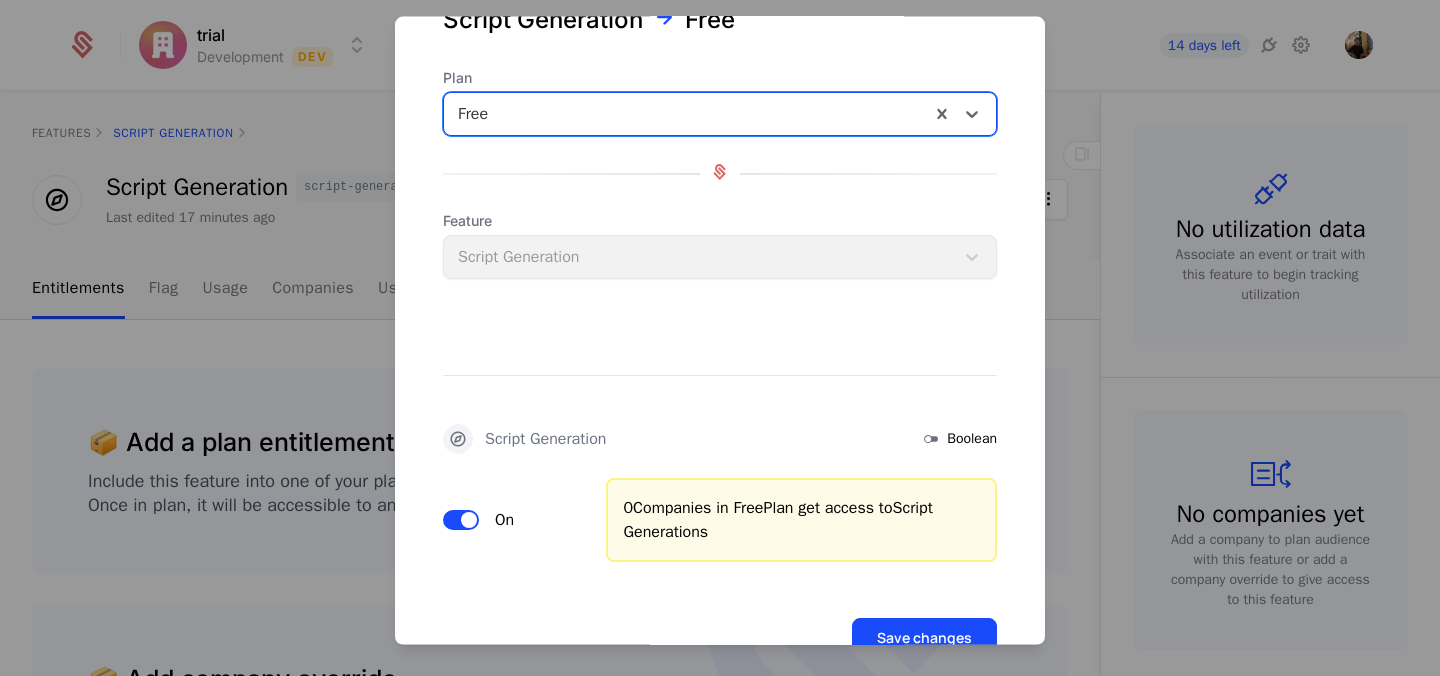 scroll, scrollTop: 145, scrollLeft: 0, axis: vertical 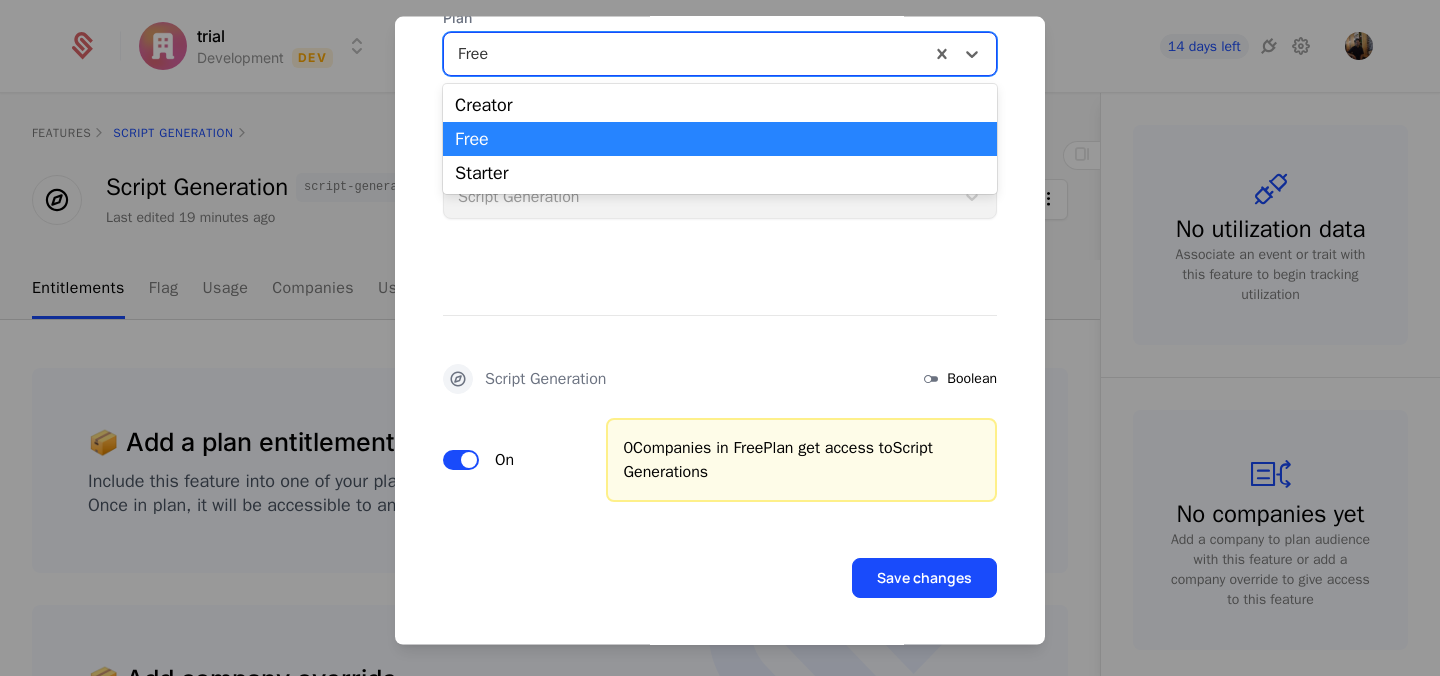 click at bounding box center [687, 54] 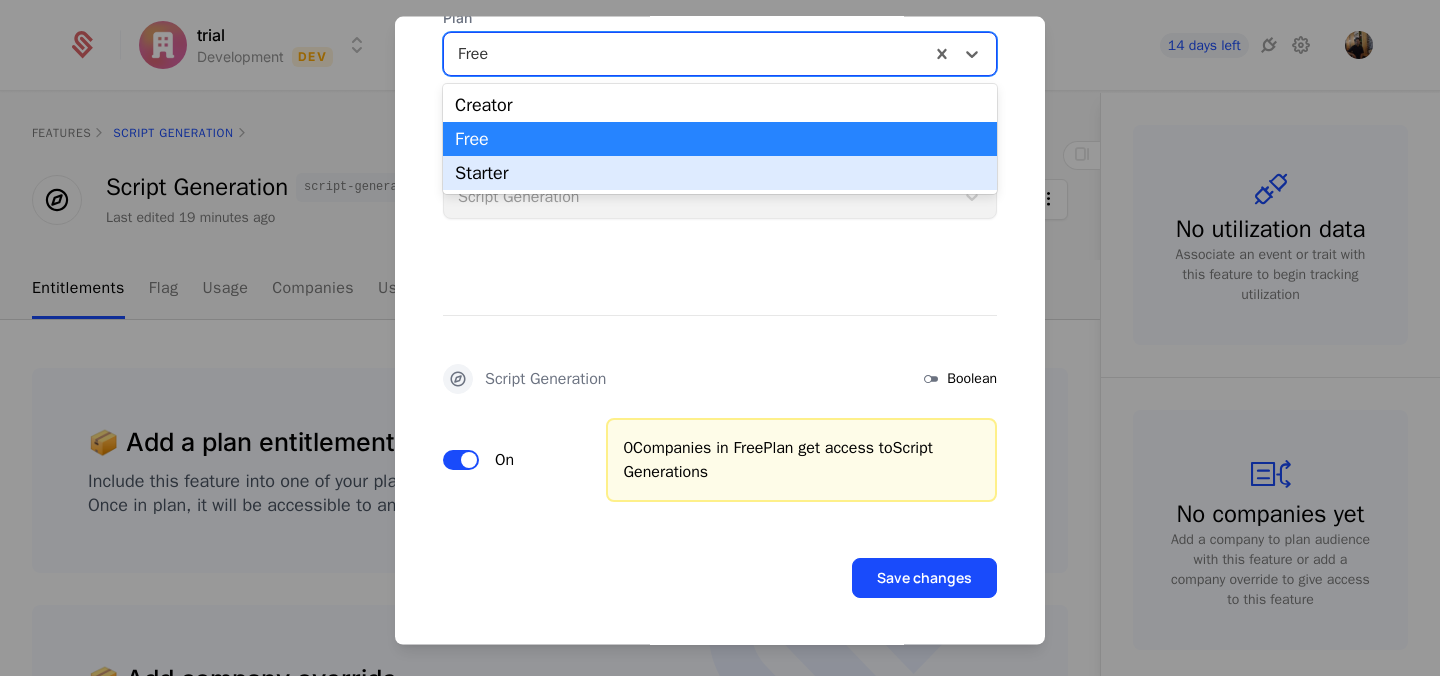 click on "Starter" at bounding box center [720, 173] 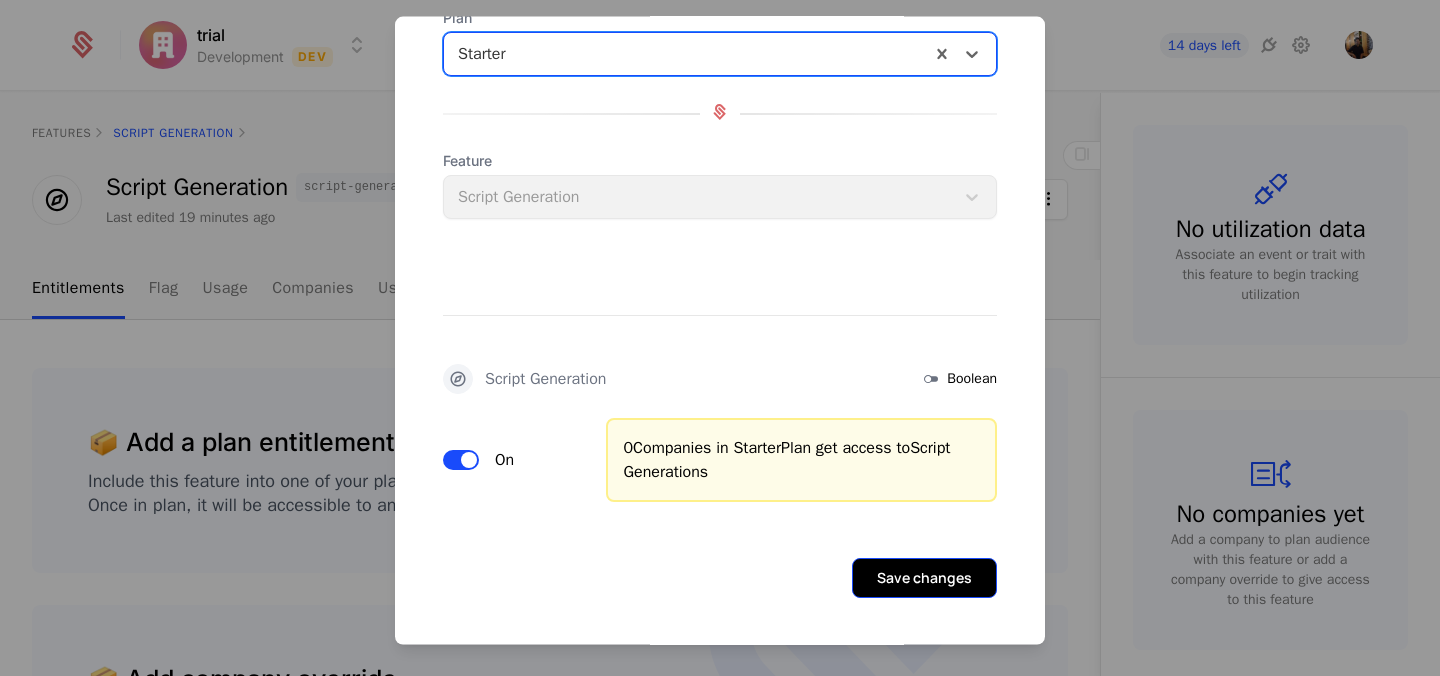 click on "Save changes" at bounding box center (924, 578) 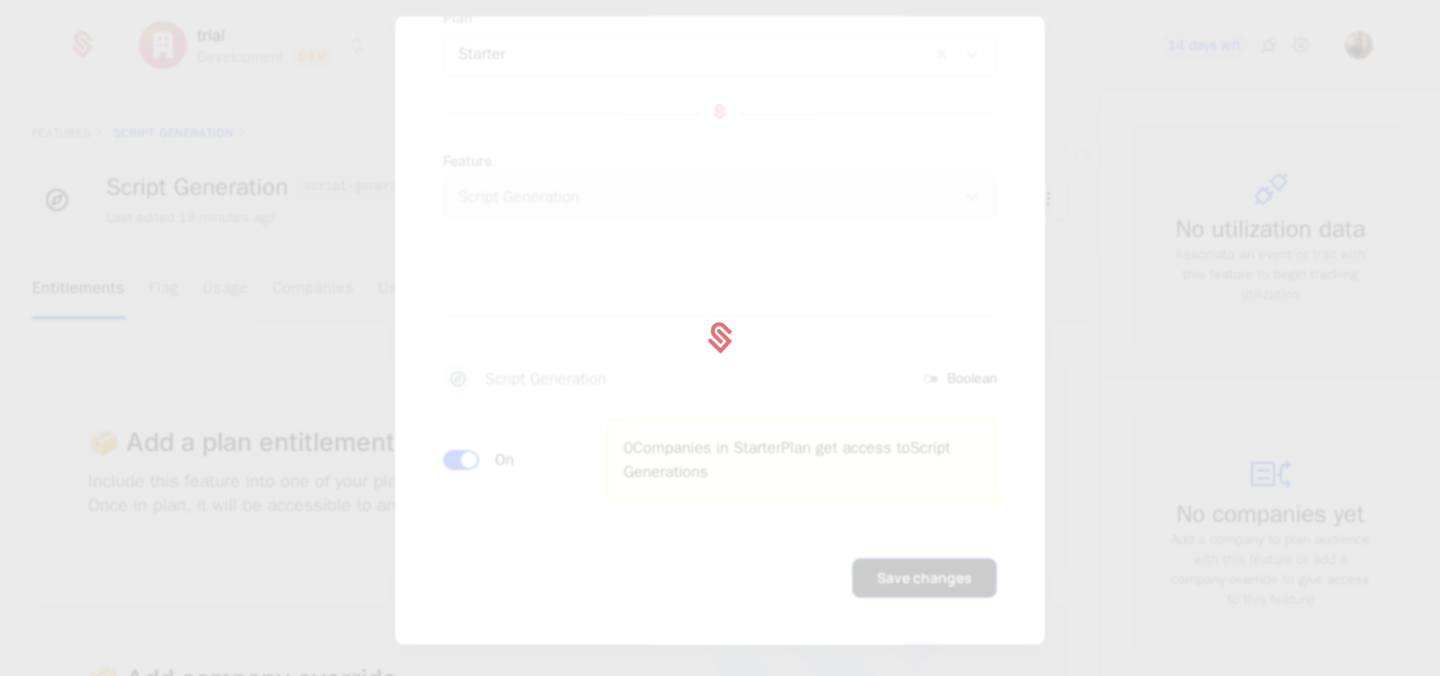 scroll, scrollTop: 0, scrollLeft: 0, axis: both 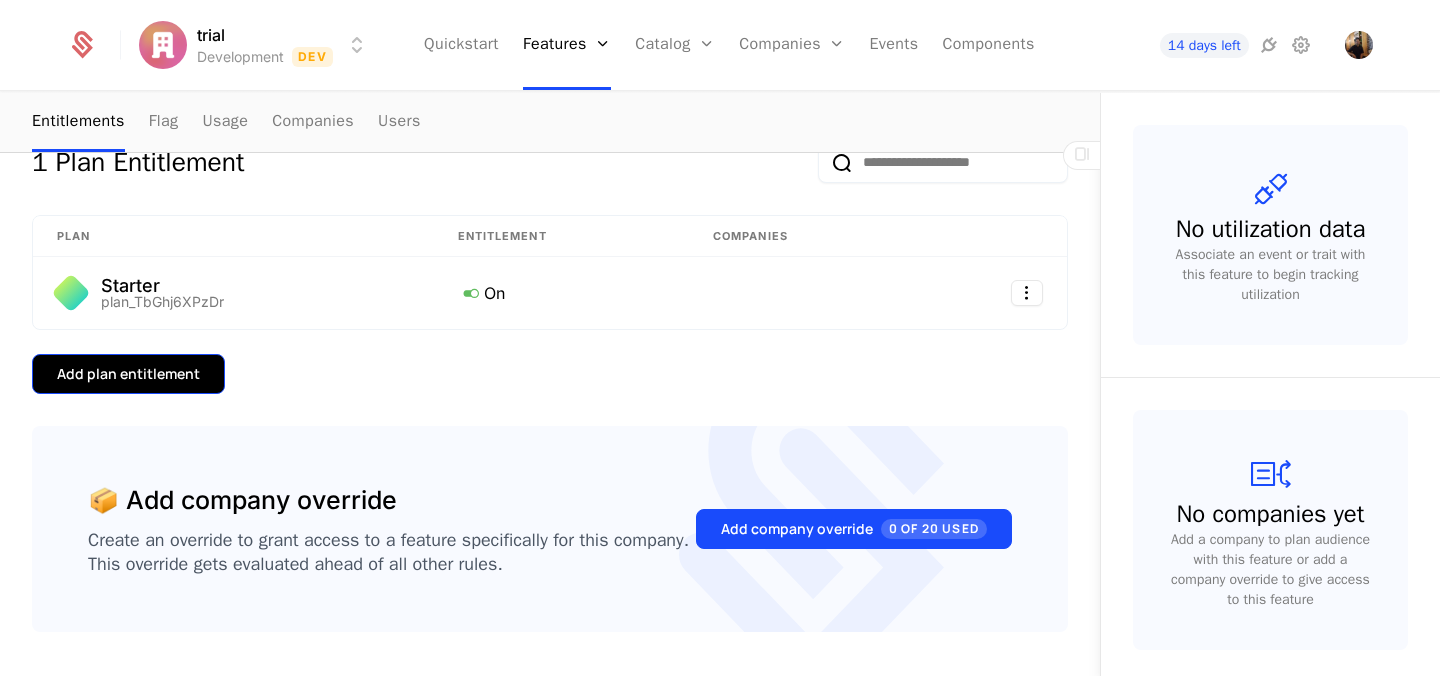 click on "Add plan entitlement" at bounding box center [128, 374] 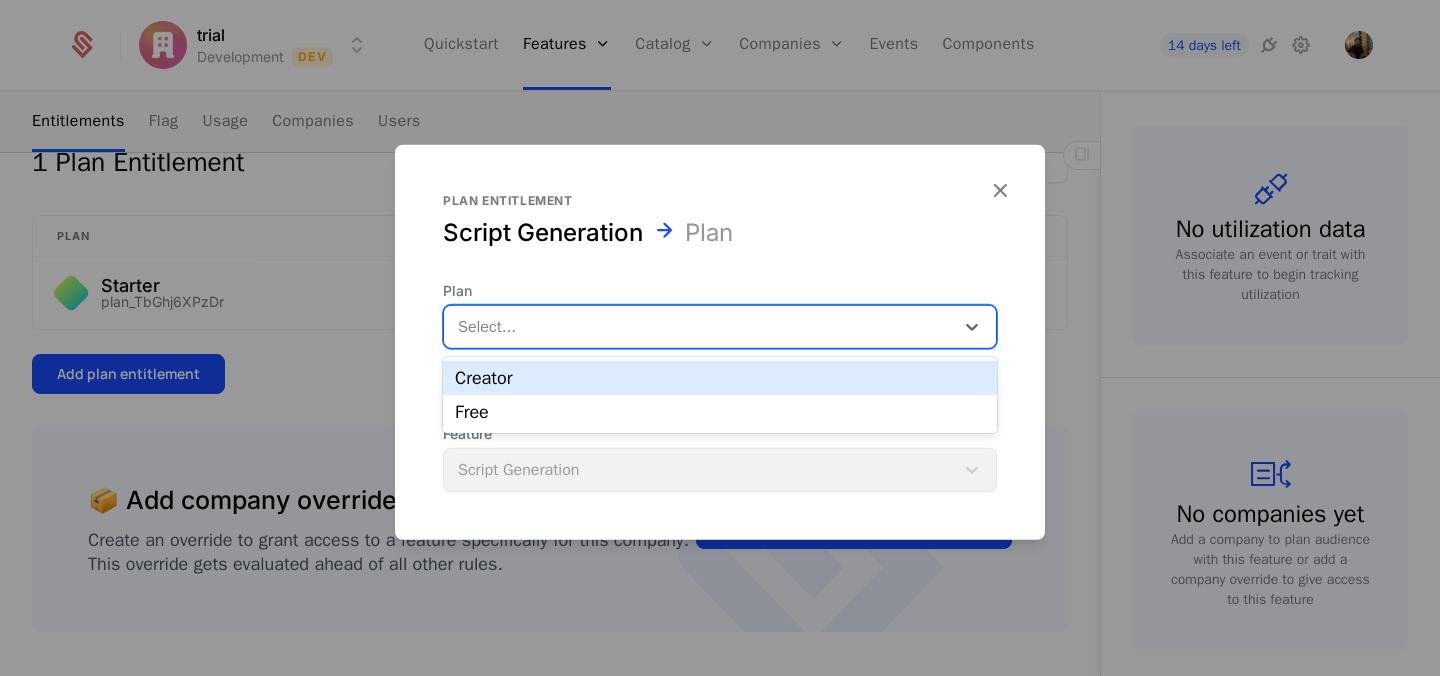 click at bounding box center [699, 327] 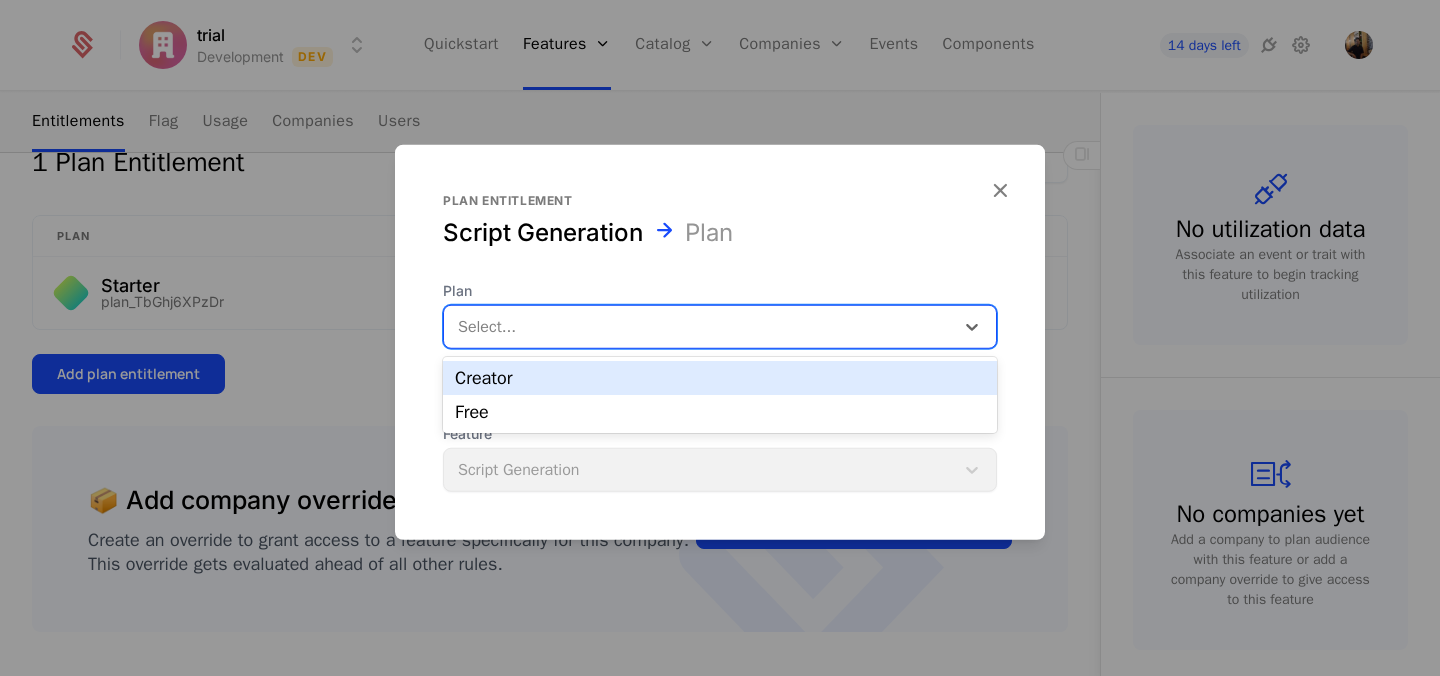 click on "Creator" at bounding box center [720, 378] 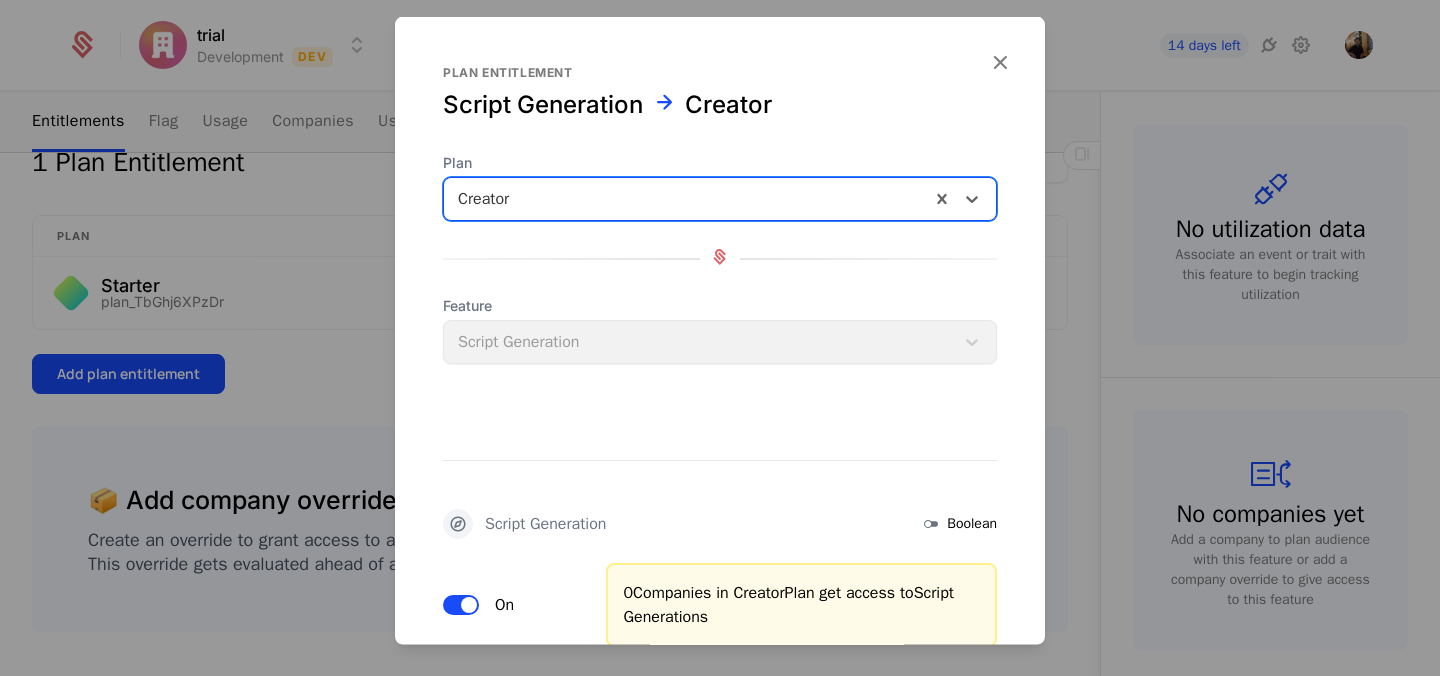 scroll, scrollTop: 145, scrollLeft: 0, axis: vertical 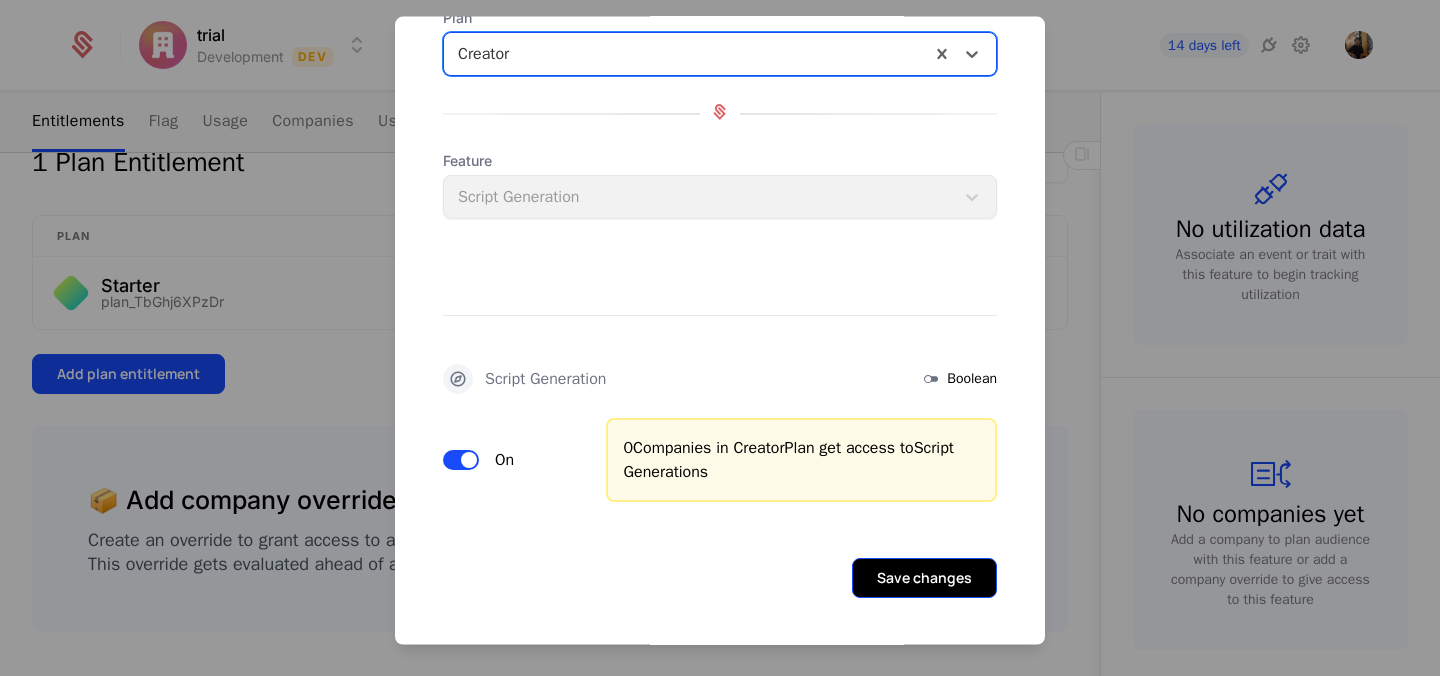click on "Save changes" at bounding box center (924, 578) 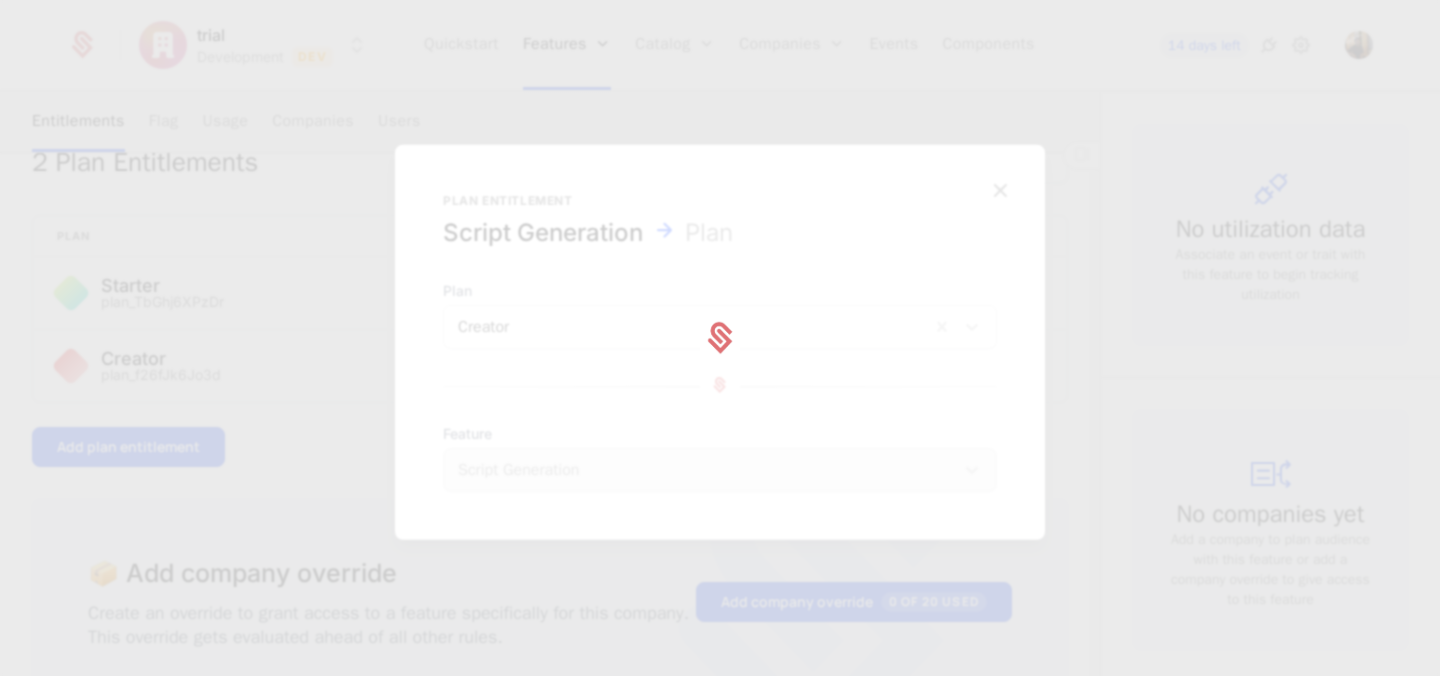 scroll, scrollTop: 0, scrollLeft: 0, axis: both 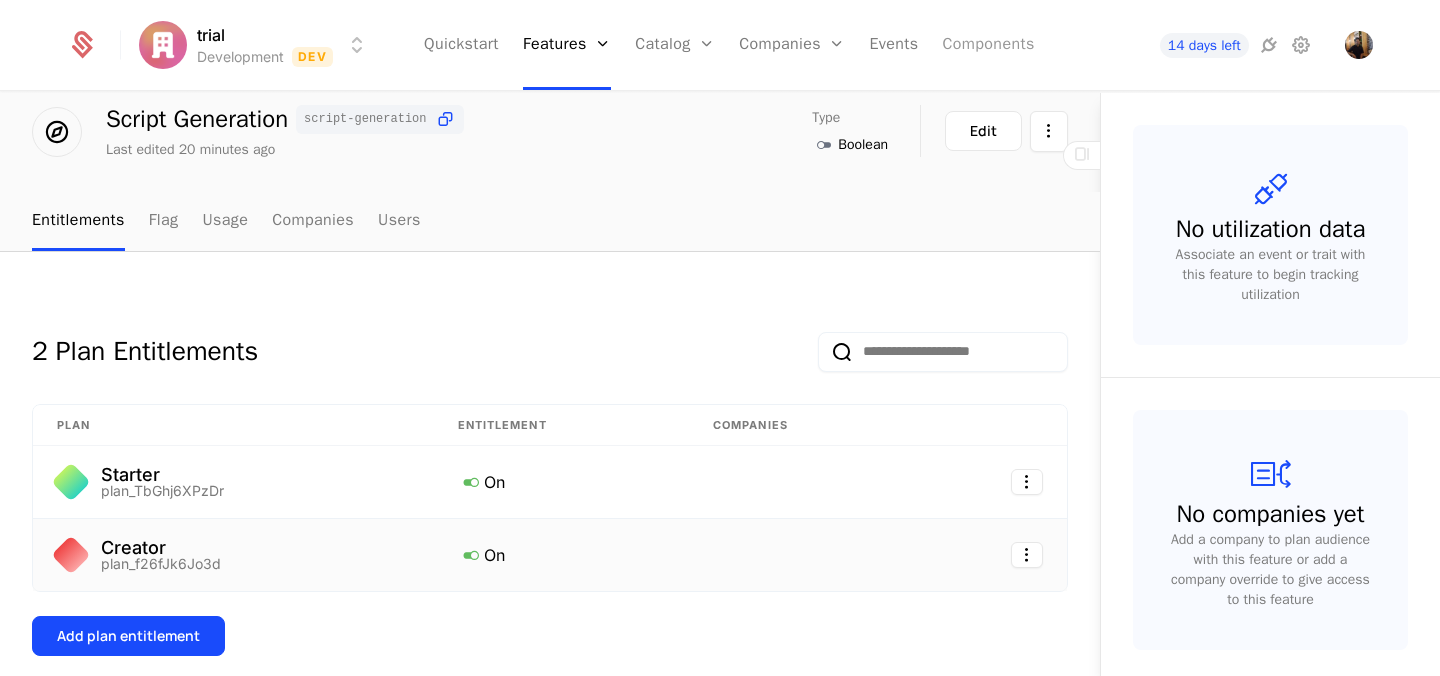 click on "Components" at bounding box center [988, 45] 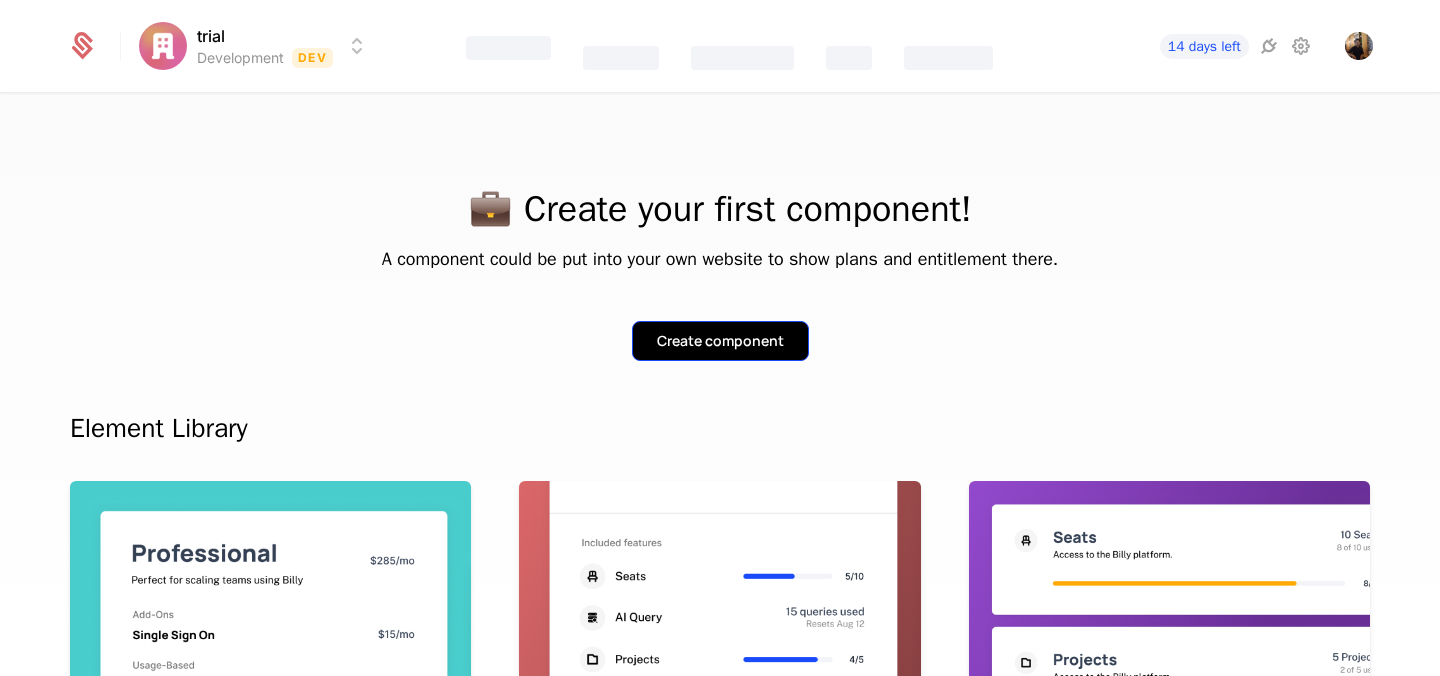 click on "Create component" at bounding box center [720, 341] 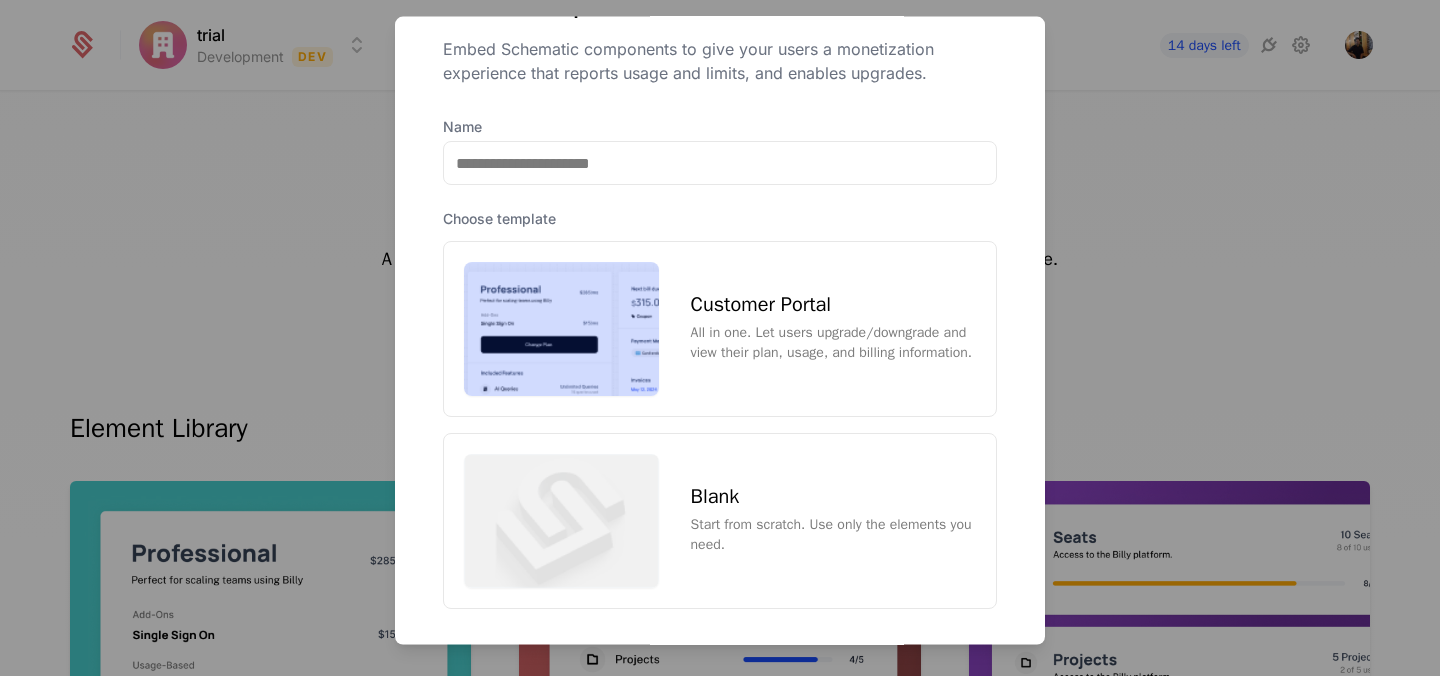 scroll, scrollTop: 145, scrollLeft: 0, axis: vertical 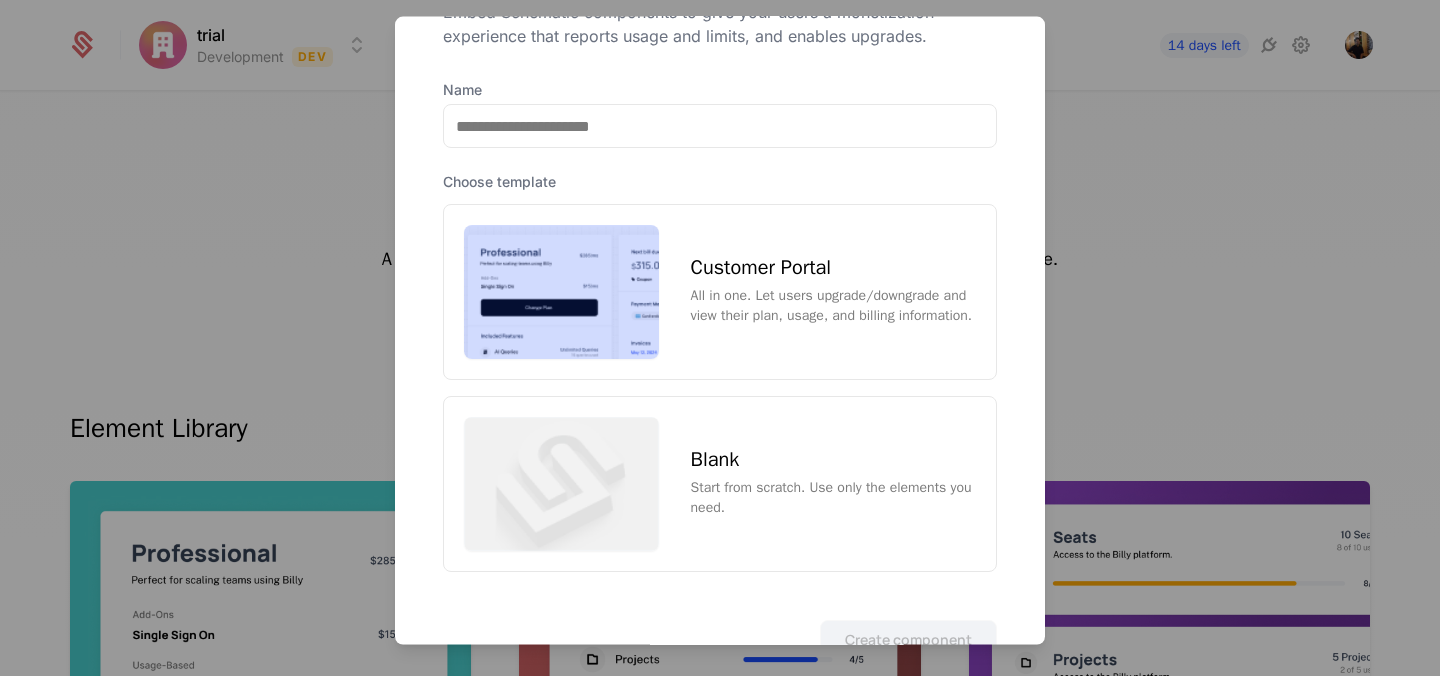 click on "All in one. Let users upgrade/downgrade and view their plan, usage, and billing information." at bounding box center [833, 305] 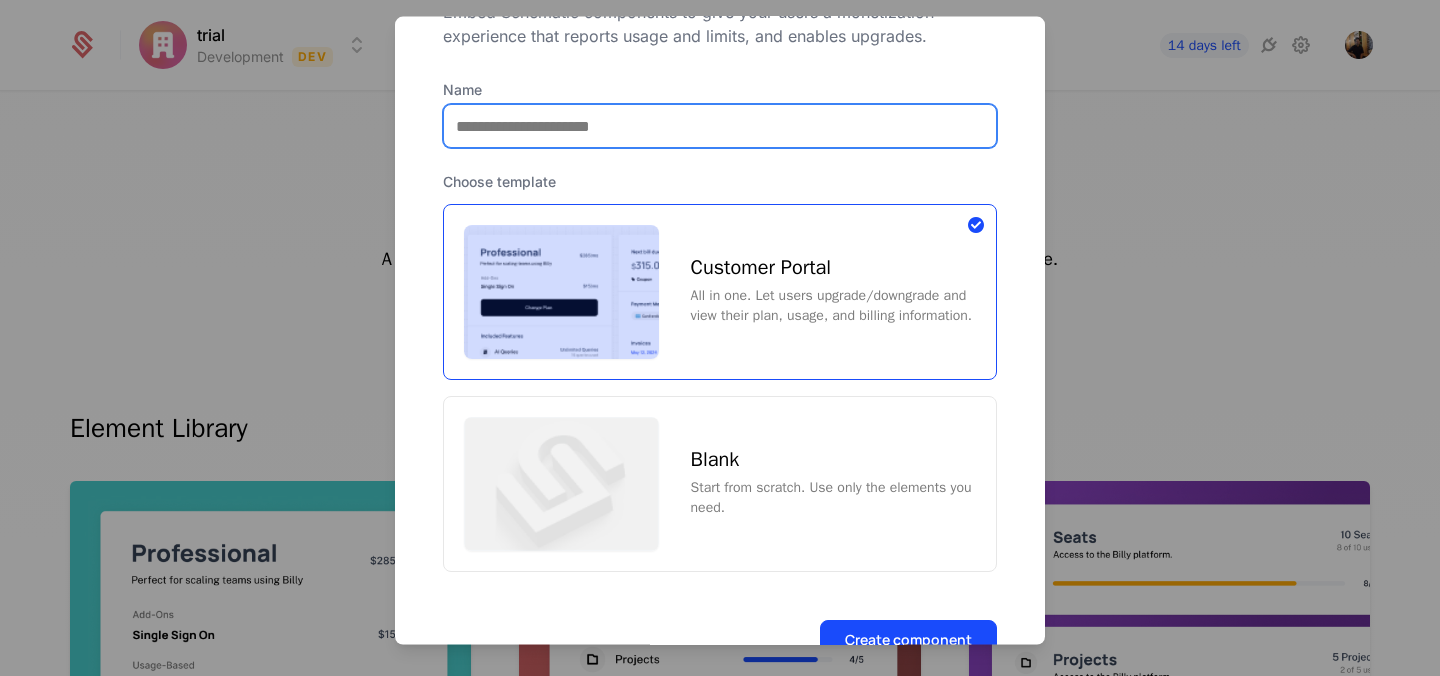 click on "Name" at bounding box center [720, 126] 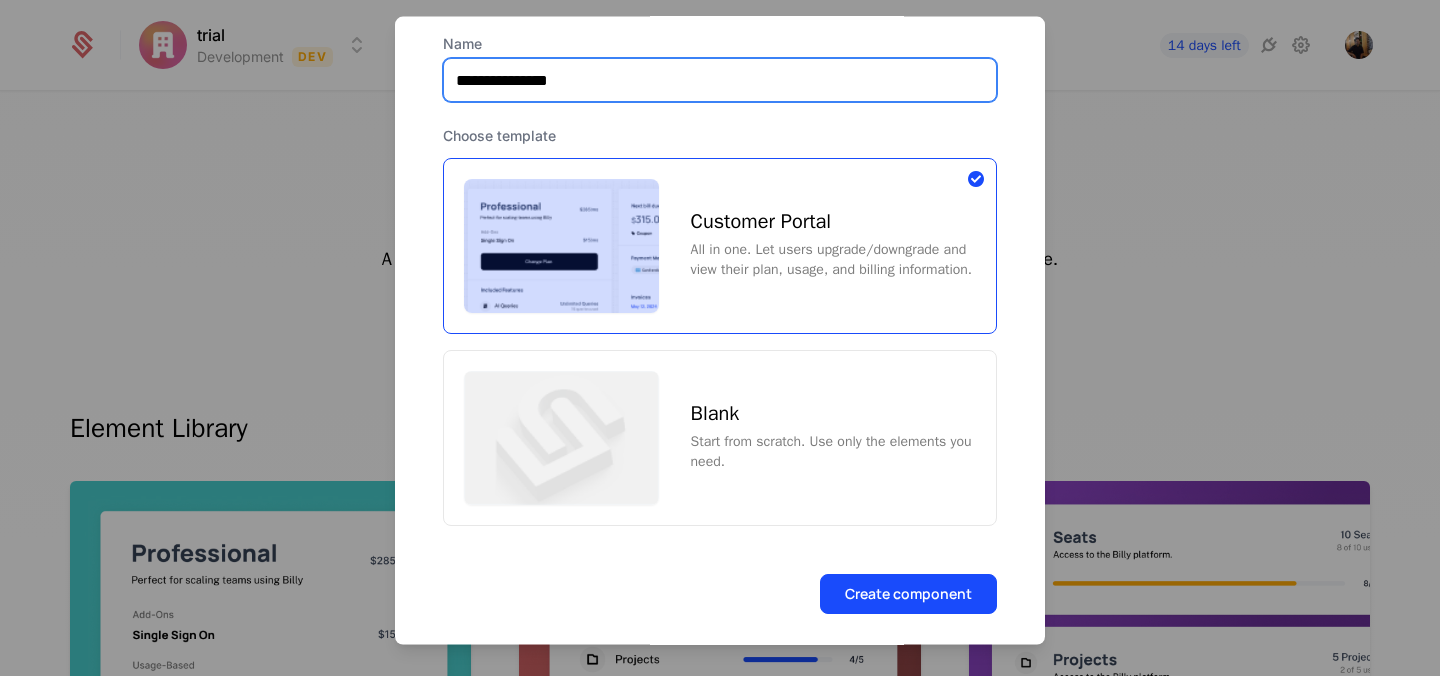 scroll, scrollTop: 193, scrollLeft: 0, axis: vertical 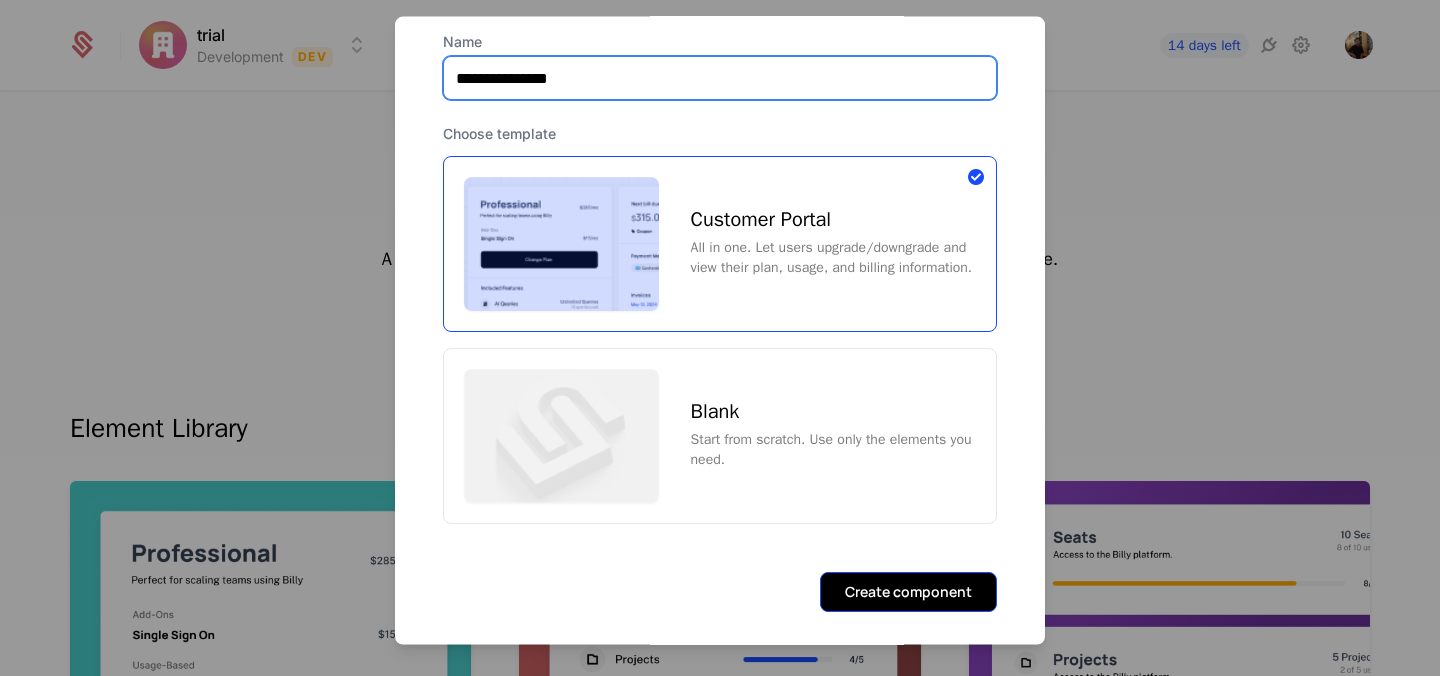 type on "**********" 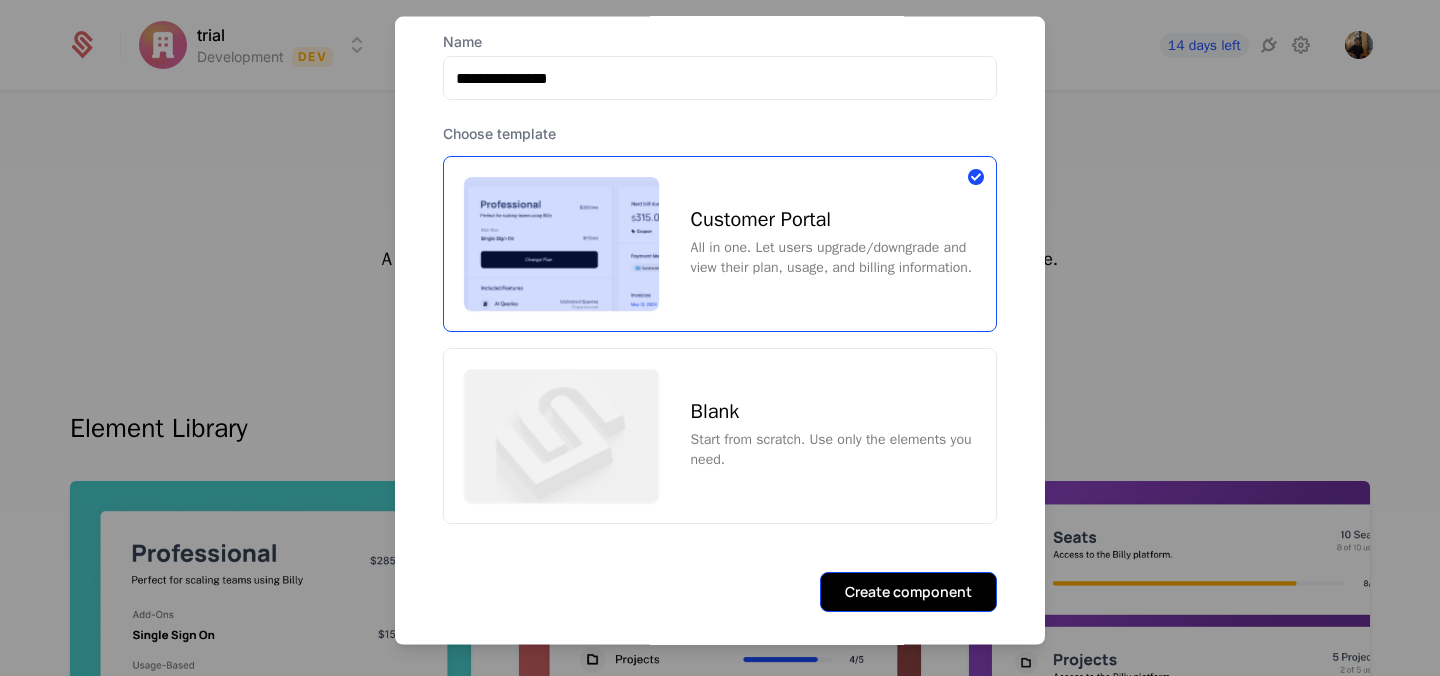 click on "Create component" at bounding box center [908, 591] 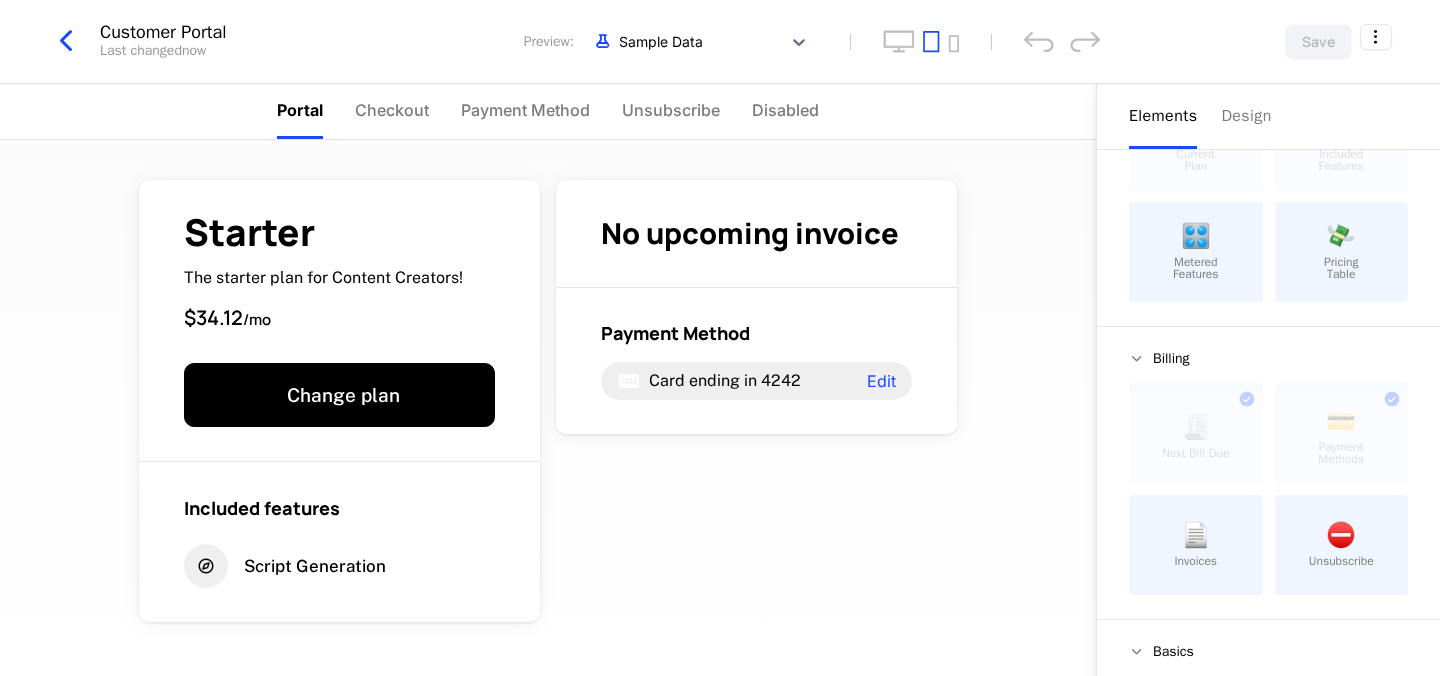 scroll, scrollTop: 0, scrollLeft: 0, axis: both 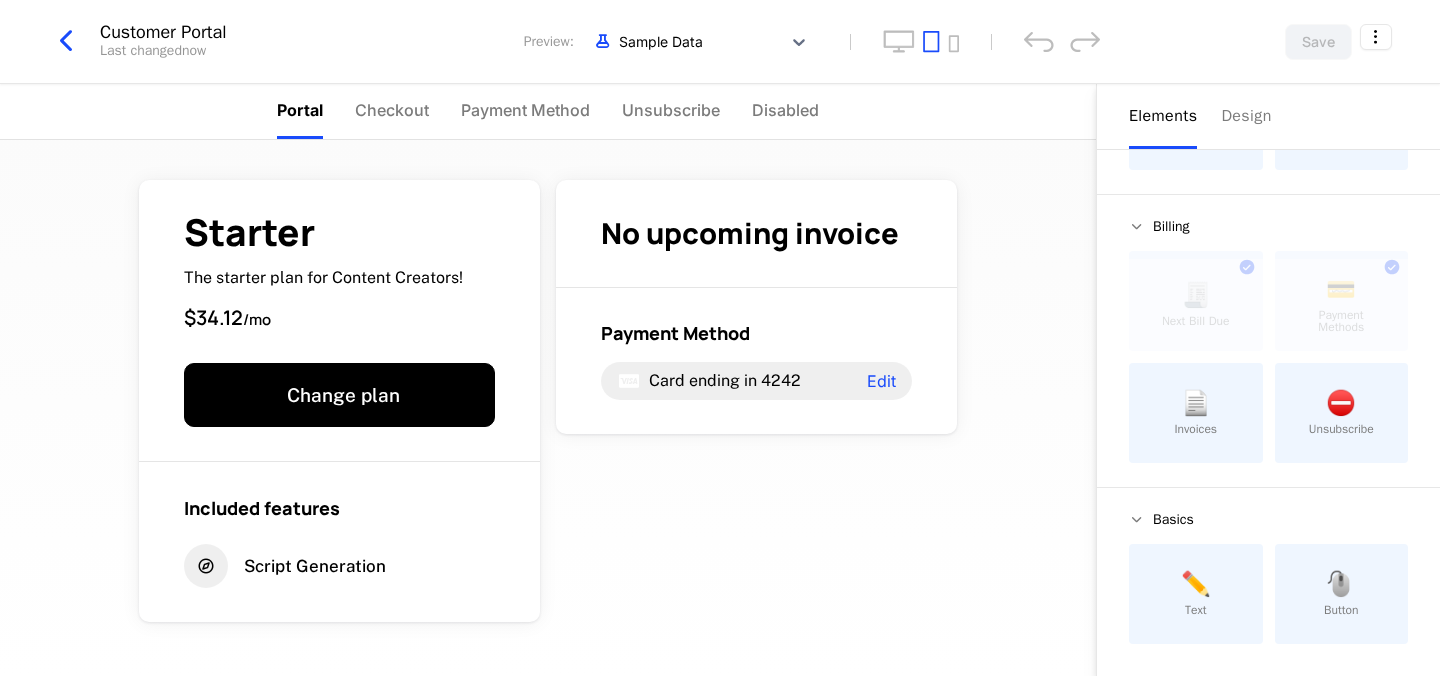 click on "📄 Invoices" at bounding box center [1196, 413] 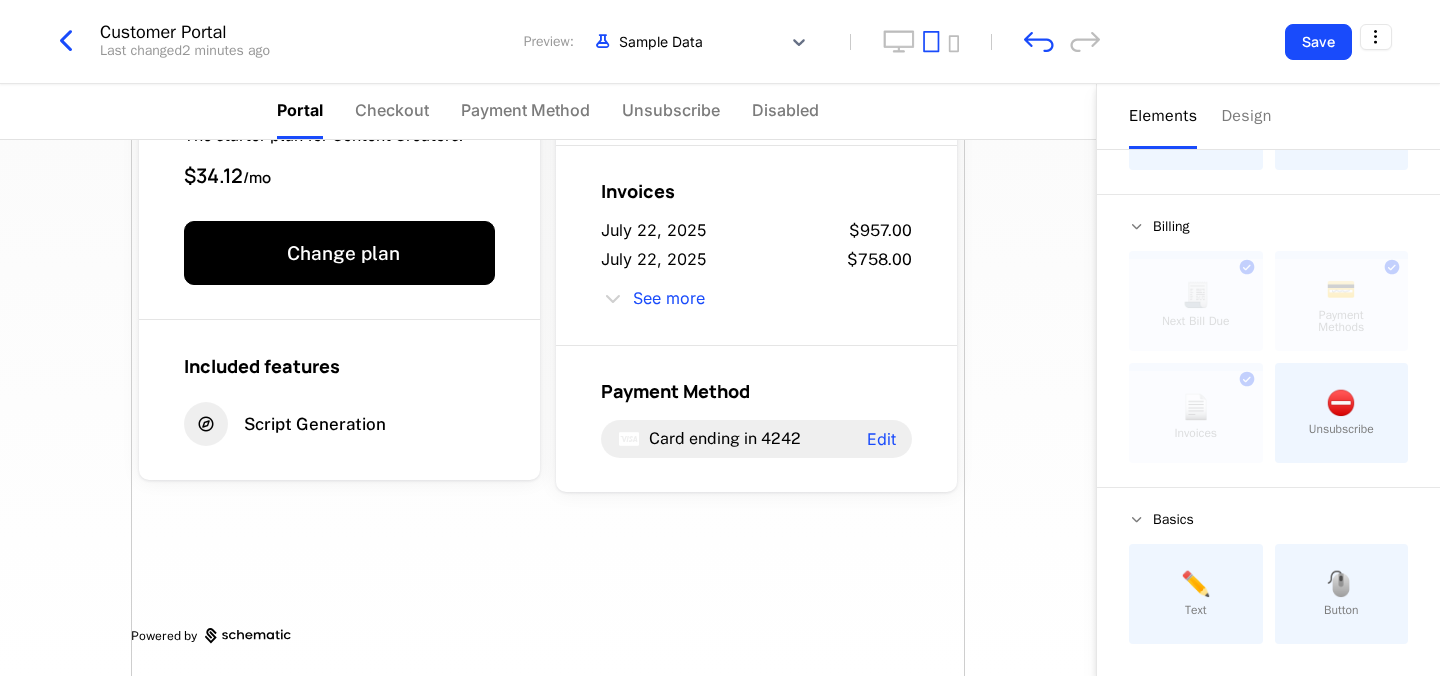scroll, scrollTop: 0, scrollLeft: 0, axis: both 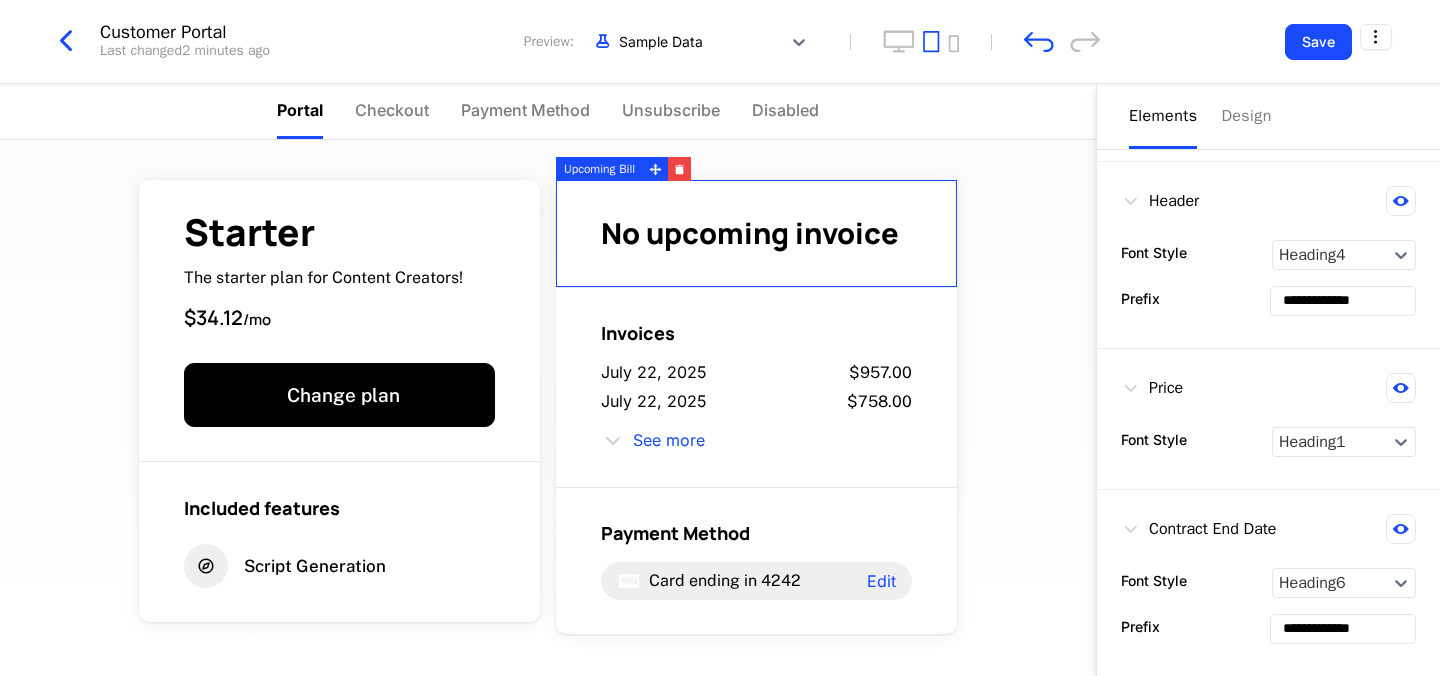 click on "No upcoming invoice" at bounding box center [750, 233] 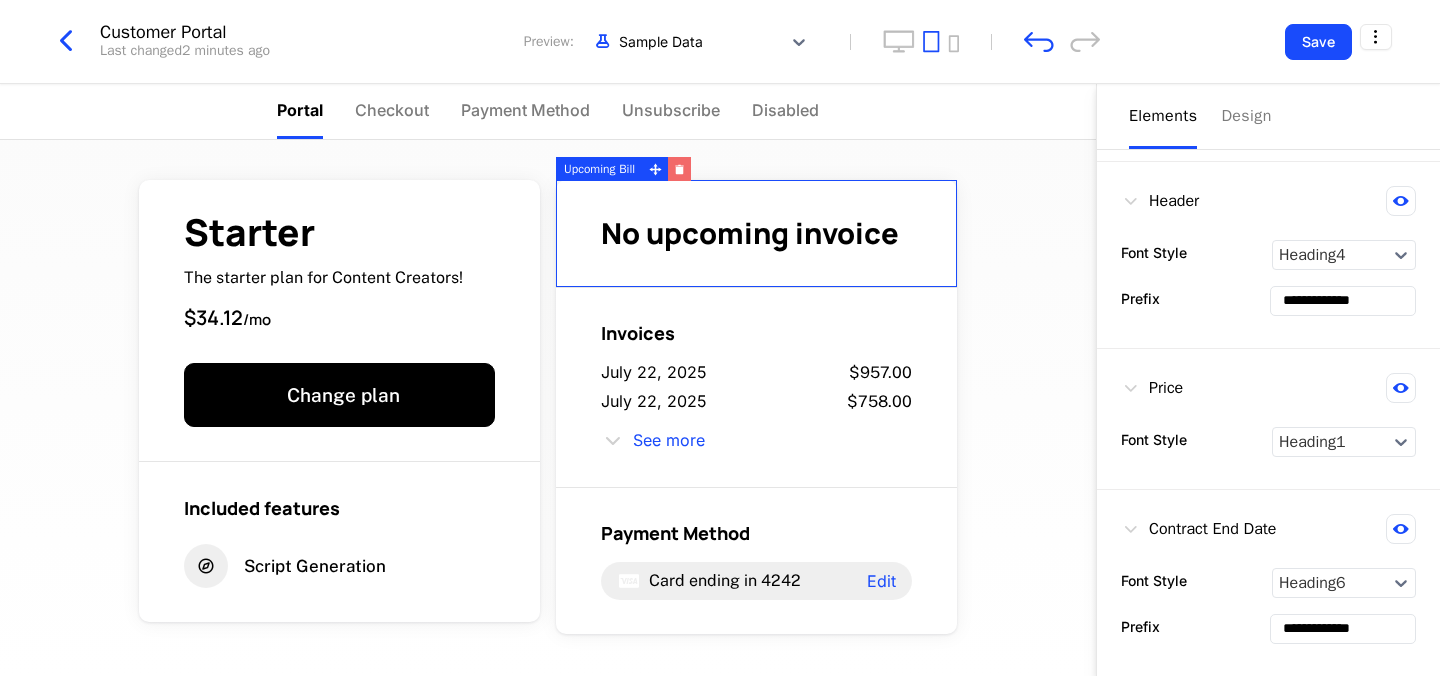 click 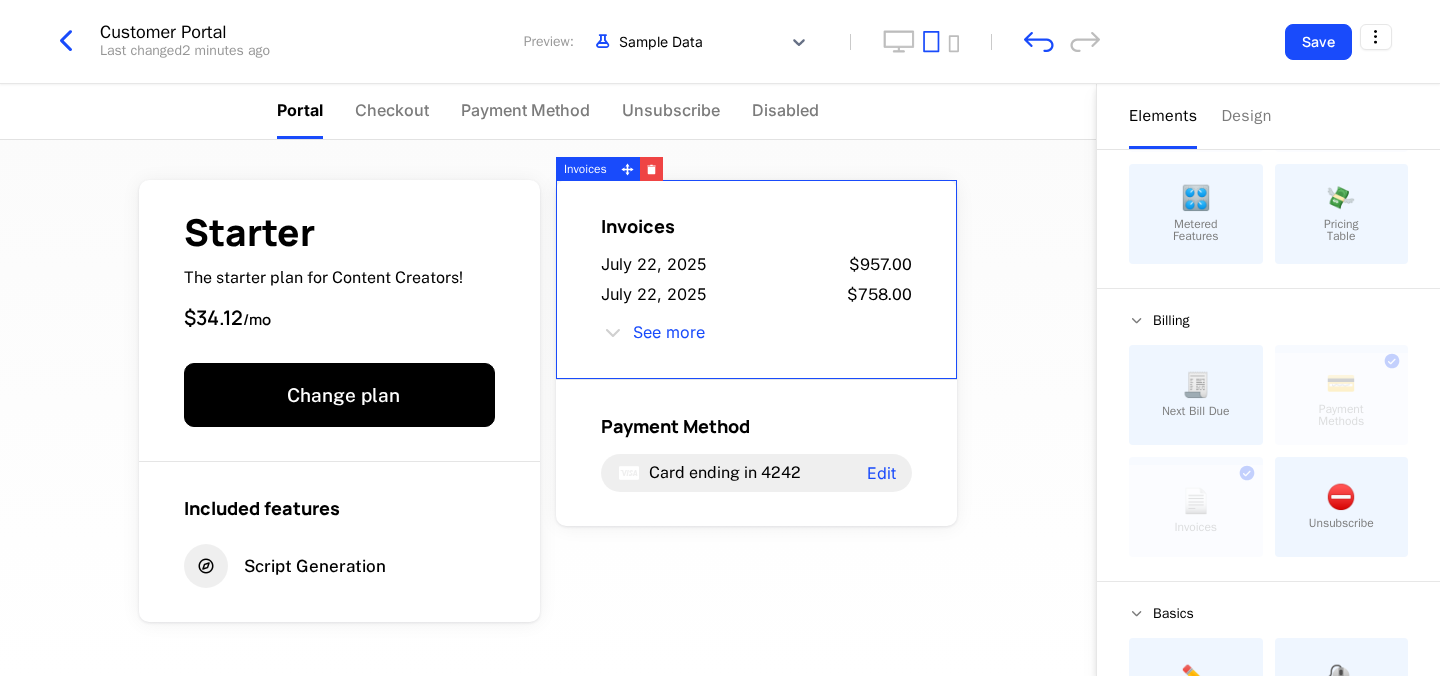 scroll, scrollTop: 256, scrollLeft: 0, axis: vertical 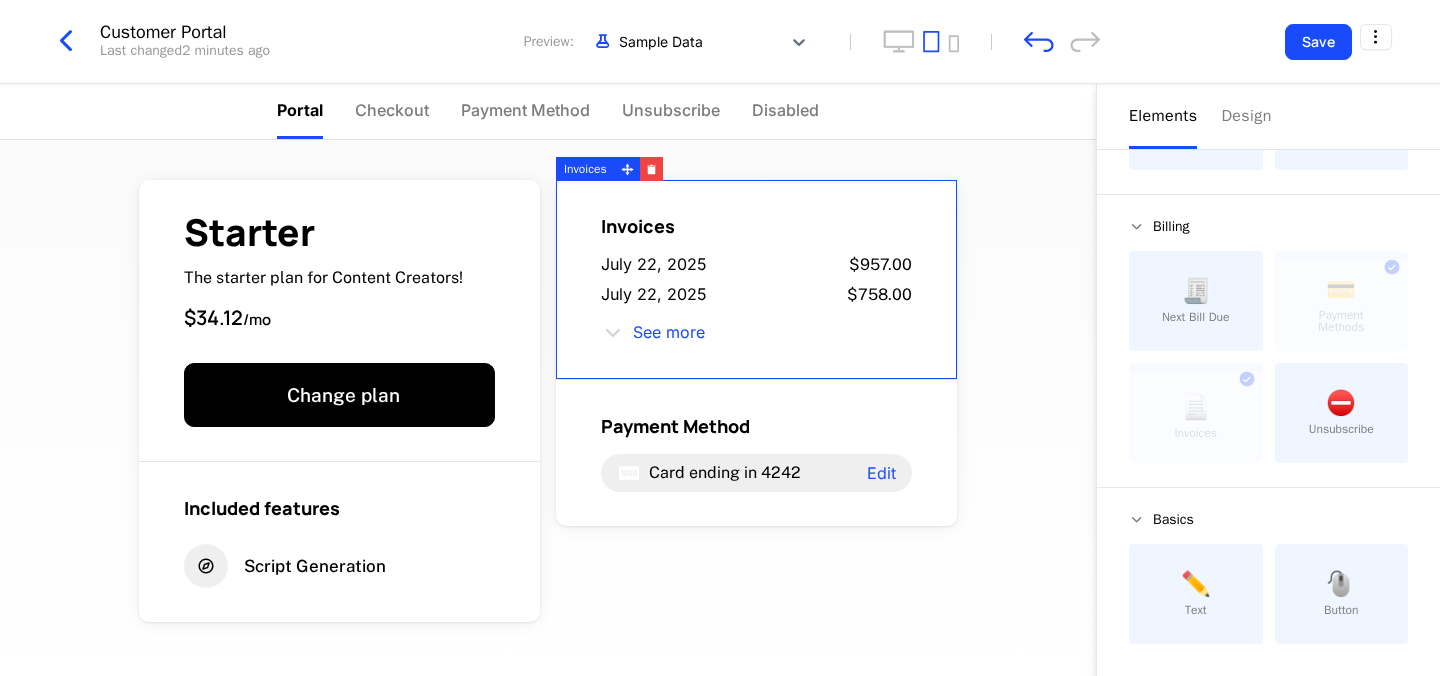 click on "Invoices" at bounding box center [638, 226] 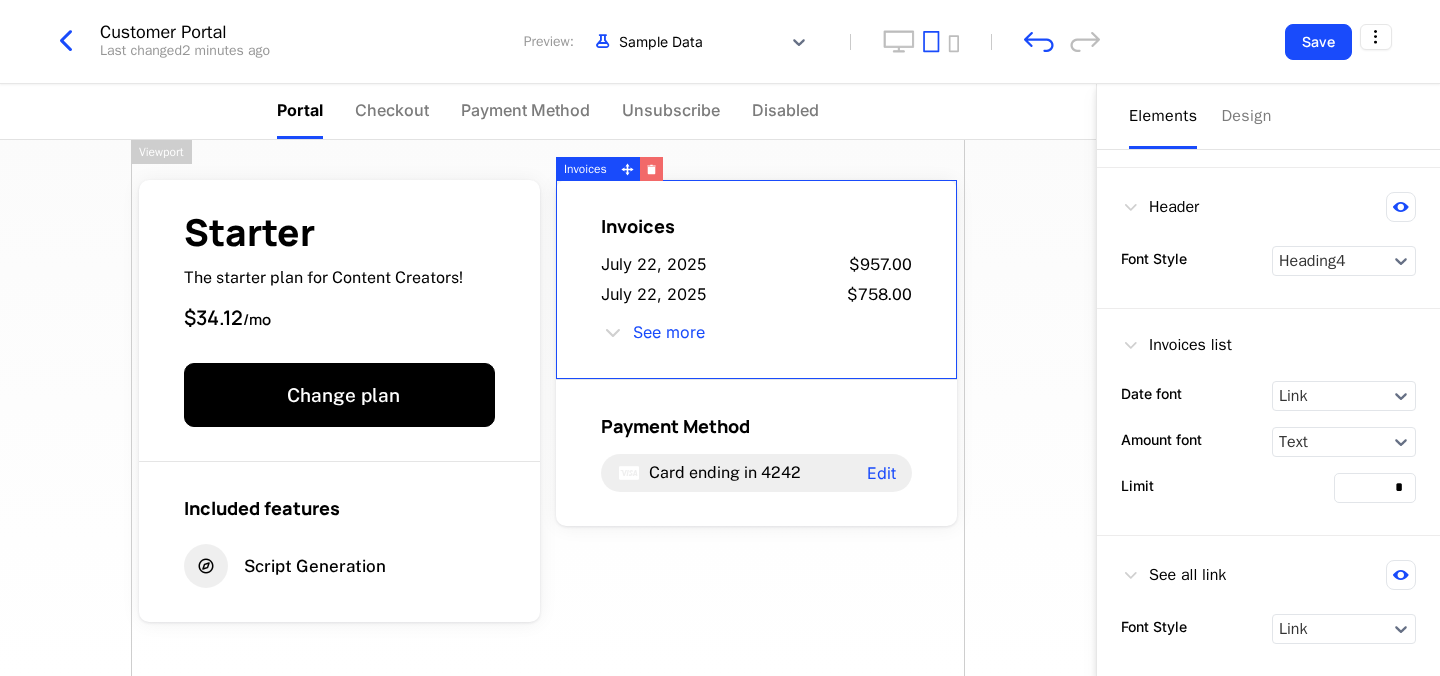 click 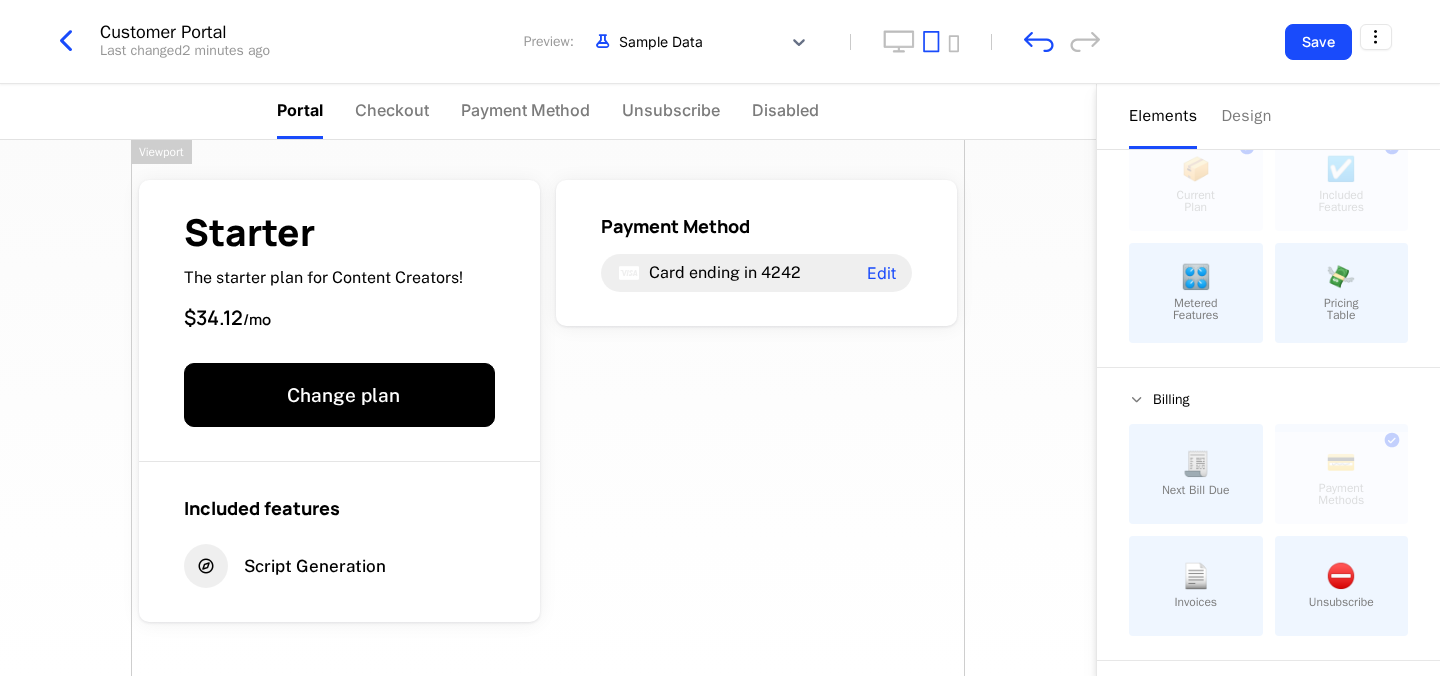 scroll, scrollTop: 256, scrollLeft: 0, axis: vertical 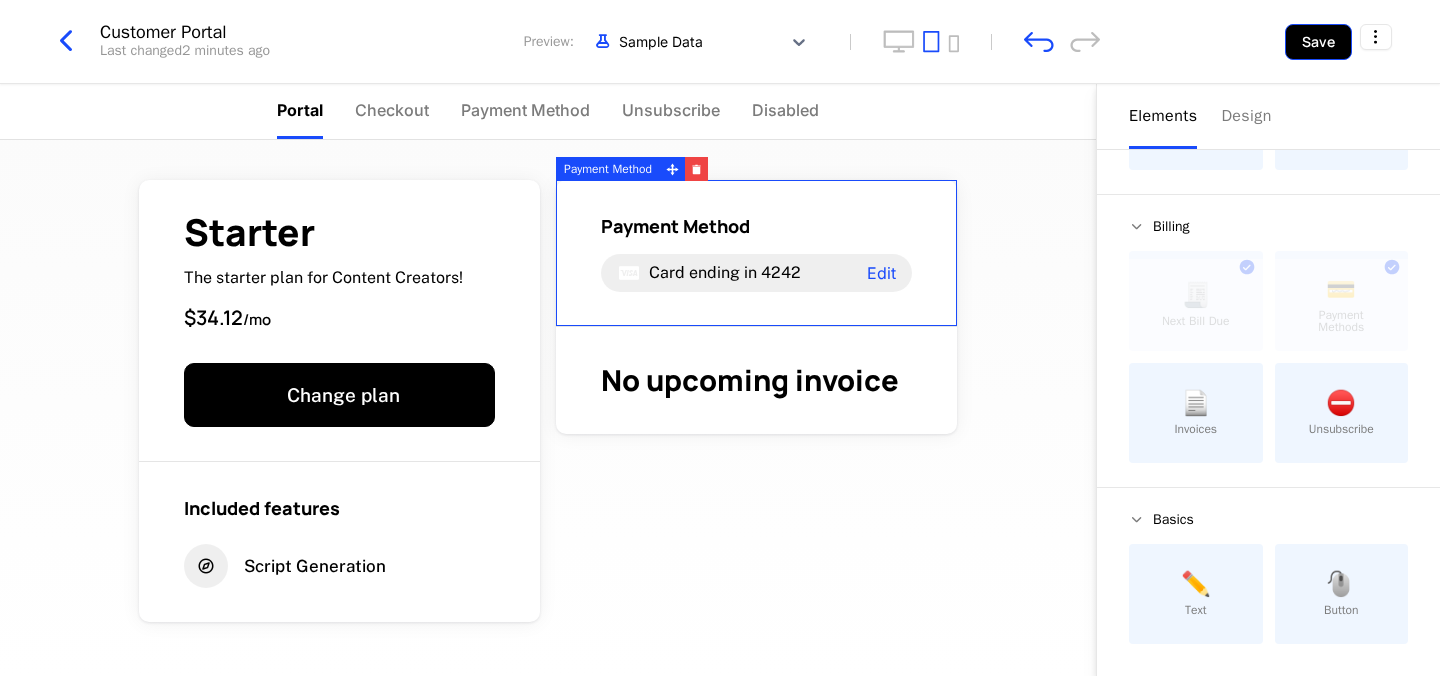 click on "Save" at bounding box center (1318, 42) 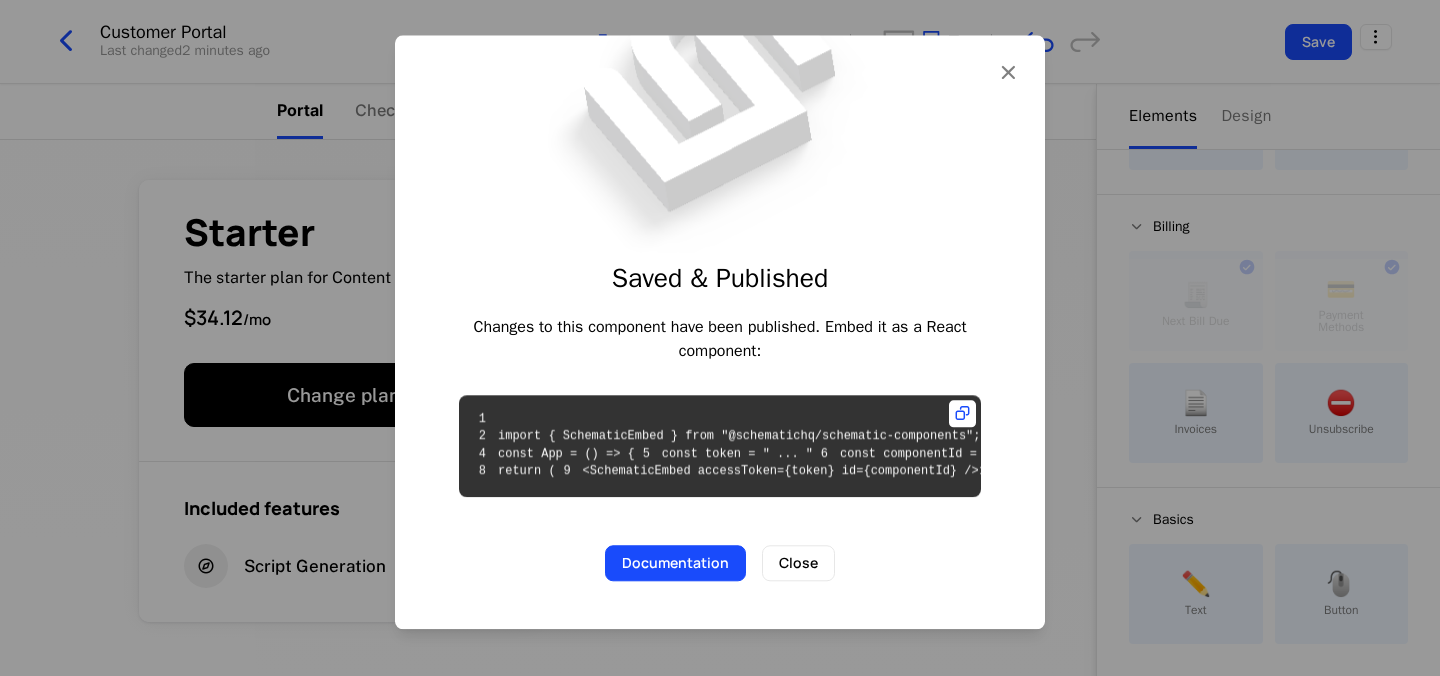 scroll, scrollTop: 107, scrollLeft: 0, axis: vertical 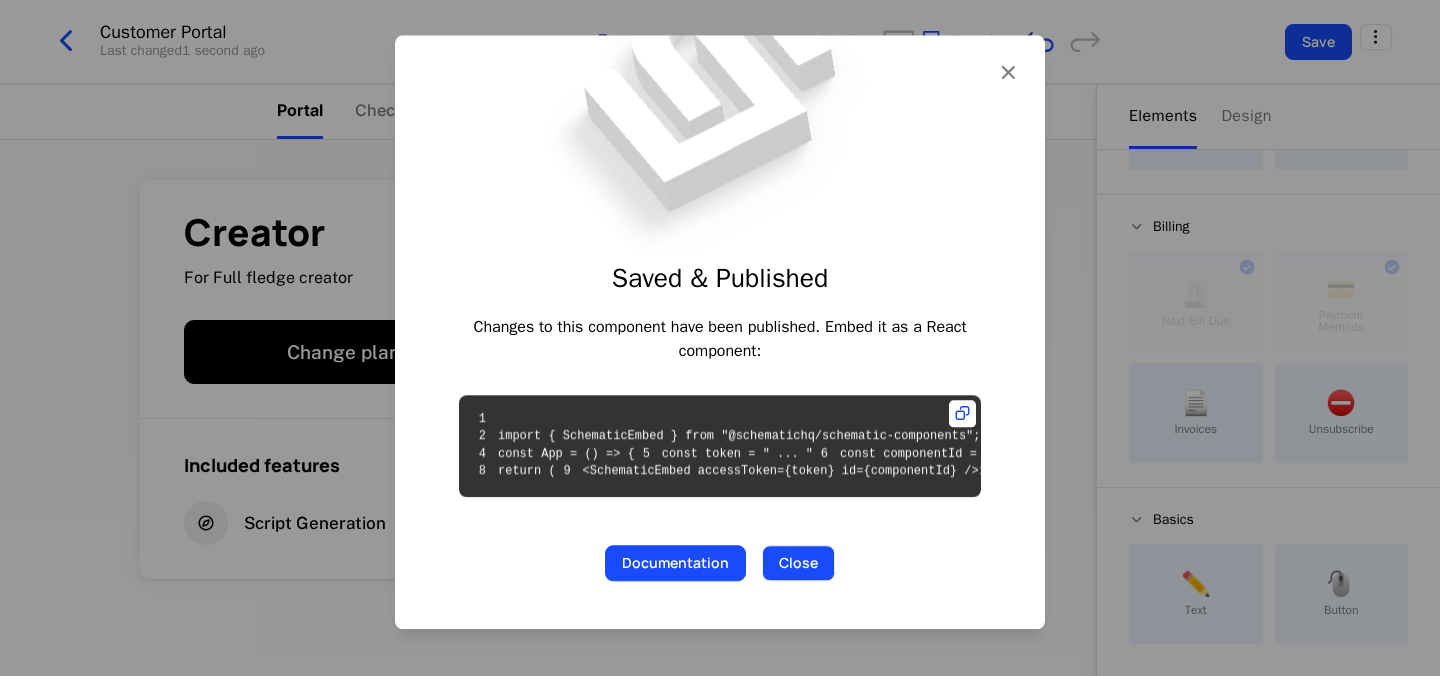 click on "Close" at bounding box center [798, 563] 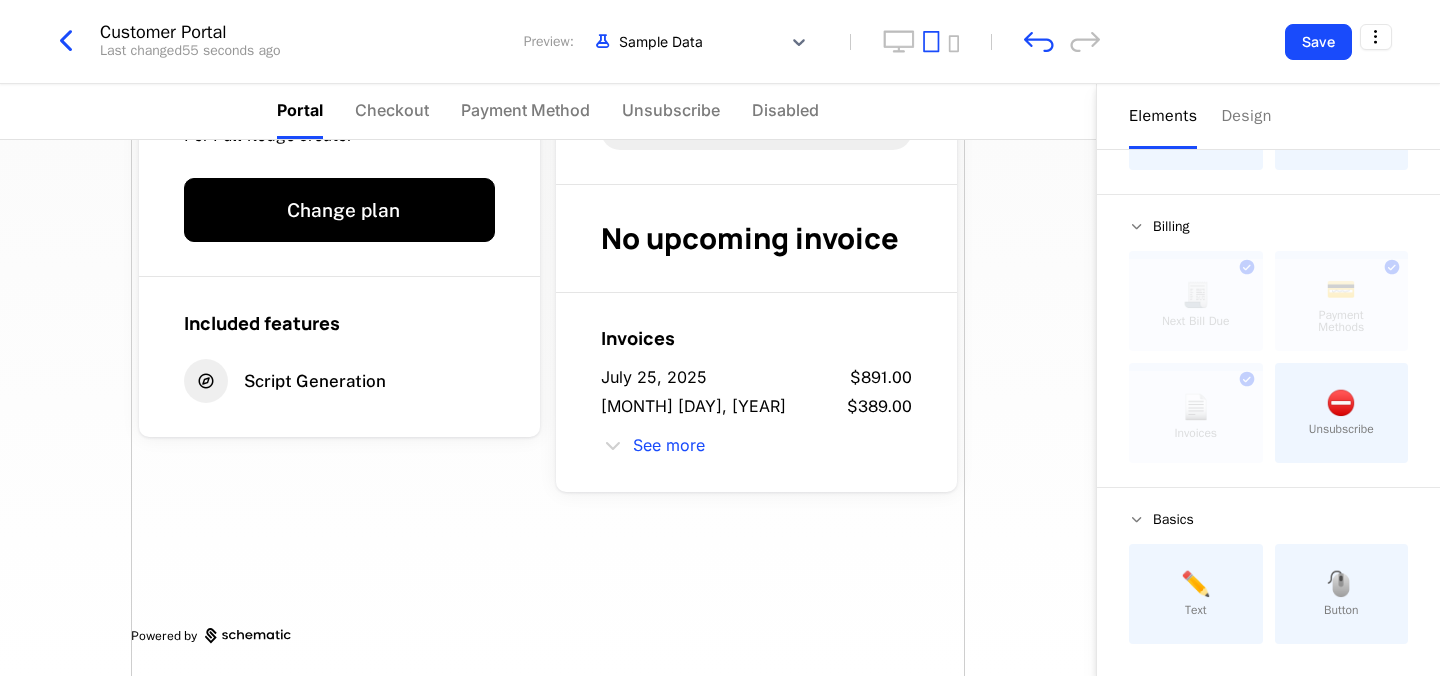 scroll, scrollTop: 67, scrollLeft: 0, axis: vertical 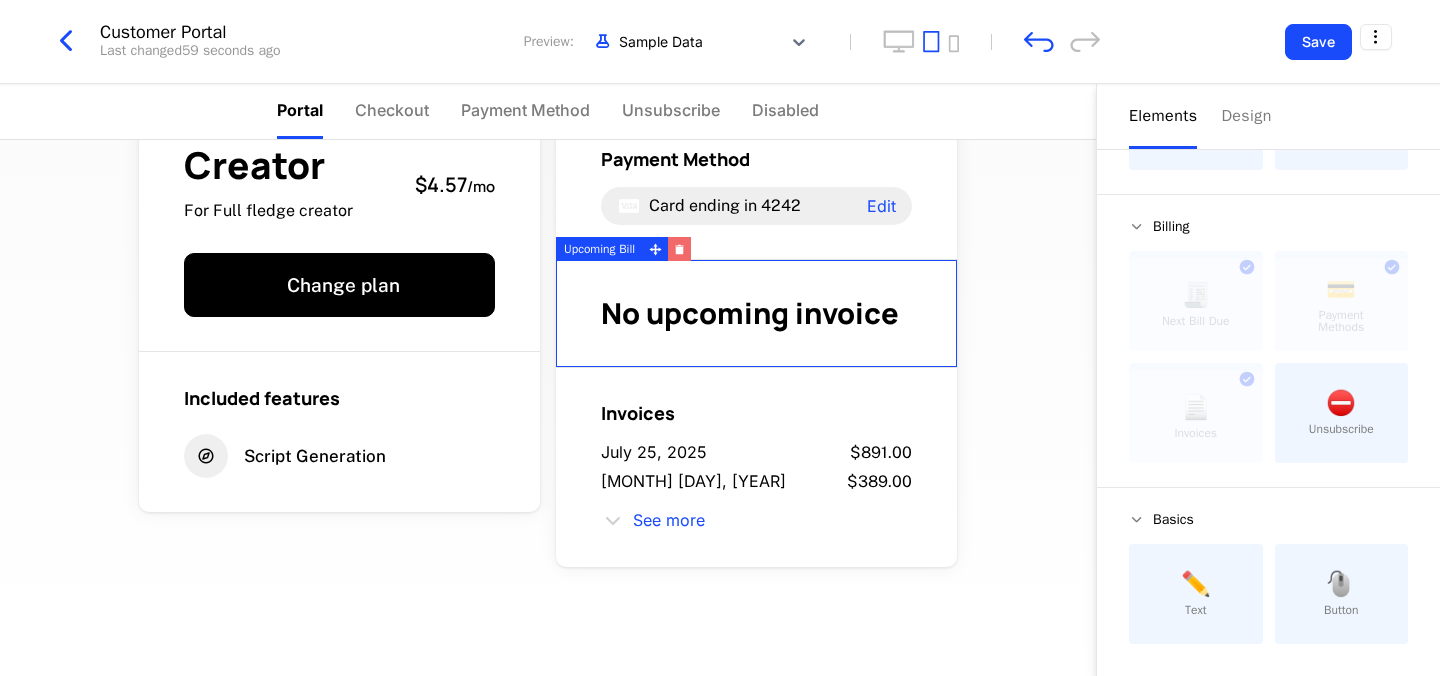 click at bounding box center [679, 249] 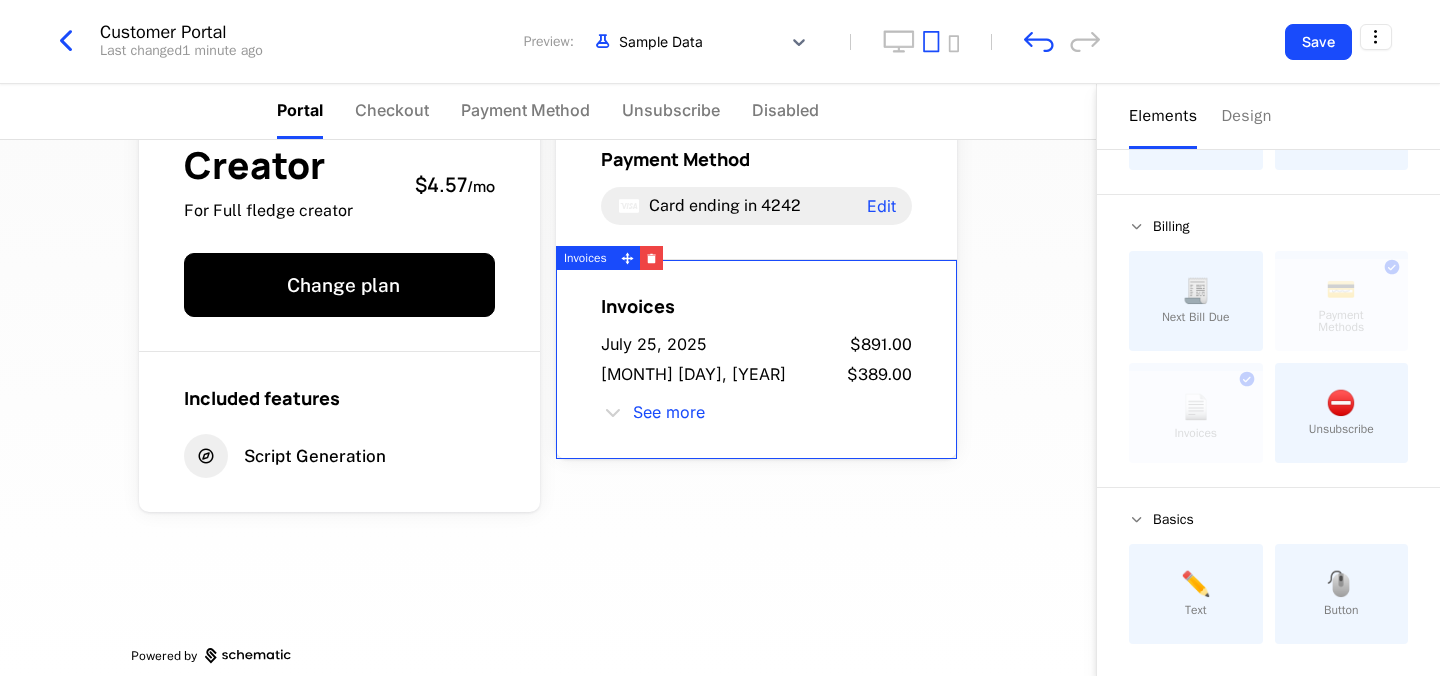 scroll, scrollTop: 0, scrollLeft: 0, axis: both 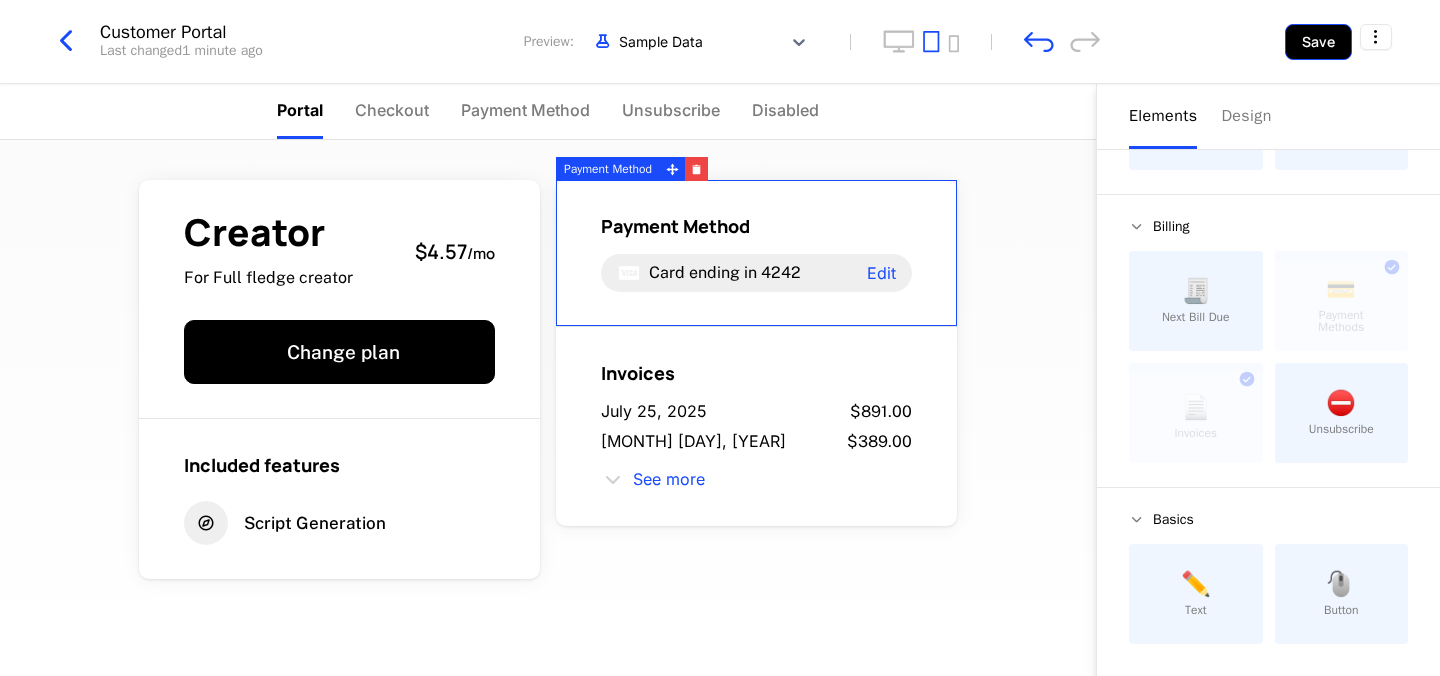 click on "Save" at bounding box center [1318, 42] 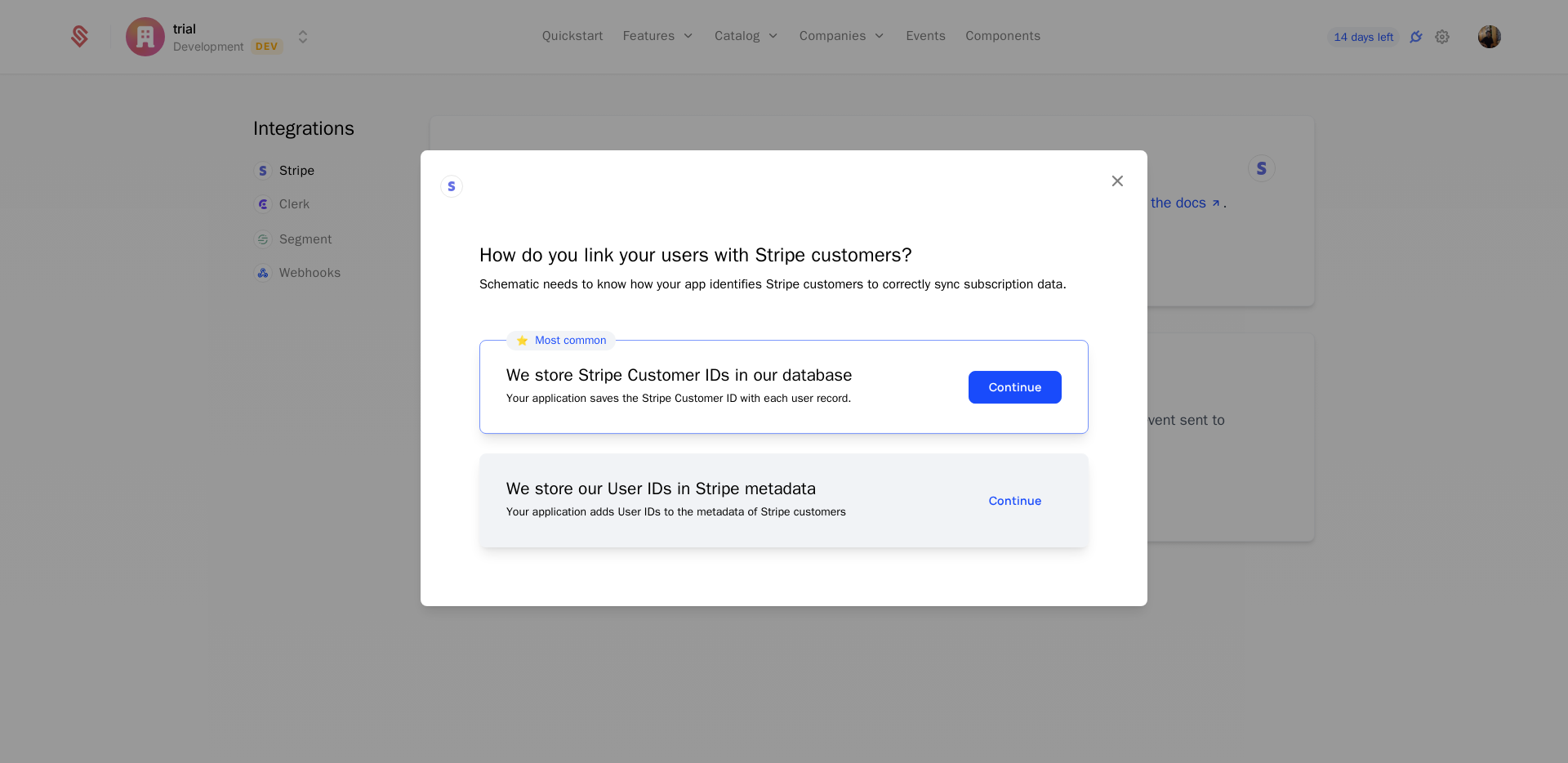 scroll, scrollTop: 0, scrollLeft: 0, axis: both 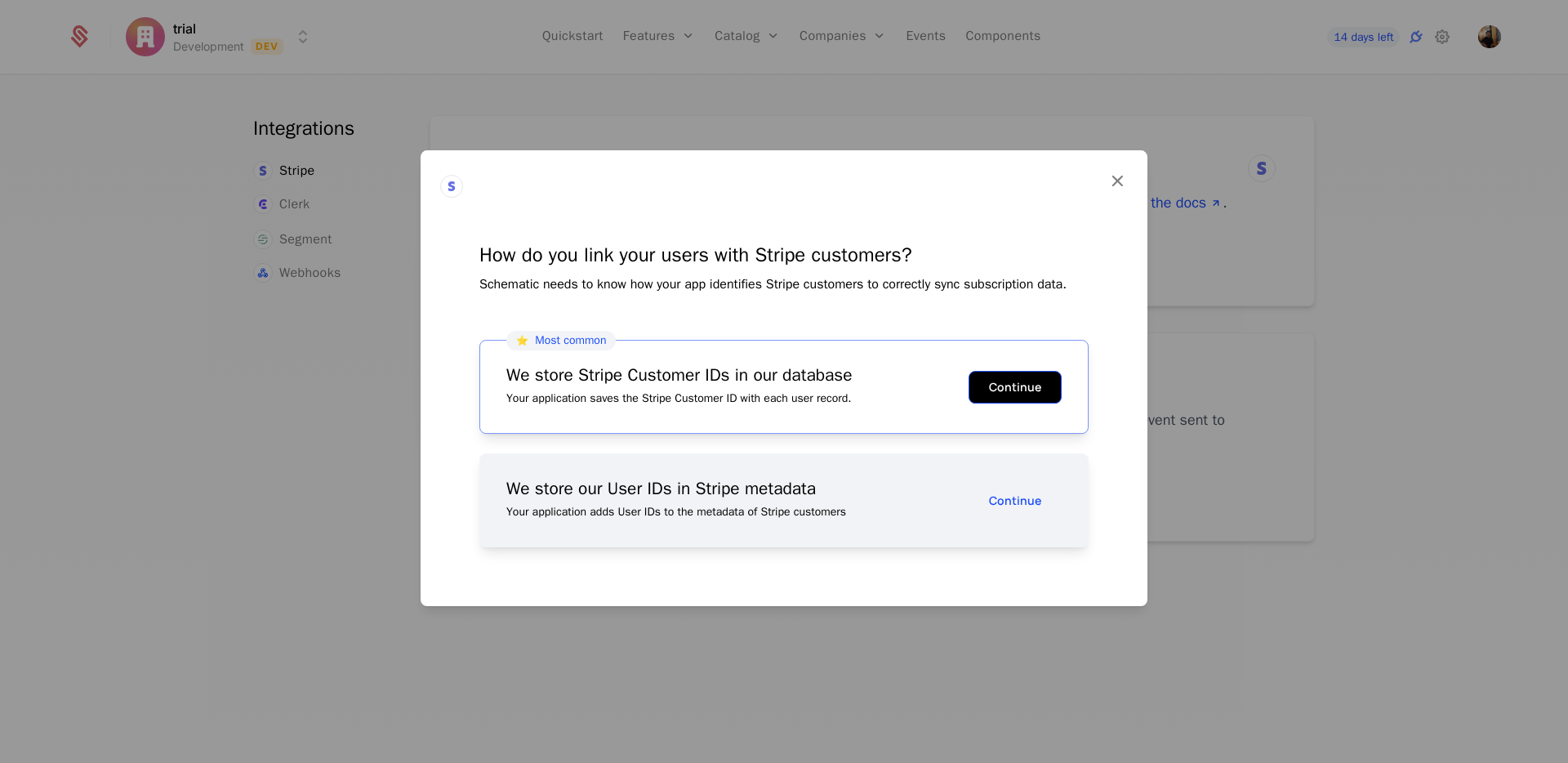 click on "Continue" at bounding box center [1015, 387] 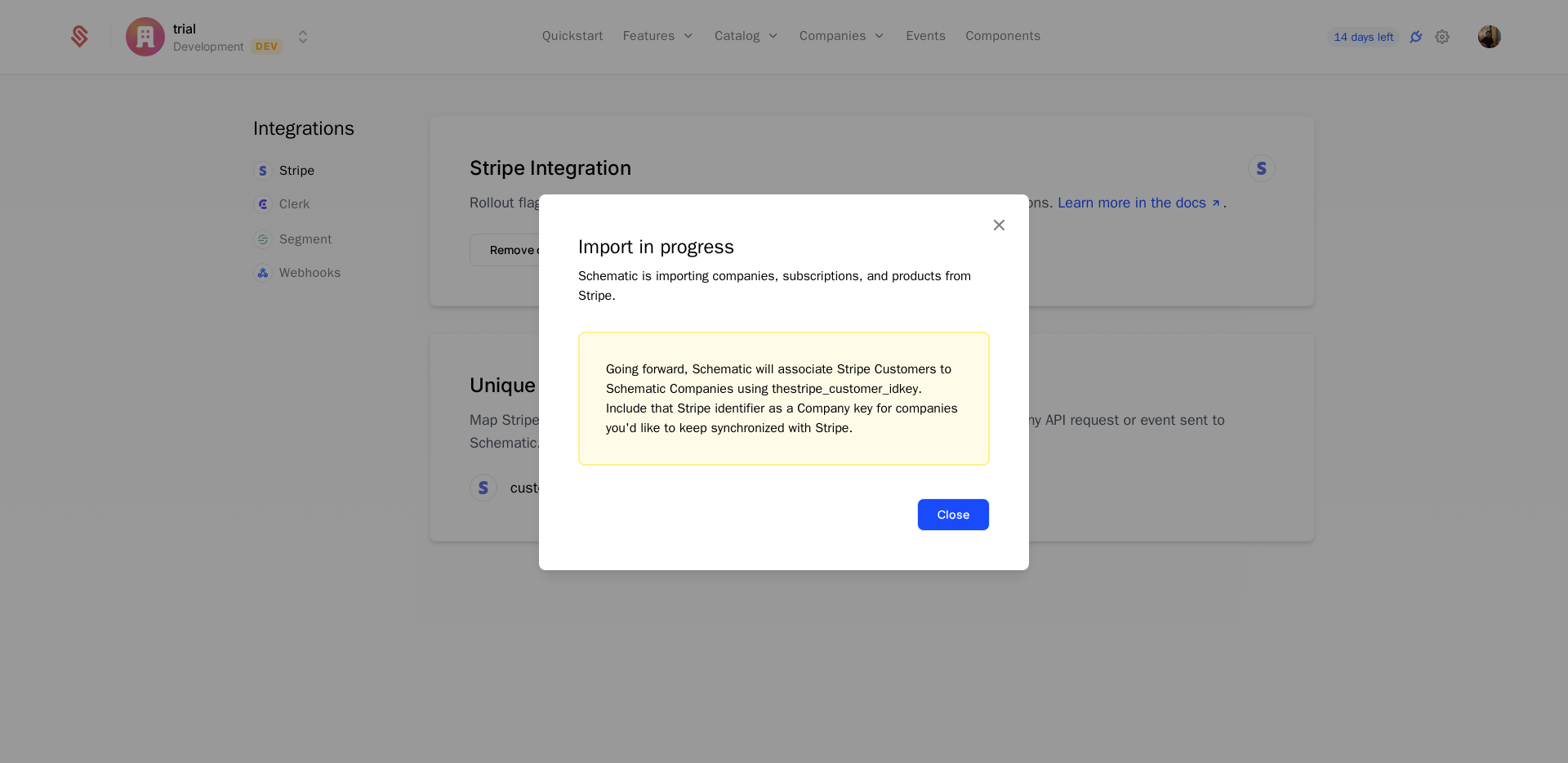 click on "Close" at bounding box center [953, 515] 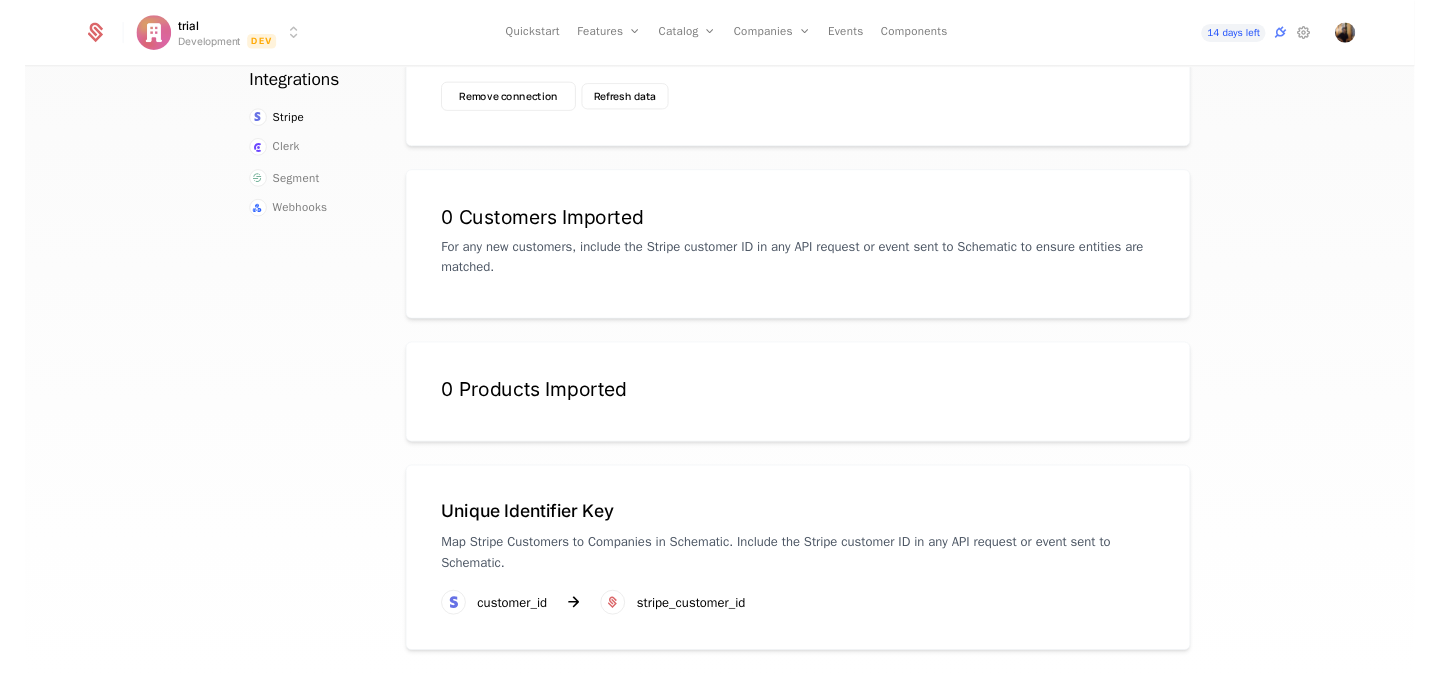 scroll, scrollTop: 0, scrollLeft: 0, axis: both 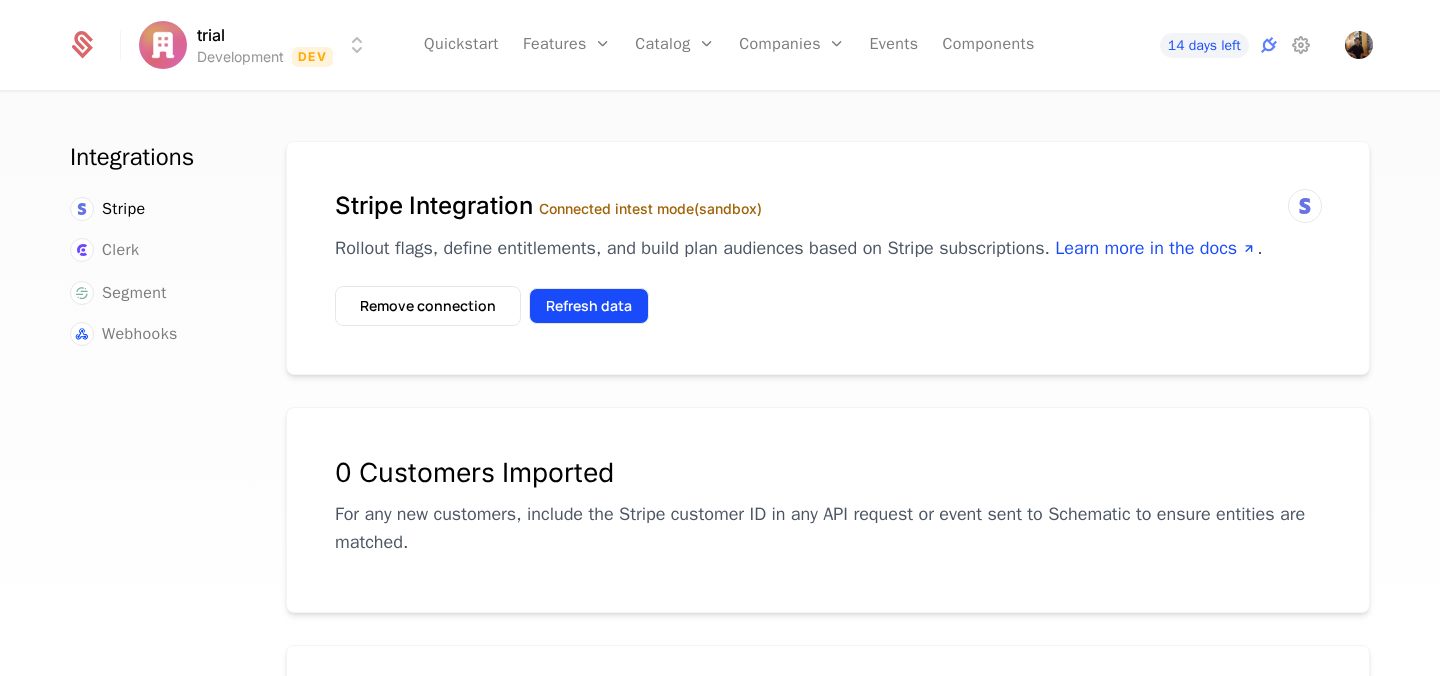 click on "Refresh data" at bounding box center (589, 306) 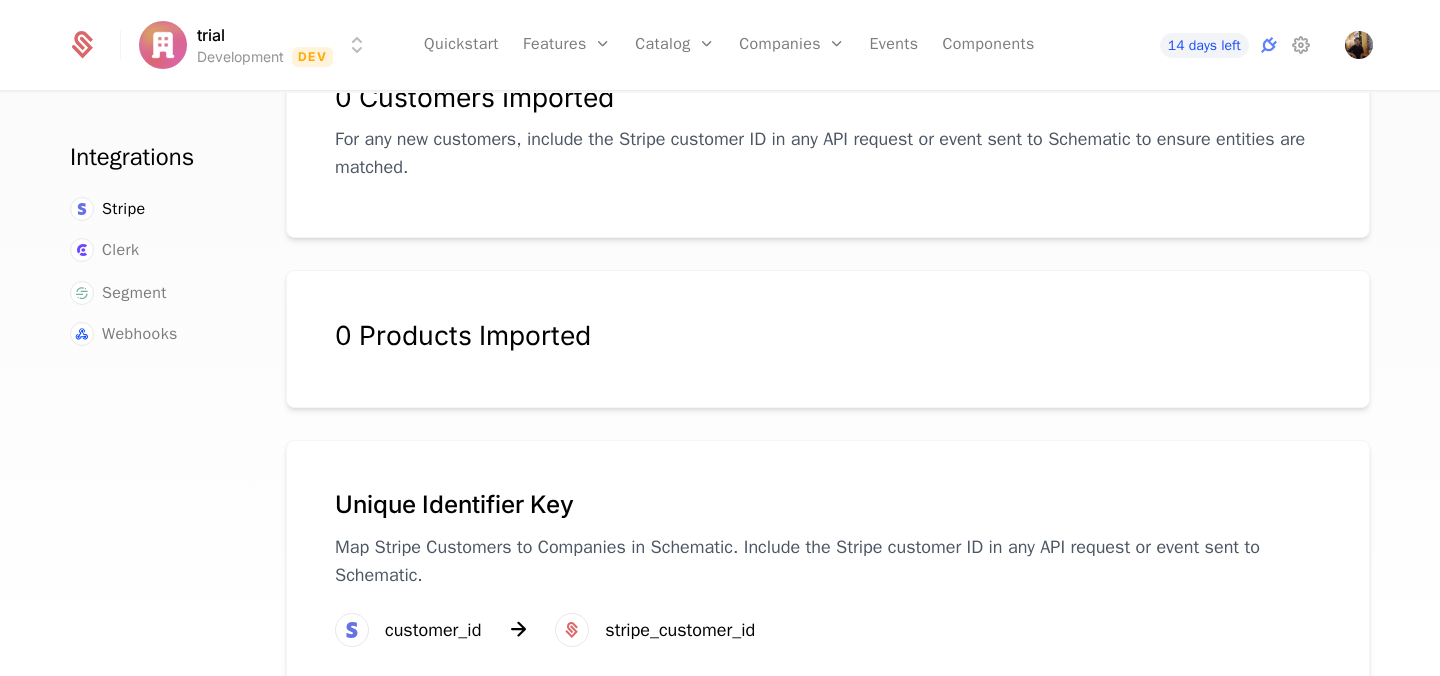scroll, scrollTop: 0, scrollLeft: 0, axis: both 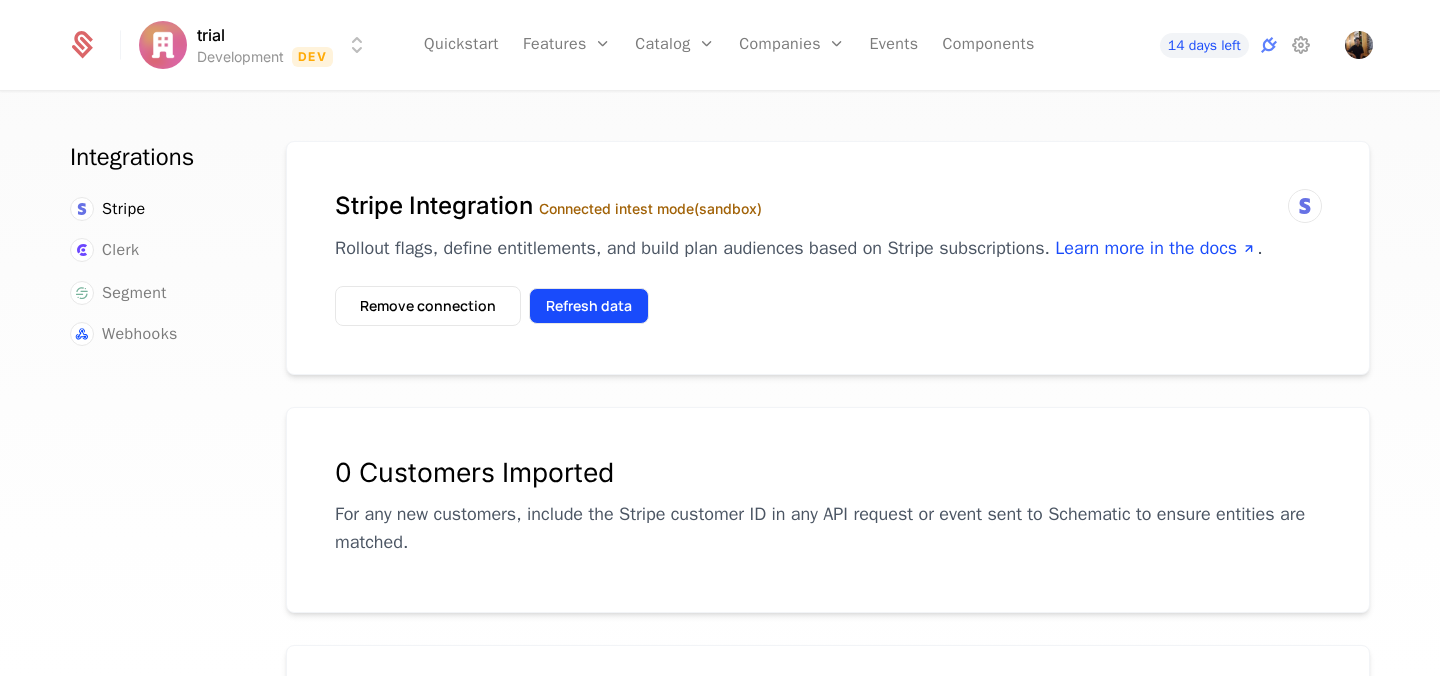 click on "Refresh data" at bounding box center [589, 306] 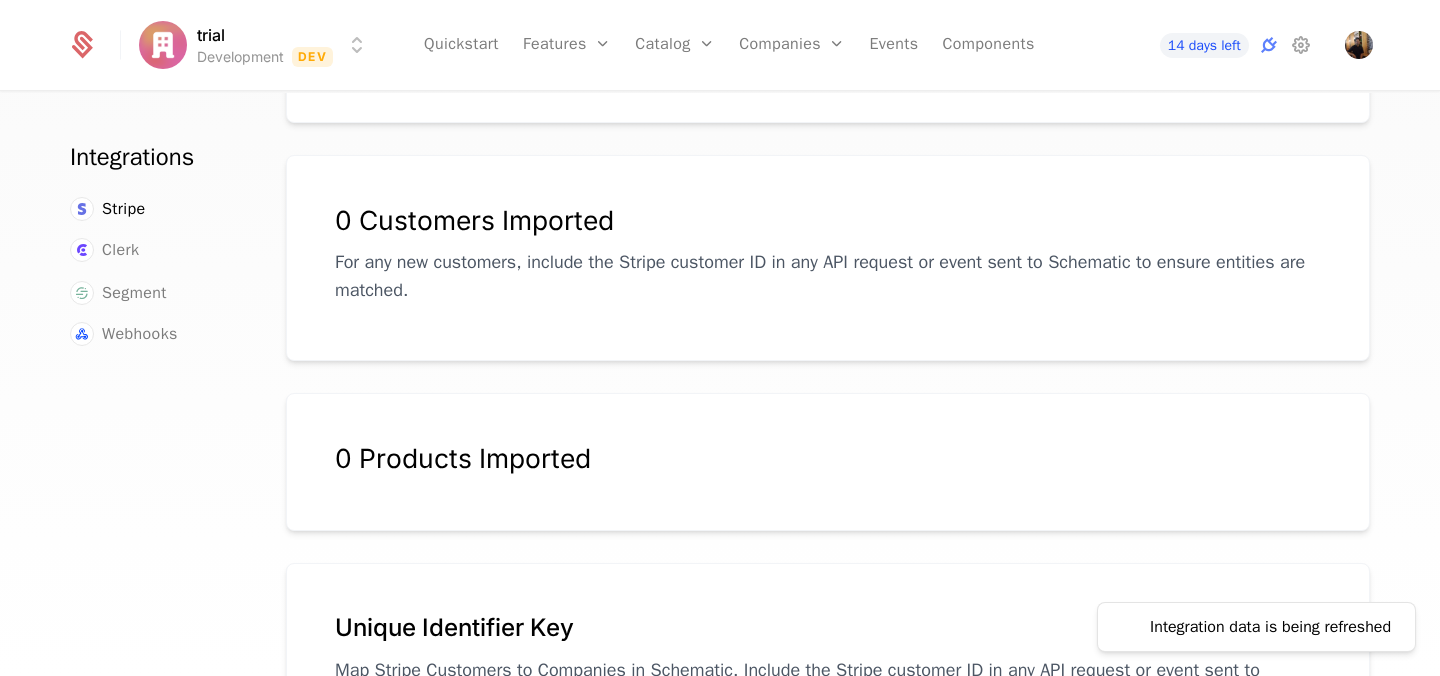 scroll, scrollTop: 0, scrollLeft: 0, axis: both 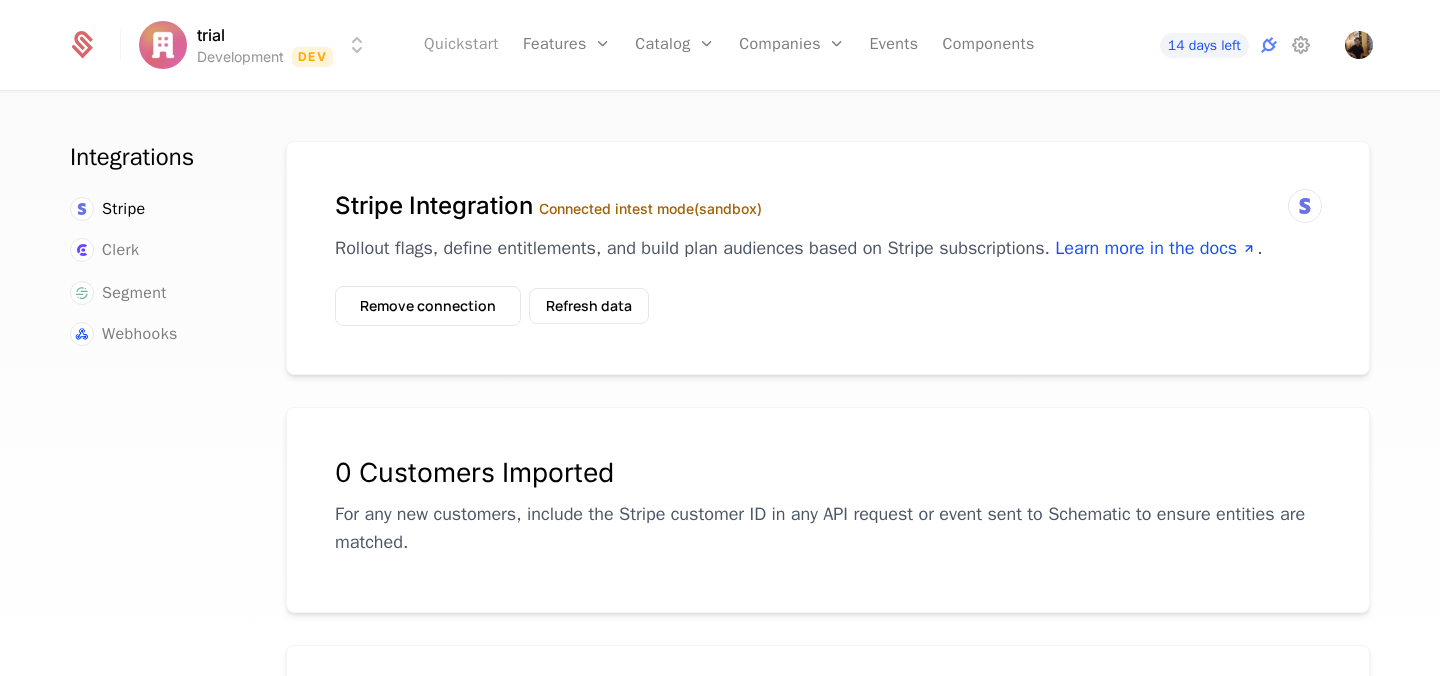 click on "Quickstart" at bounding box center (461, 45) 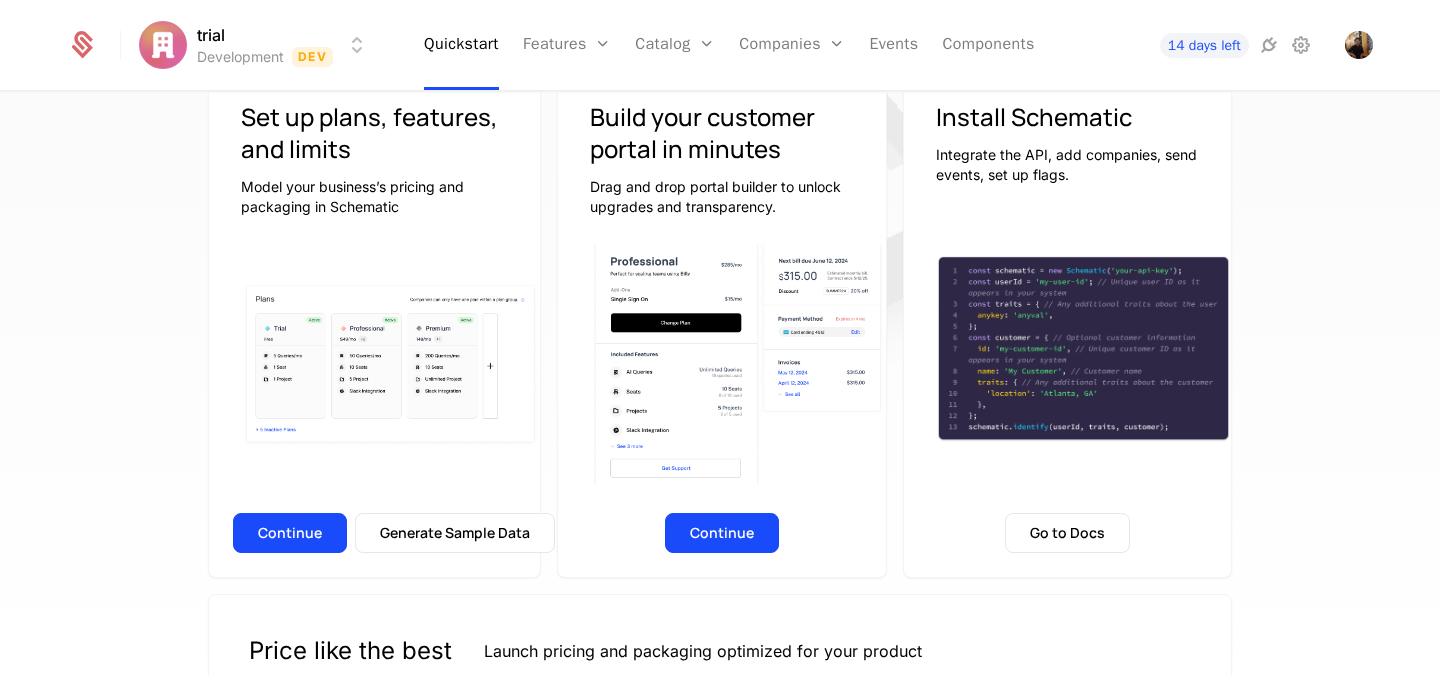 scroll, scrollTop: 275, scrollLeft: 0, axis: vertical 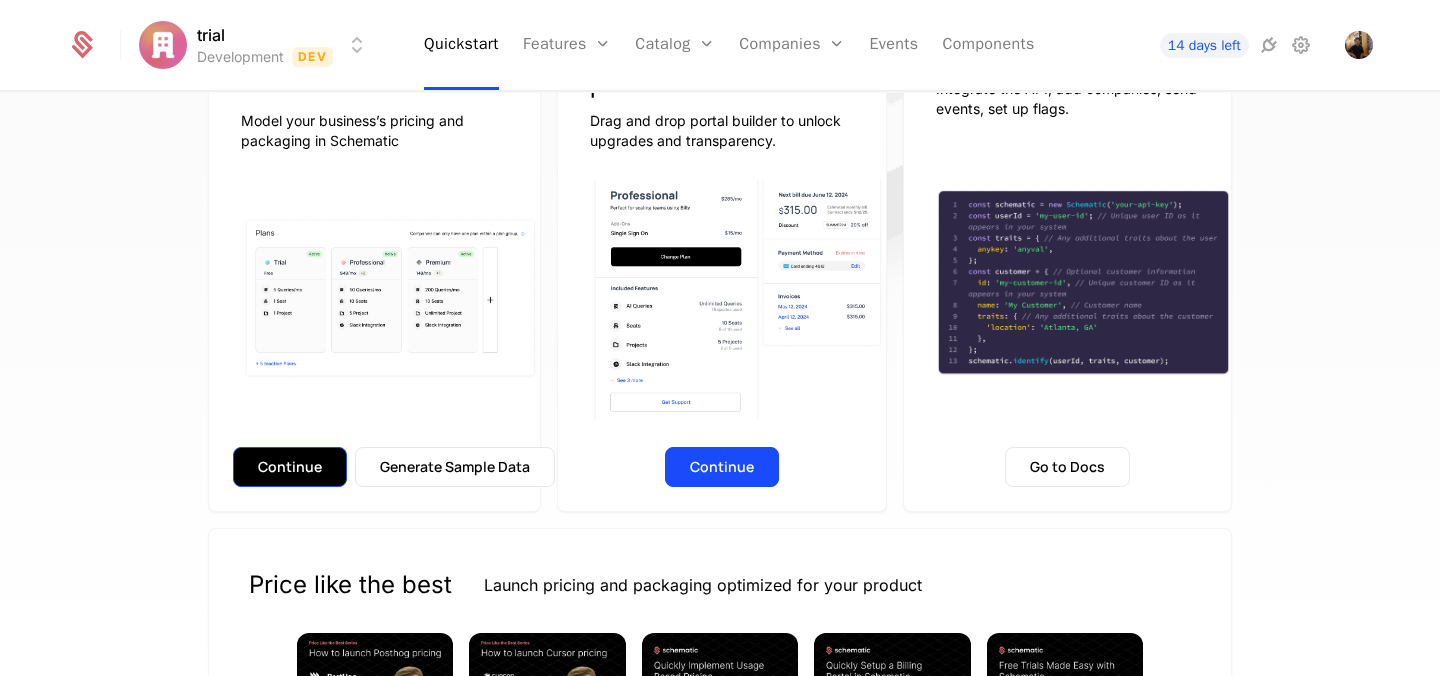 click on "Continue" at bounding box center (290, 467) 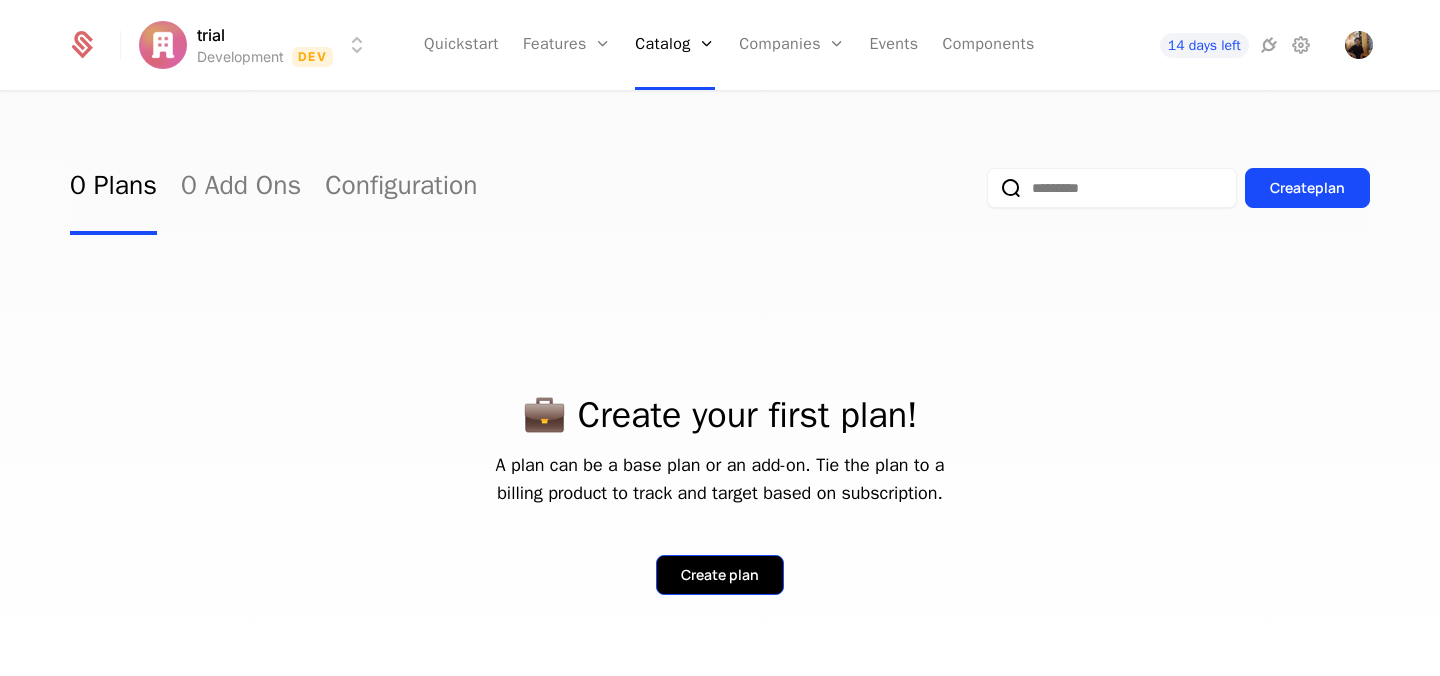 click on "Create plan" at bounding box center (720, 575) 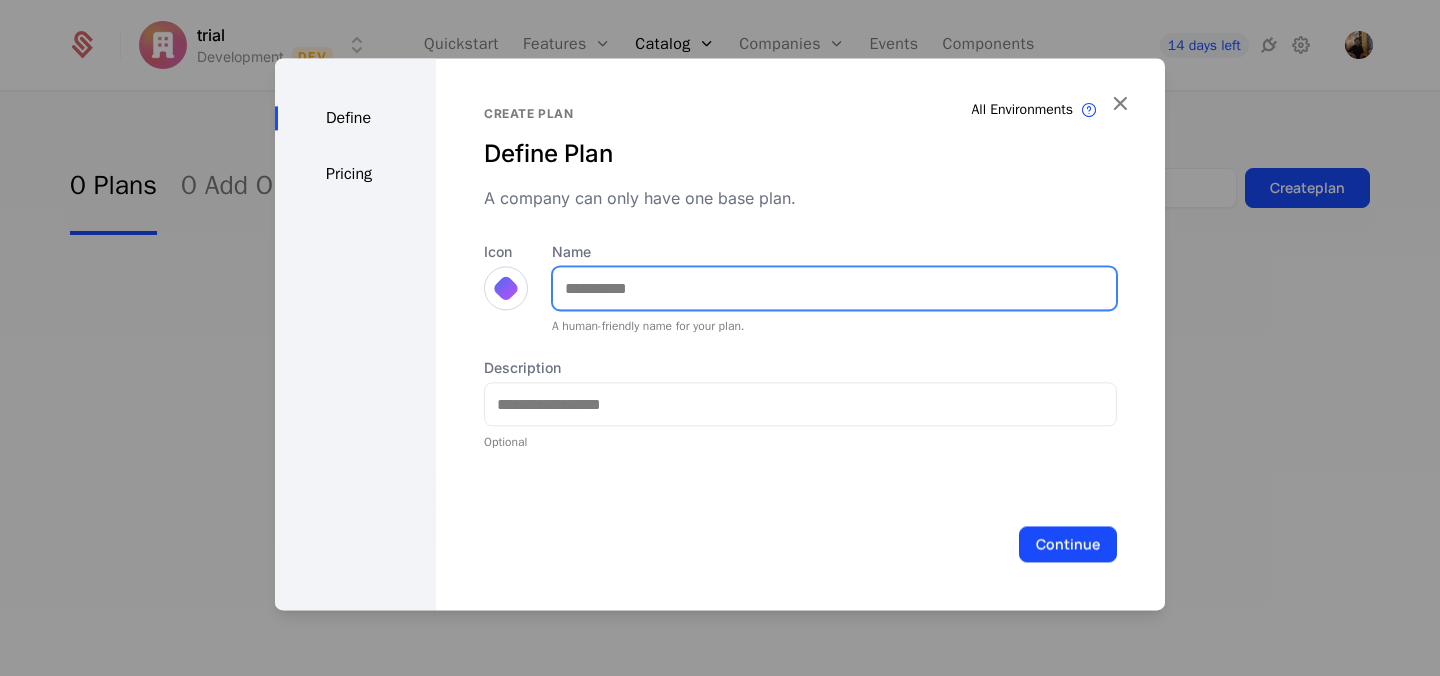 click on "Name" at bounding box center [834, 288] 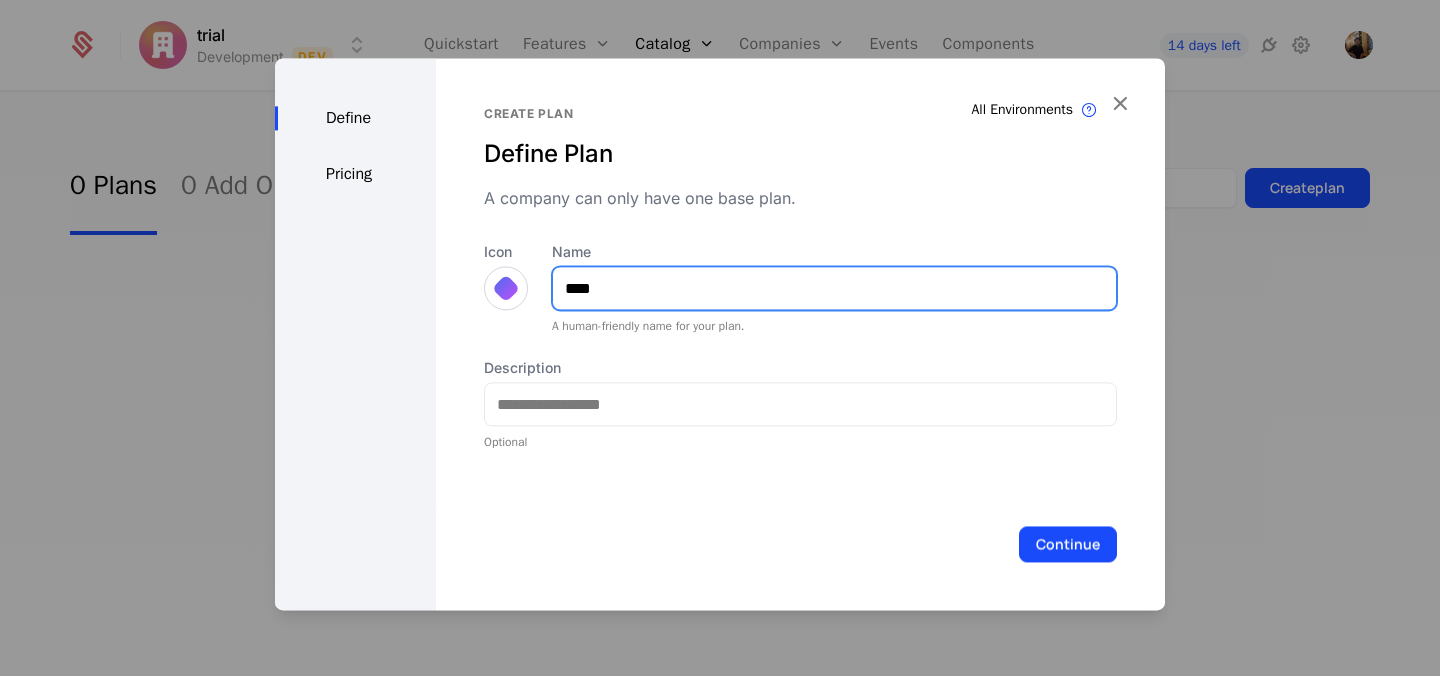 type on "****" 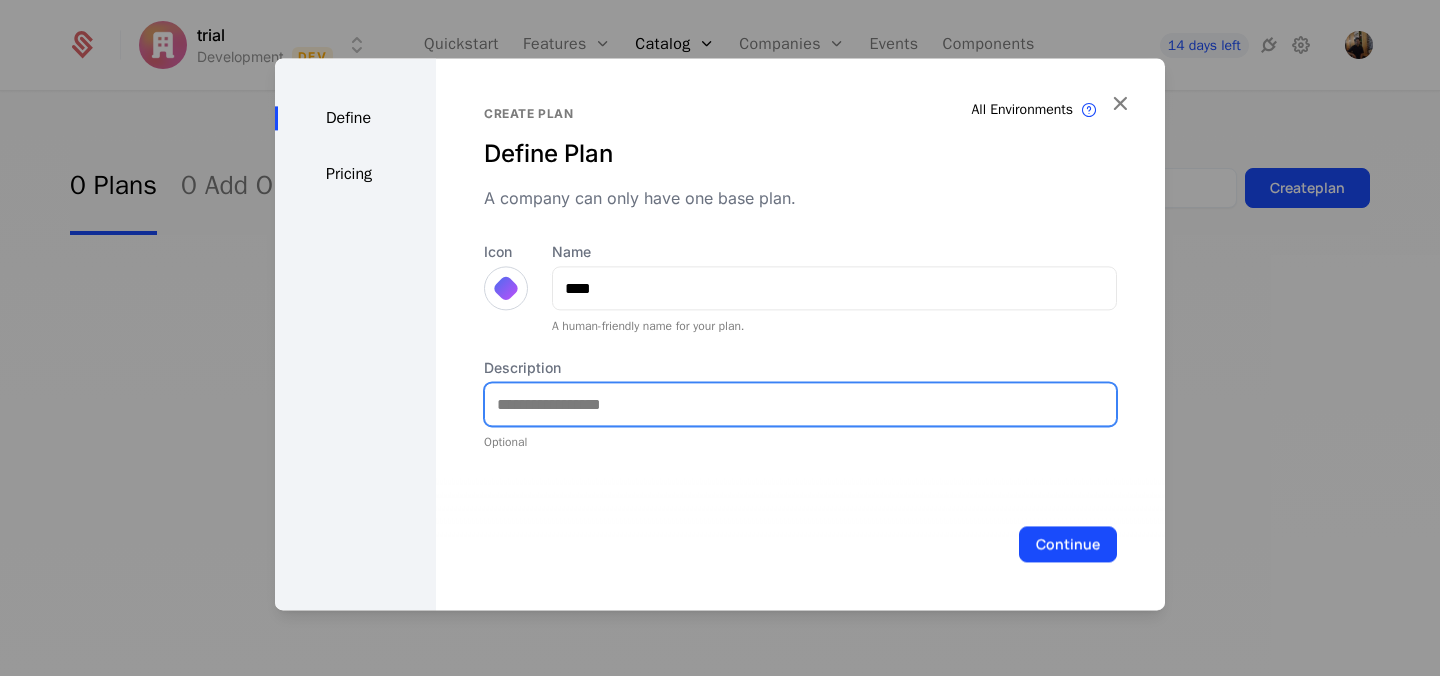 click on "Description" at bounding box center [800, 404] 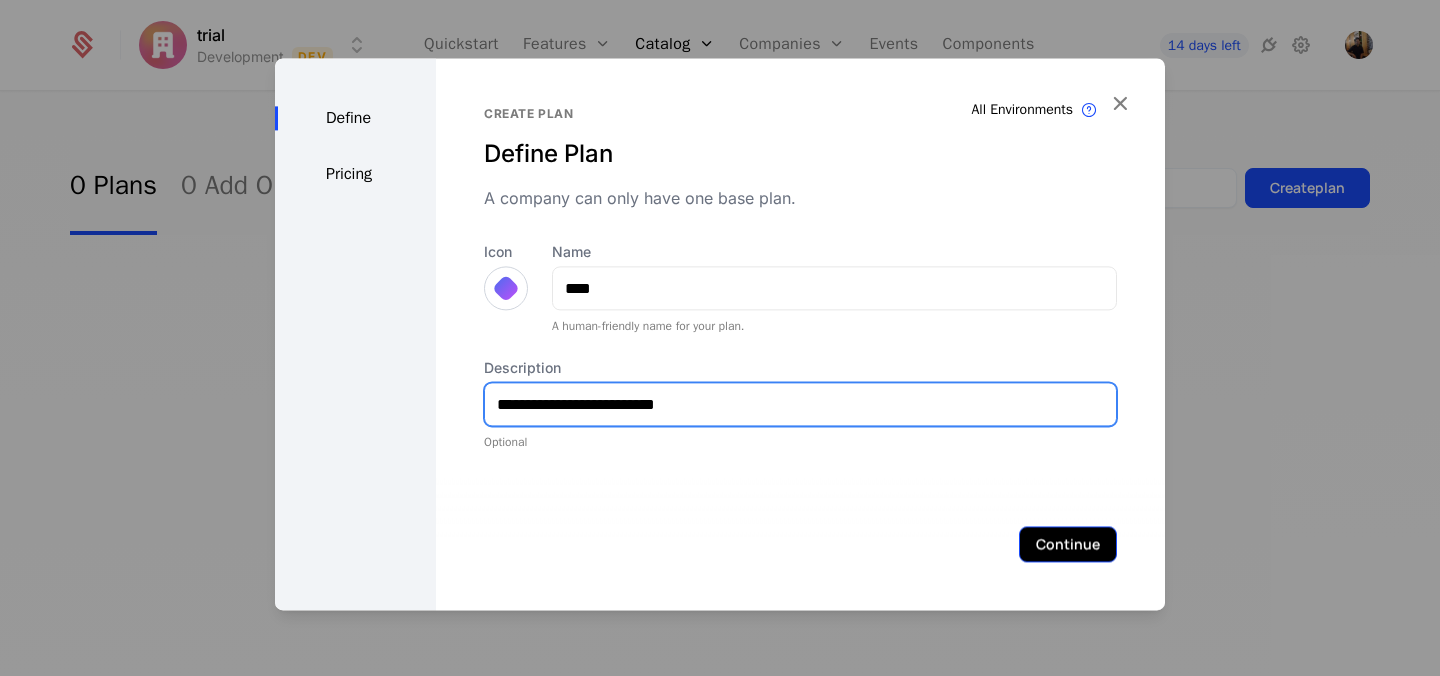 type on "**********" 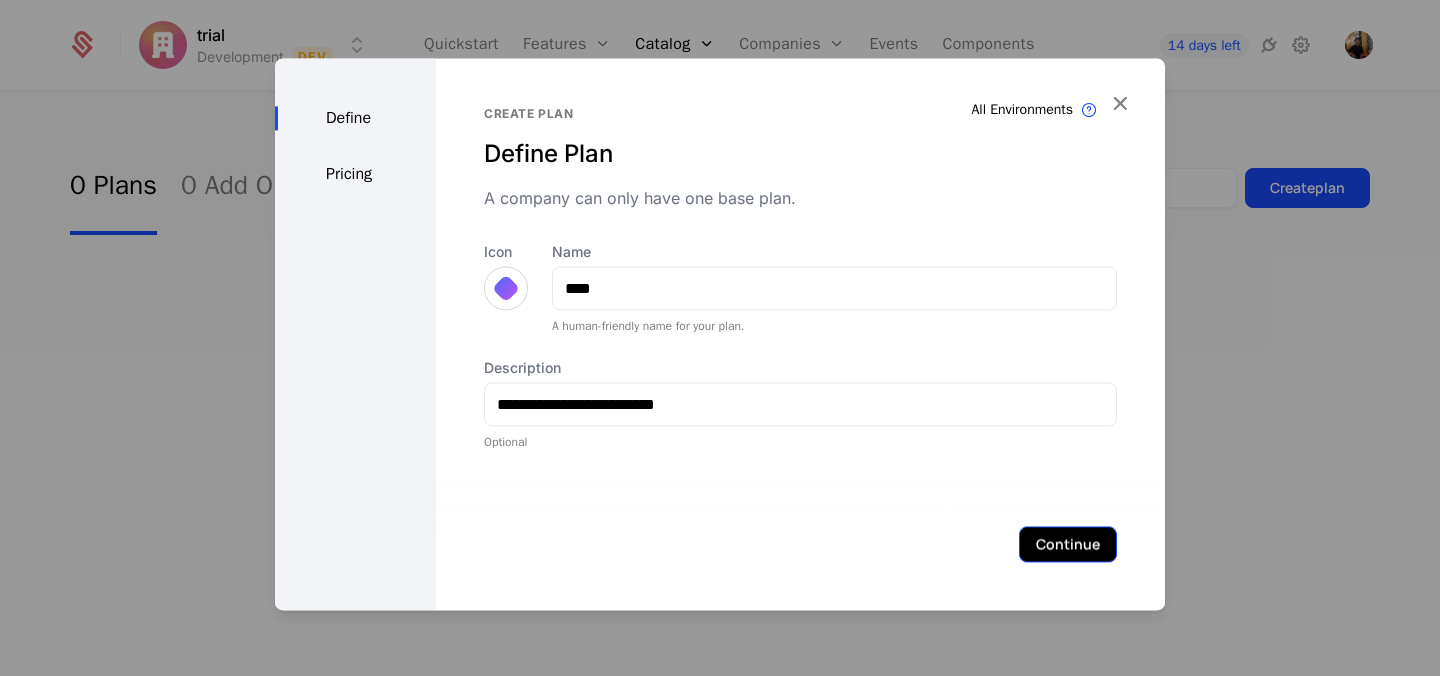 click on "Continue" at bounding box center (1068, 544) 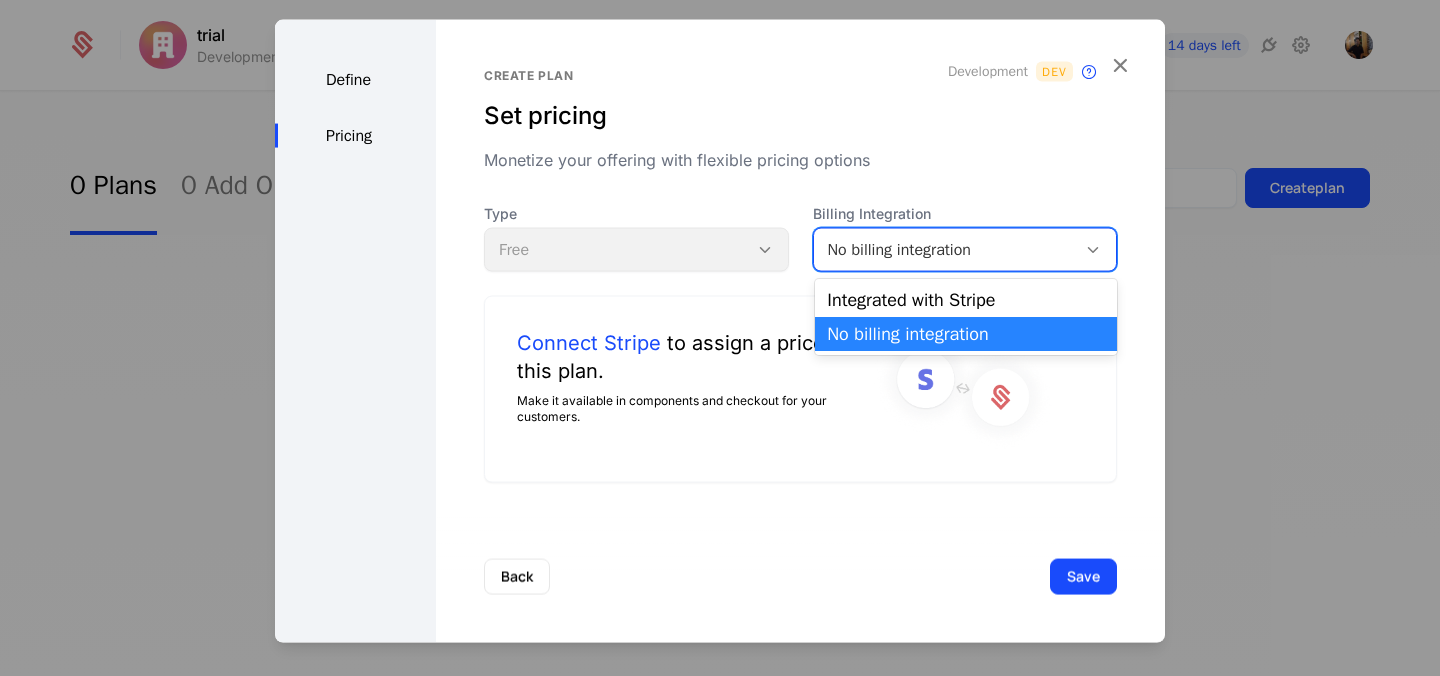 click on "No billing integration" at bounding box center [945, 250] 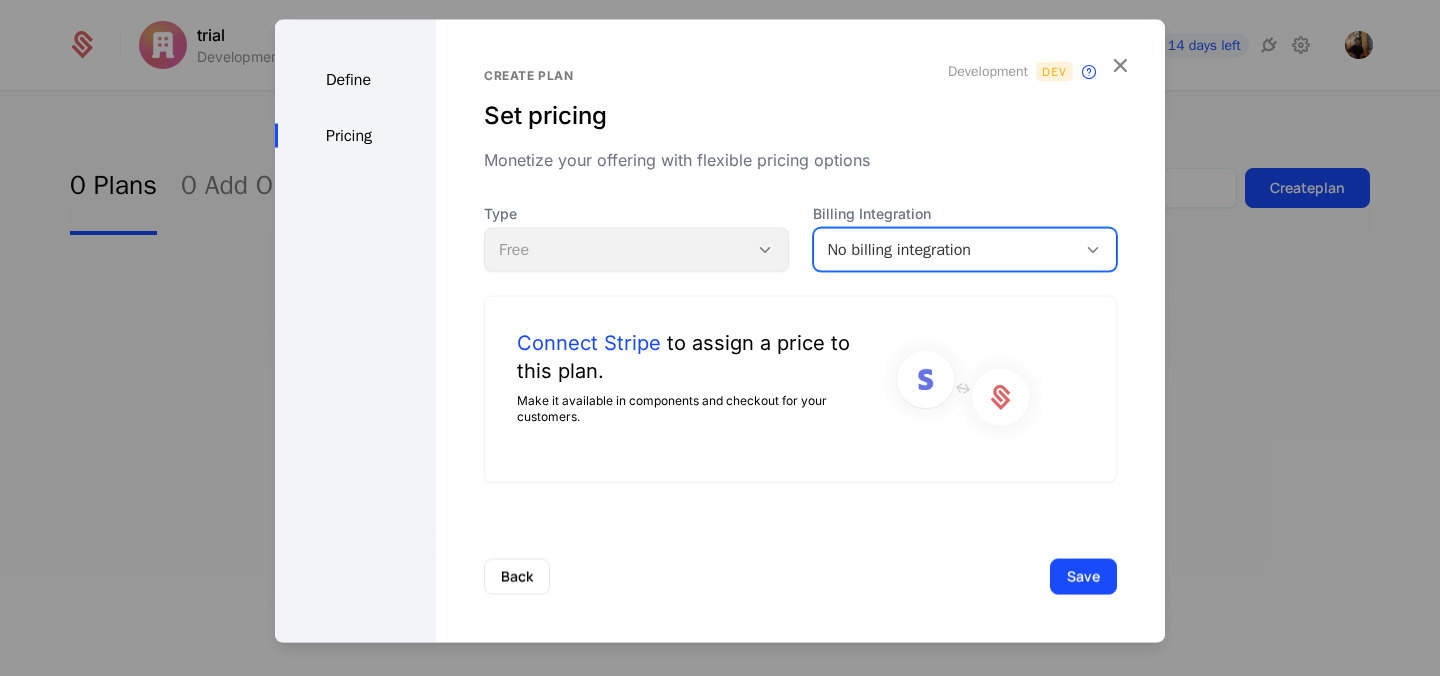 click on "No billing integration" at bounding box center [945, 250] 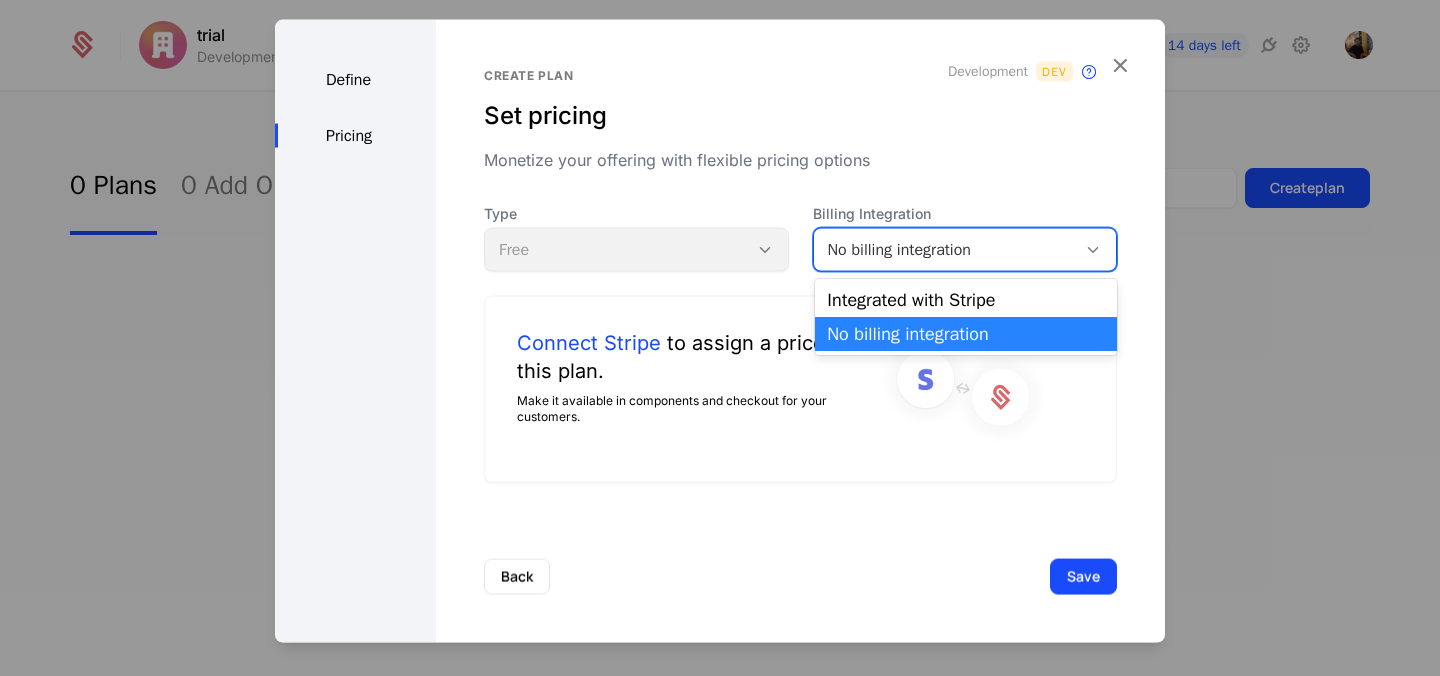 click on "No billing integration" at bounding box center (945, 250) 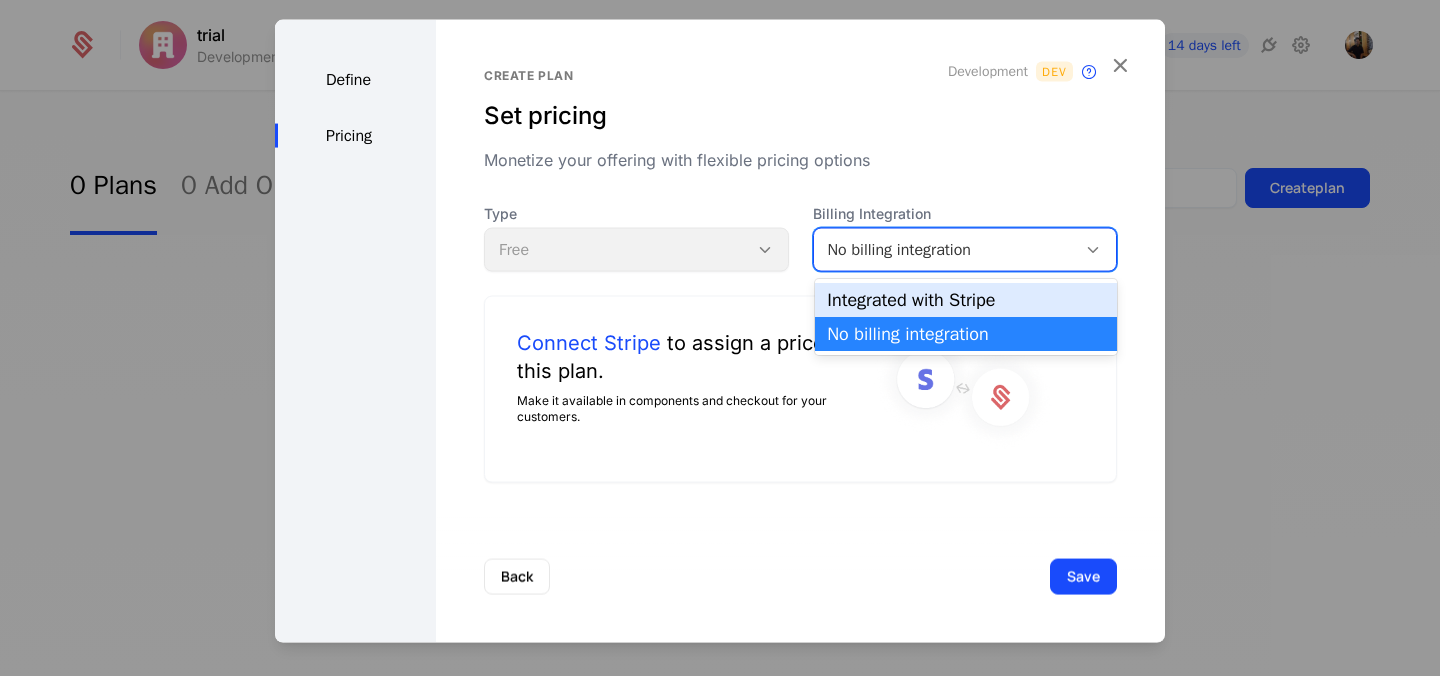 click on "Integrated with Stripe" at bounding box center [966, 300] 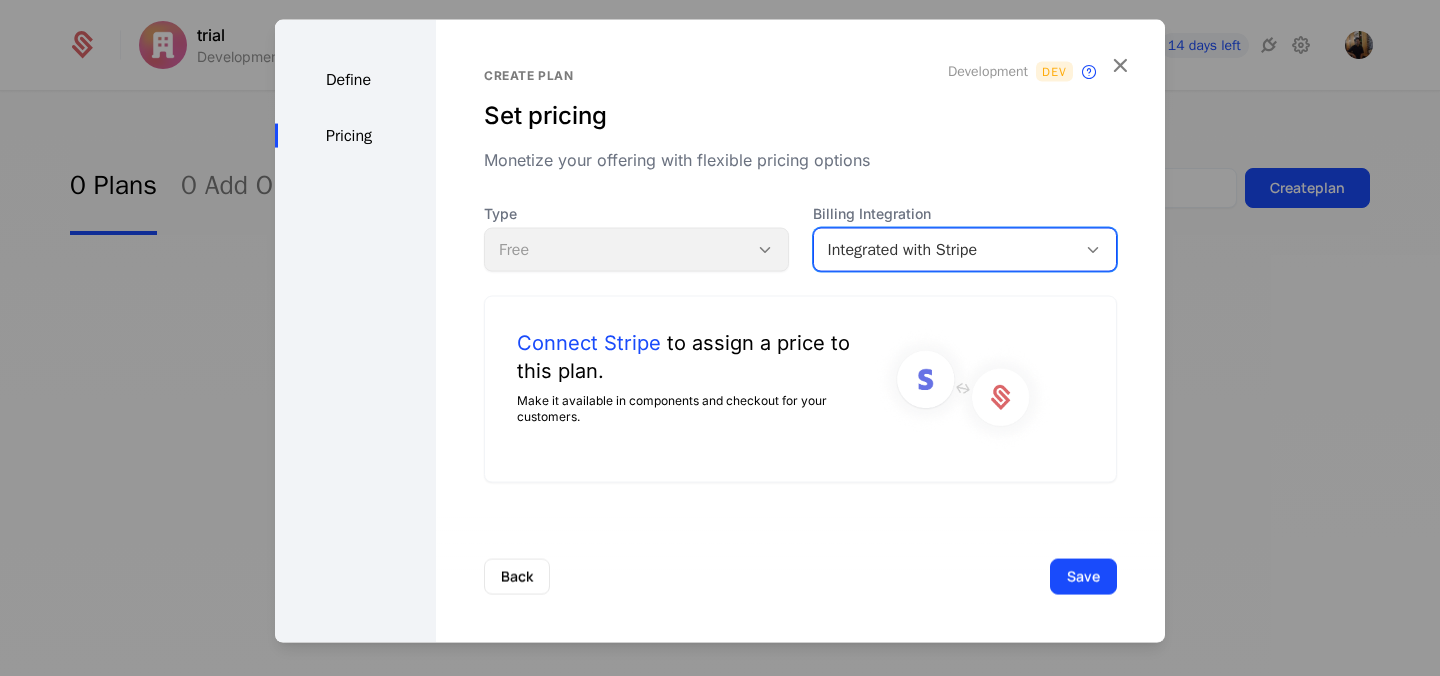 click on "Integrated with Stripe" at bounding box center (965, 250) 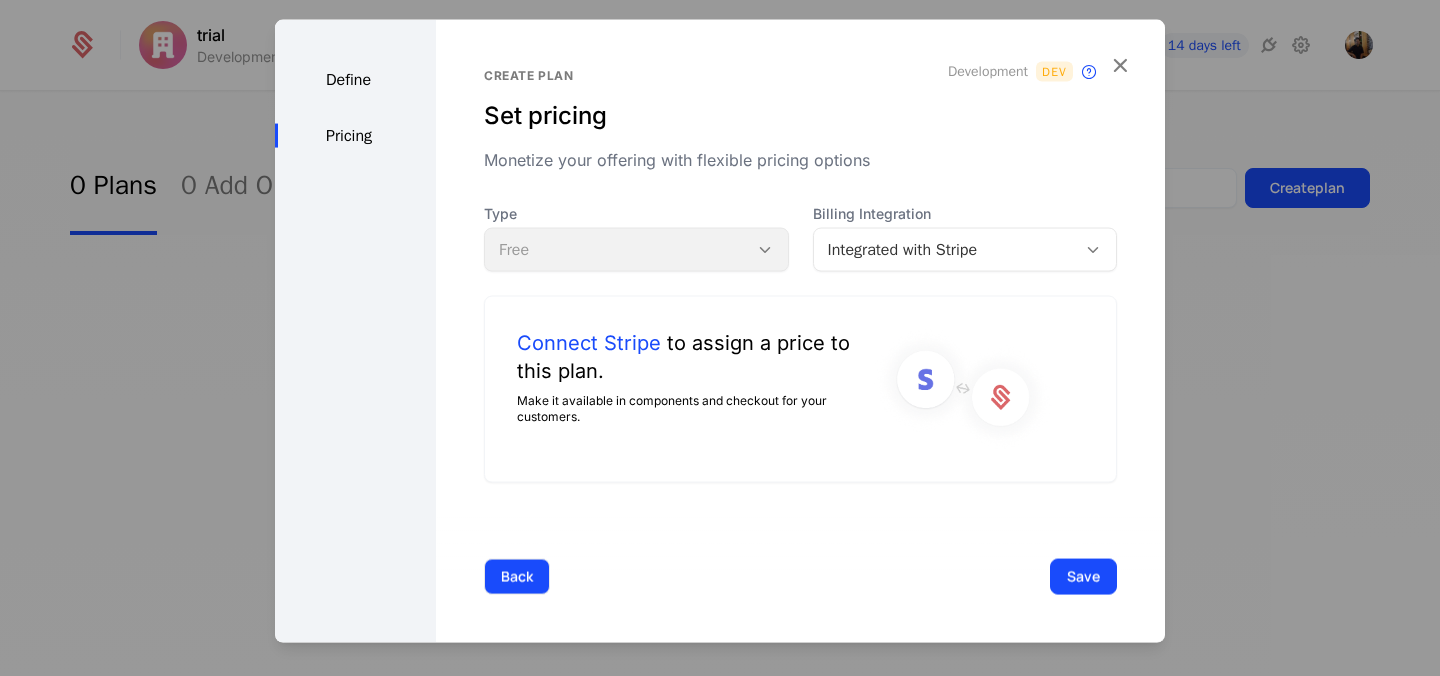 click on "Back" at bounding box center [517, 576] 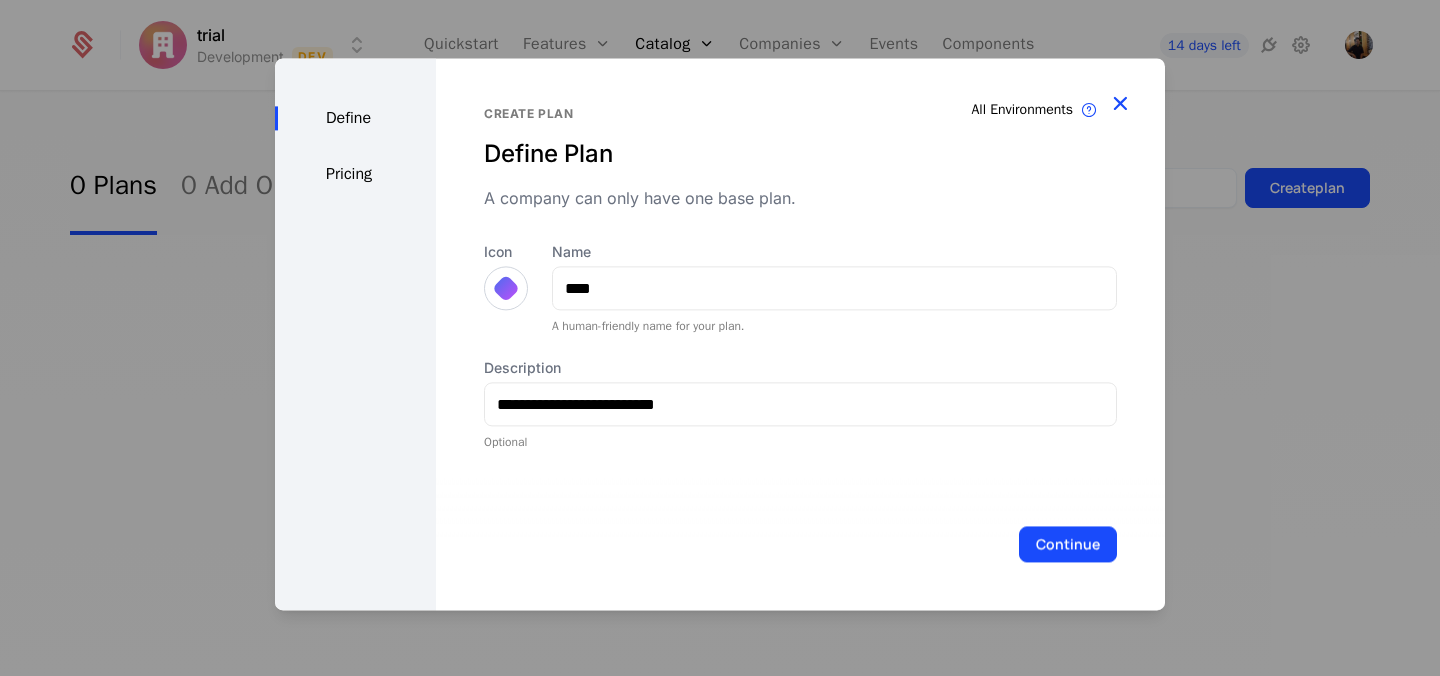 click at bounding box center (1120, 103) 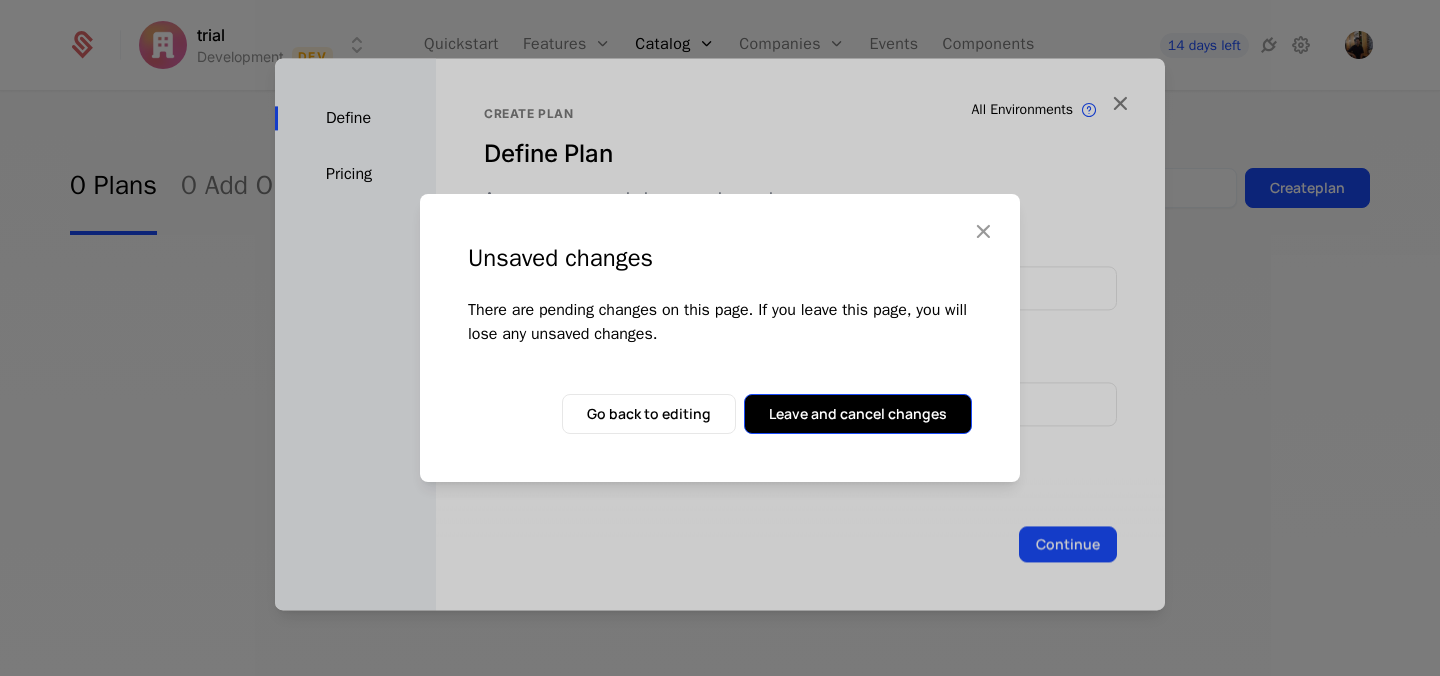 click on "Leave and cancel changes" at bounding box center (858, 414) 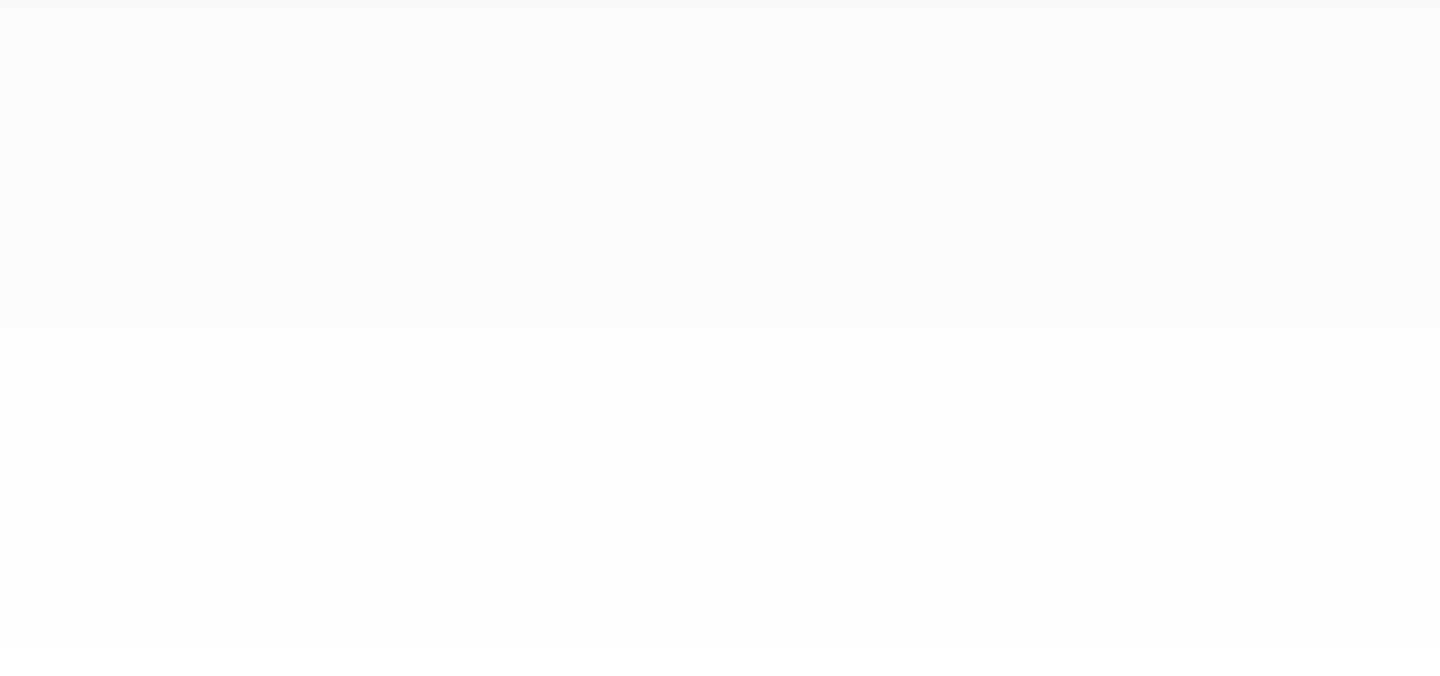 scroll, scrollTop: 0, scrollLeft: 0, axis: both 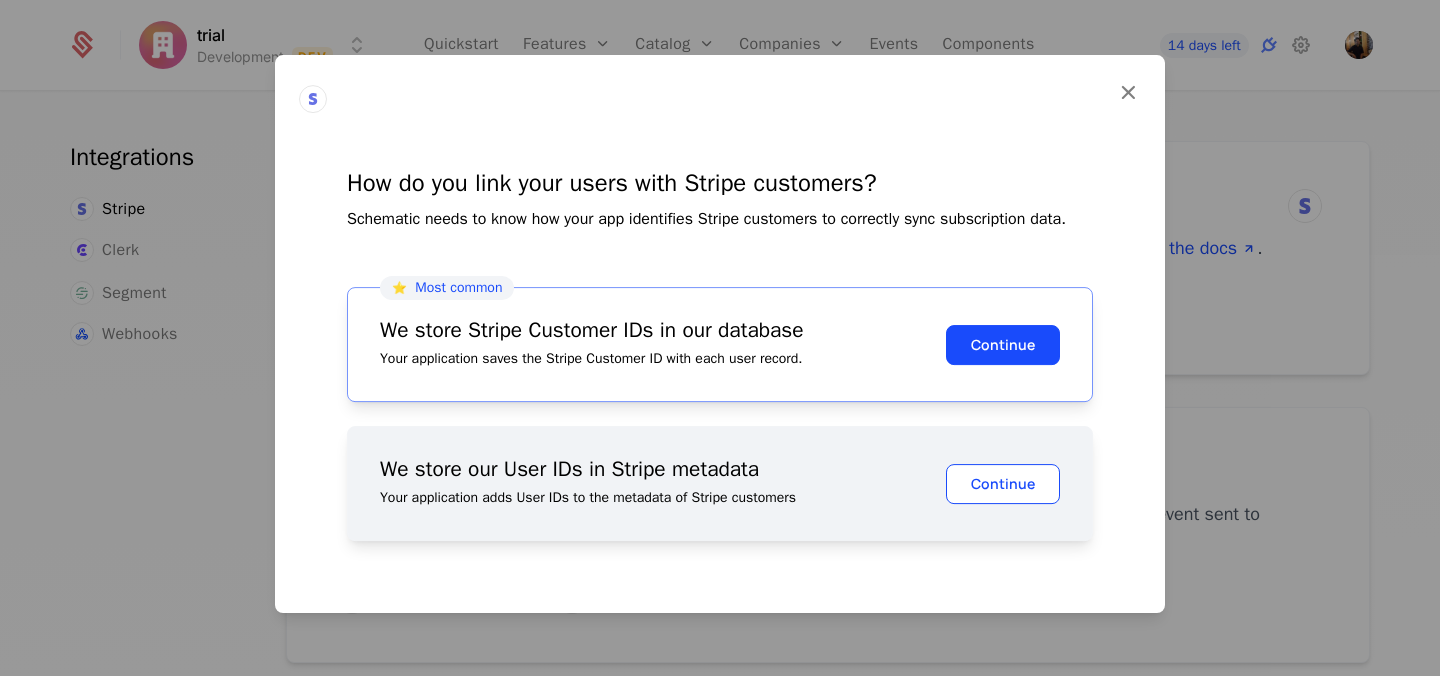 click on "Continue" at bounding box center (1003, 484) 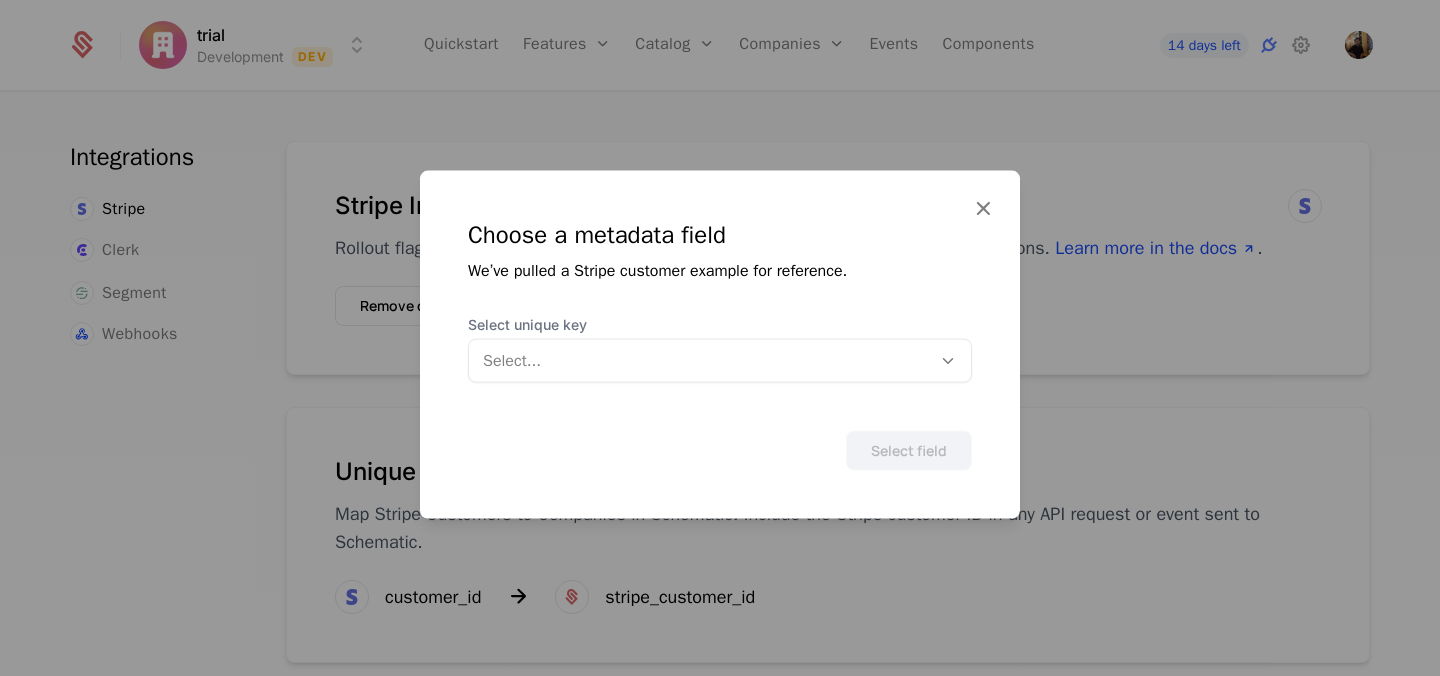click at bounding box center [700, 361] 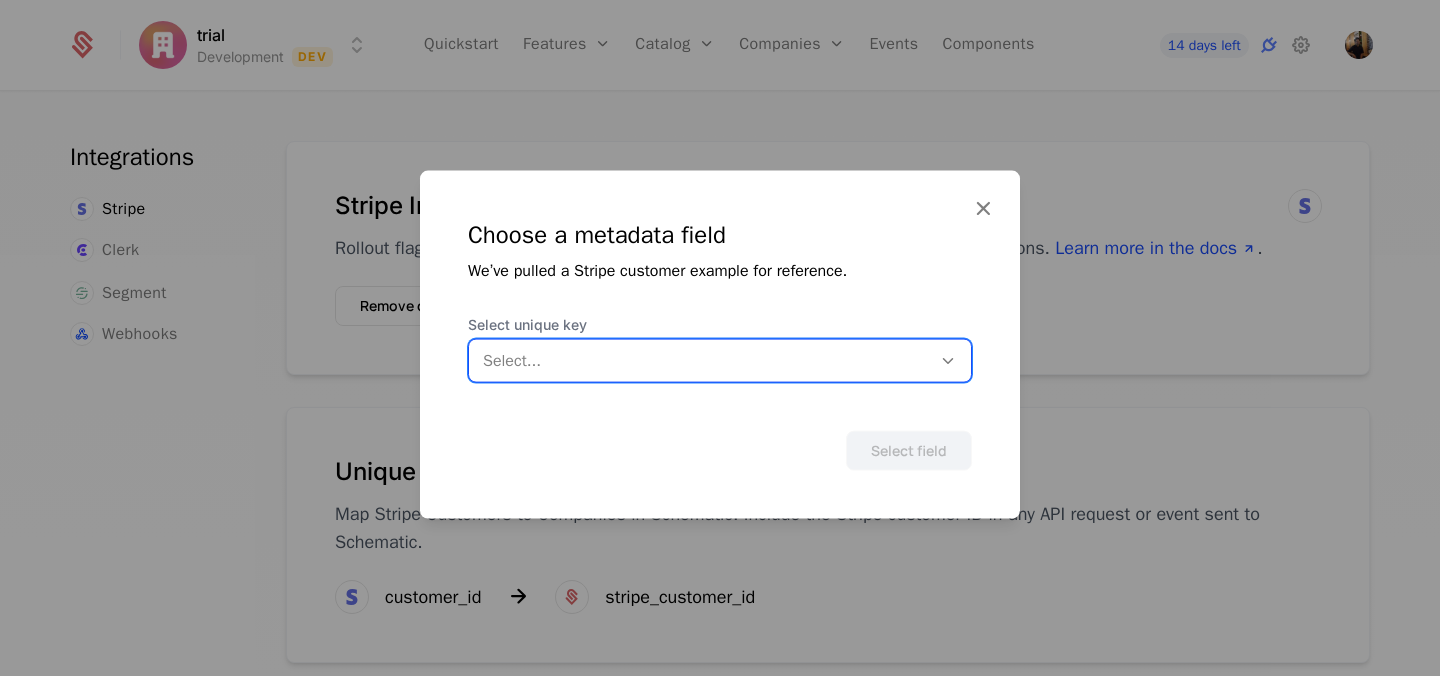 click at bounding box center [700, 361] 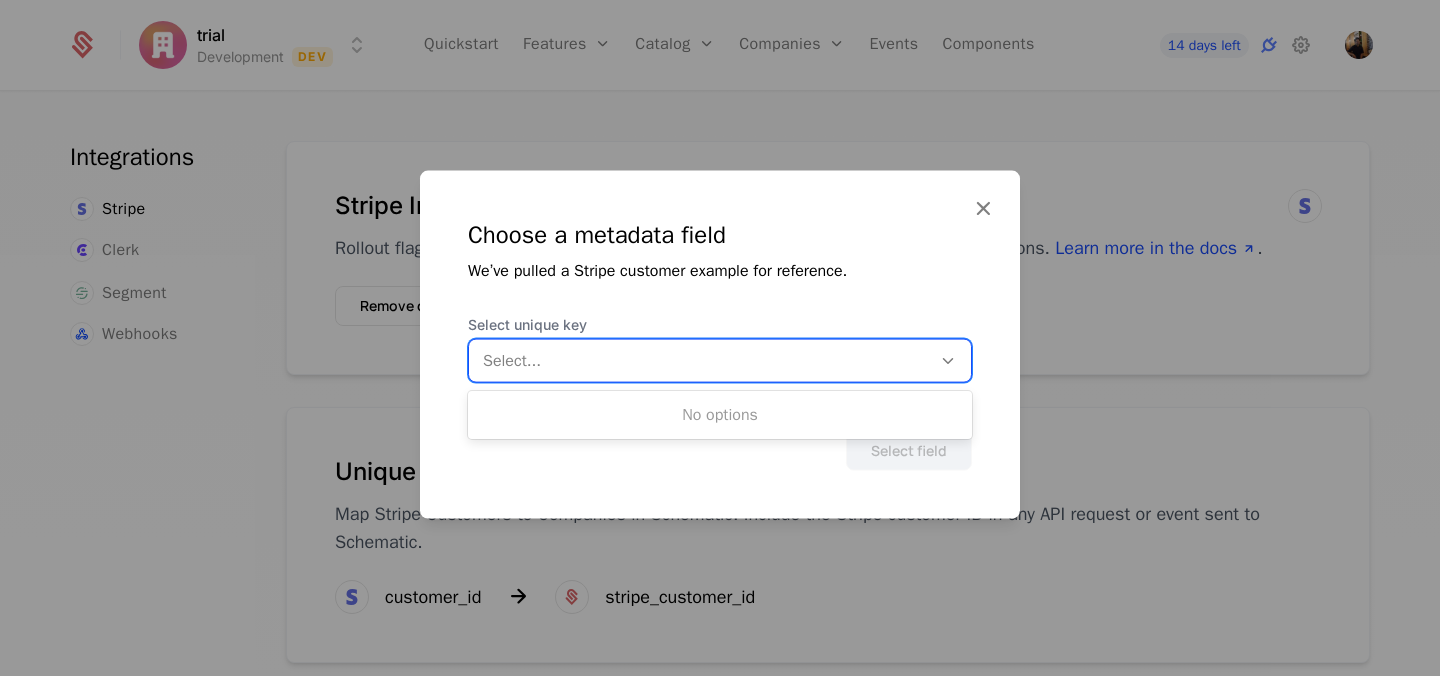 click at bounding box center (700, 361) 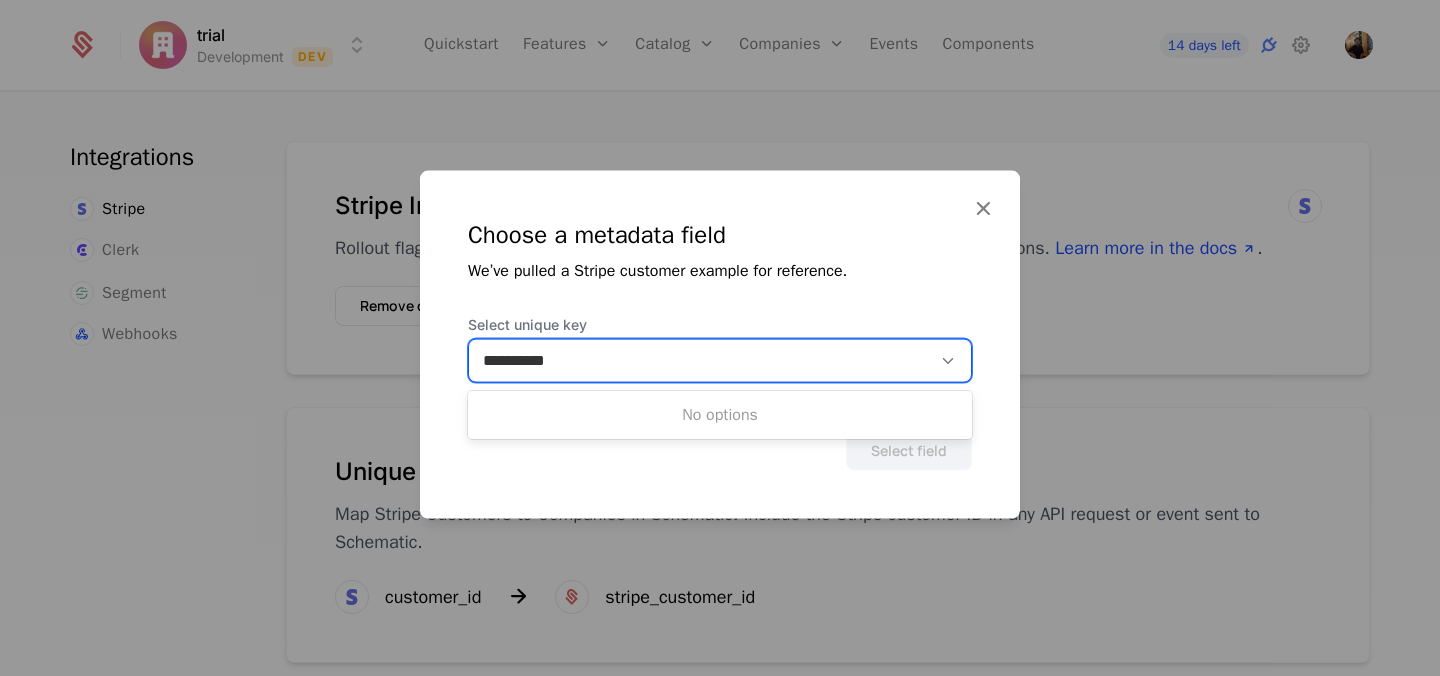 type on "**********" 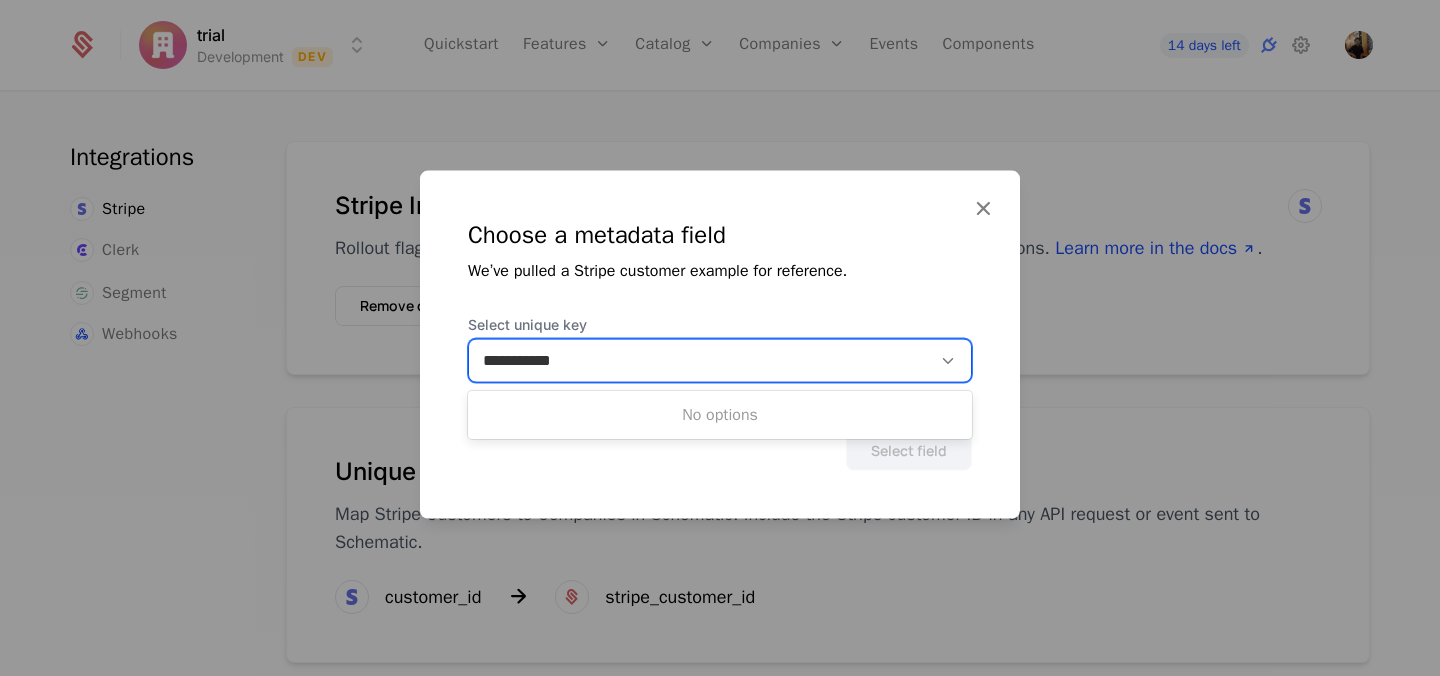 type 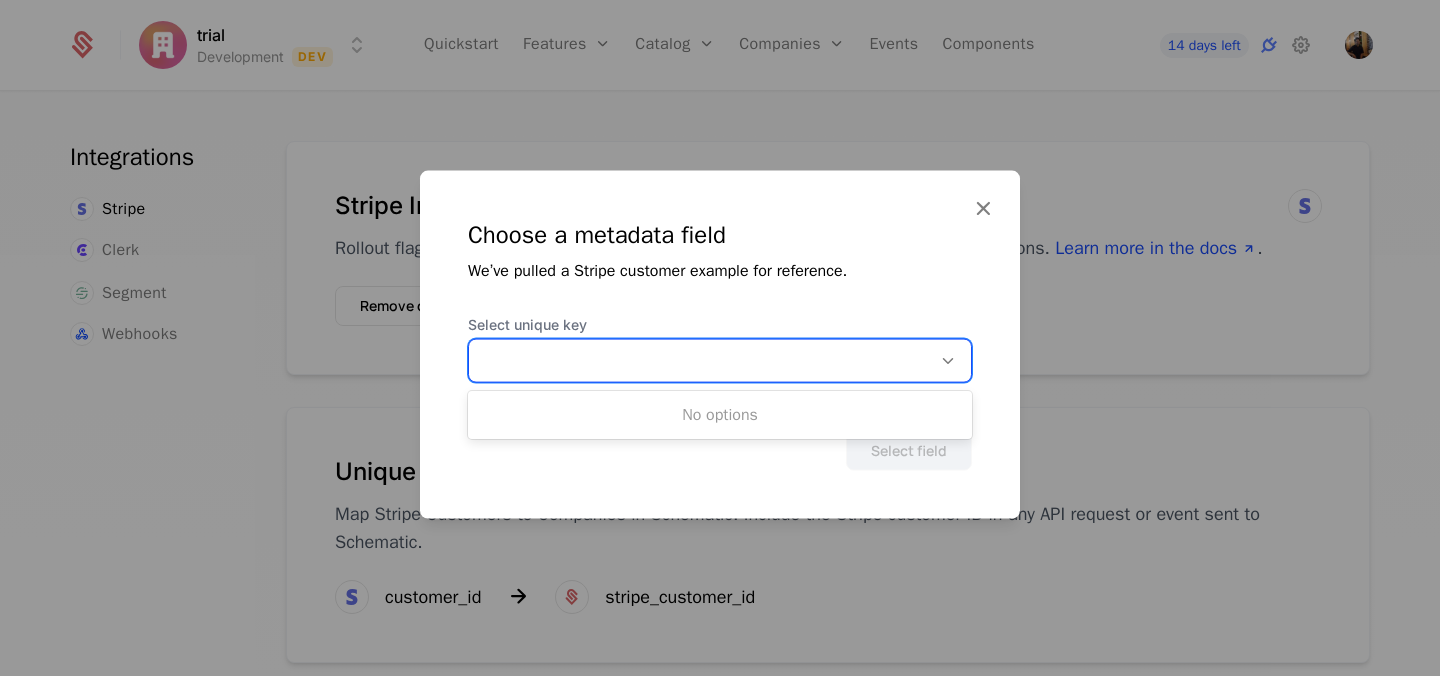 click at bounding box center (700, 361) 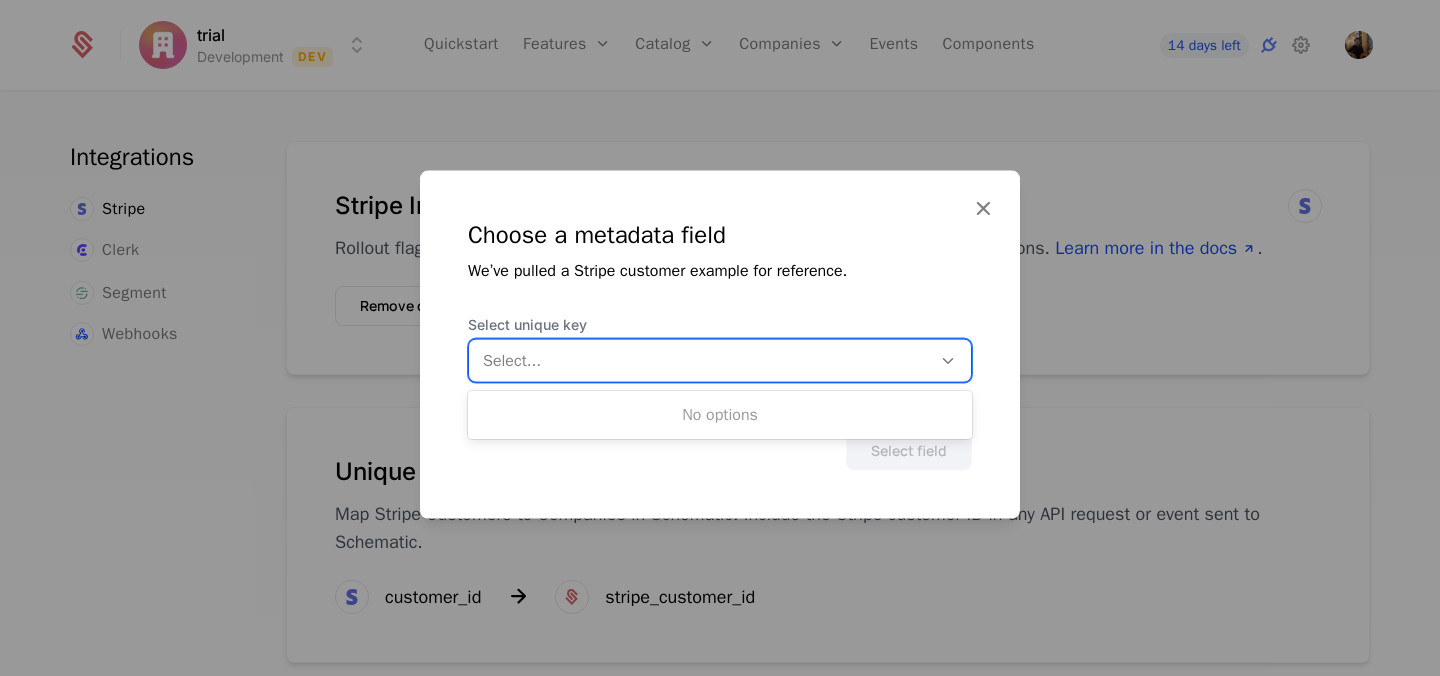 click at bounding box center [700, 361] 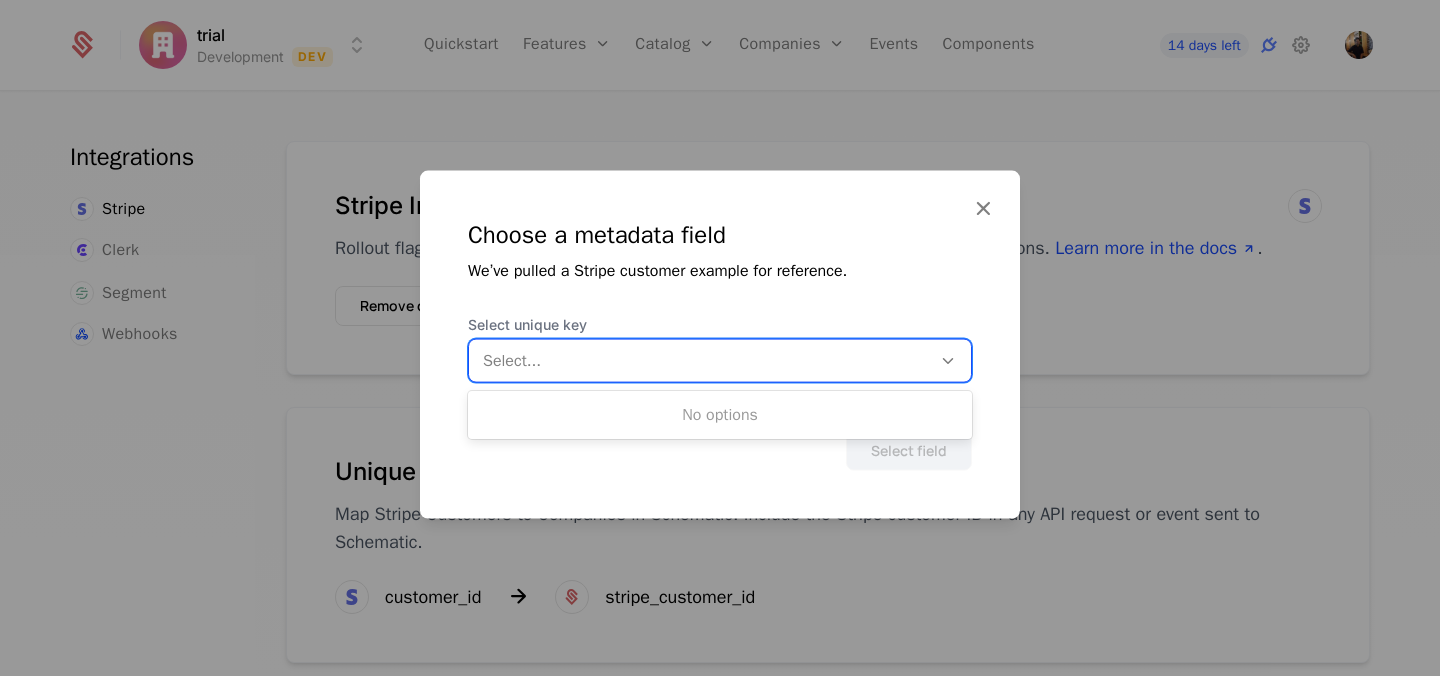 click at bounding box center [700, 361] 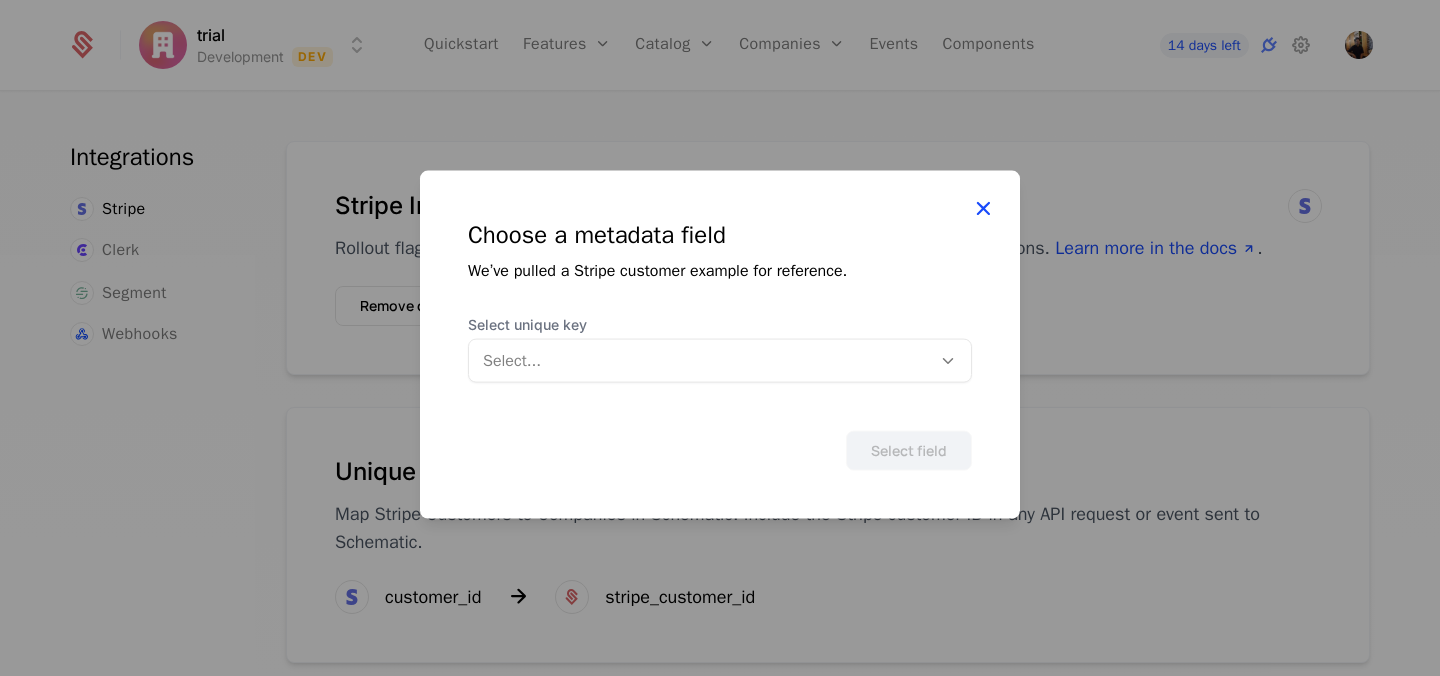 click at bounding box center (983, 208) 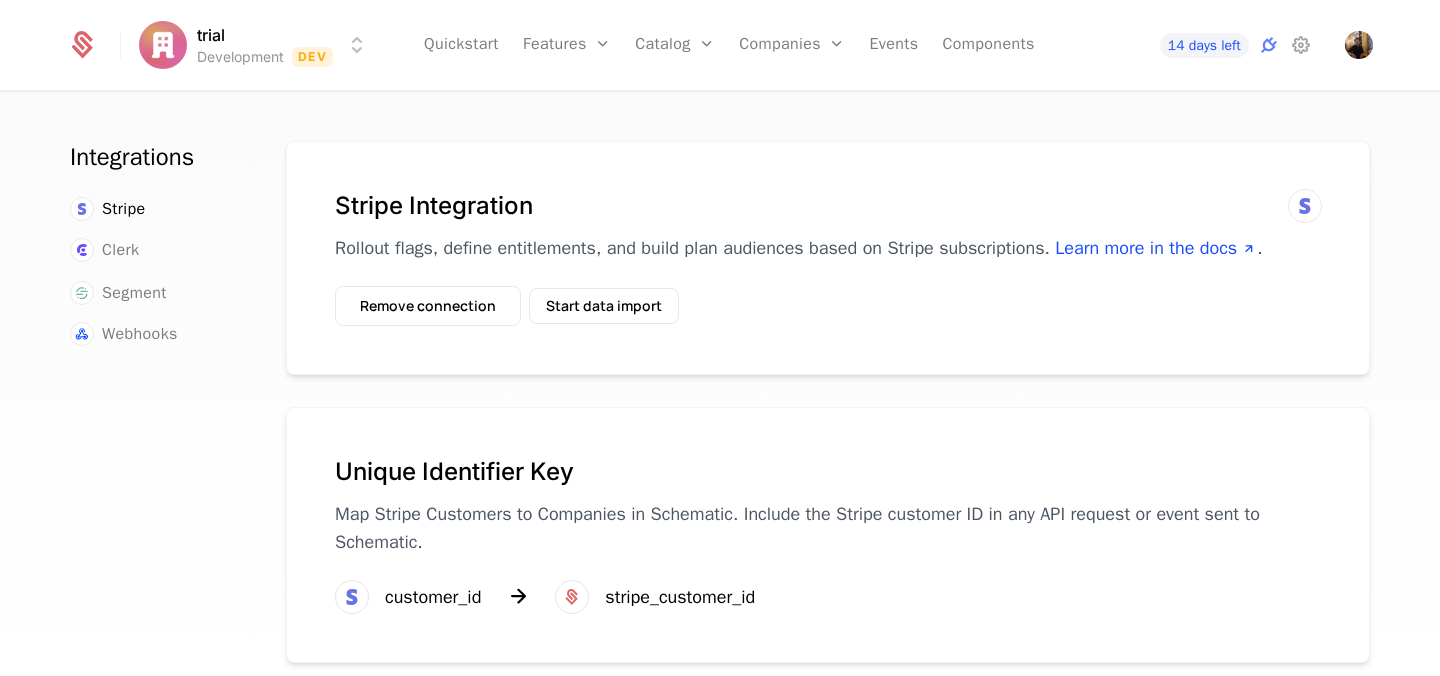 scroll, scrollTop: 47, scrollLeft: 0, axis: vertical 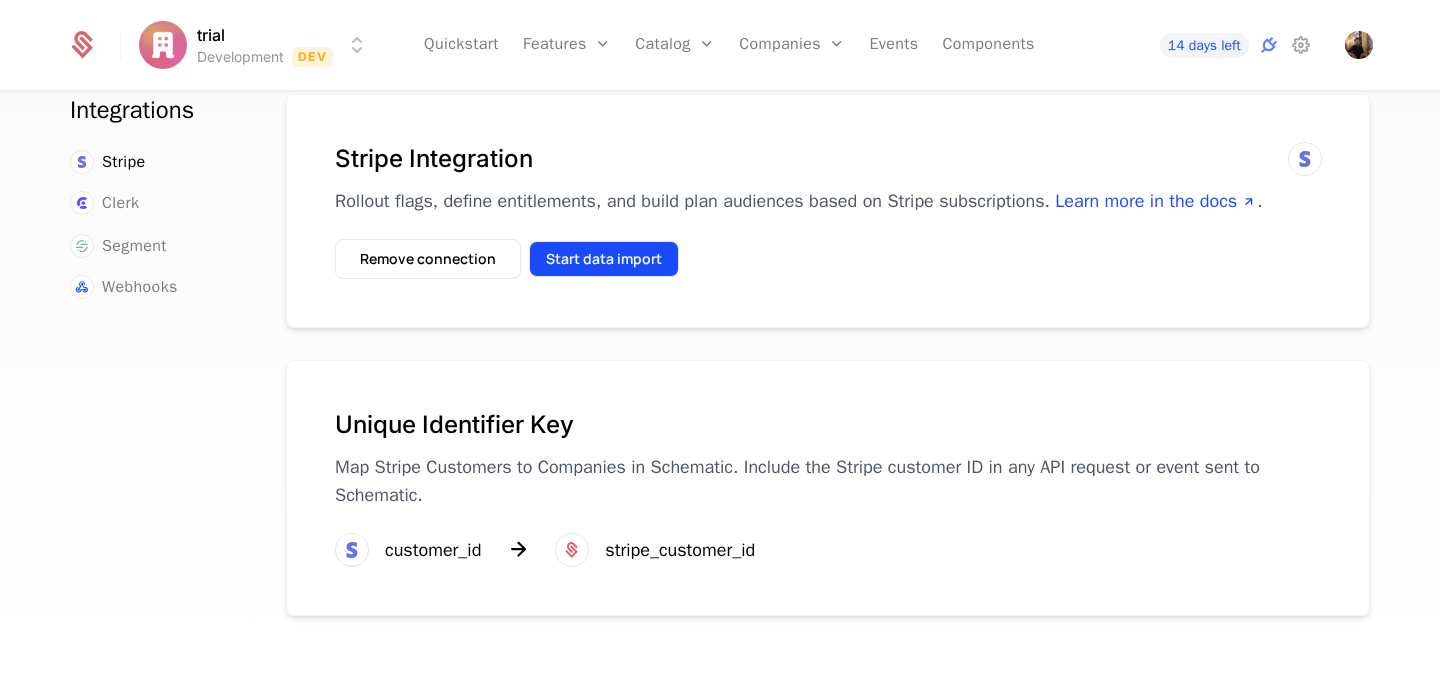 click on "Start data import" at bounding box center (604, 259) 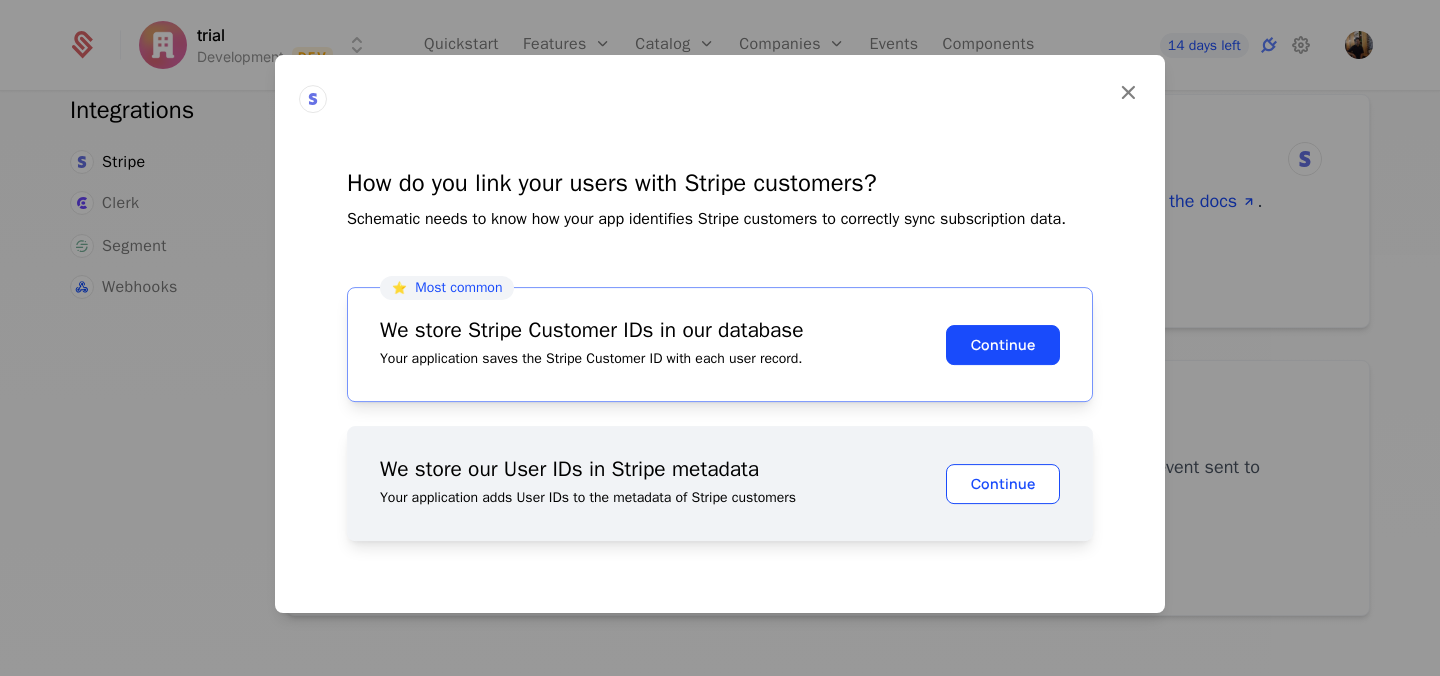 click on "Continue" at bounding box center (1003, 484) 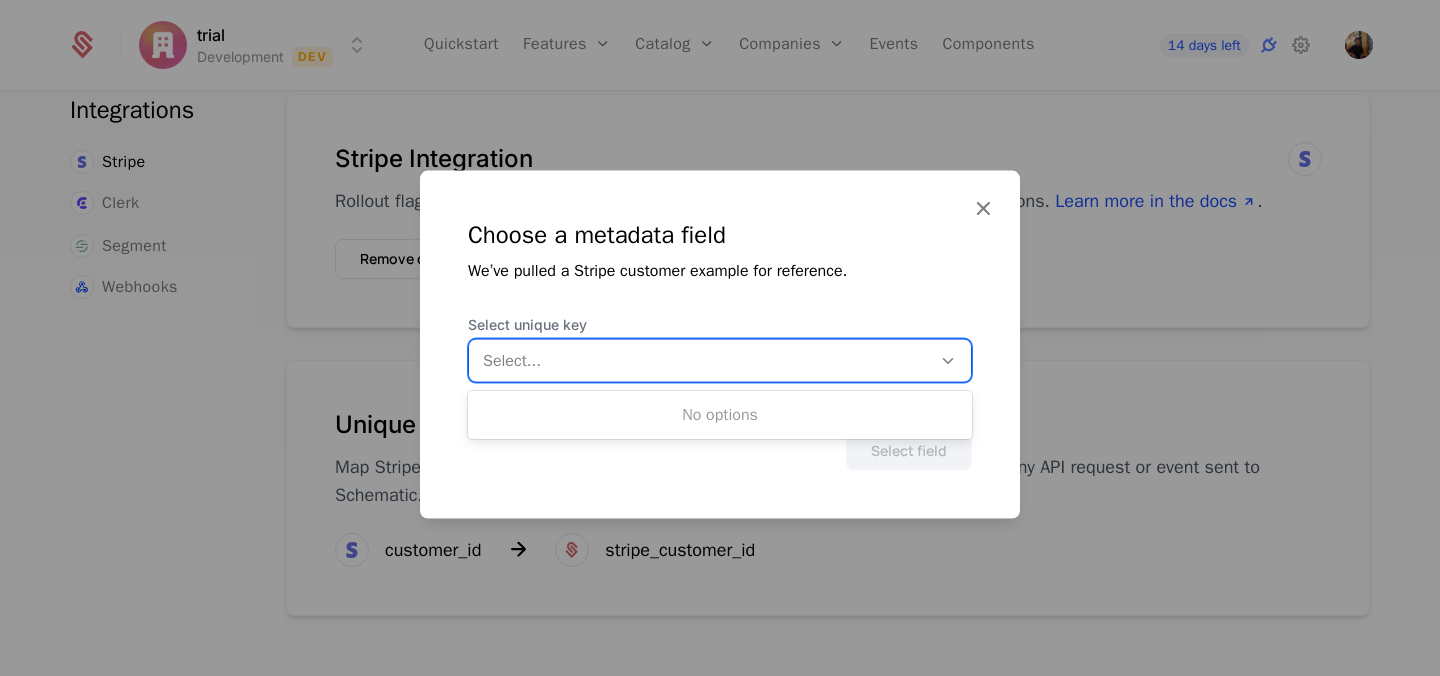 click at bounding box center [700, 361] 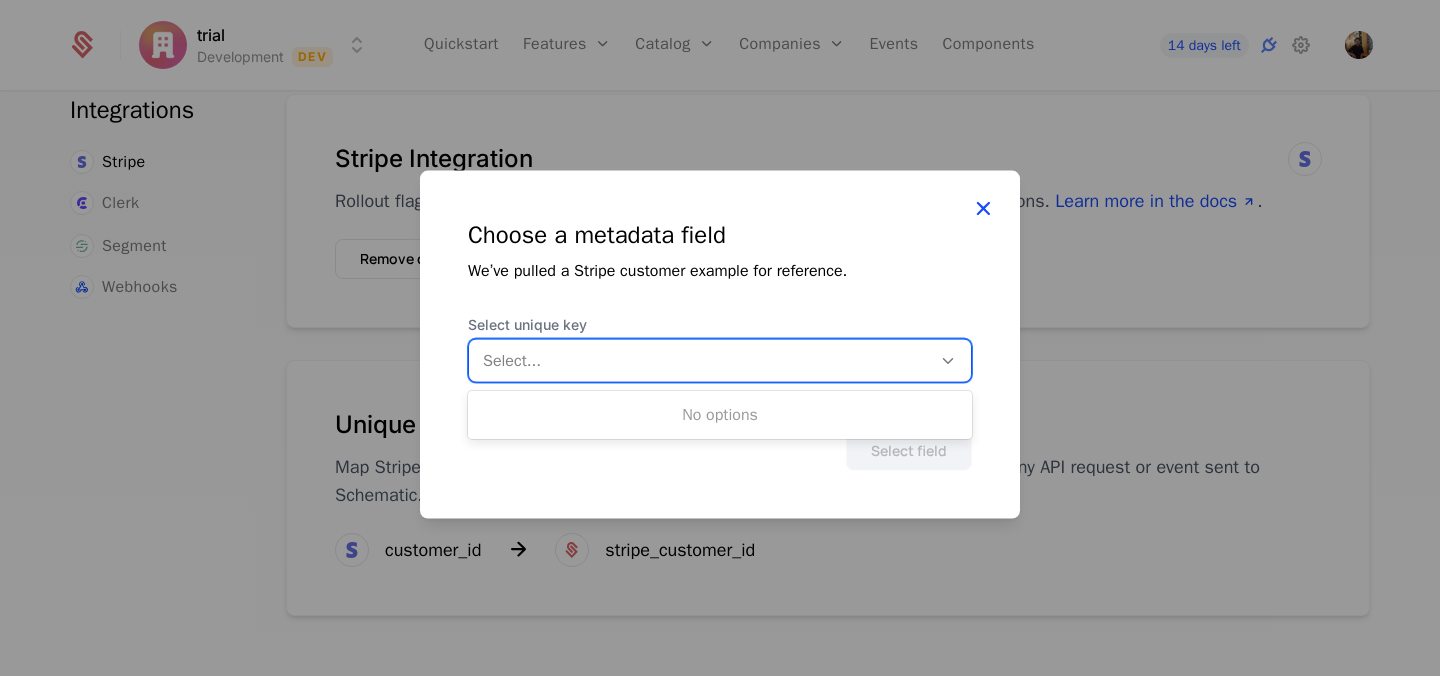 click at bounding box center (983, 208) 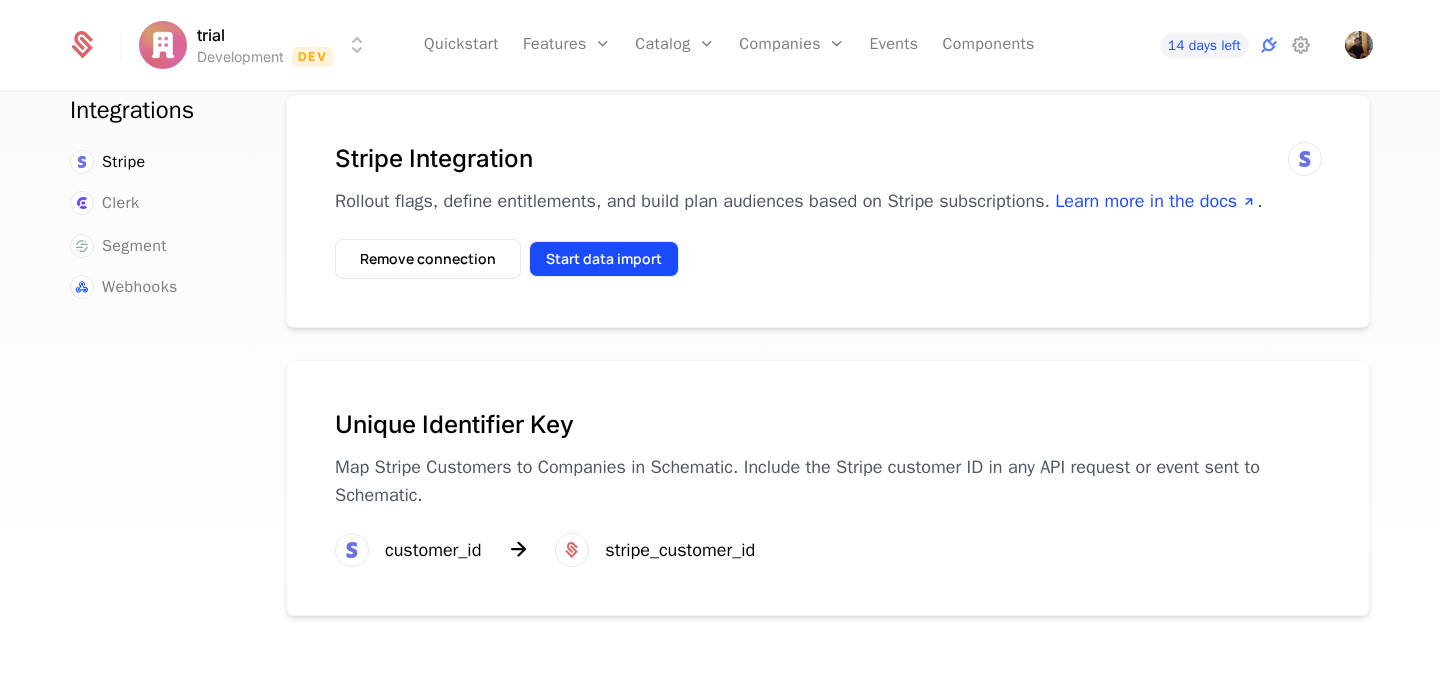 click on "Start data import" at bounding box center (604, 259) 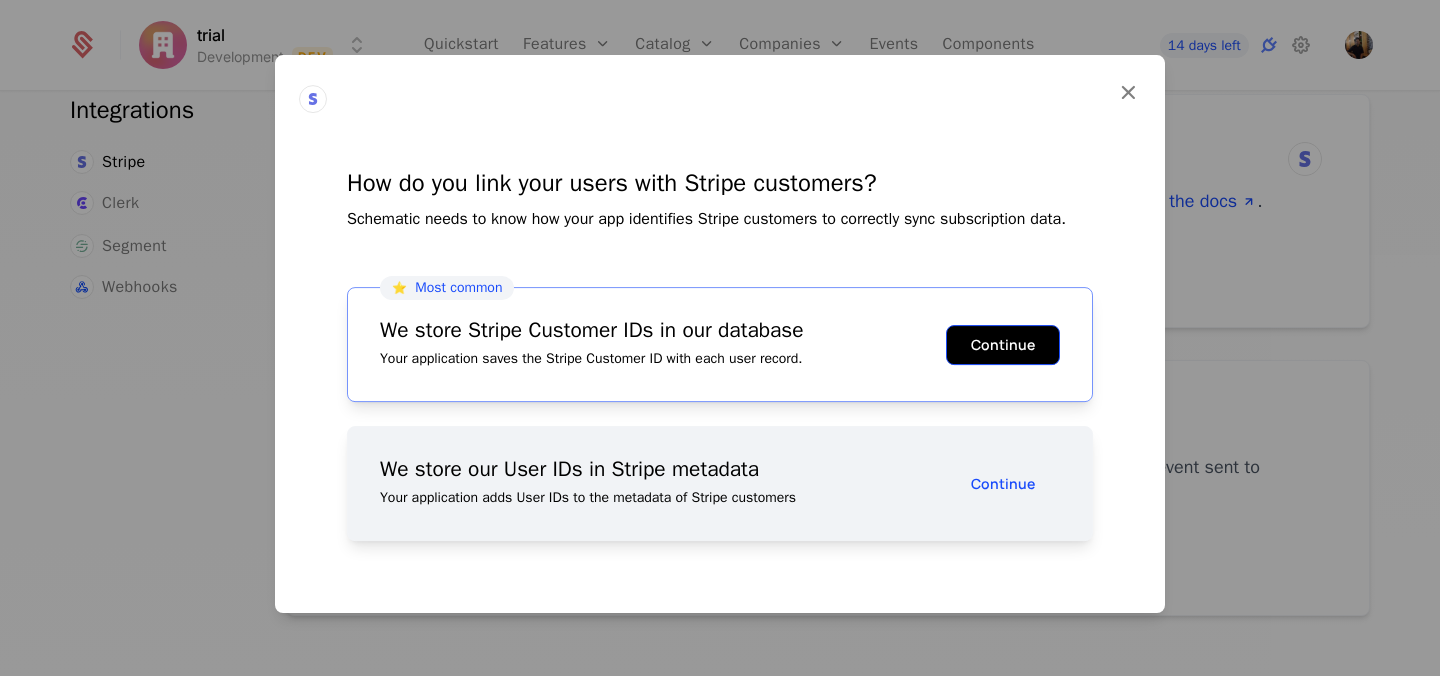 click on "Continue" at bounding box center (1003, 345) 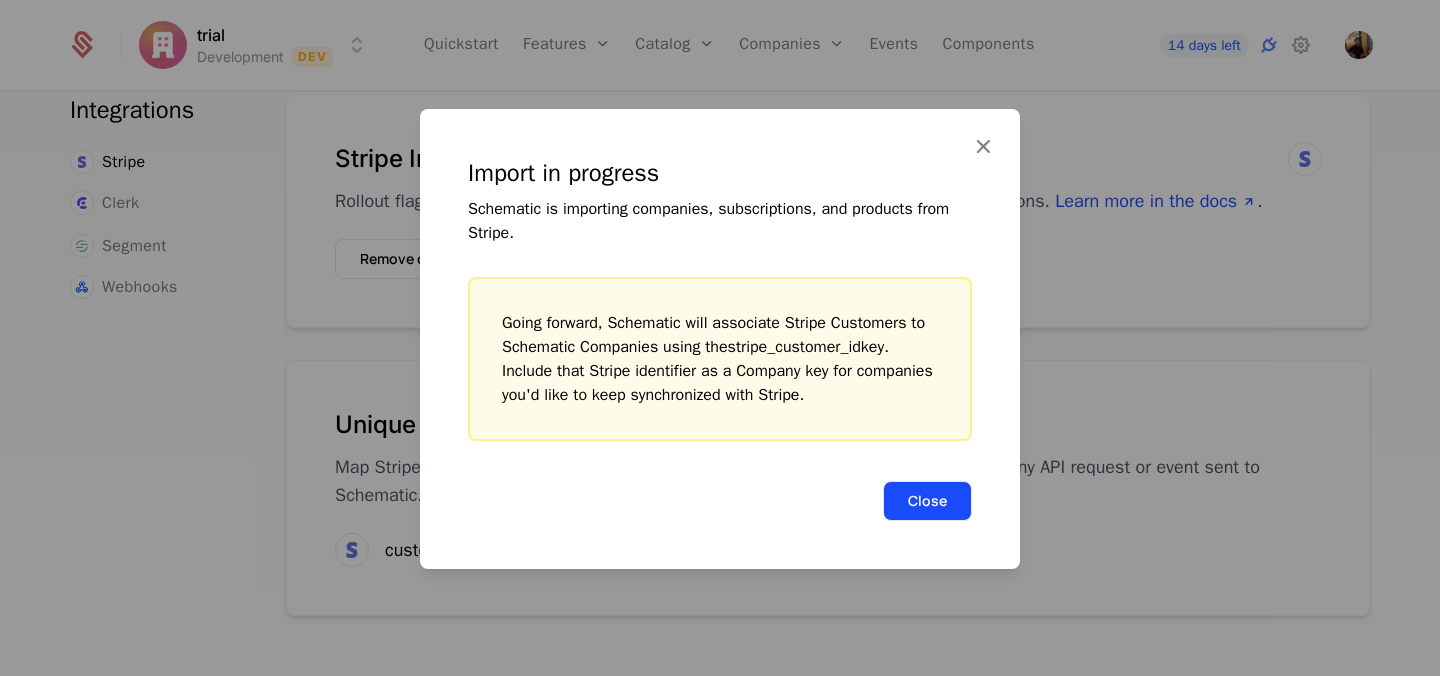 click on "Close" at bounding box center [927, 501] 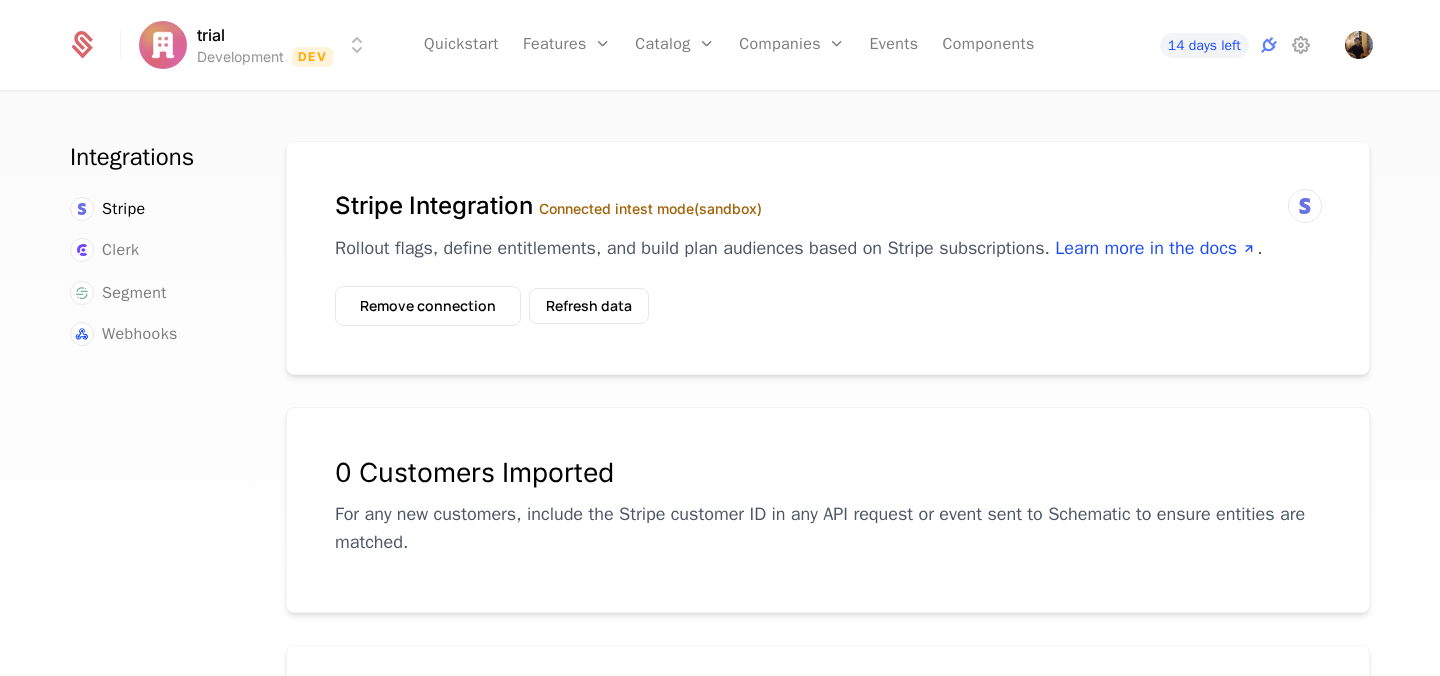 scroll, scrollTop: 375, scrollLeft: 0, axis: vertical 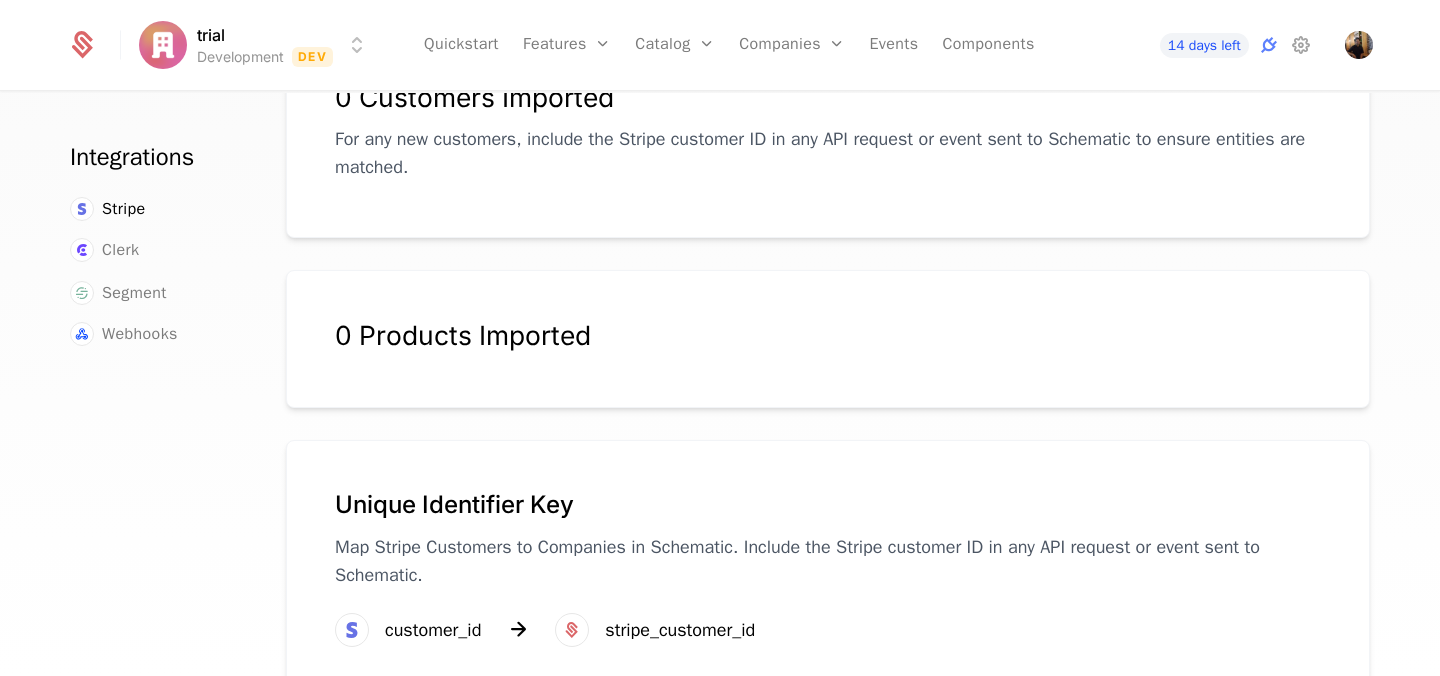 click at bounding box center [518, 629] 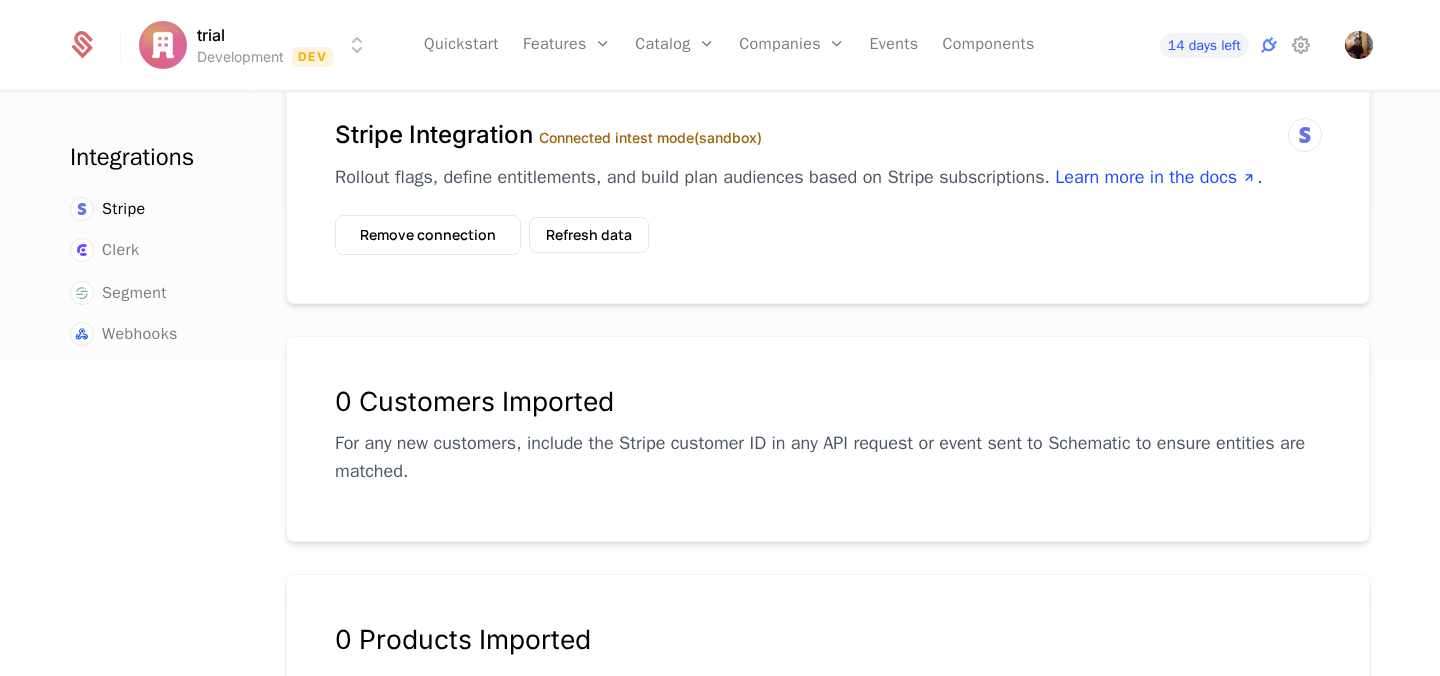 scroll, scrollTop: 0, scrollLeft: 0, axis: both 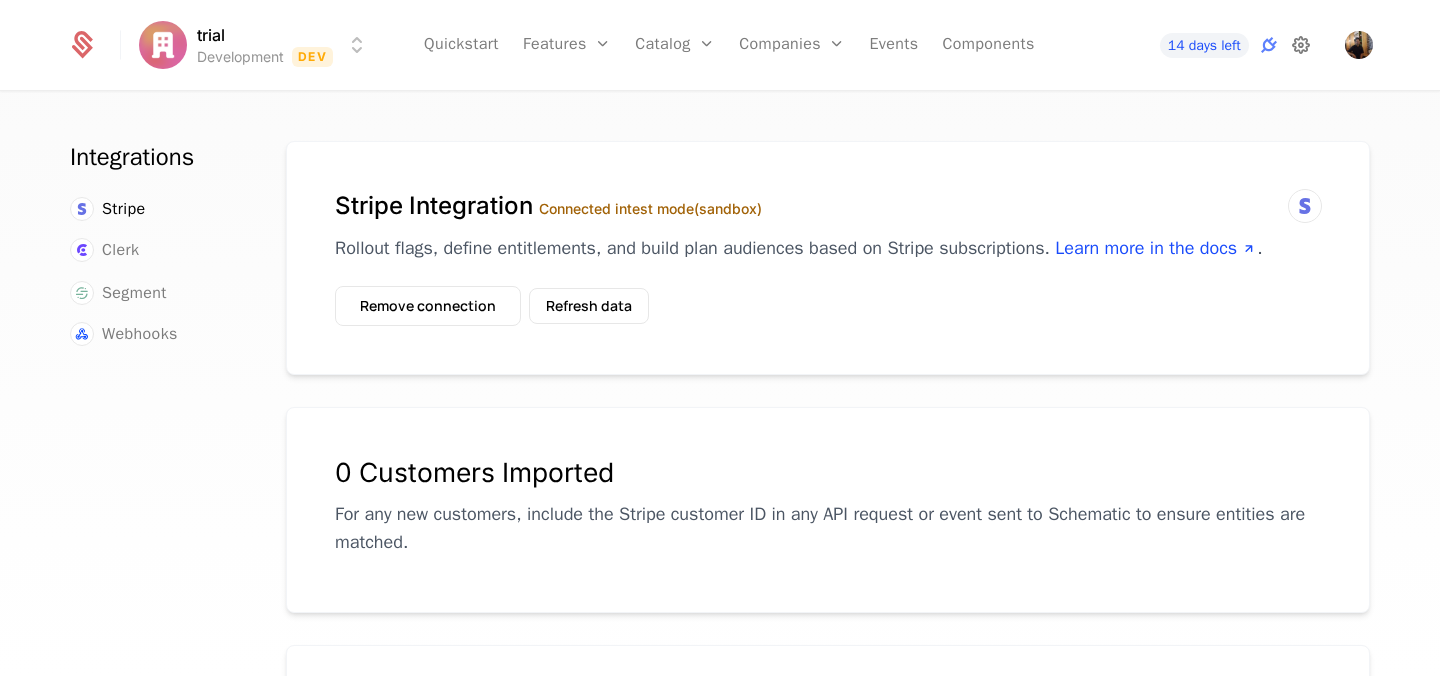 click at bounding box center (1301, 45) 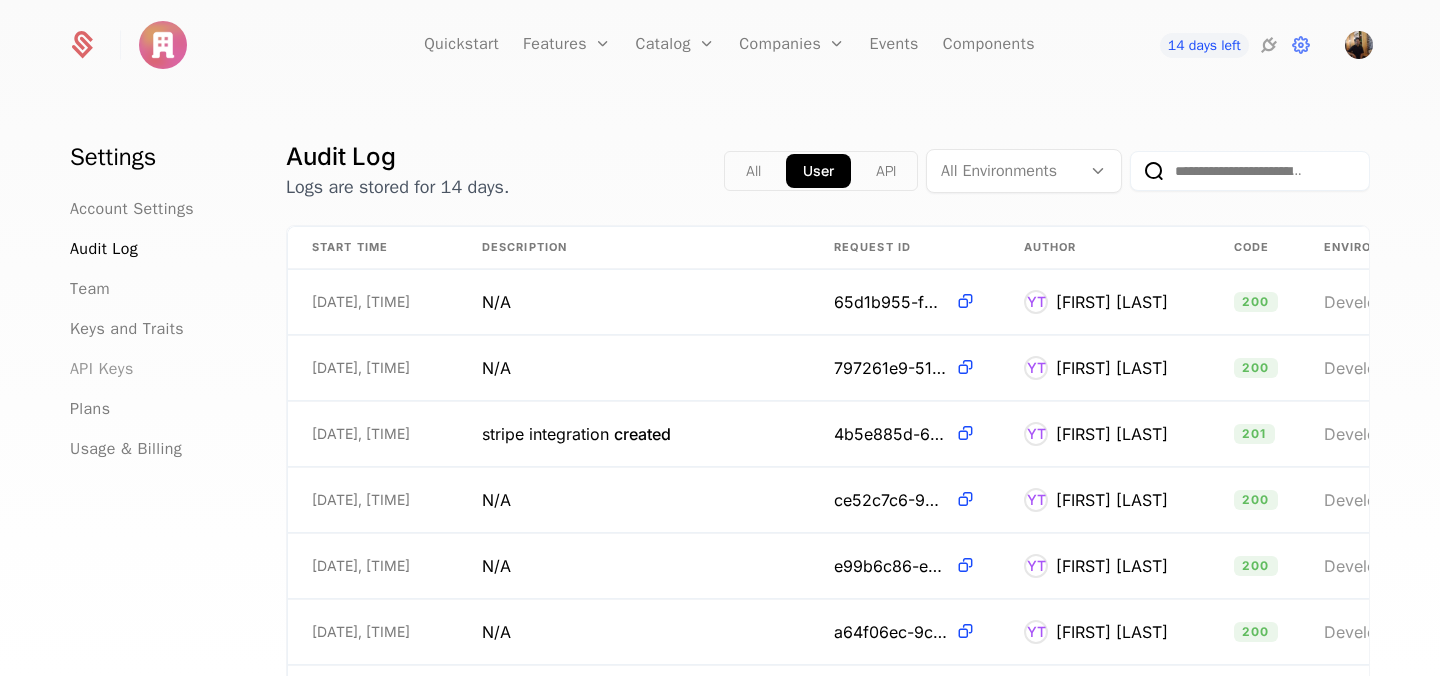 click on "API Keys" at bounding box center [102, 369] 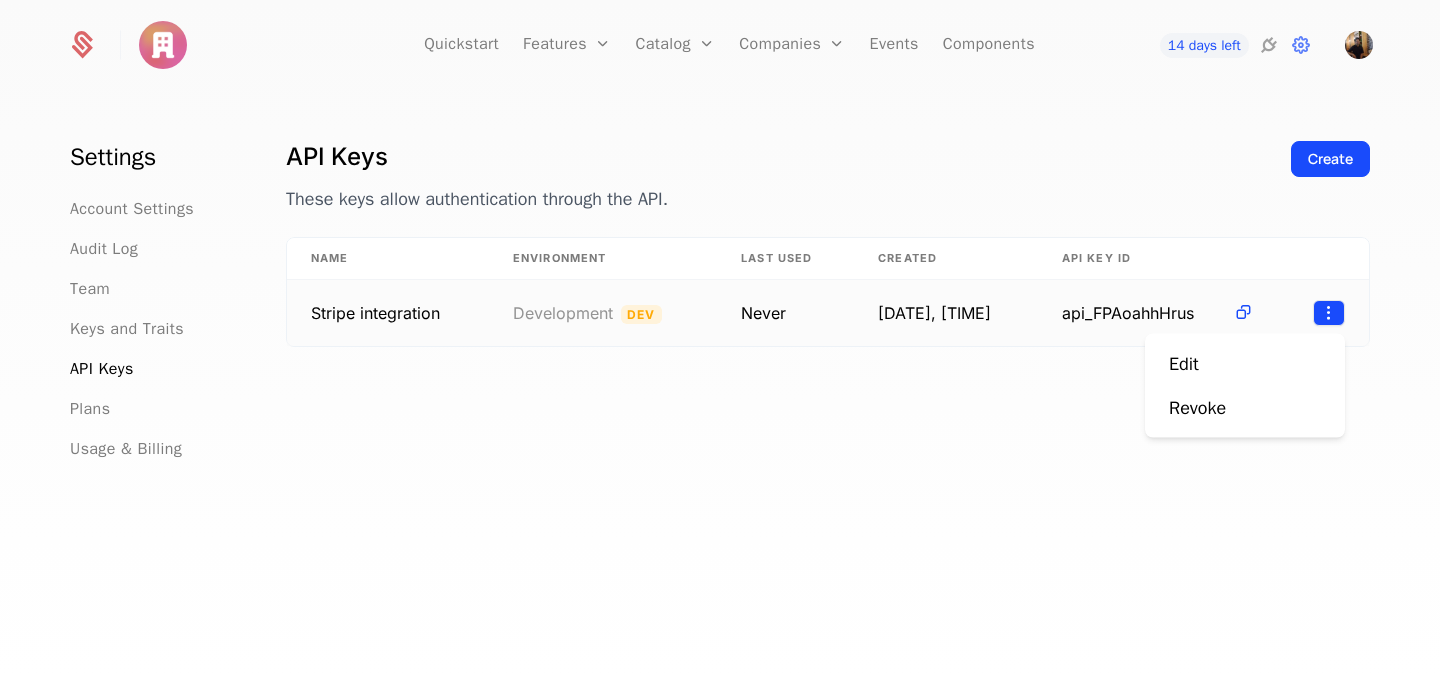 click on "Quickstart Features Features Flags Catalog Plans Add Ons Configuration Companies Companies Users Events Components 14 days left Settings Account Settings Audit Log Team Keys and Traits API Keys Plans Usage & Billing API Keys These keys allow authentication through the API. Create Name Environment Last Used Created API Key ID Stripe integration Development Dev Never [DATE], [TIME] api_FPAoahhHrus Best Viewed on Desktop You're currently viewing this on a mobile device . For the best experience, we recommend using a desktop or larger screens , as the application isn't fully optimized for smaller resolutions just yet. Got it Edit Revoke" at bounding box center [720, 338] 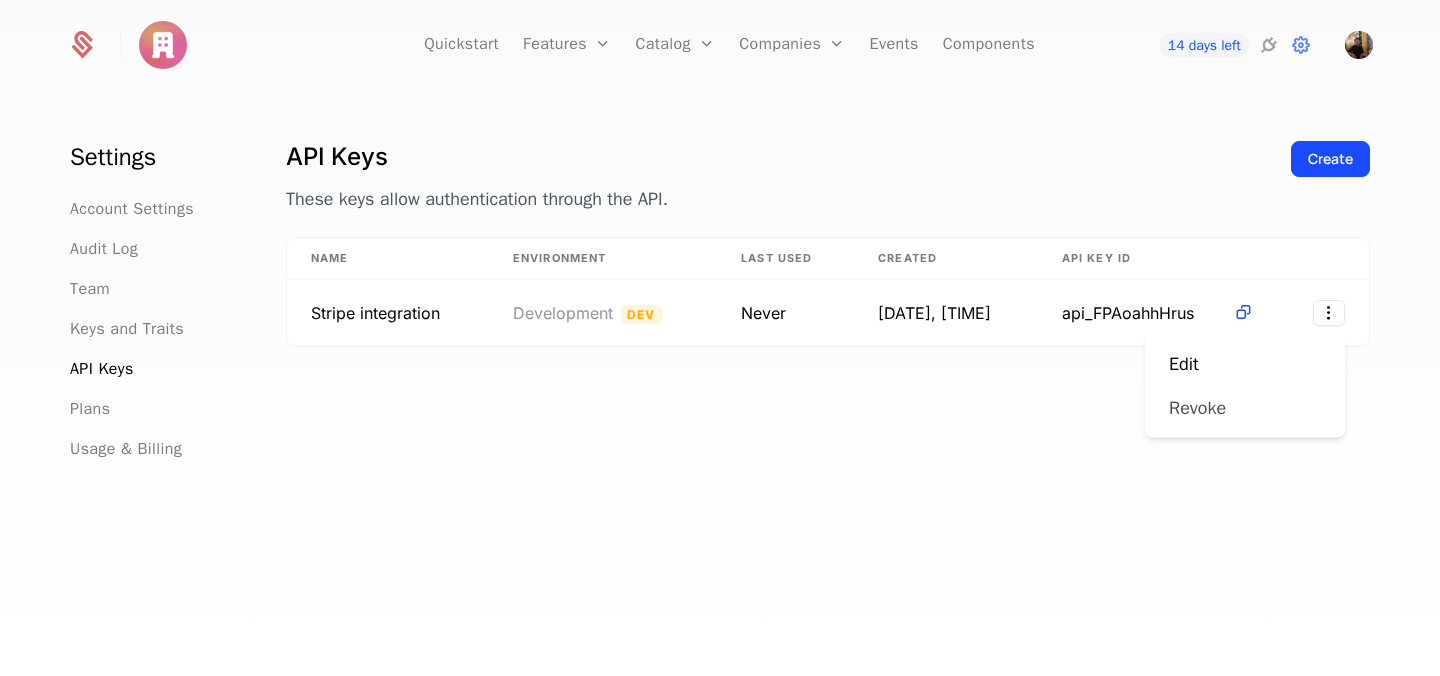 click on "Revoke" at bounding box center (1197, 408) 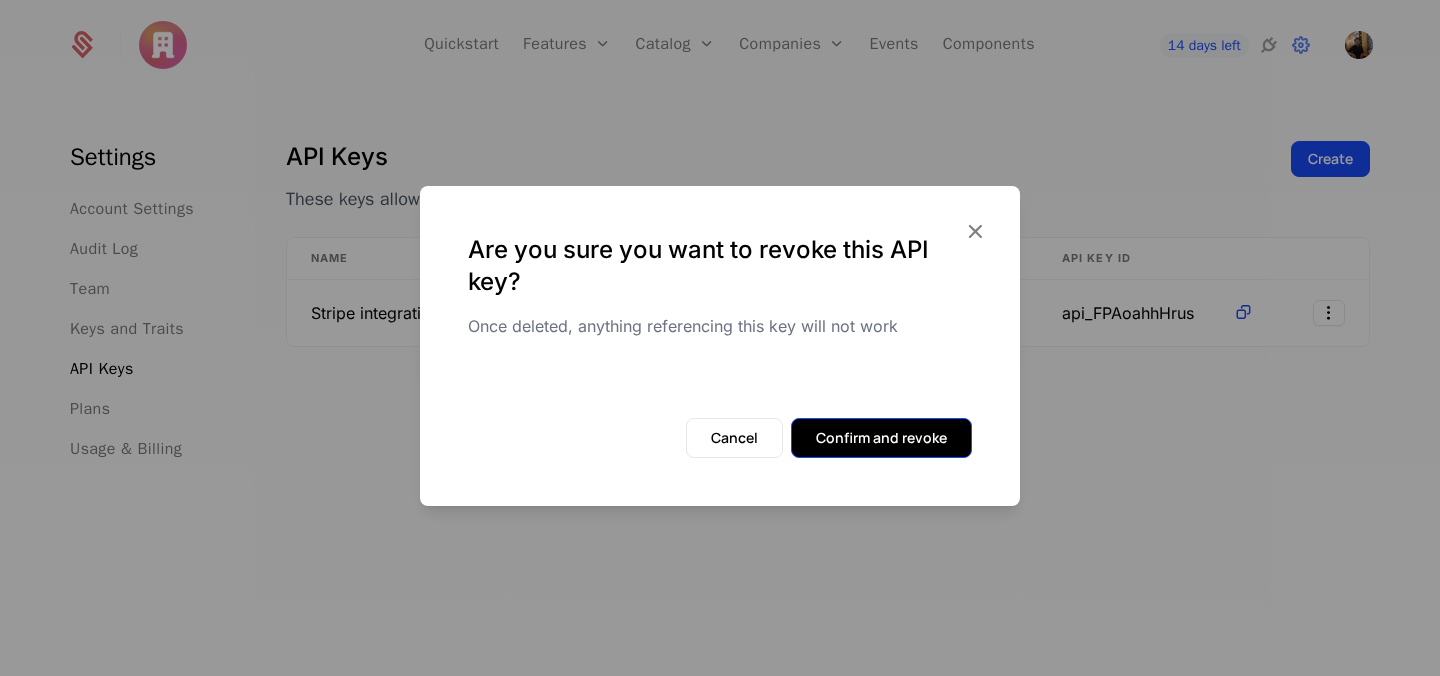click on "Confirm and revoke" at bounding box center [881, 438] 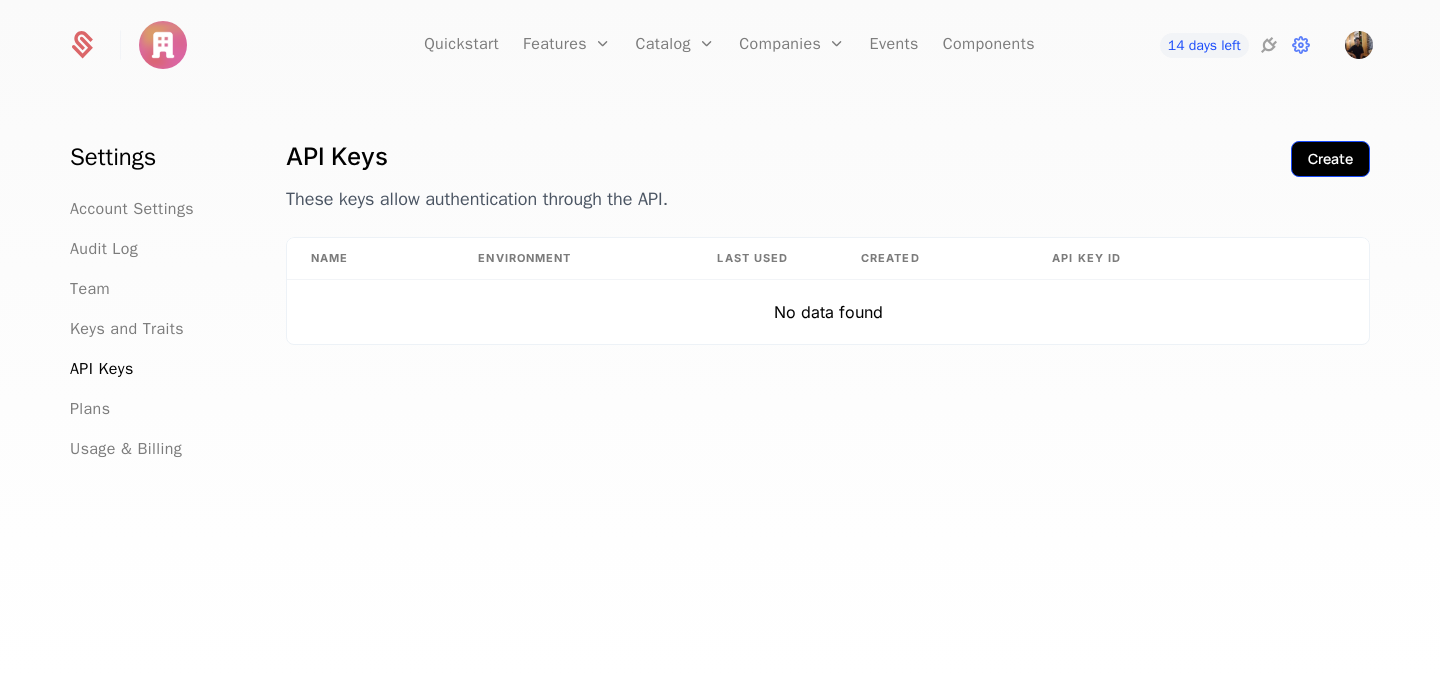 click on "Create" at bounding box center (1330, 159) 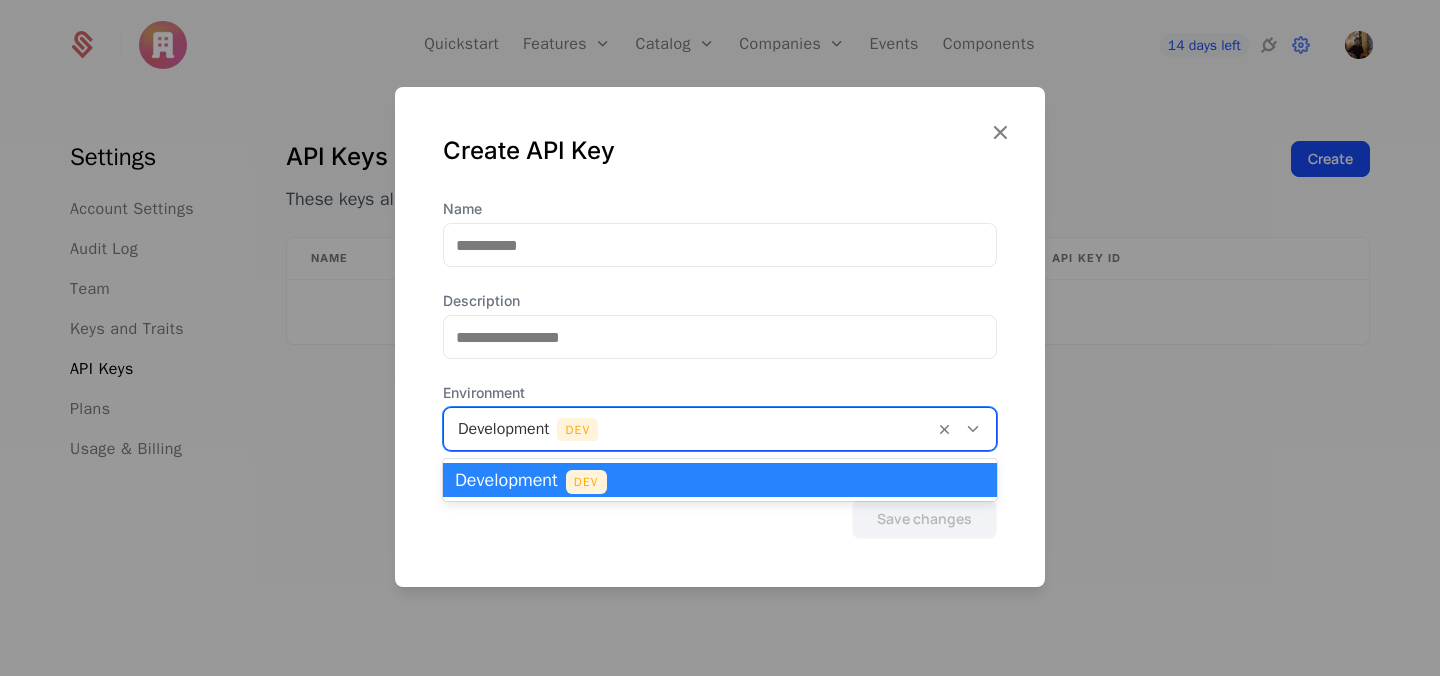 click at bounding box center (965, 429) 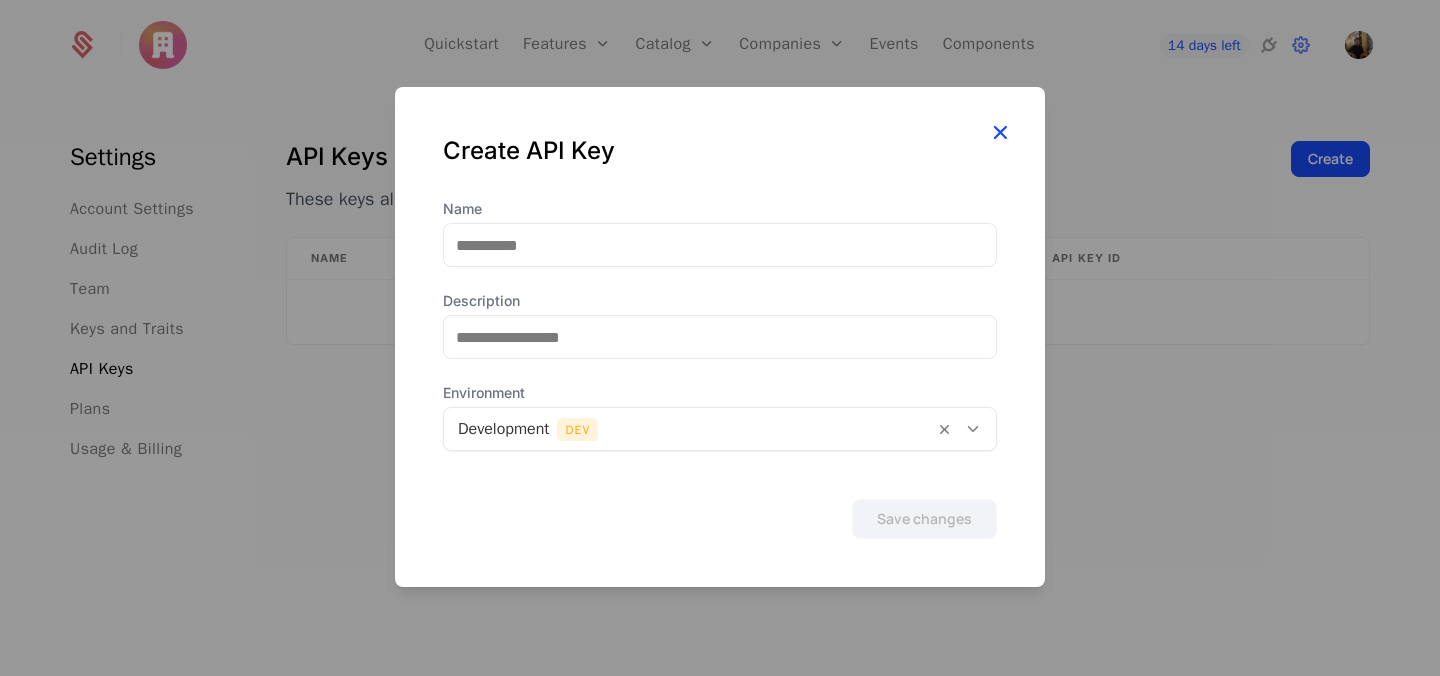 click at bounding box center [1000, 132] 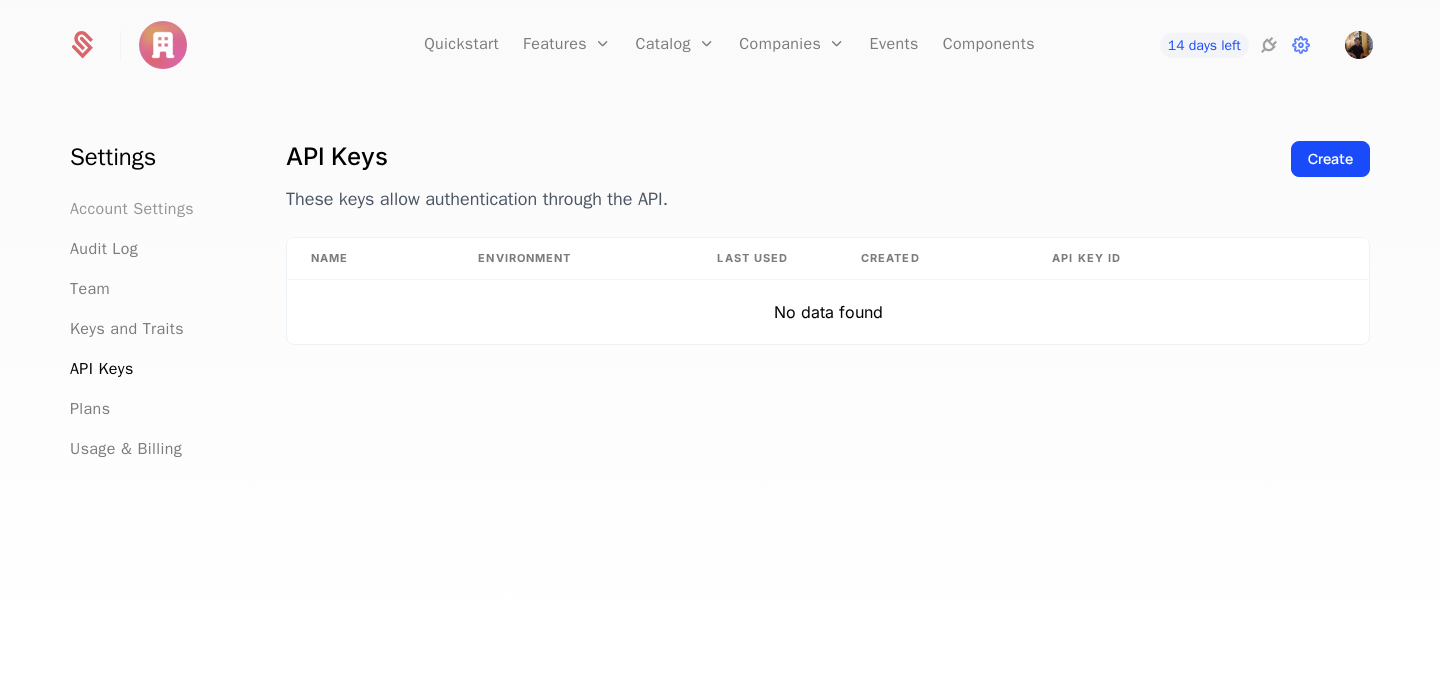 click on "Account Settings" at bounding box center (132, 209) 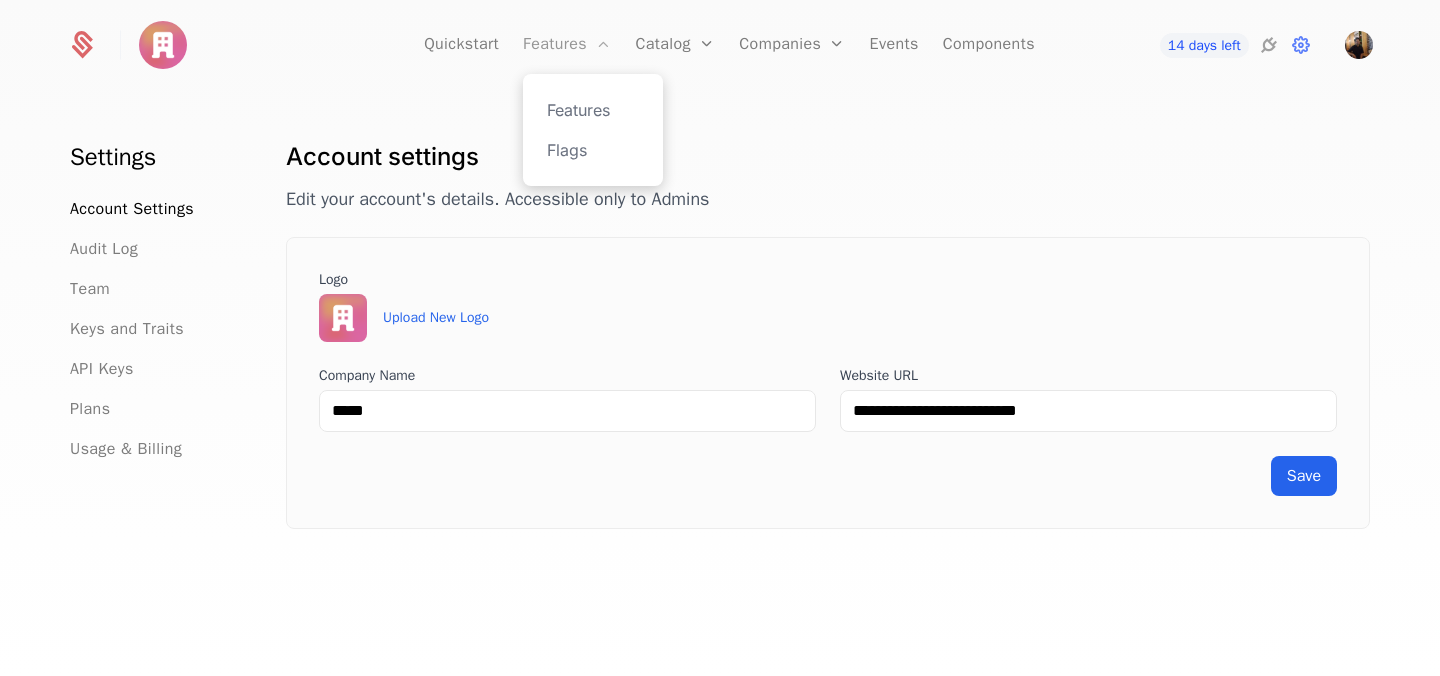 click on "Features" at bounding box center (567, 45) 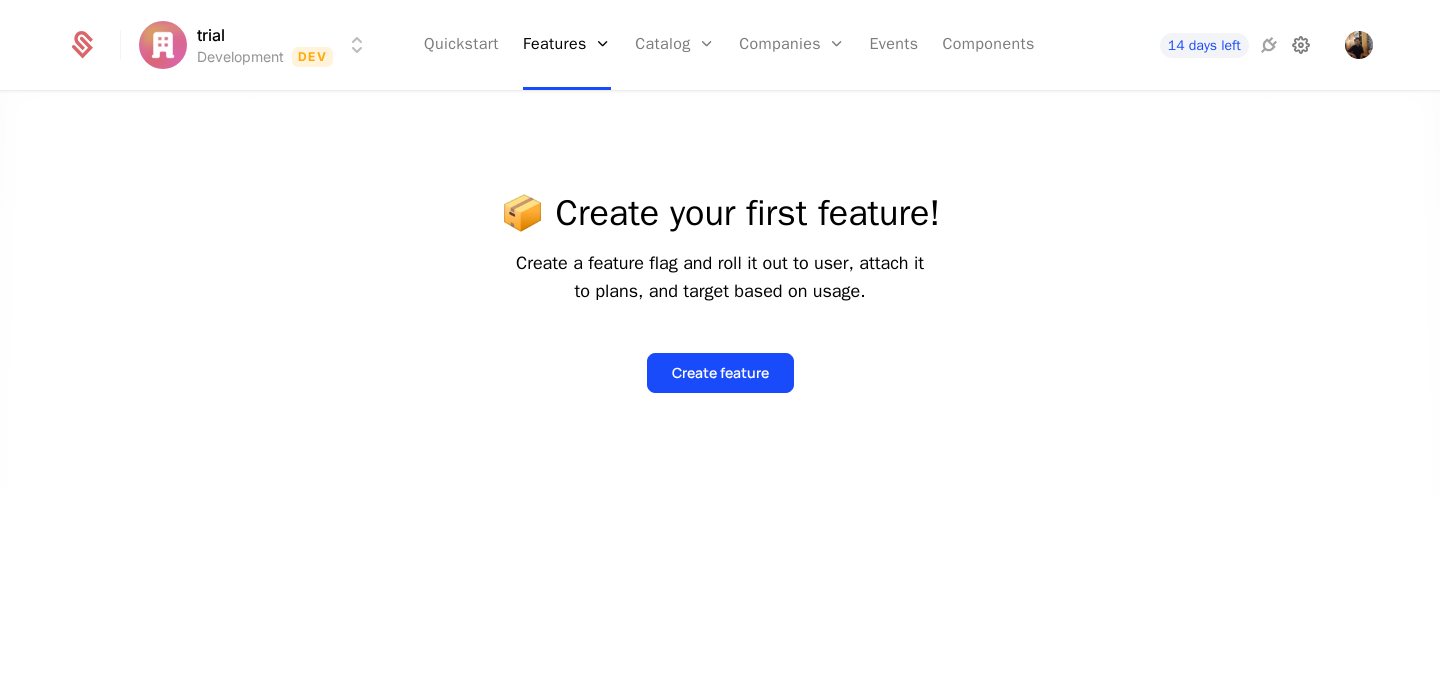 click at bounding box center [1301, 45] 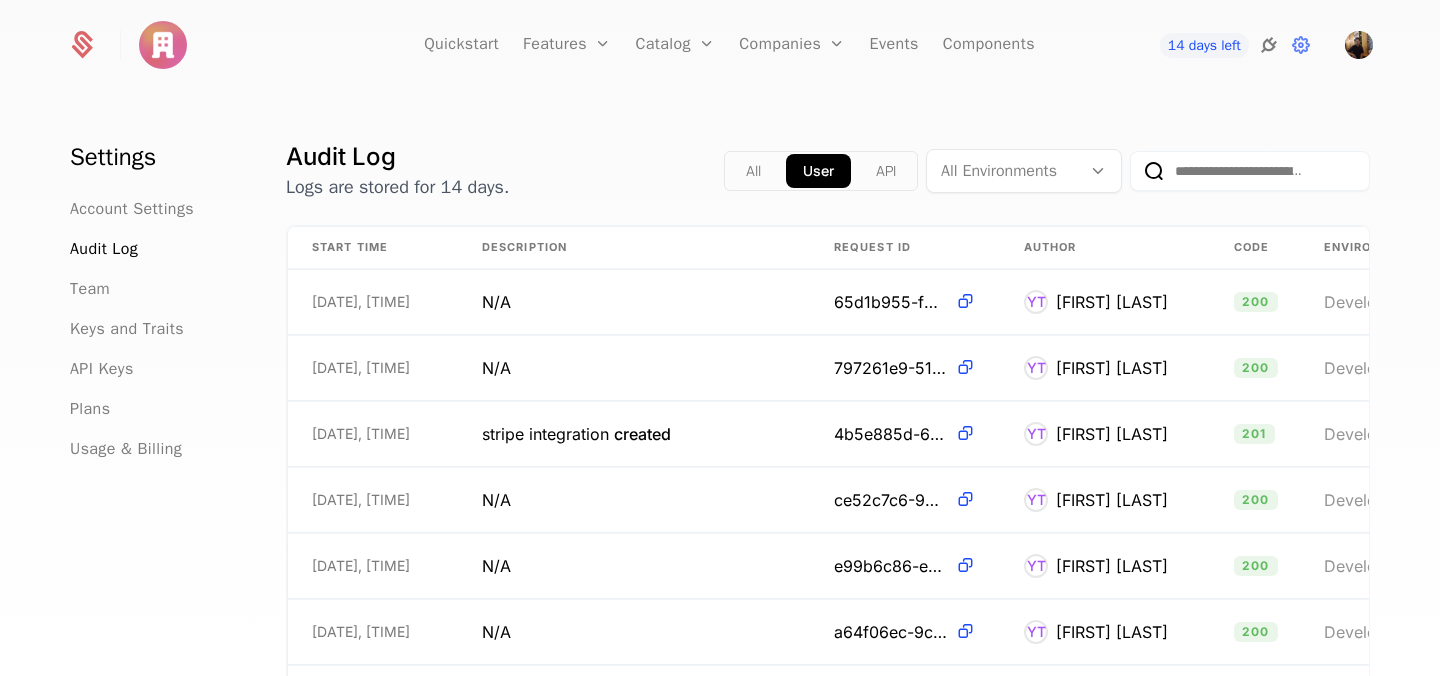 click at bounding box center [1269, 45] 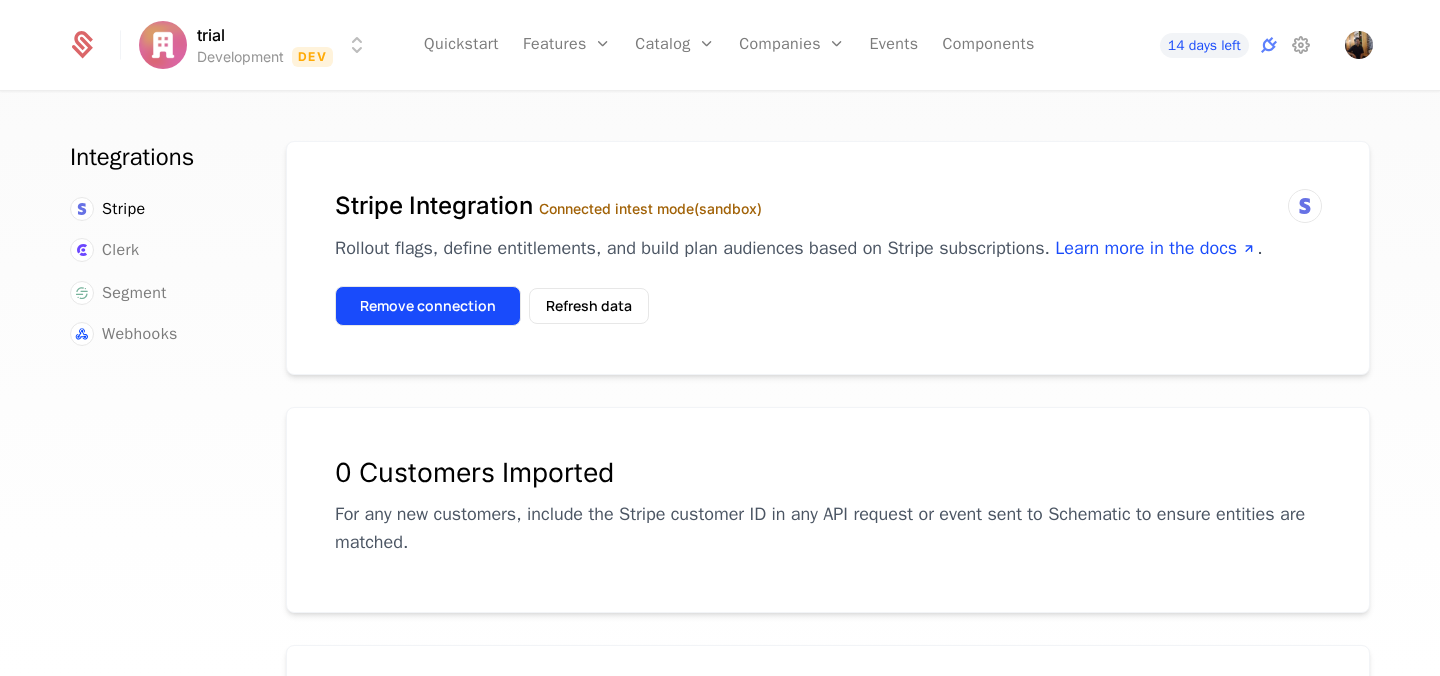 click on "Remove connection" at bounding box center [428, 306] 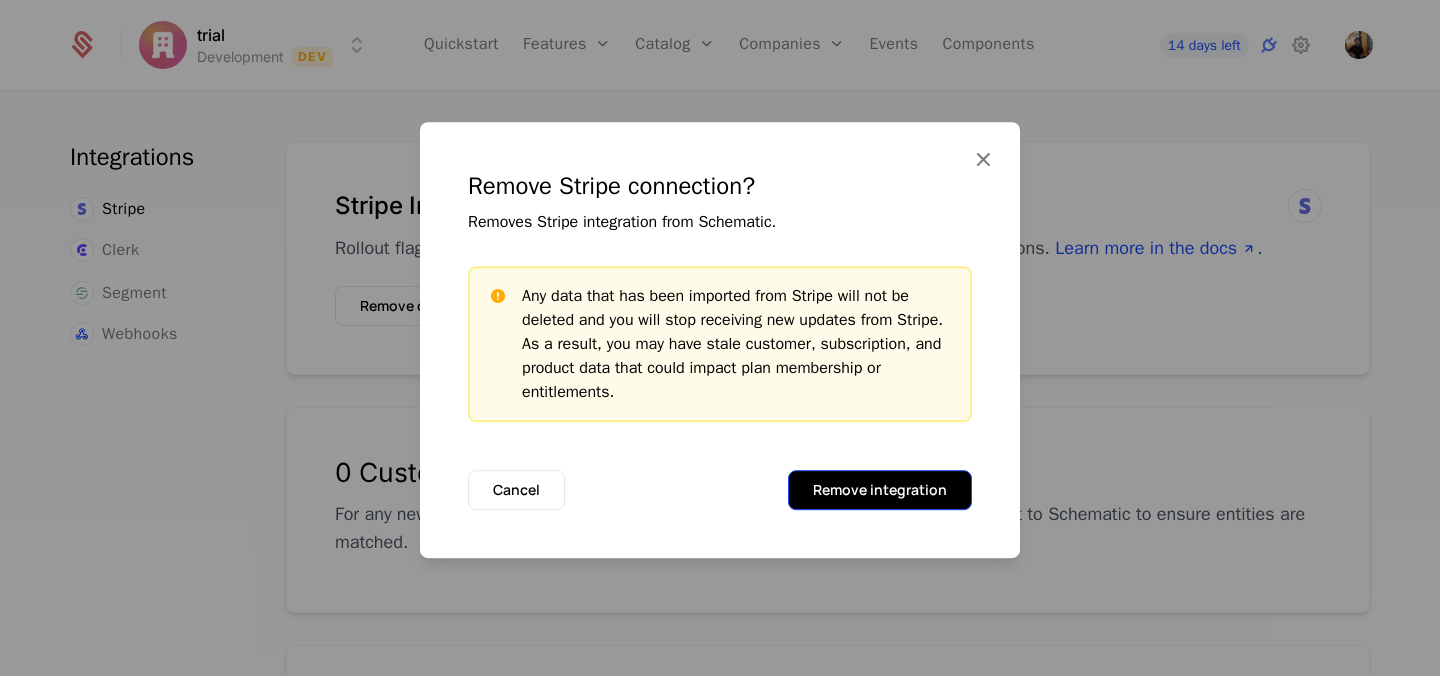 click on "Remove integration" at bounding box center [880, 490] 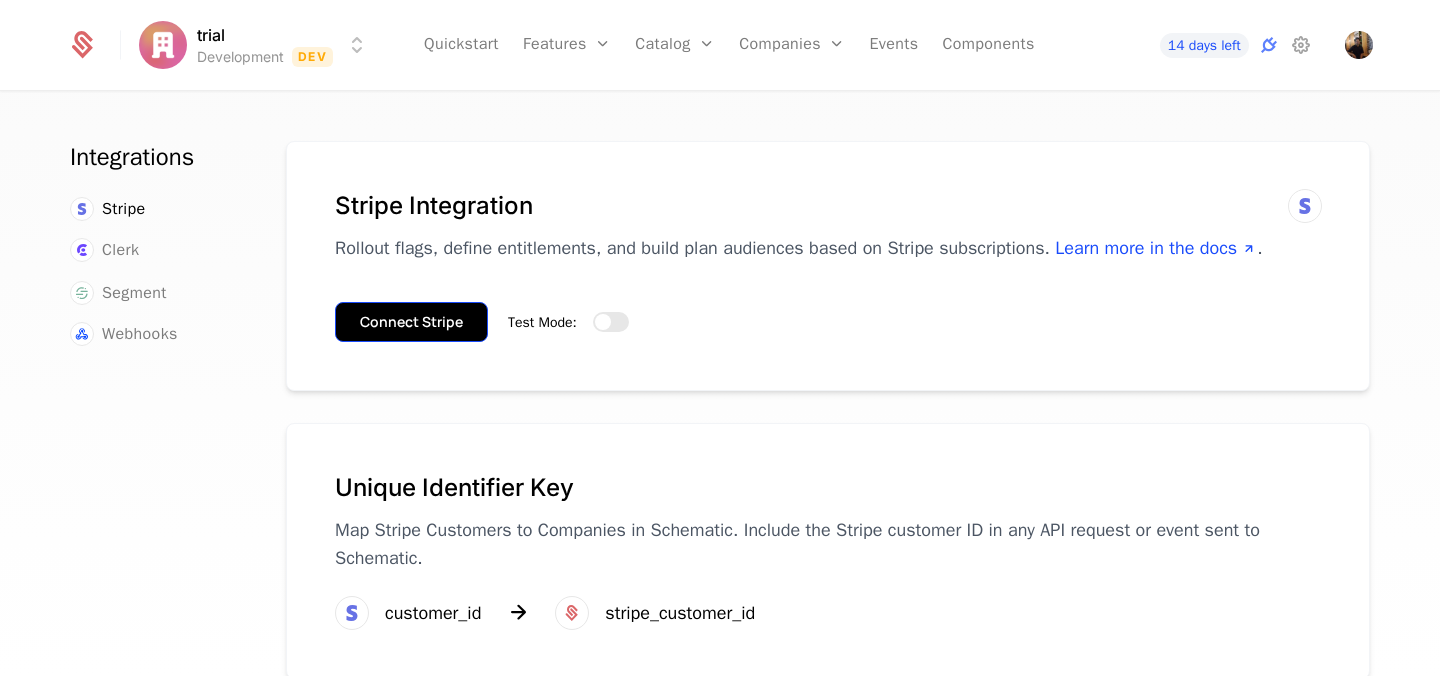 click on "Connect Stripe" at bounding box center (411, 322) 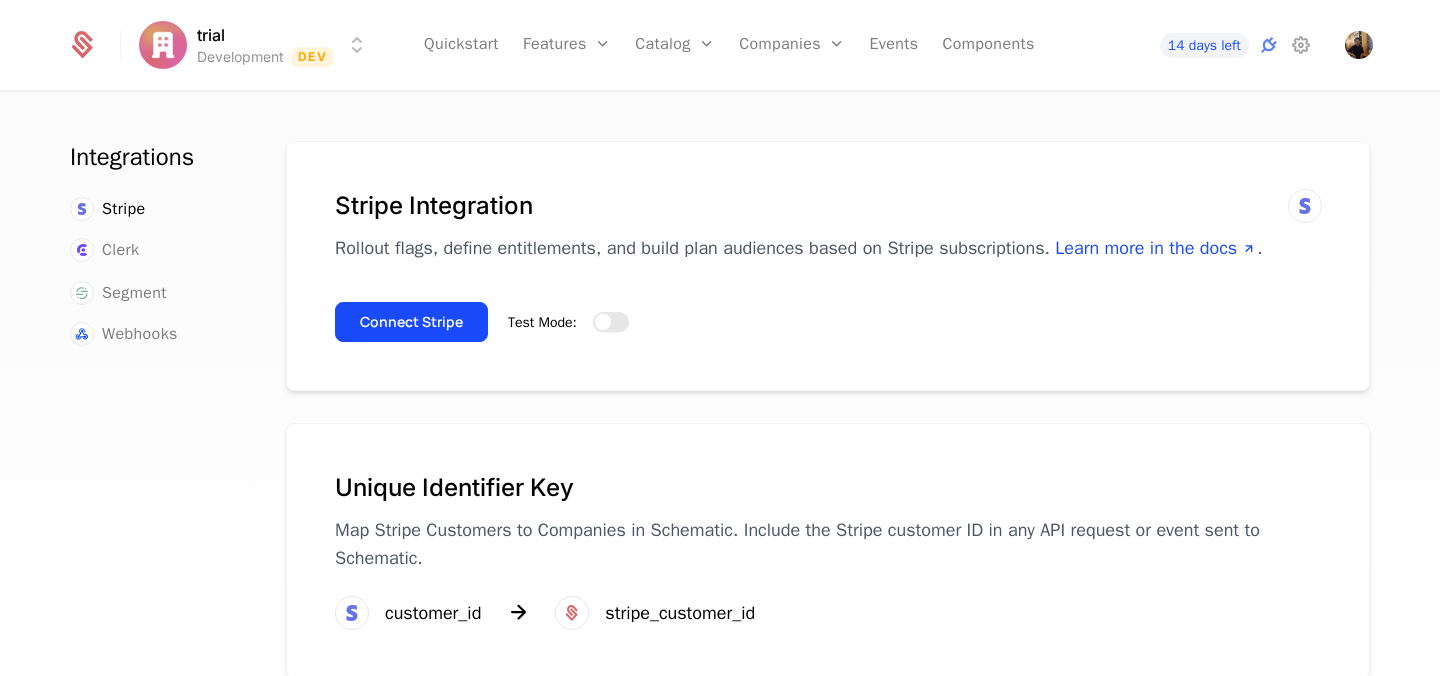 click on "Test Mode:" at bounding box center (611, 322) 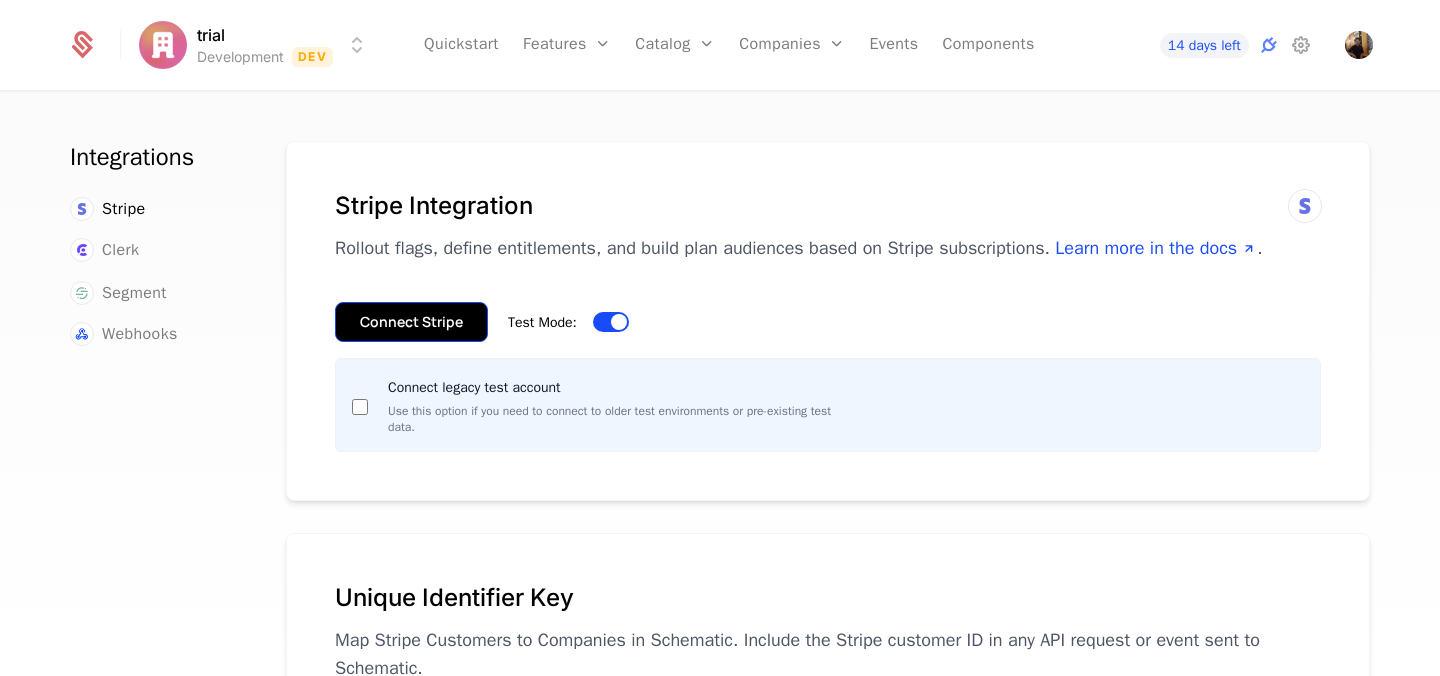 click on "Connect Stripe" at bounding box center [411, 322] 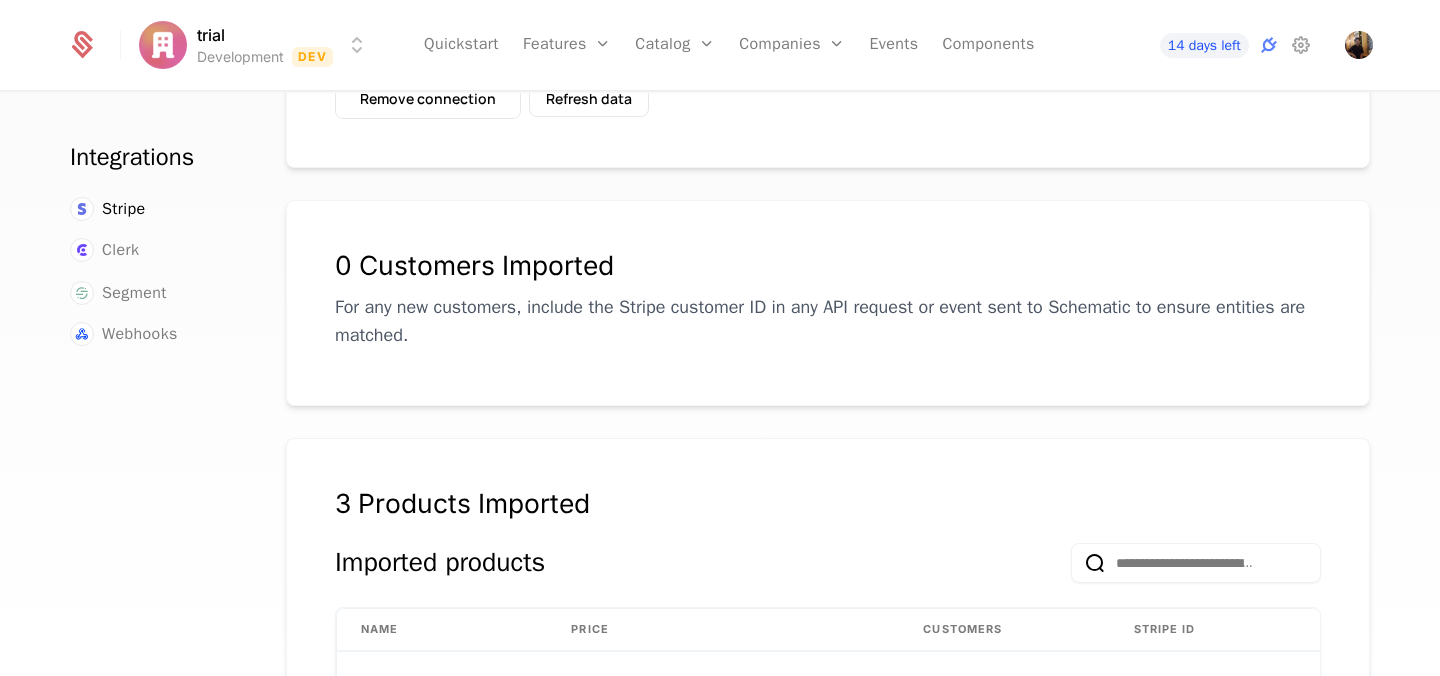 scroll, scrollTop: 0, scrollLeft: 0, axis: both 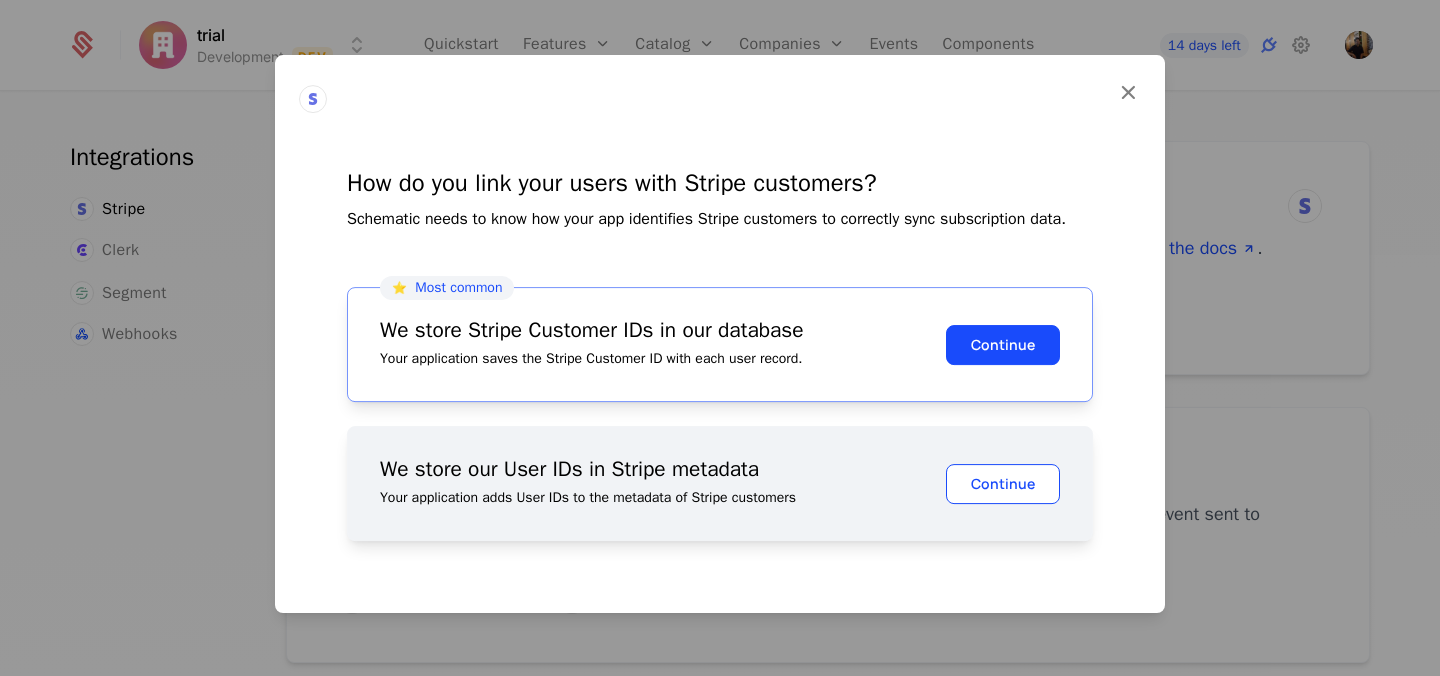 click on "Continue" at bounding box center (1003, 484) 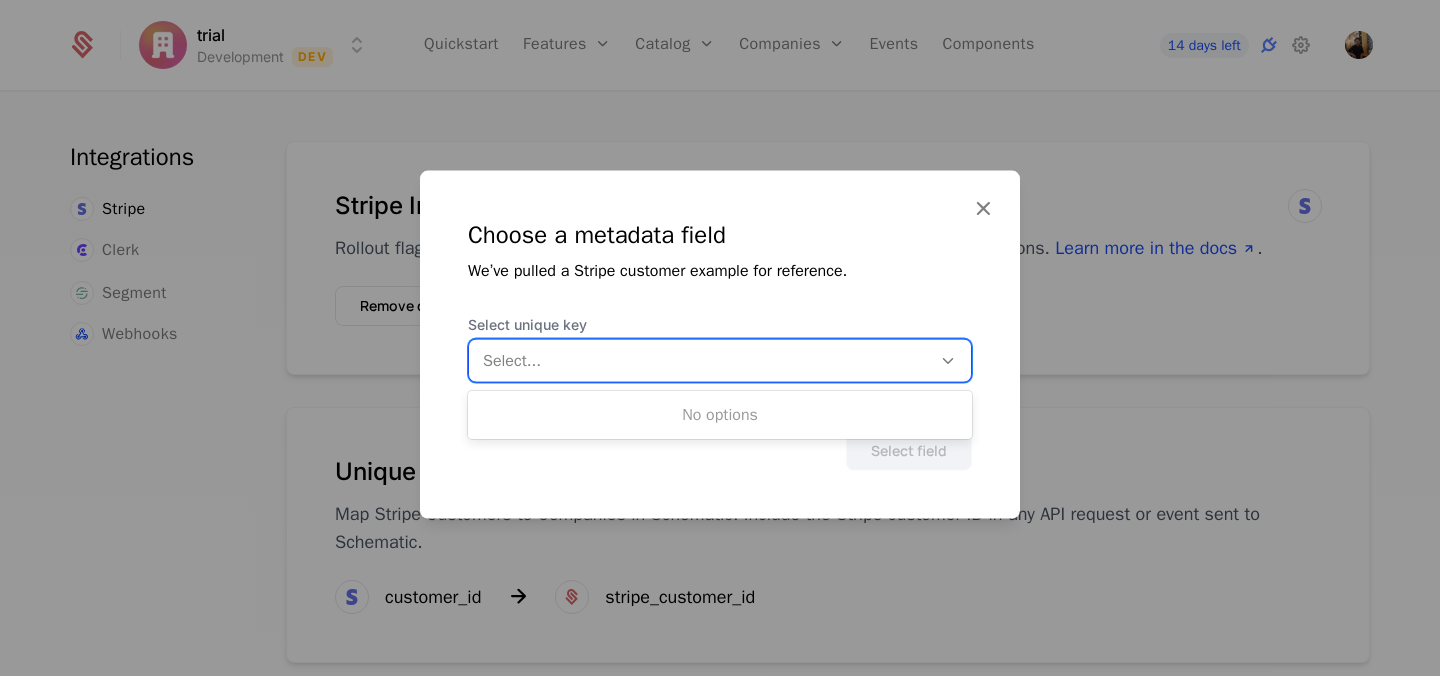 click on "Select..." at bounding box center (700, 361) 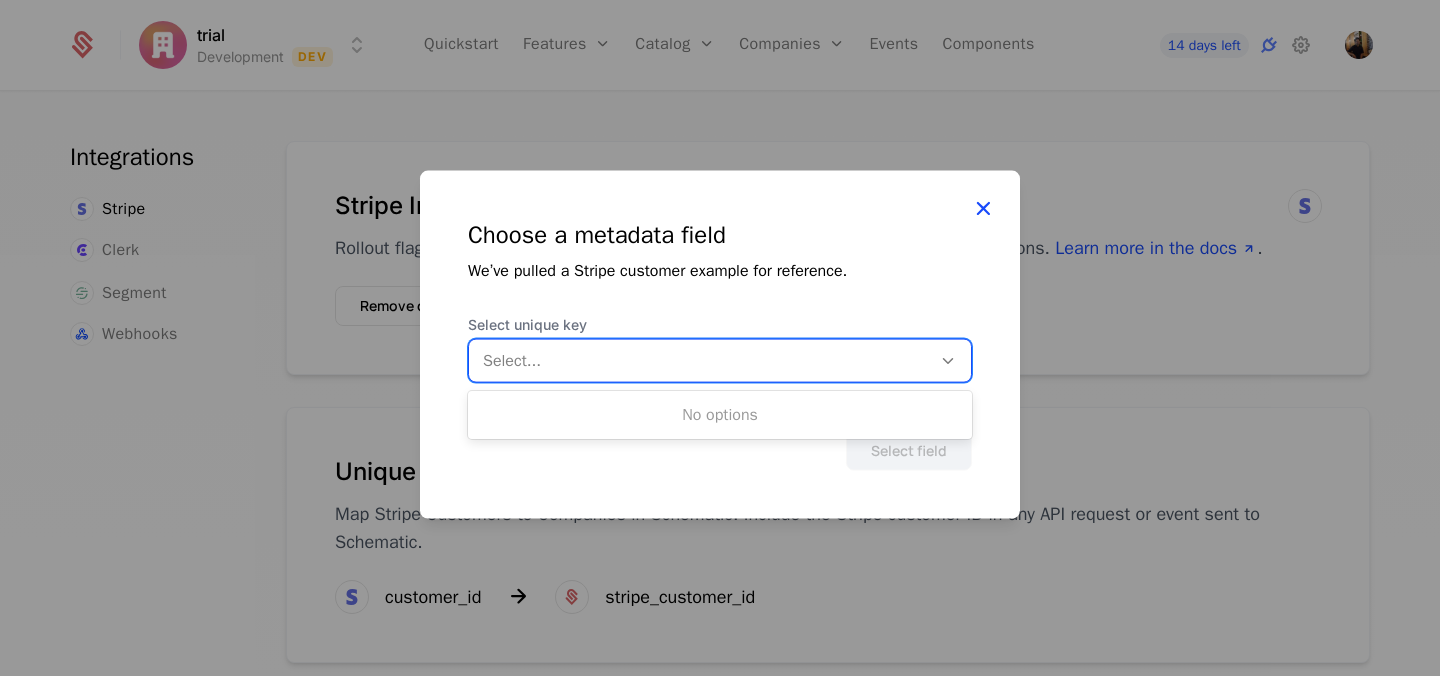 click at bounding box center [983, 208] 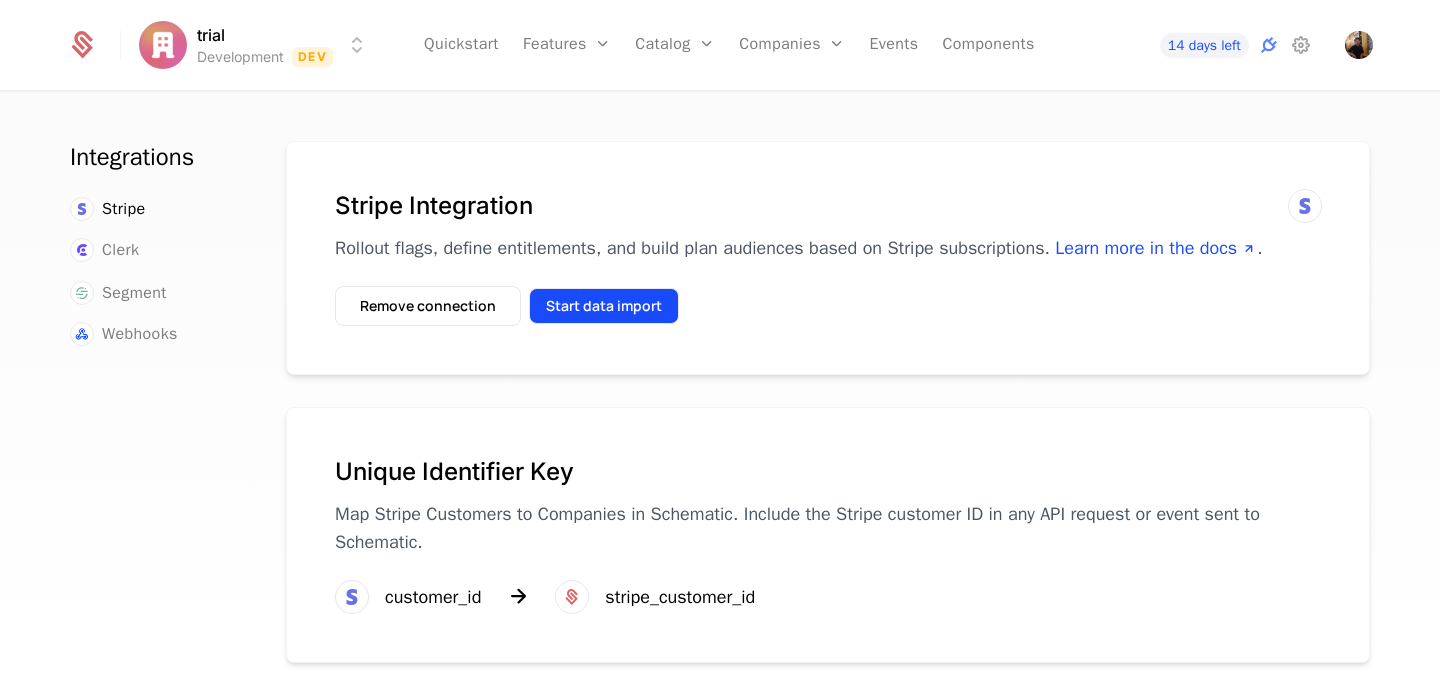 click on "Start data import" at bounding box center [604, 306] 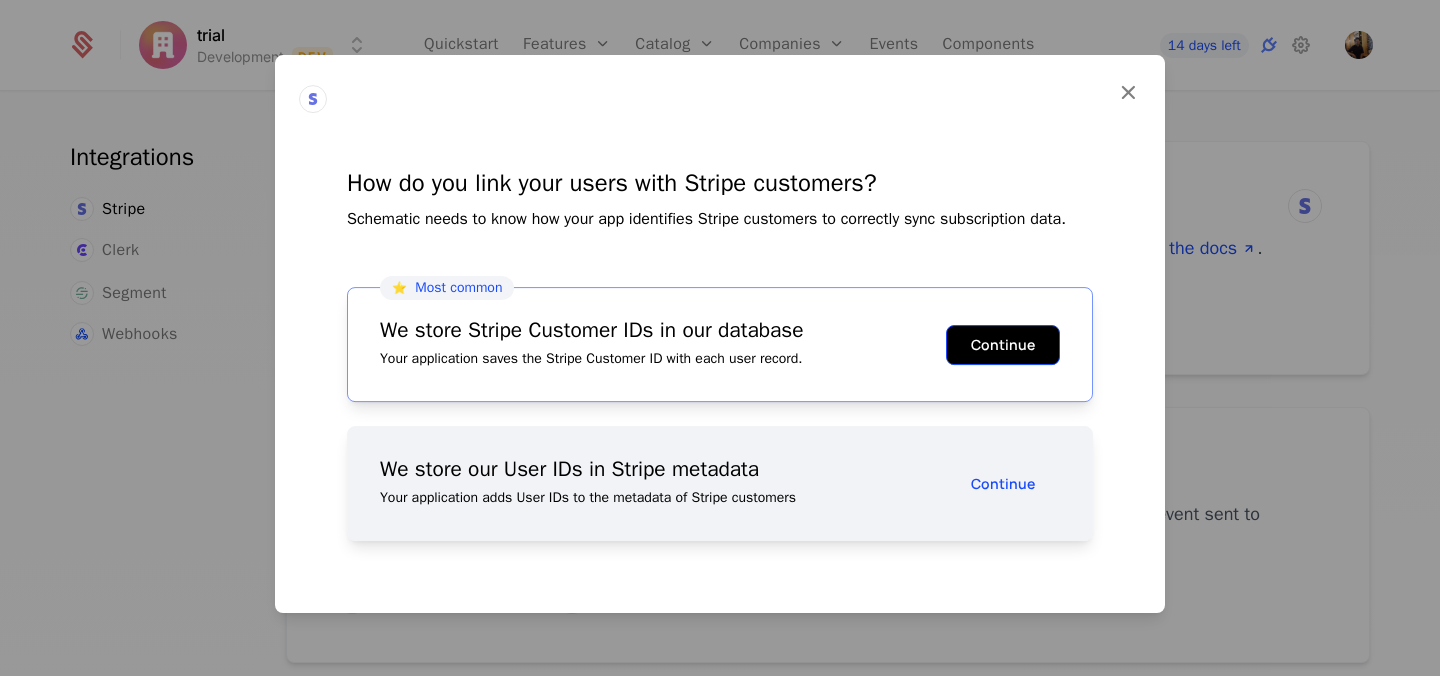 click on "Continue" at bounding box center (1003, 345) 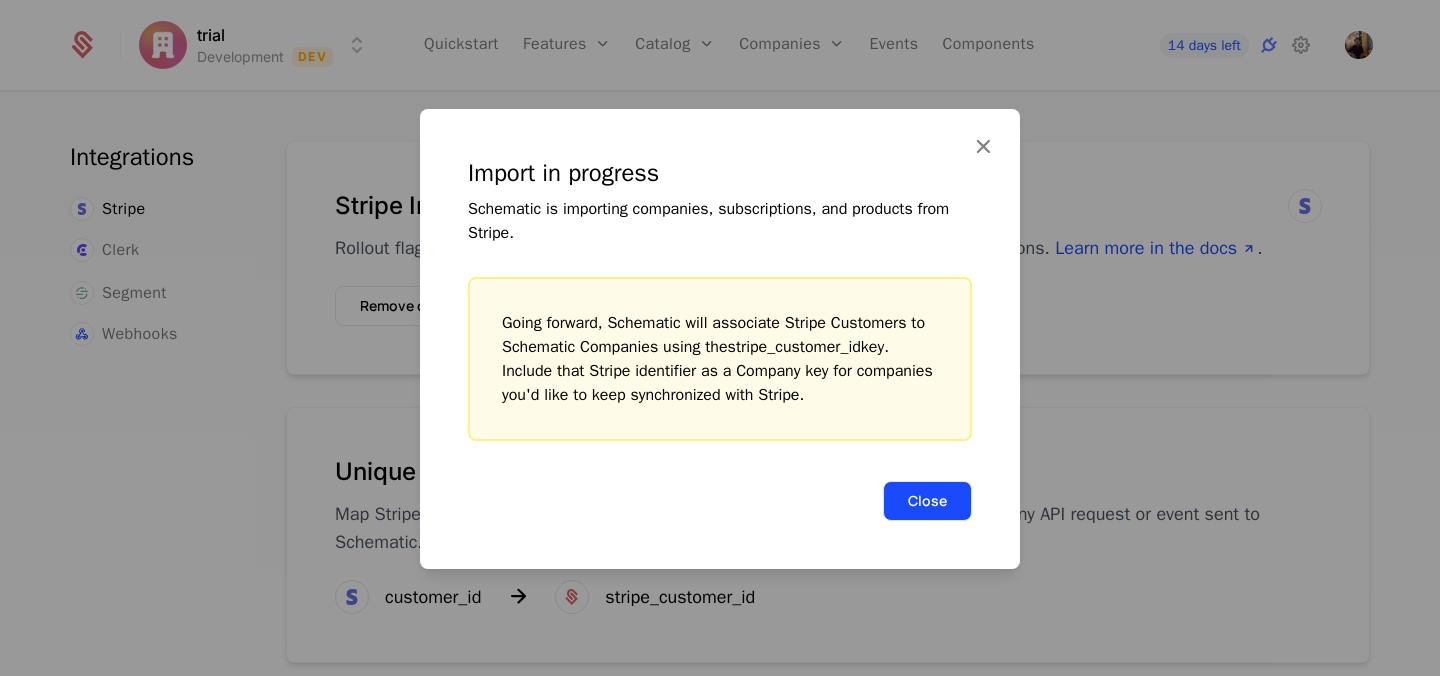 click on "Close" at bounding box center (927, 501) 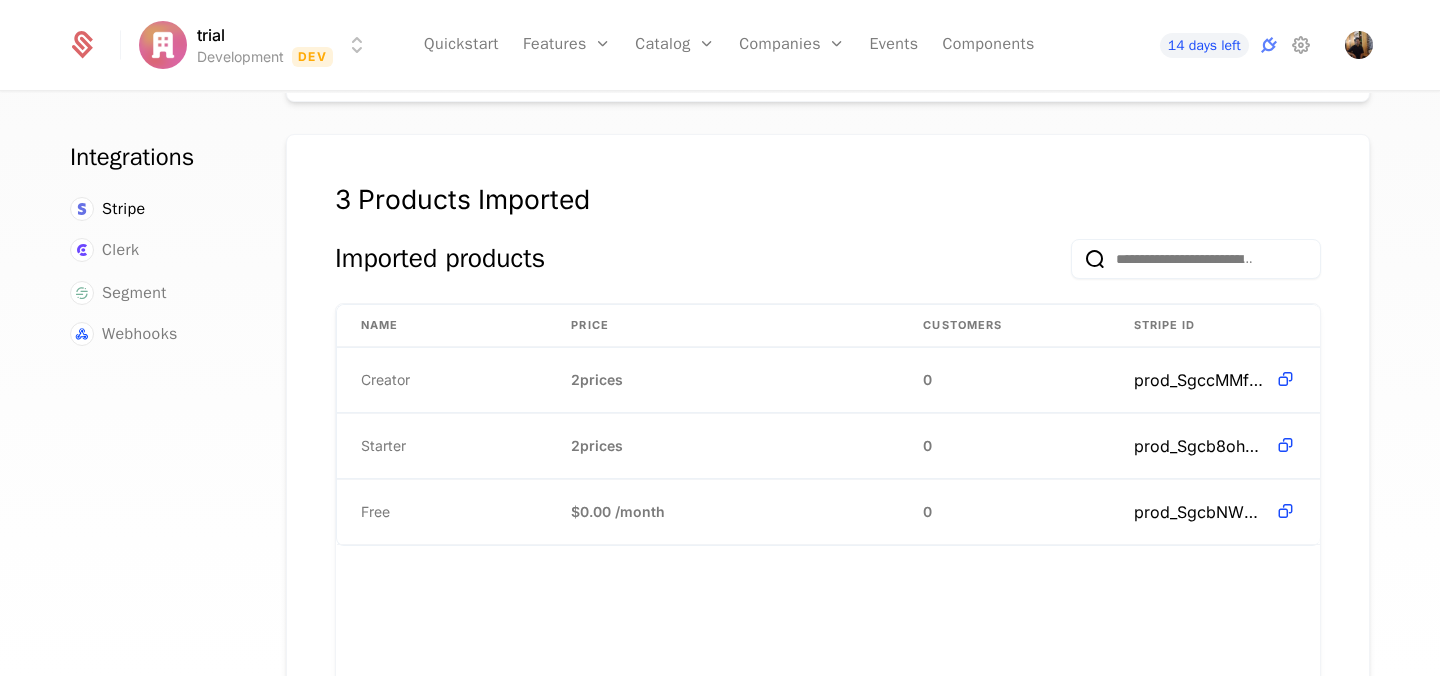 scroll, scrollTop: 503, scrollLeft: 0, axis: vertical 